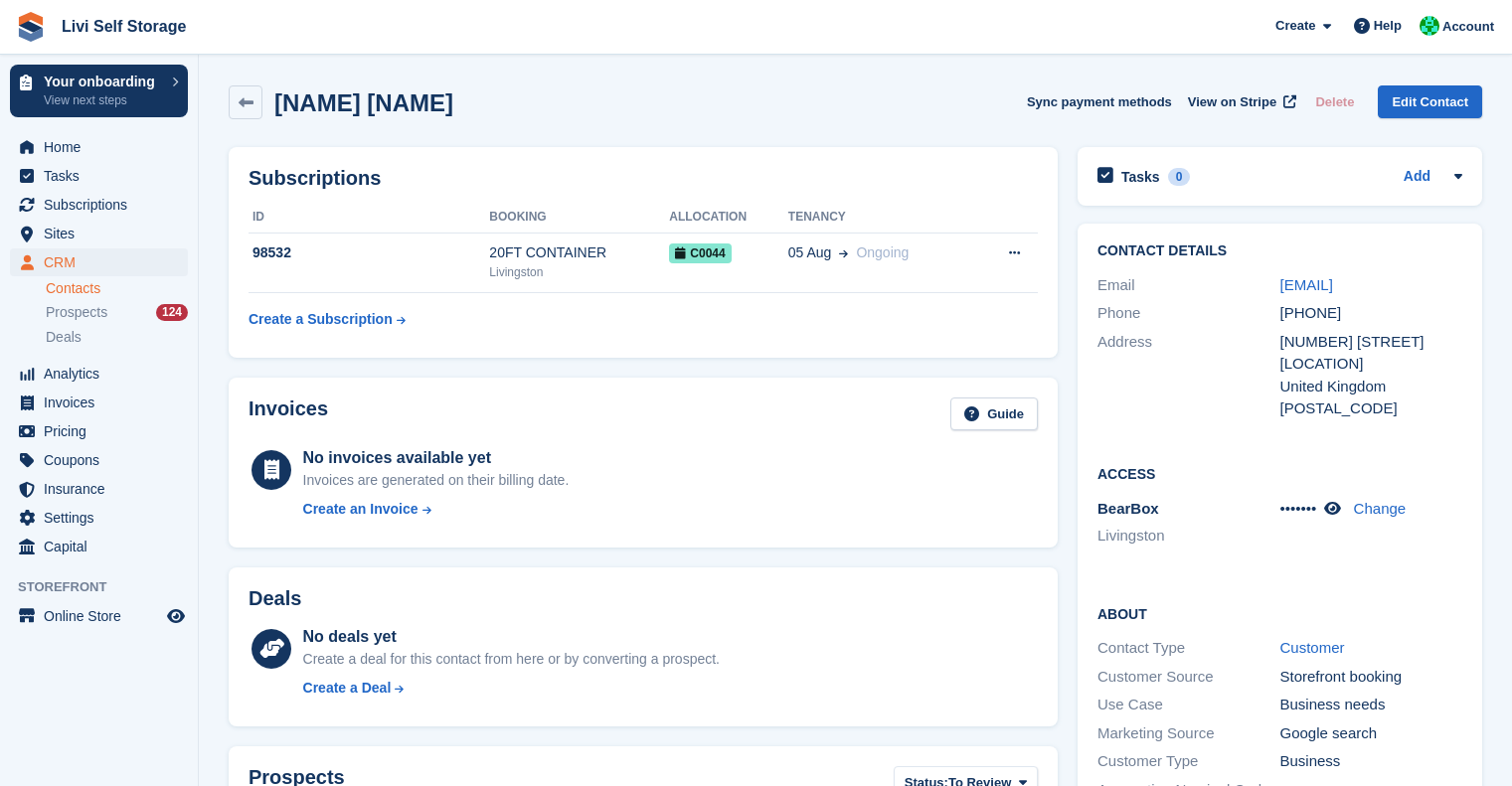 scroll, scrollTop: 0, scrollLeft: 0, axis: both 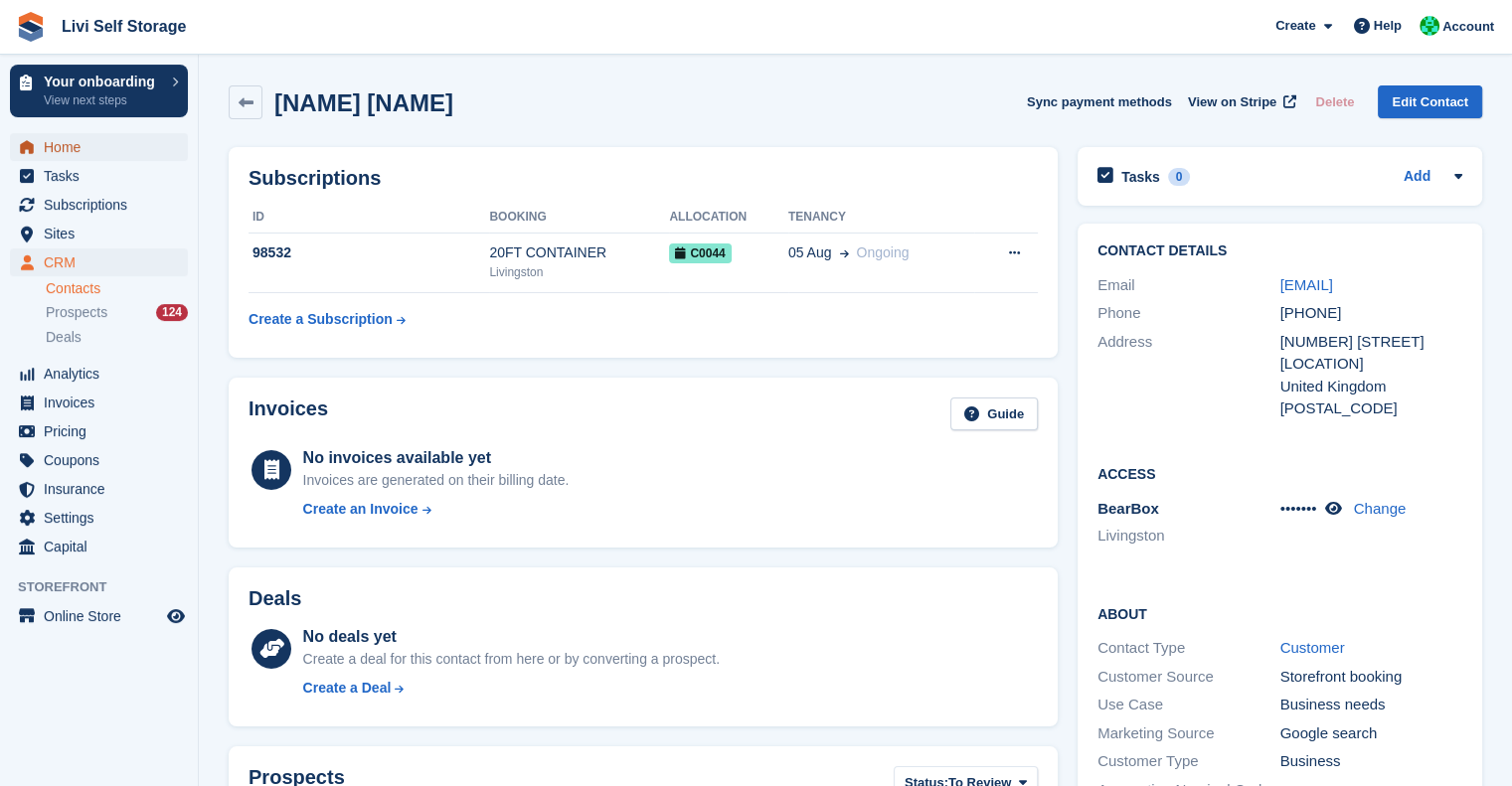 click on "Home" at bounding box center [103, 147] 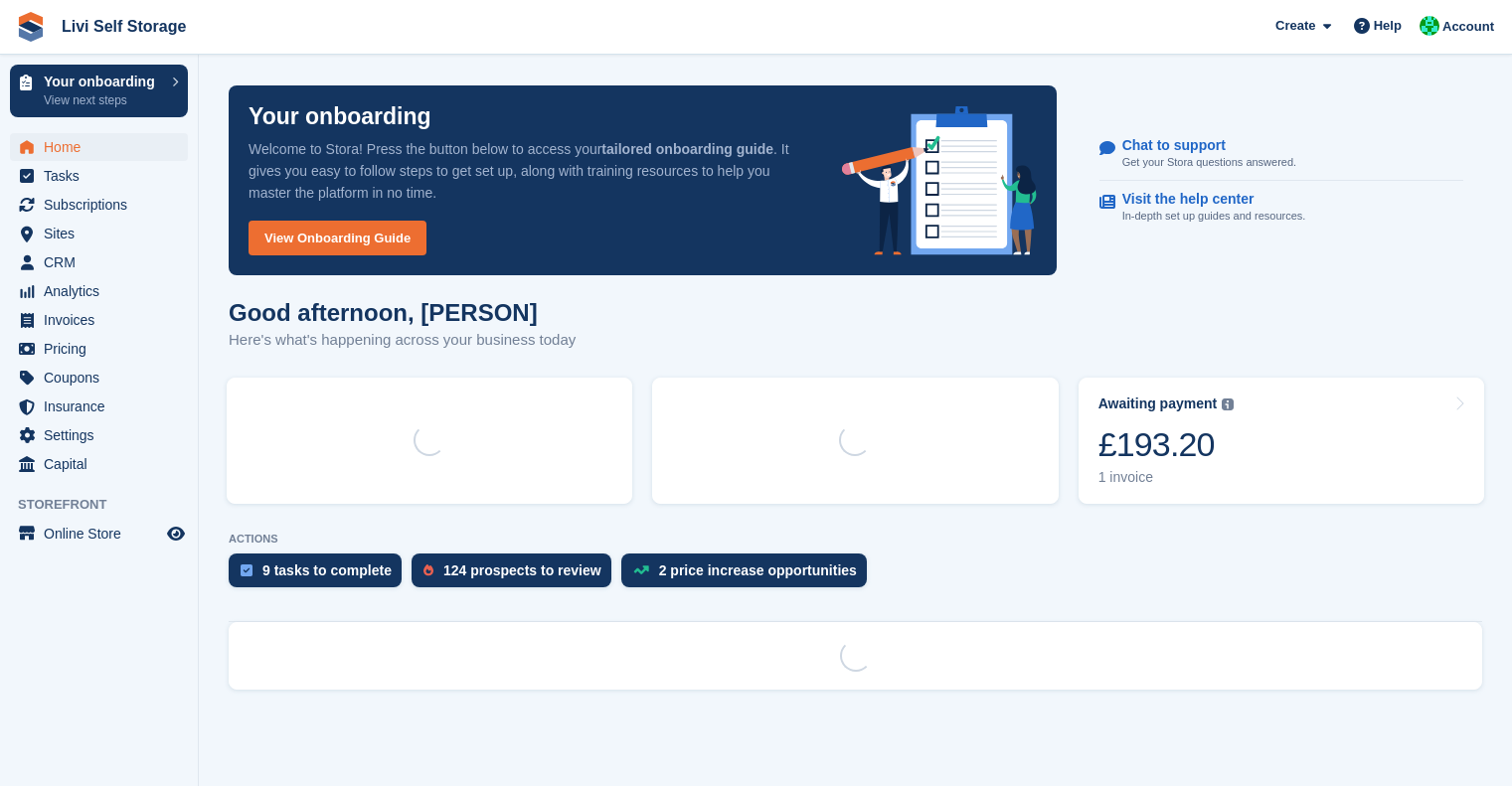 scroll, scrollTop: 4, scrollLeft: 0, axis: vertical 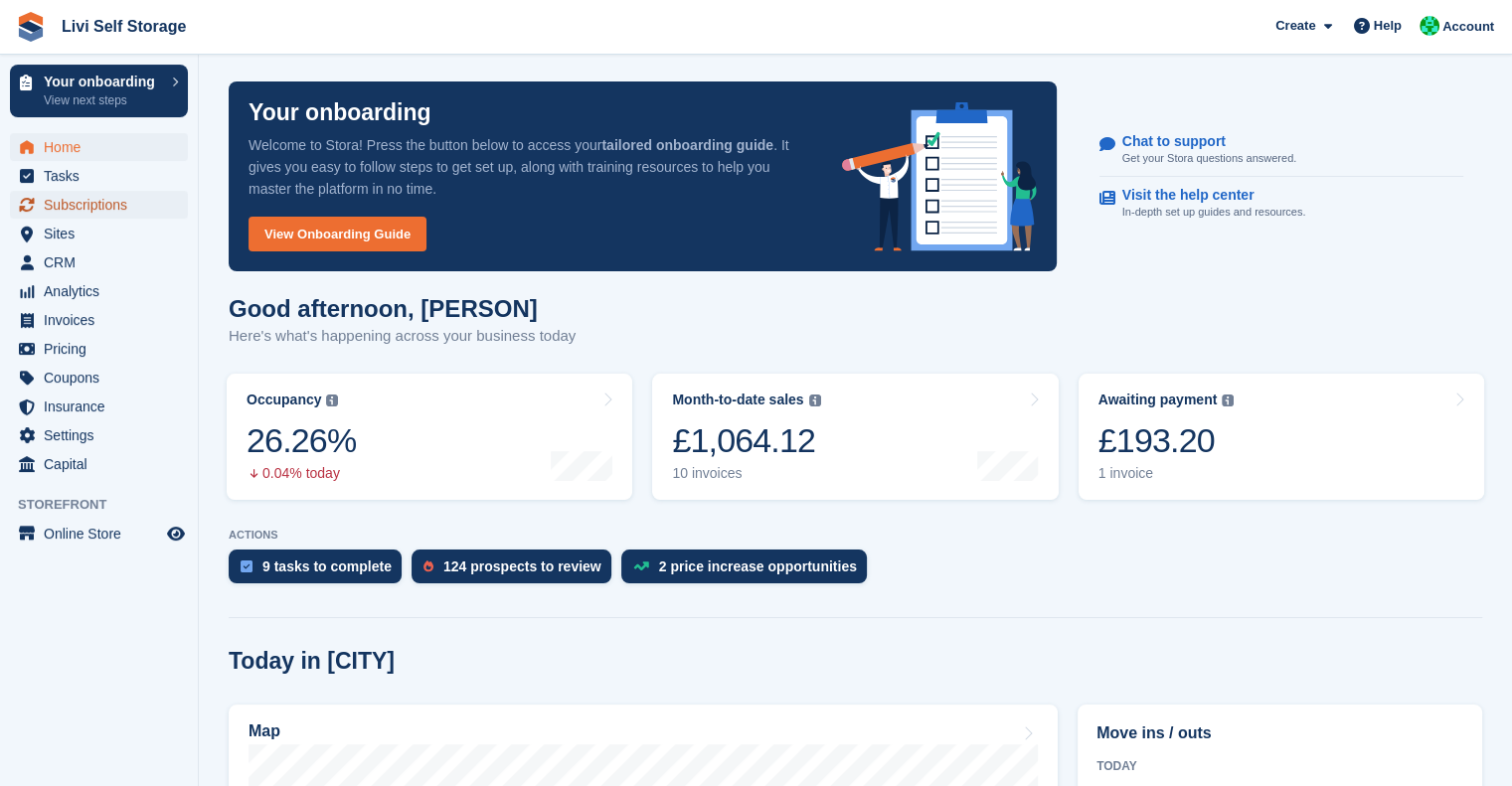 click on "Subscriptions" at bounding box center (103, 205) 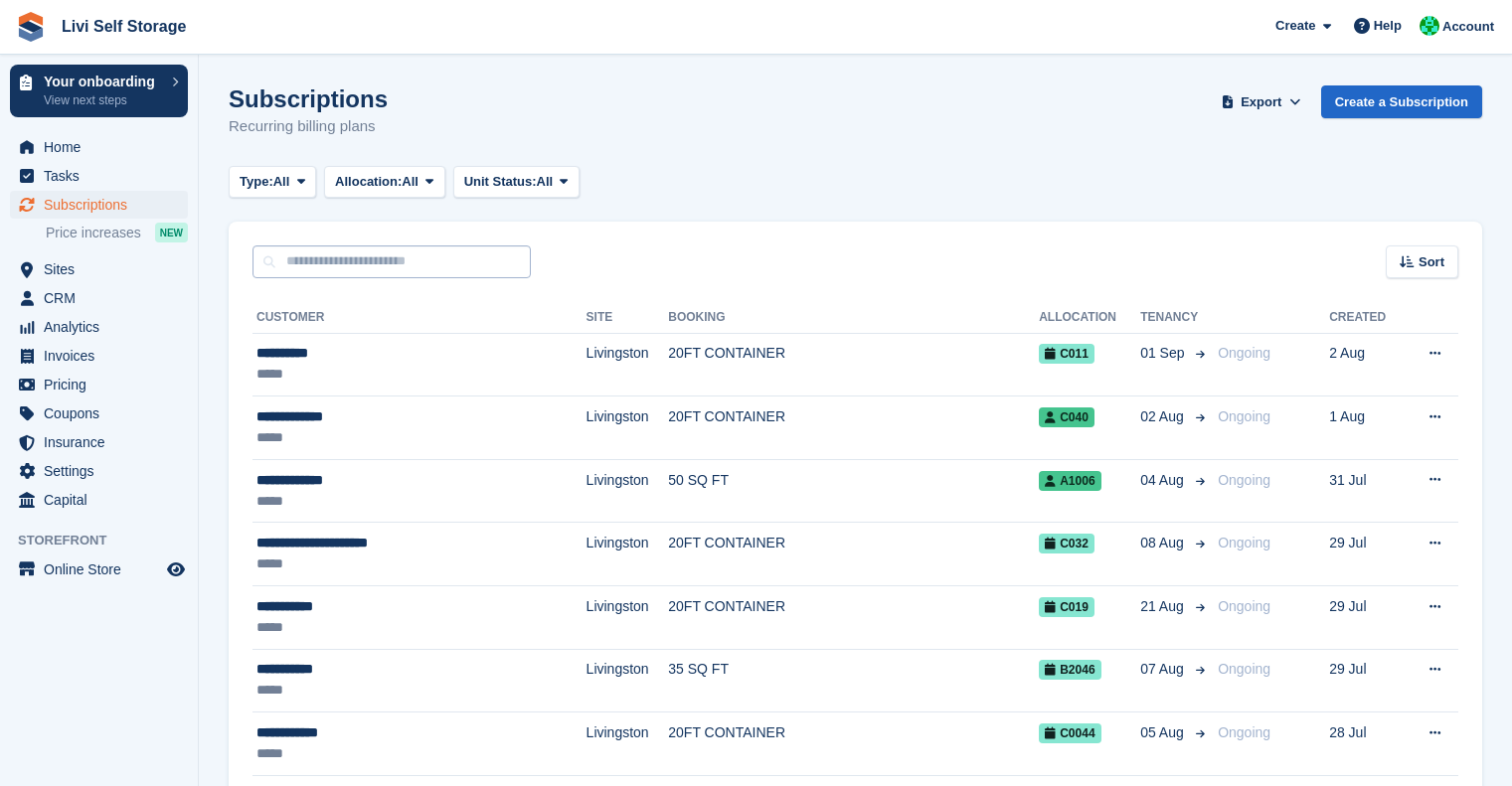 scroll, scrollTop: 0, scrollLeft: 0, axis: both 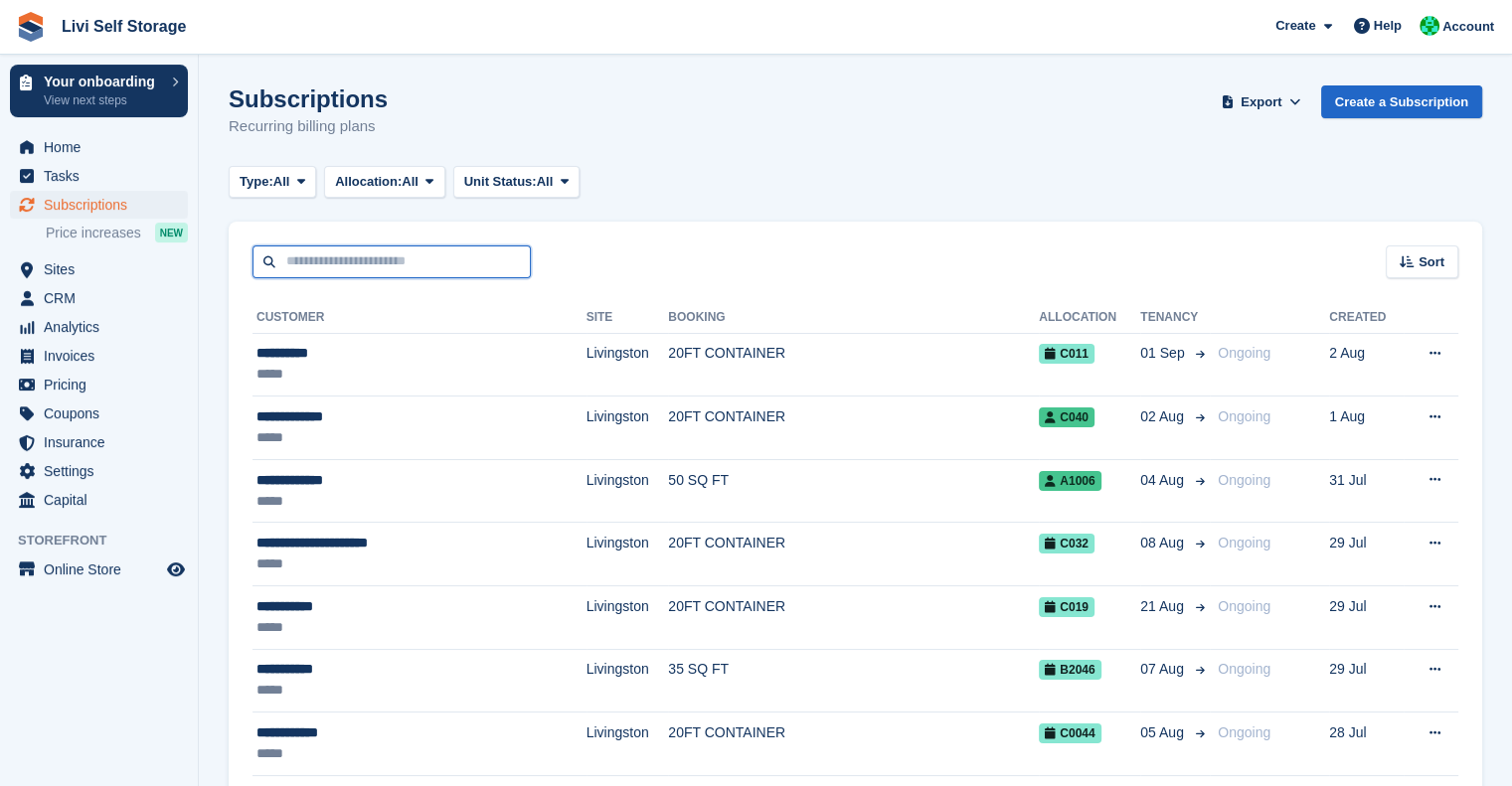 click at bounding box center [392, 261] 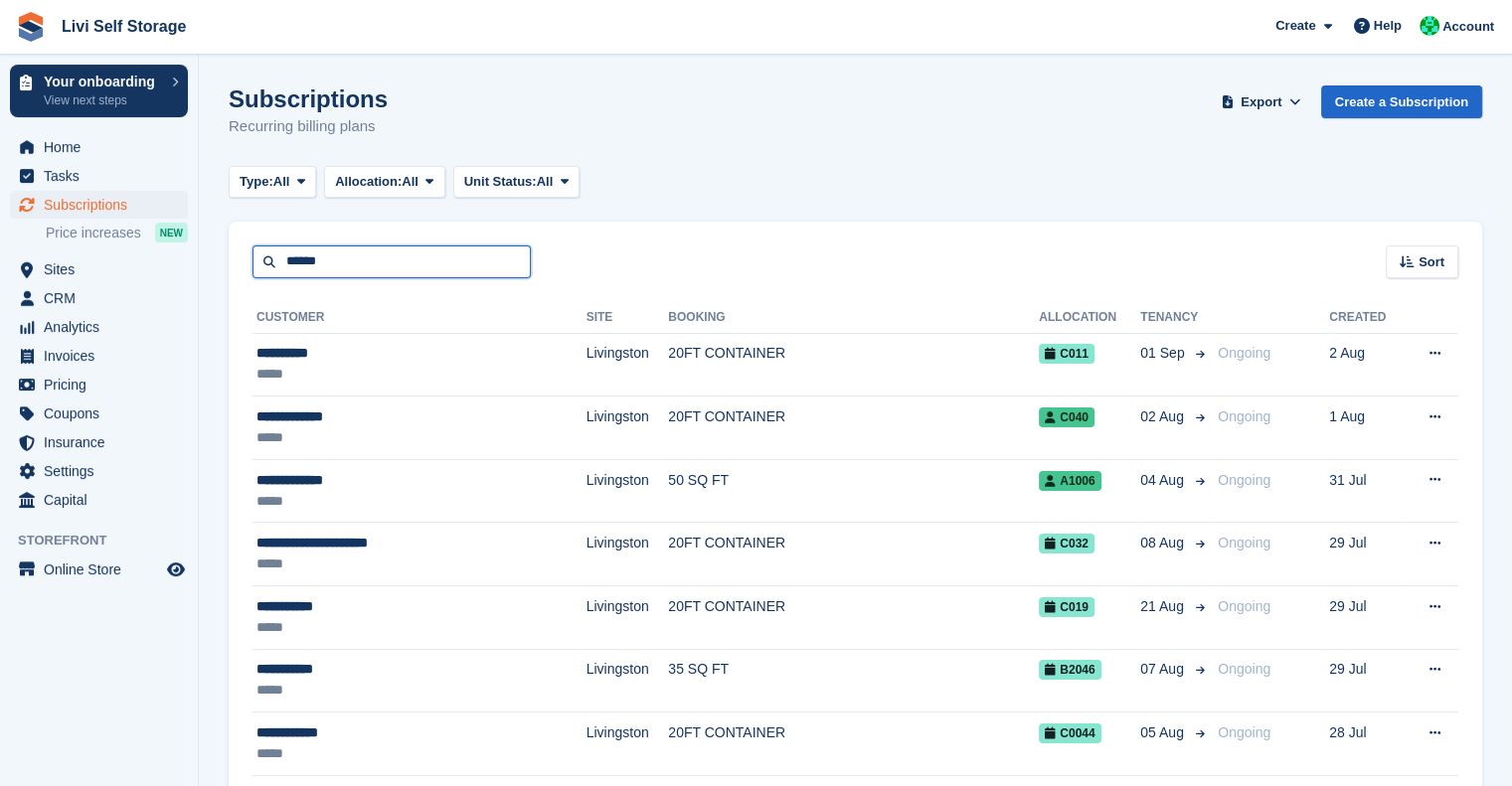 type on "******" 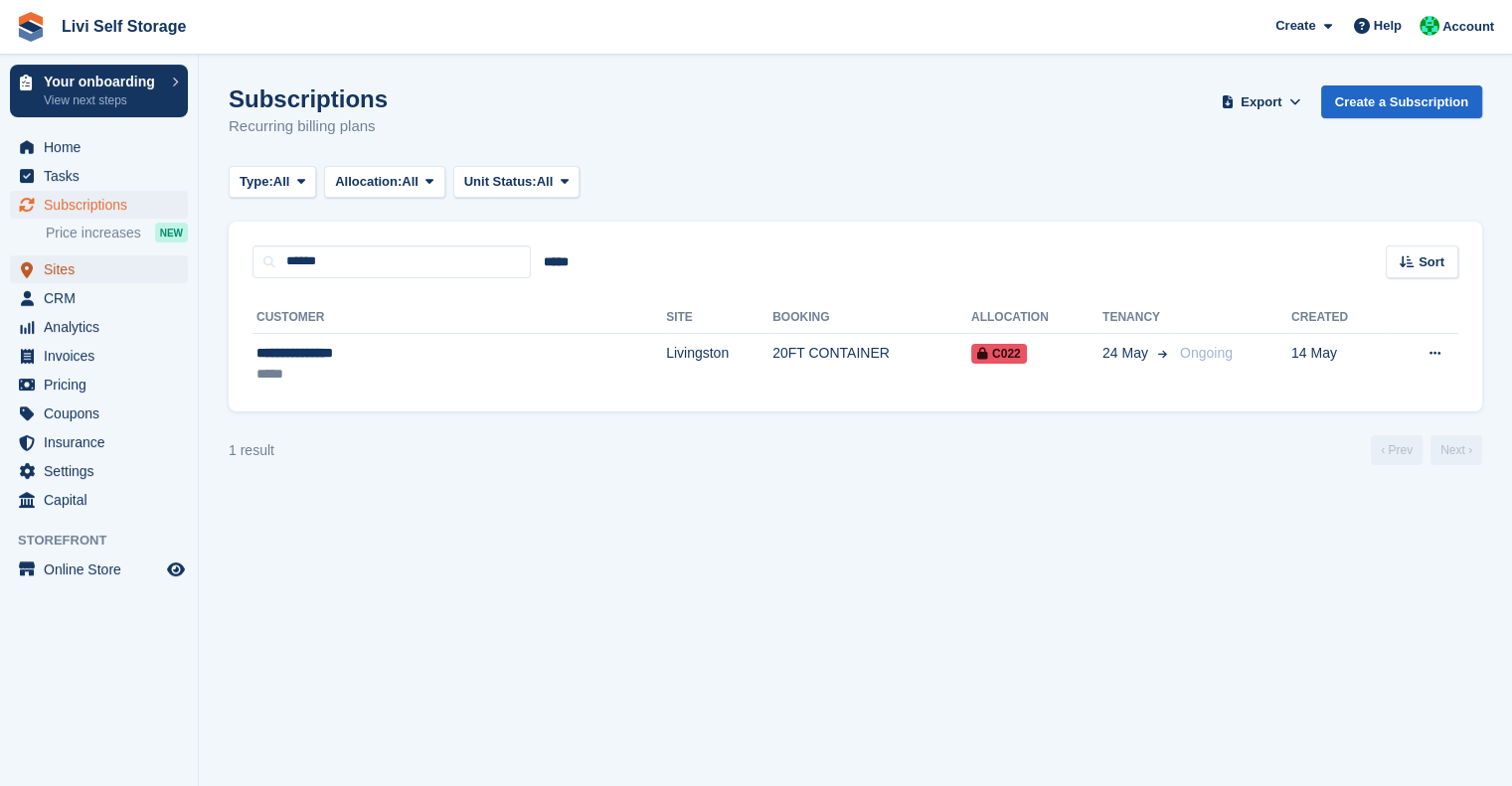 click on "Sites" at bounding box center [103, 269] 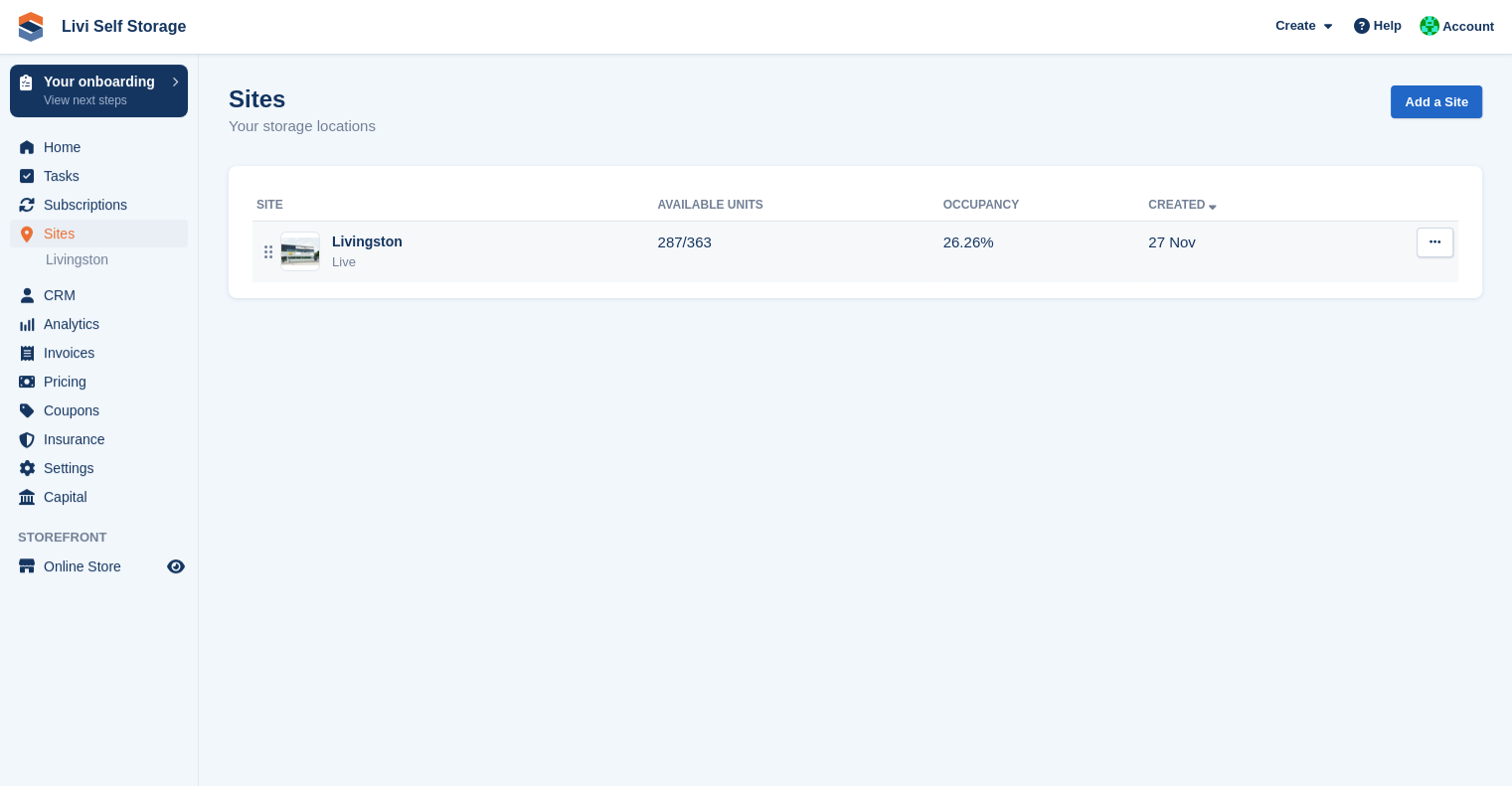 click on "Live" at bounding box center [367, 262] 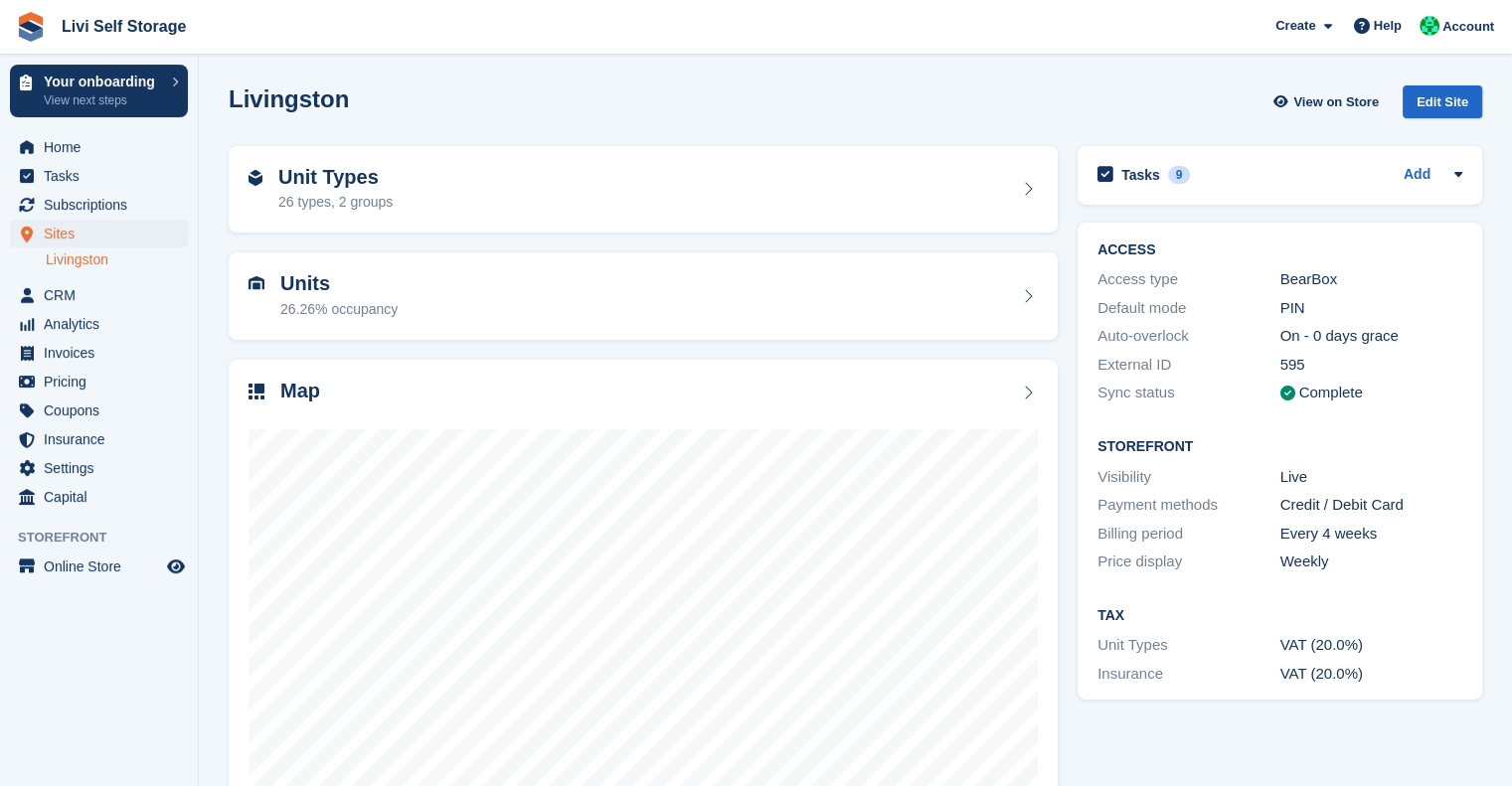 scroll, scrollTop: 61, scrollLeft: 0, axis: vertical 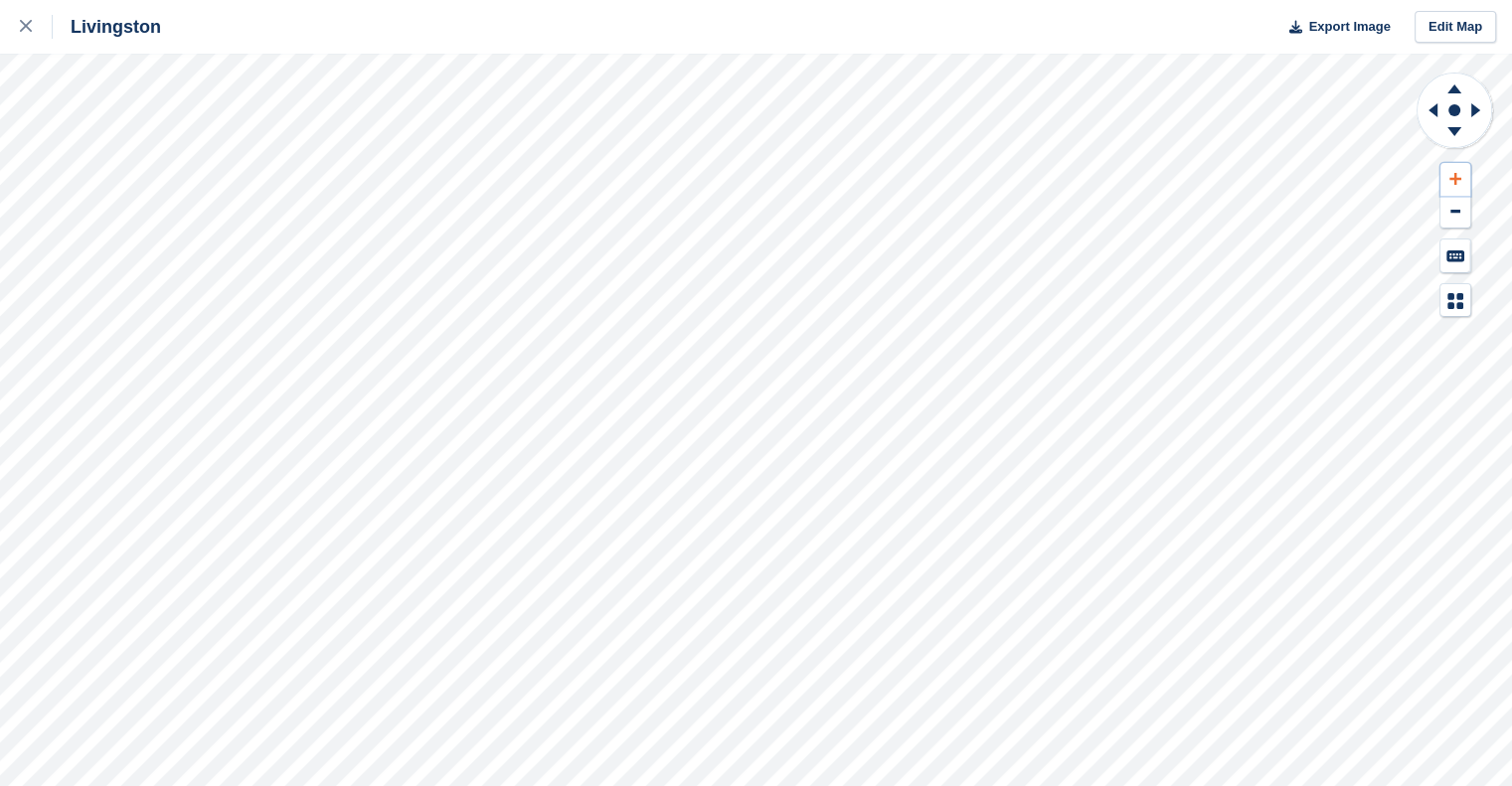 click 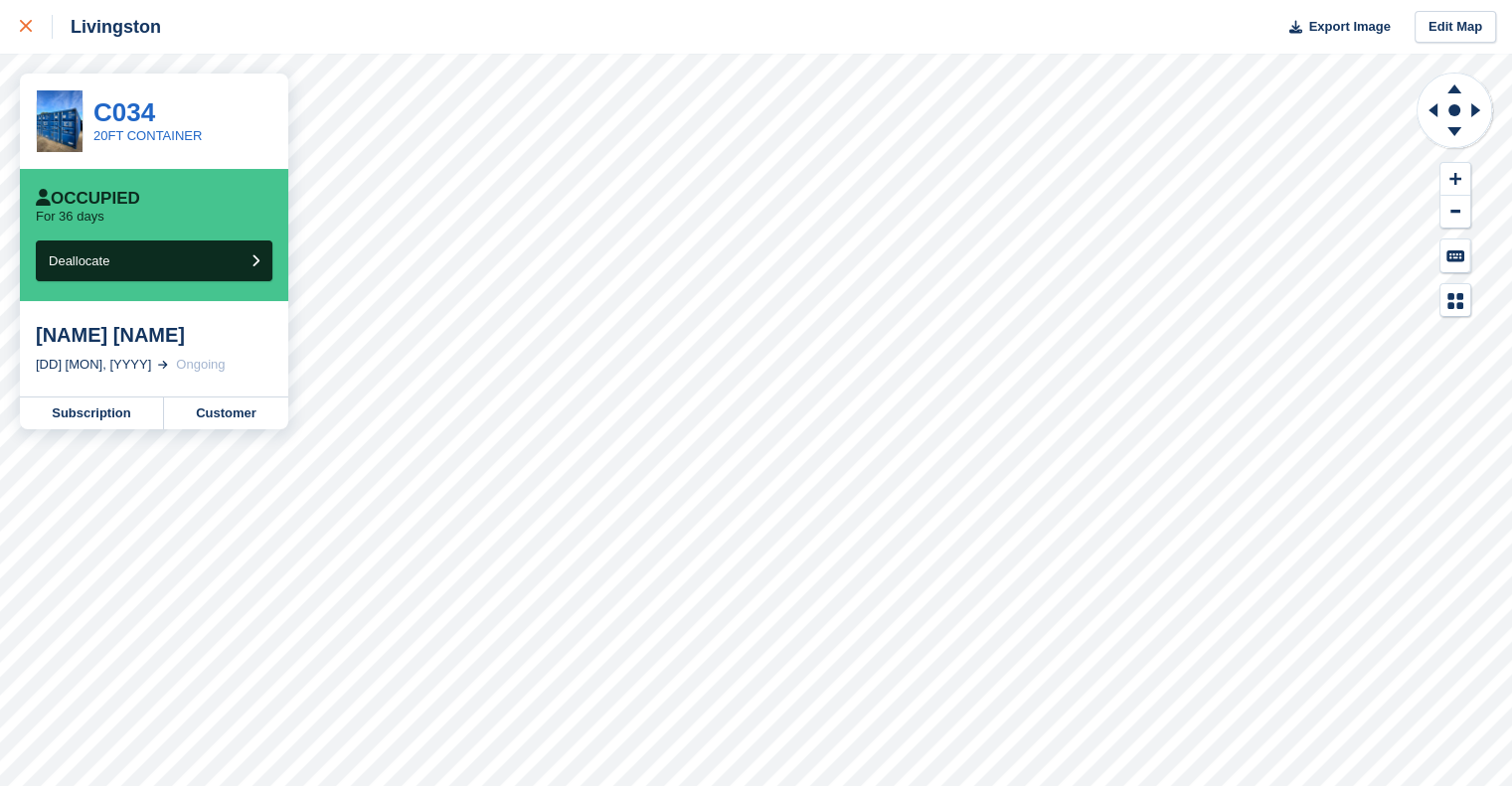 click at bounding box center (36, 27) 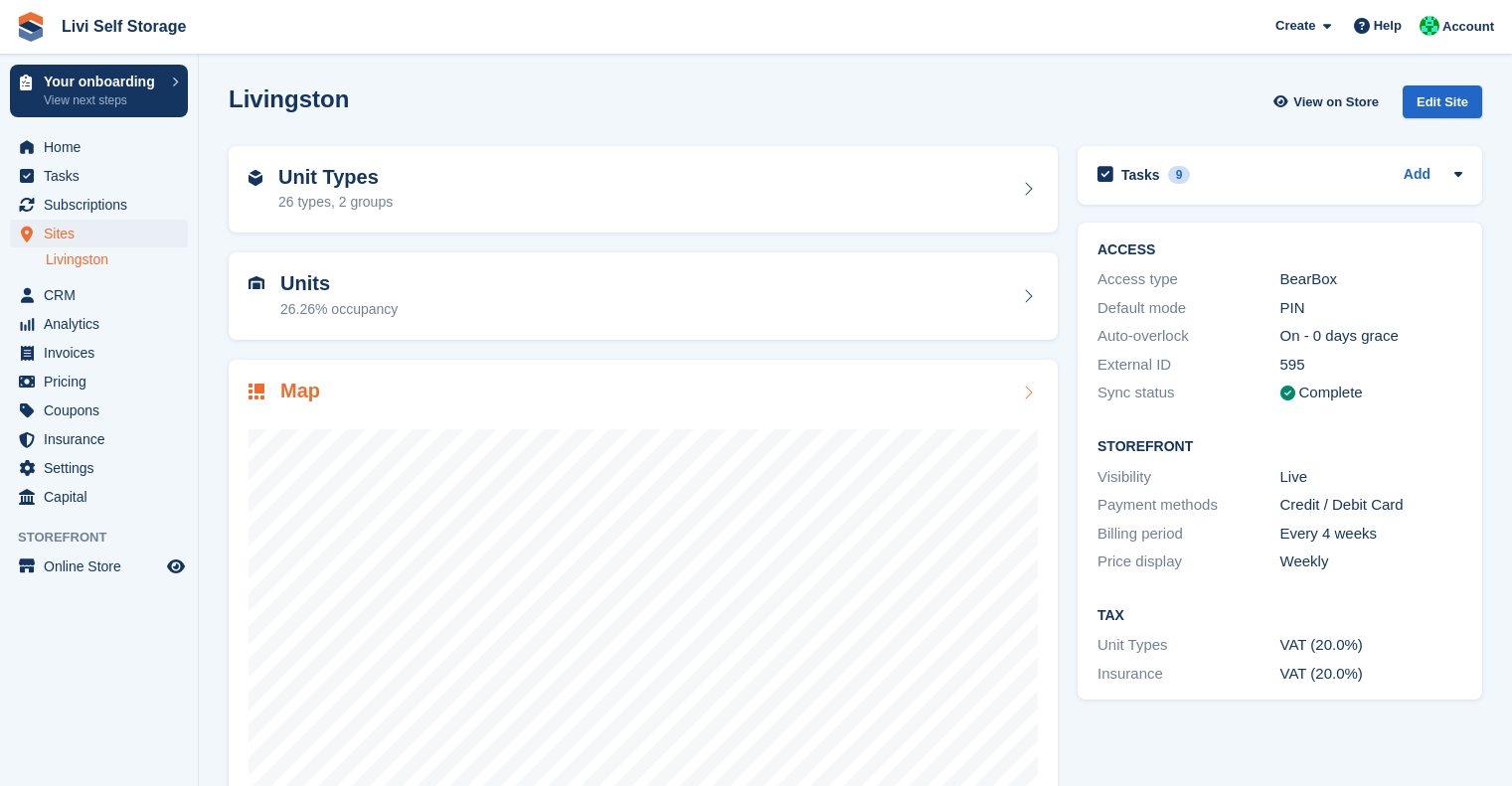 scroll, scrollTop: 0, scrollLeft: 0, axis: both 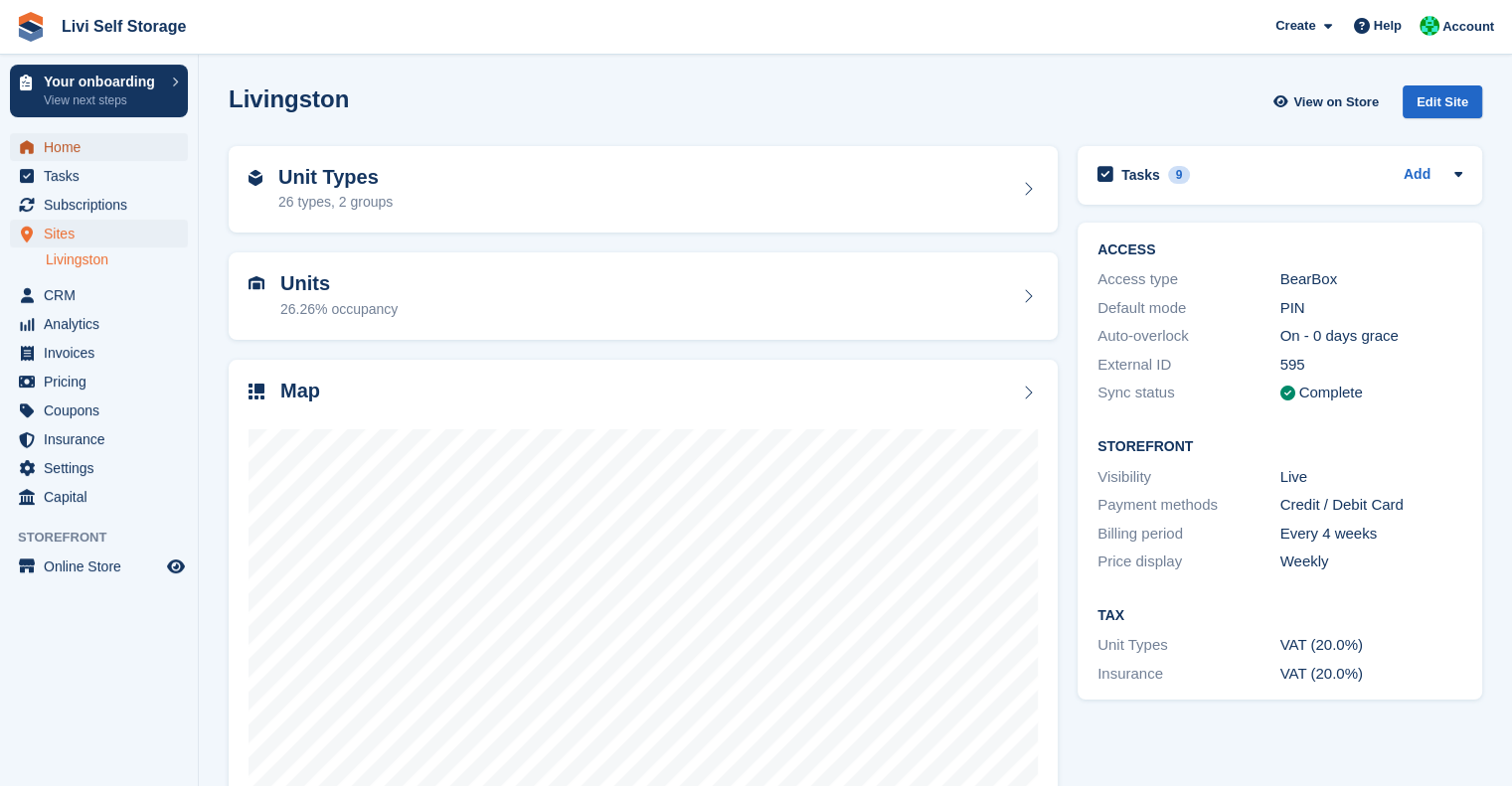 click on "Home" at bounding box center (103, 147) 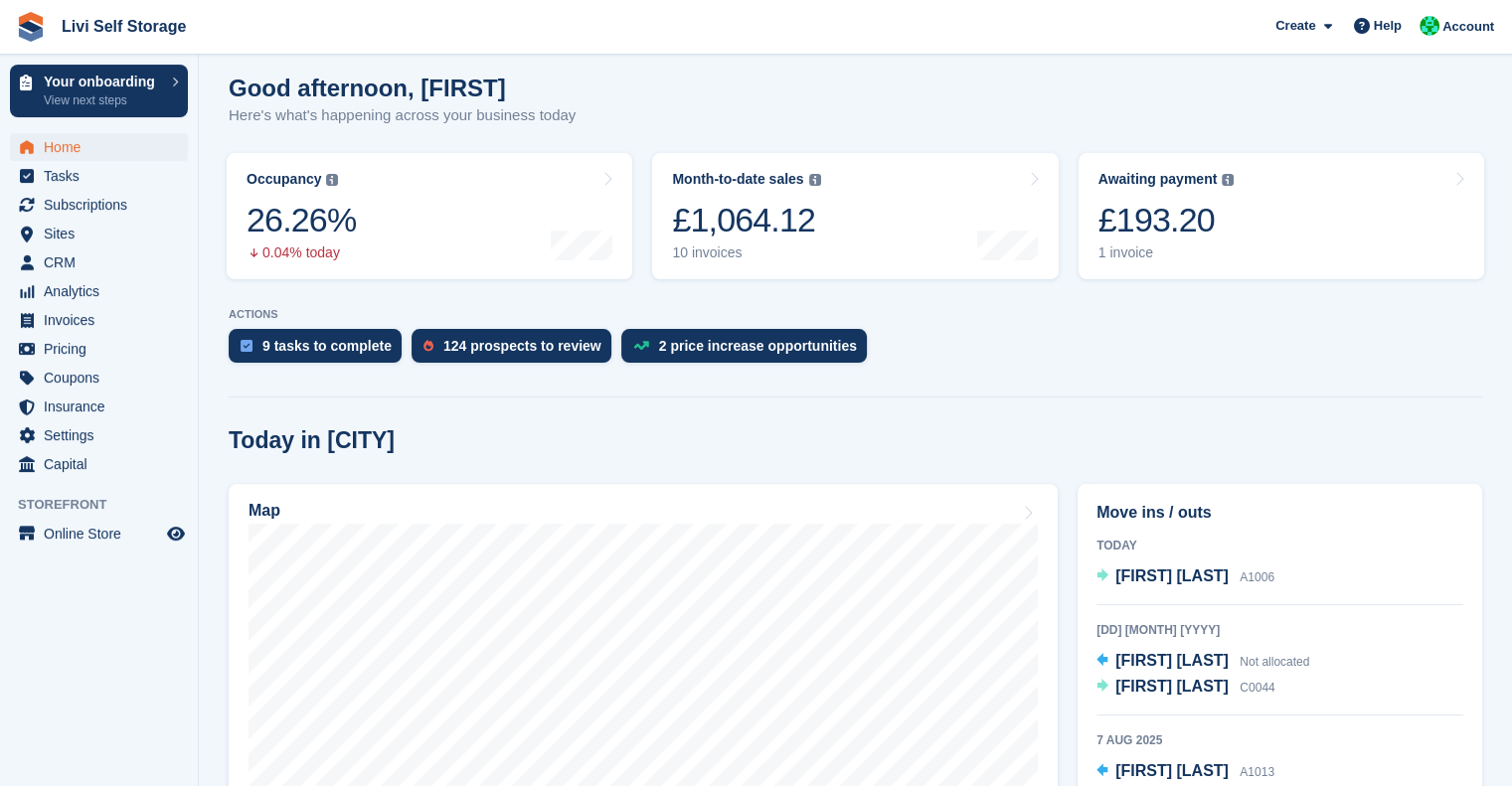 scroll, scrollTop: 231, scrollLeft: 0, axis: vertical 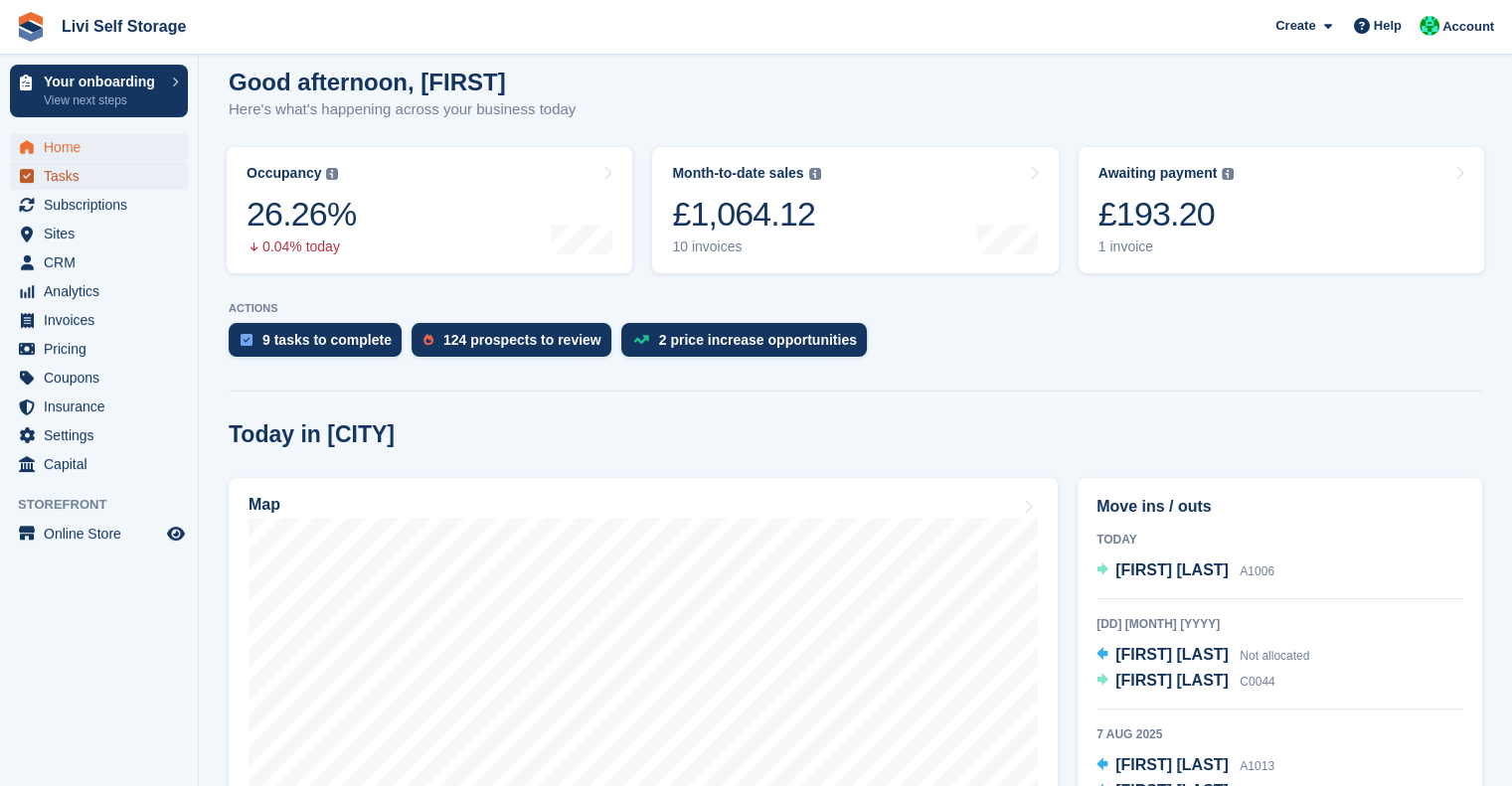 click on "Tasks" at bounding box center (103, 176) 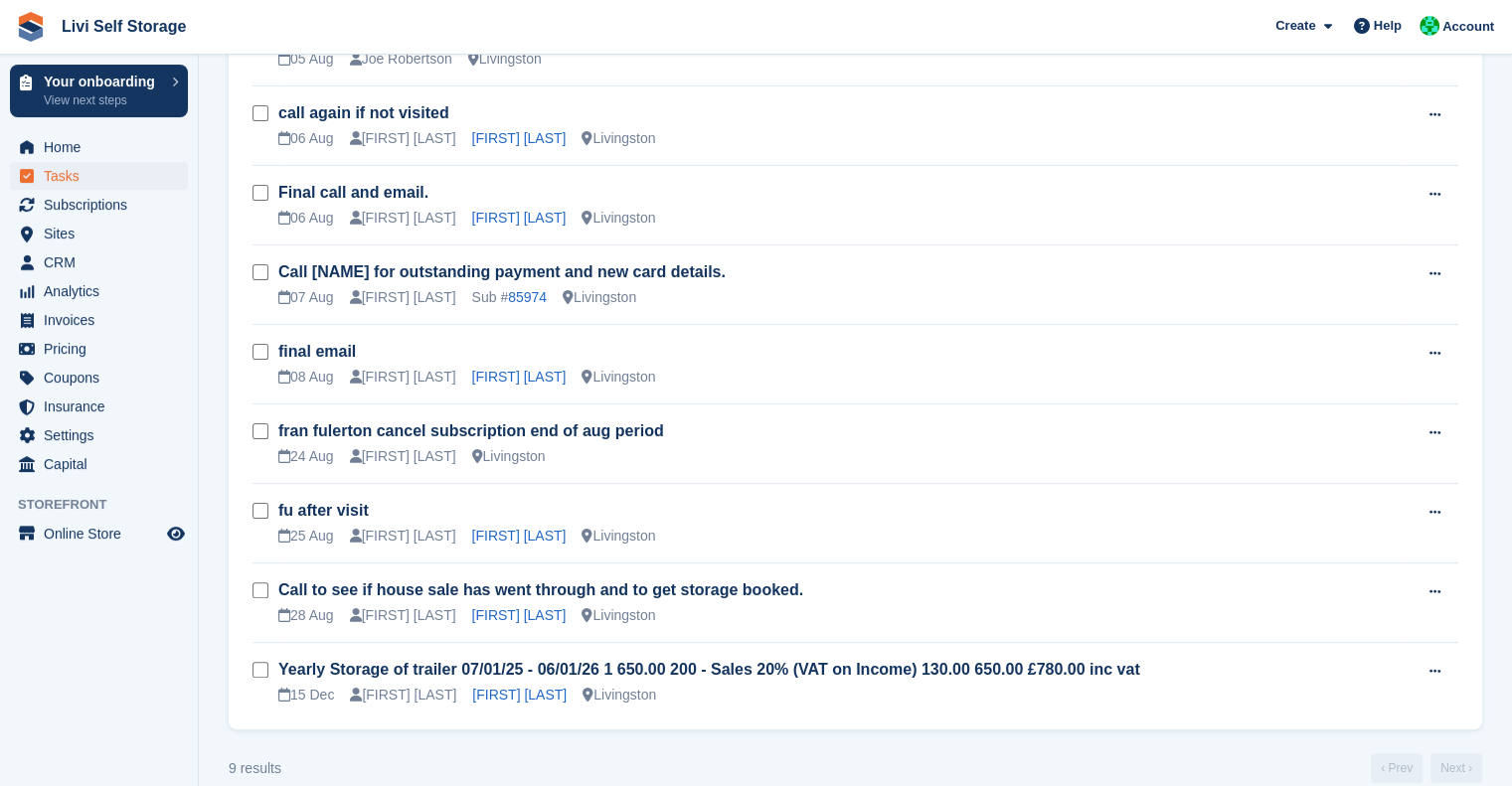 scroll, scrollTop: 431, scrollLeft: 0, axis: vertical 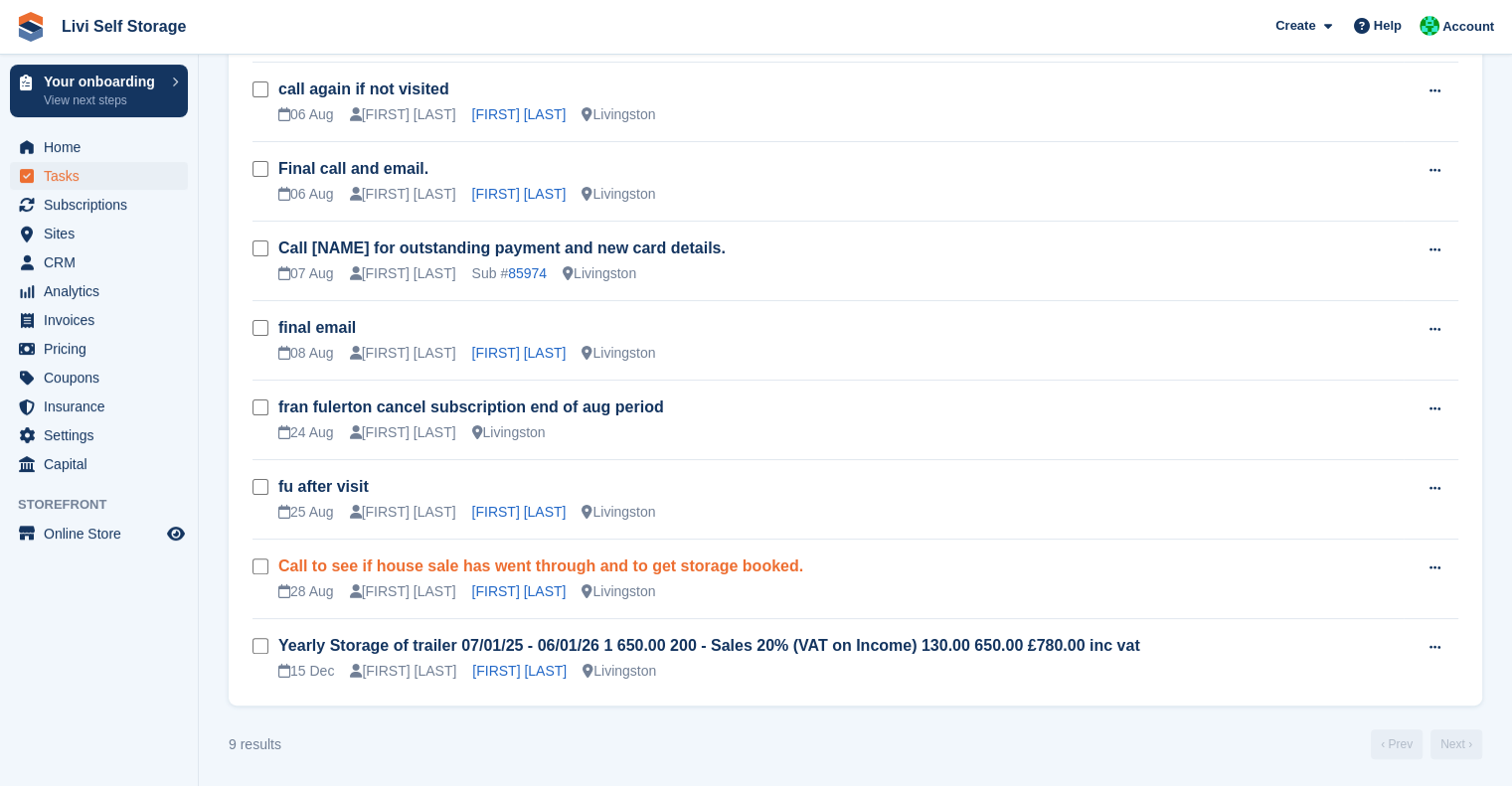 click on "Call to see if house sale has went through and to get storage booked." at bounding box center (541, 565) 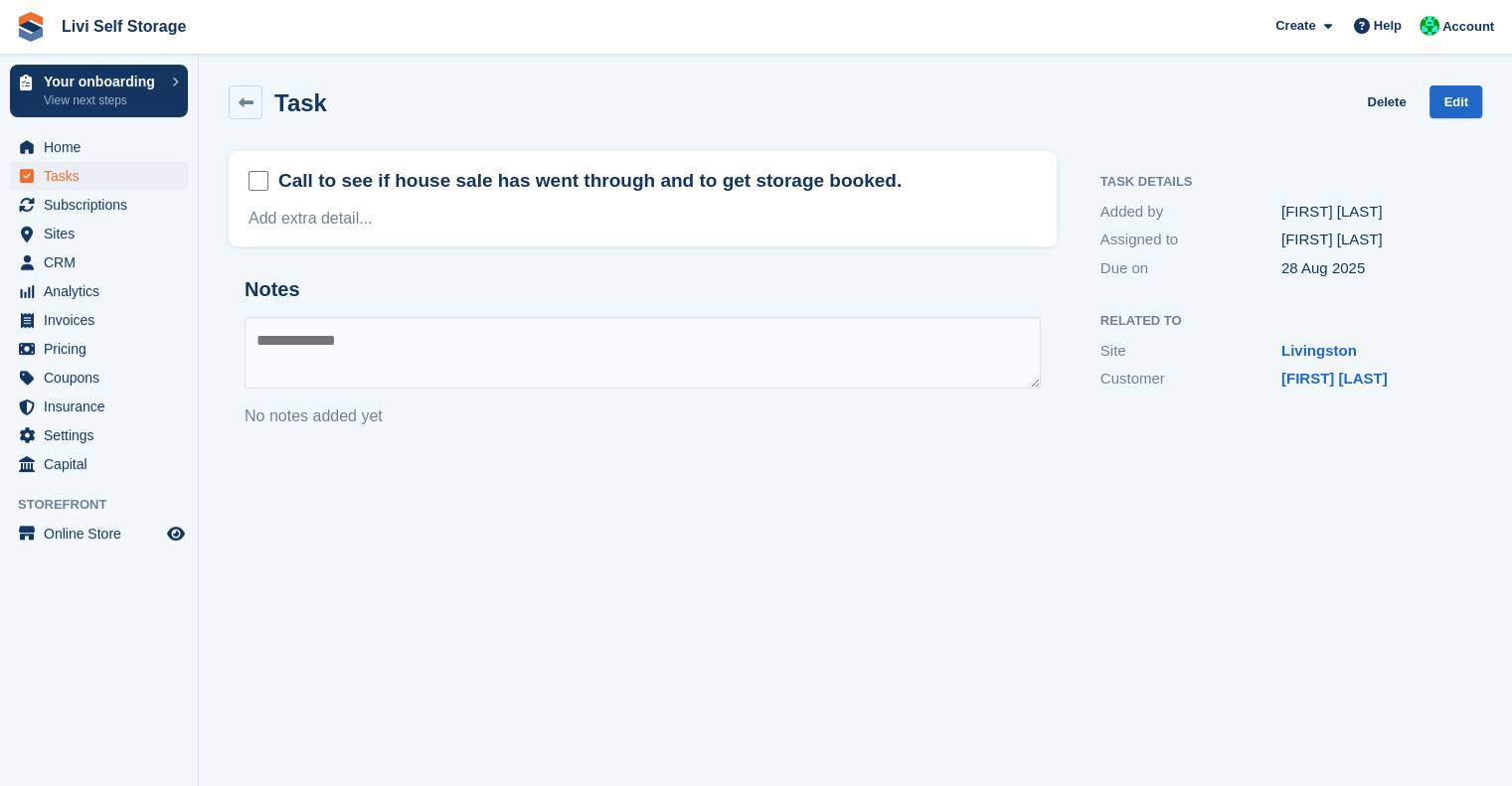 scroll, scrollTop: 0, scrollLeft: 0, axis: both 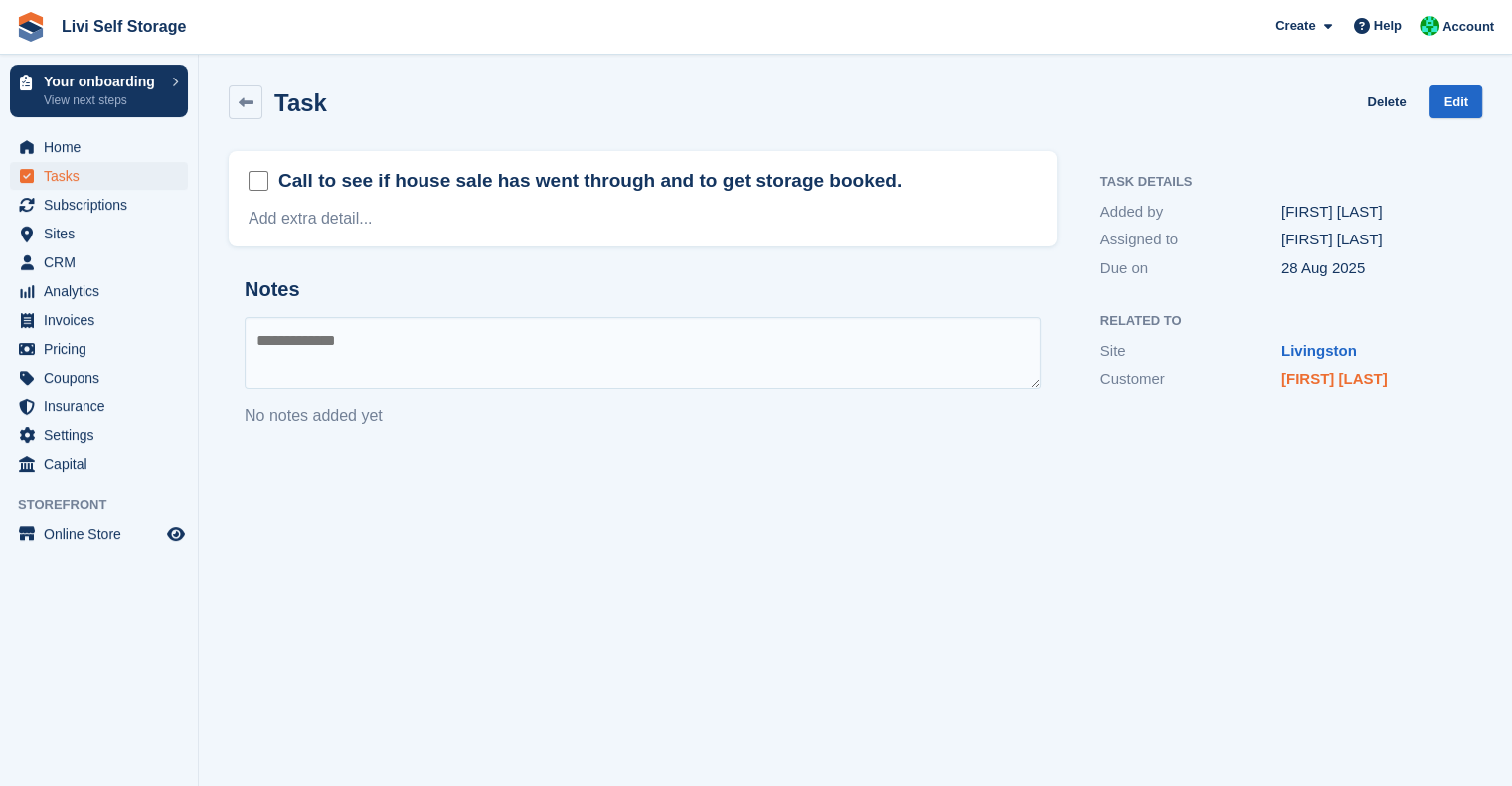 click on "Alasdair Jack" at bounding box center [1334, 378] 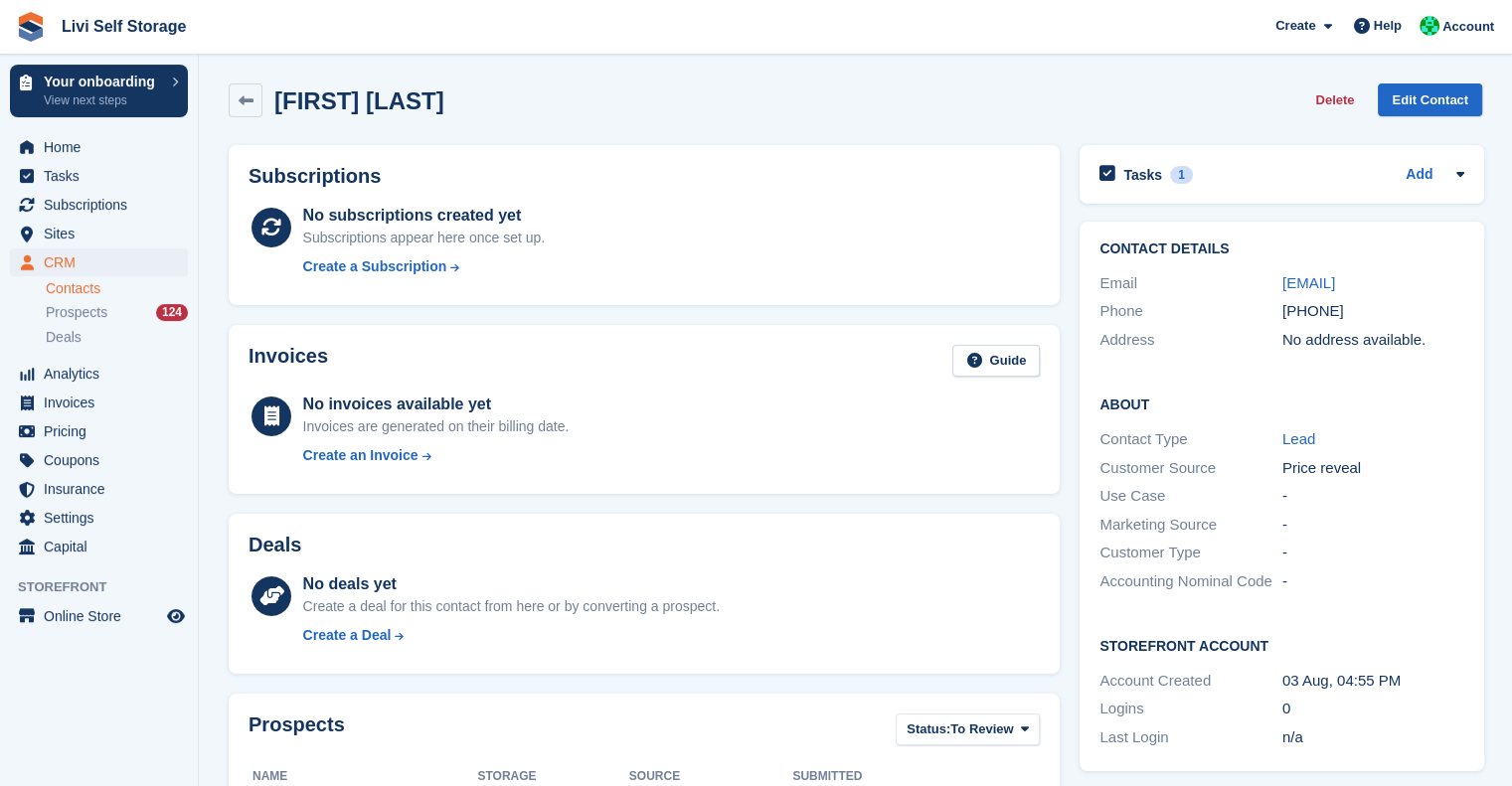 scroll, scrollTop: 0, scrollLeft: 0, axis: both 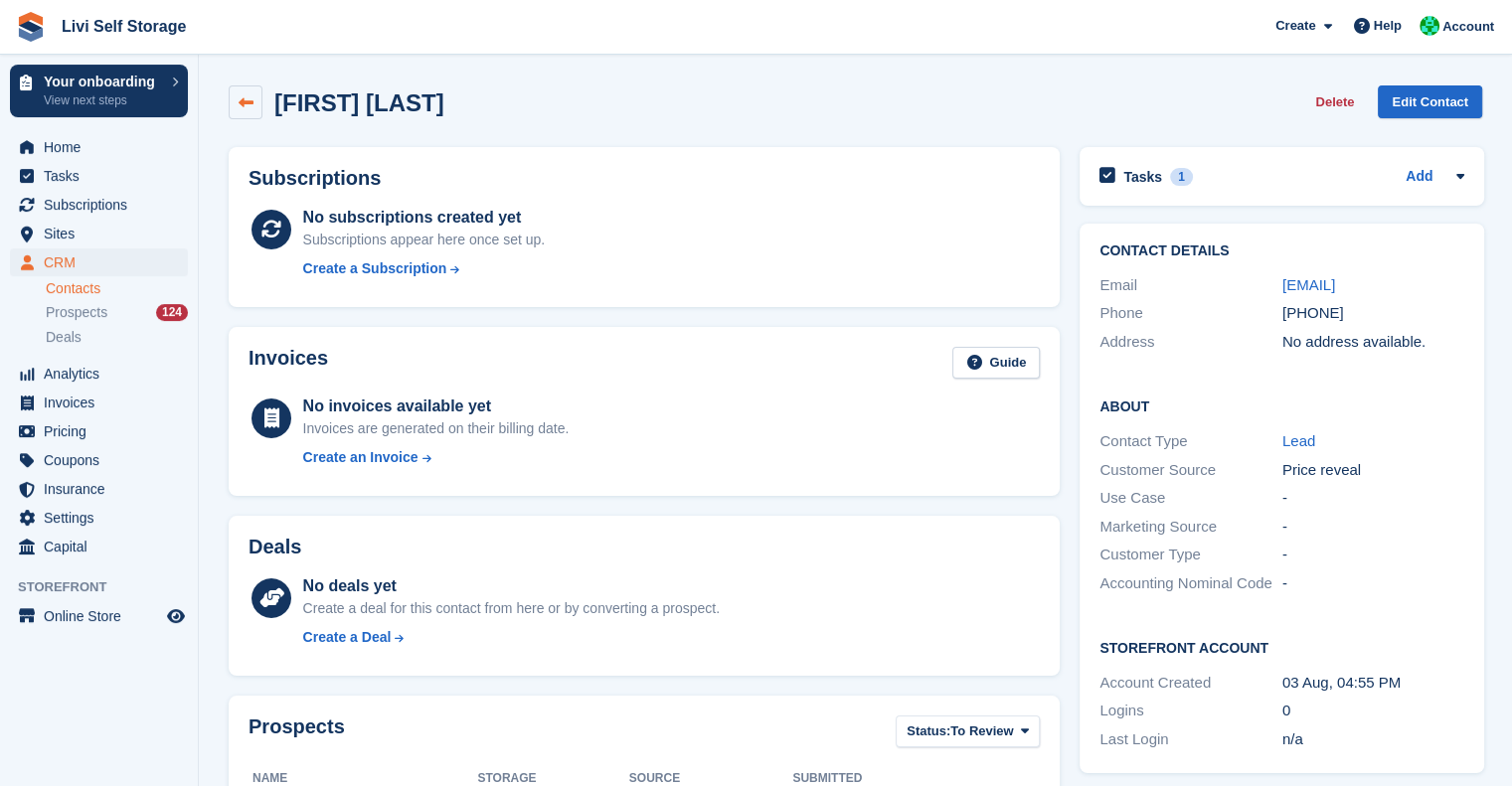 click at bounding box center (246, 102) 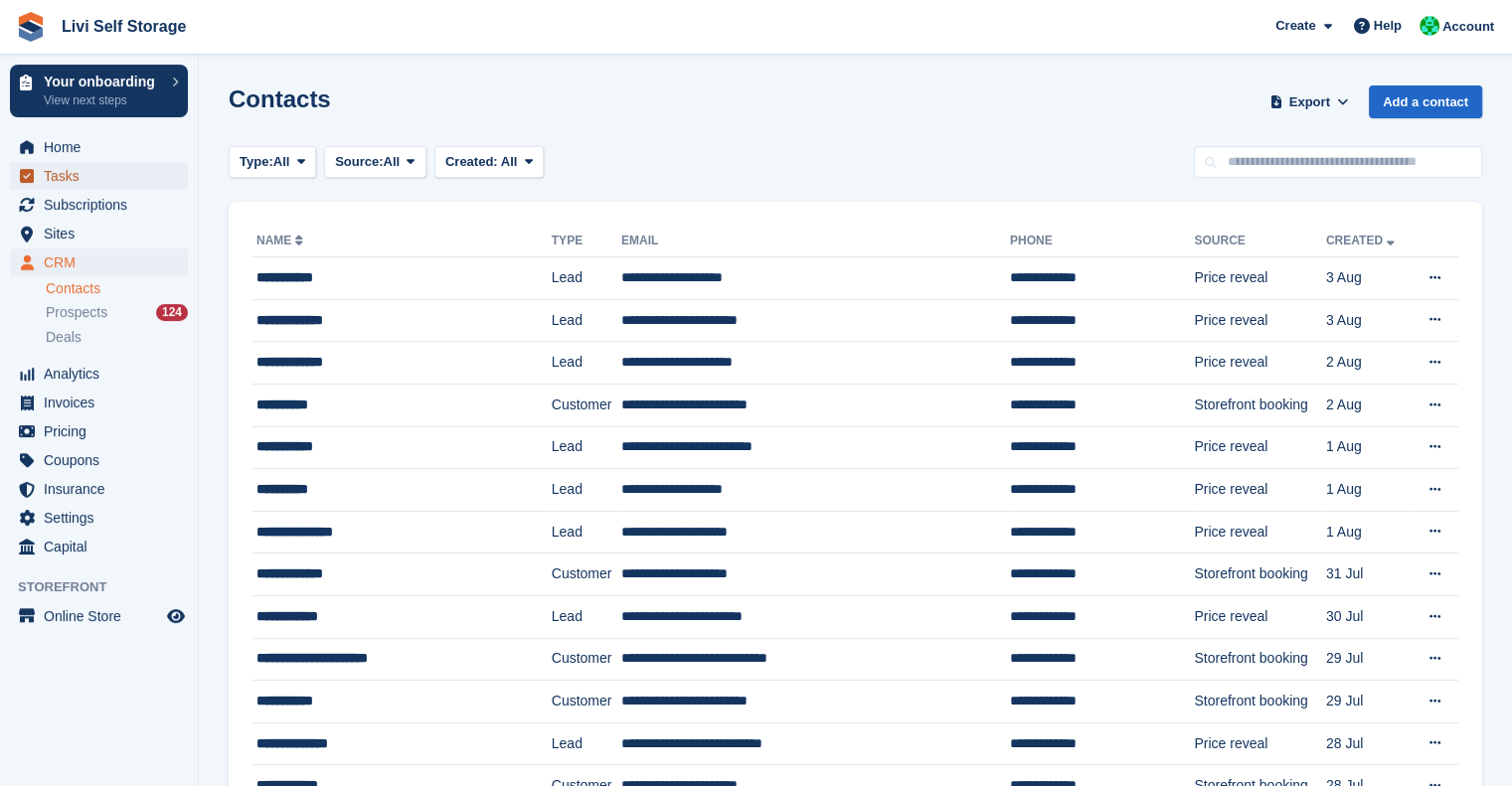 click on "Tasks" at bounding box center [103, 176] 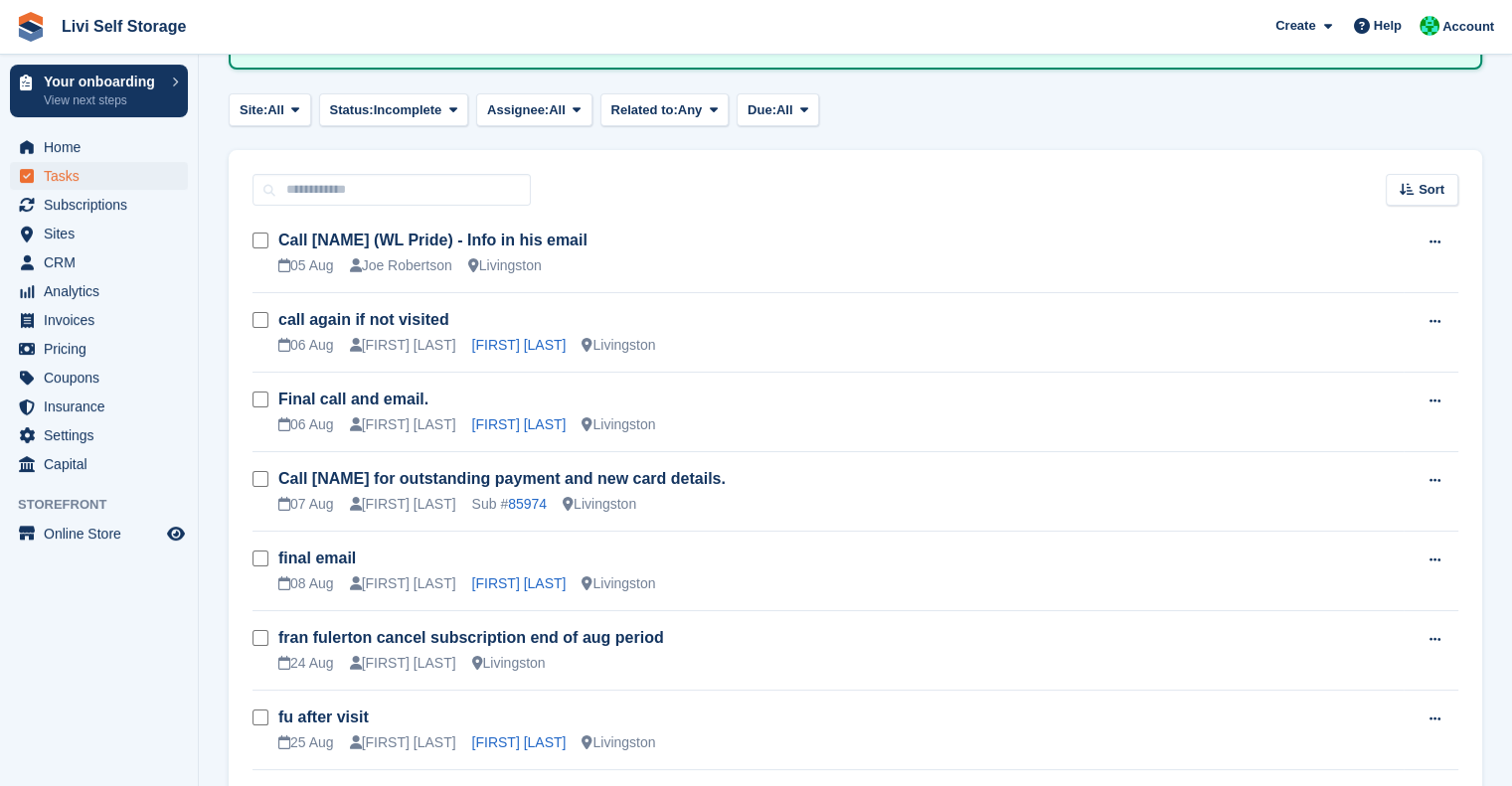 scroll, scrollTop: 202, scrollLeft: 0, axis: vertical 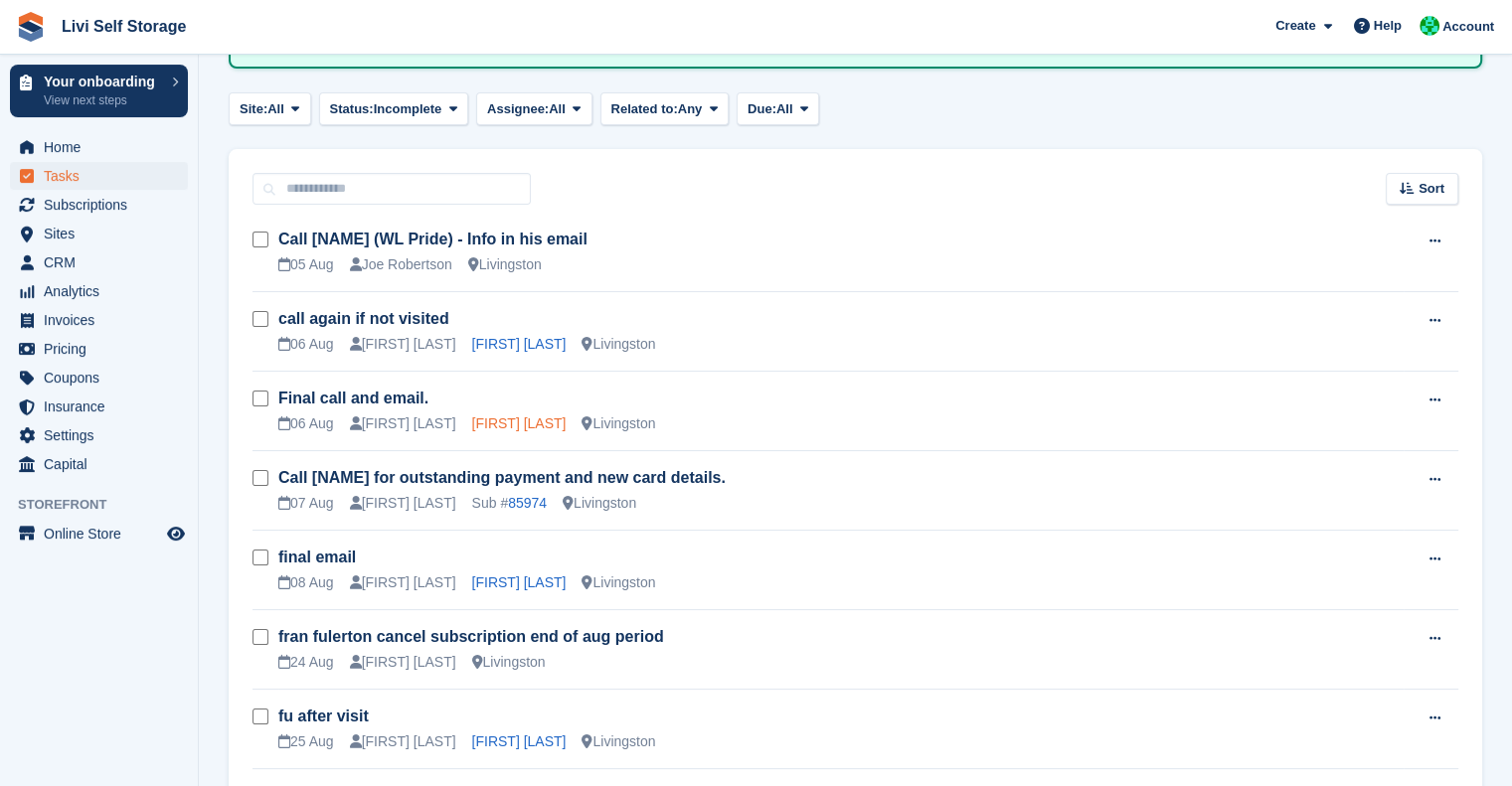 click on "james fullarton" at bounding box center [519, 423] 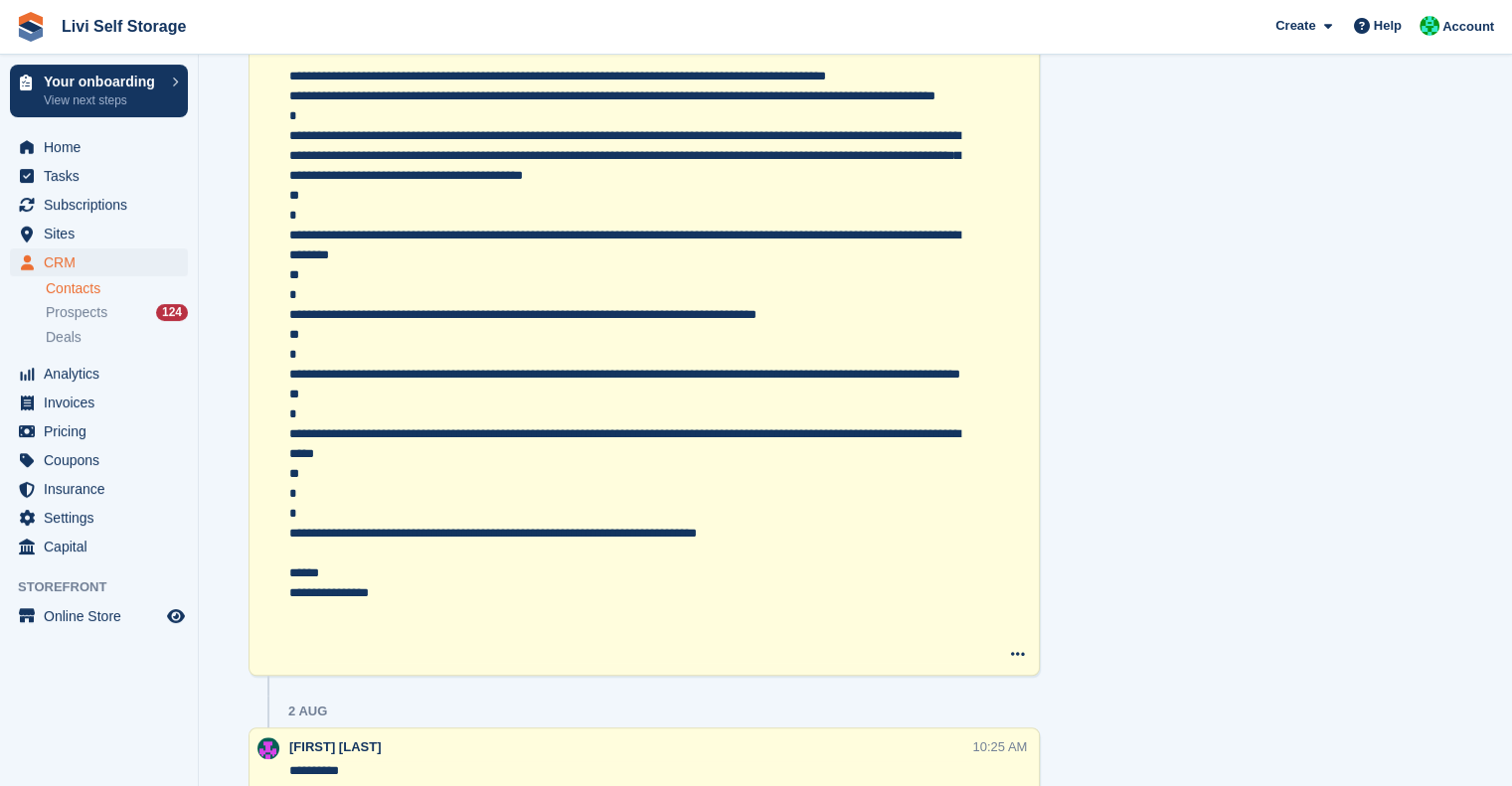 scroll, scrollTop: 1177, scrollLeft: 0, axis: vertical 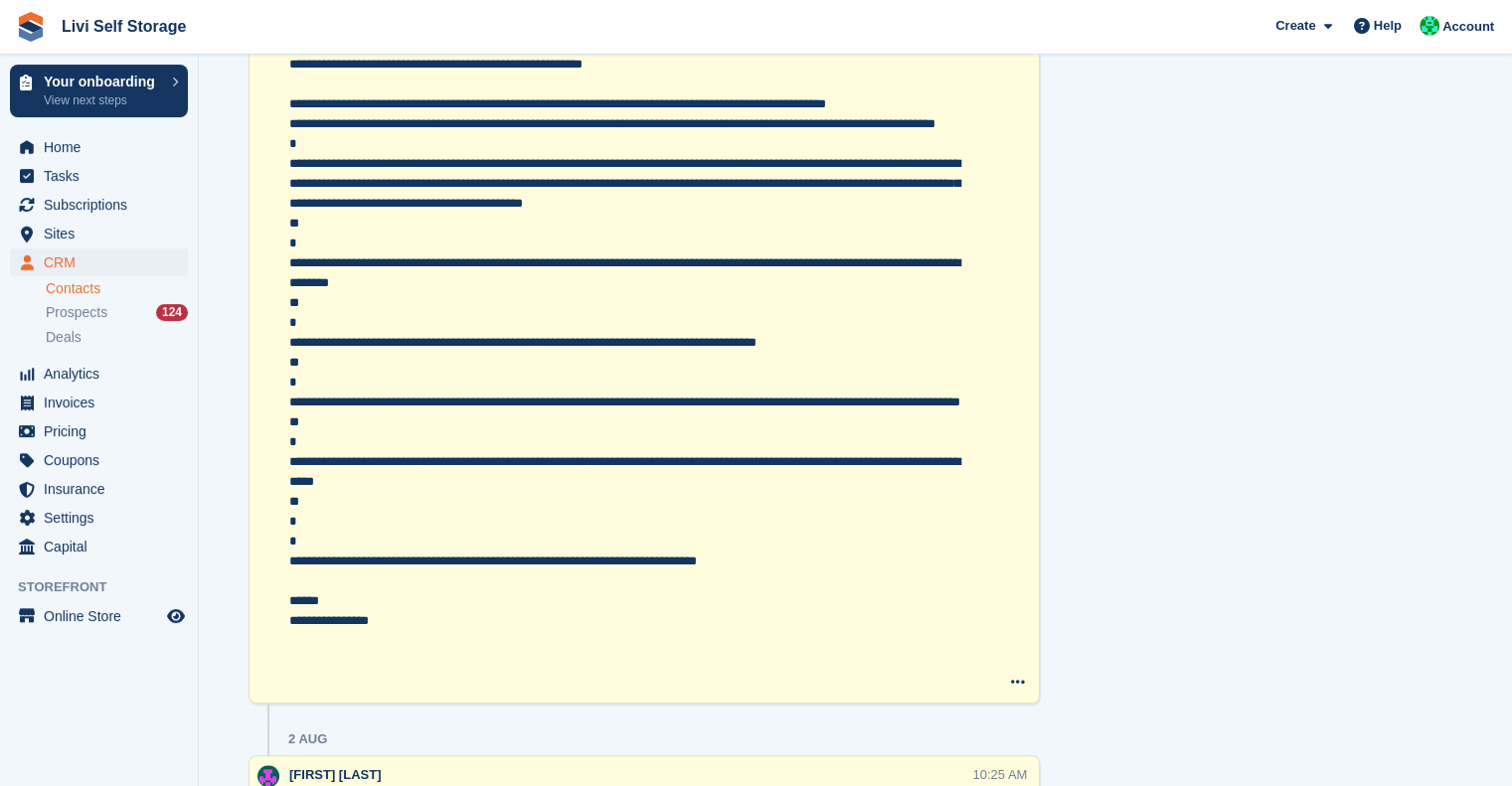 drag, startPoint x: 823, startPoint y: 556, endPoint x: 1164, endPoint y: 446, distance: 358.30294 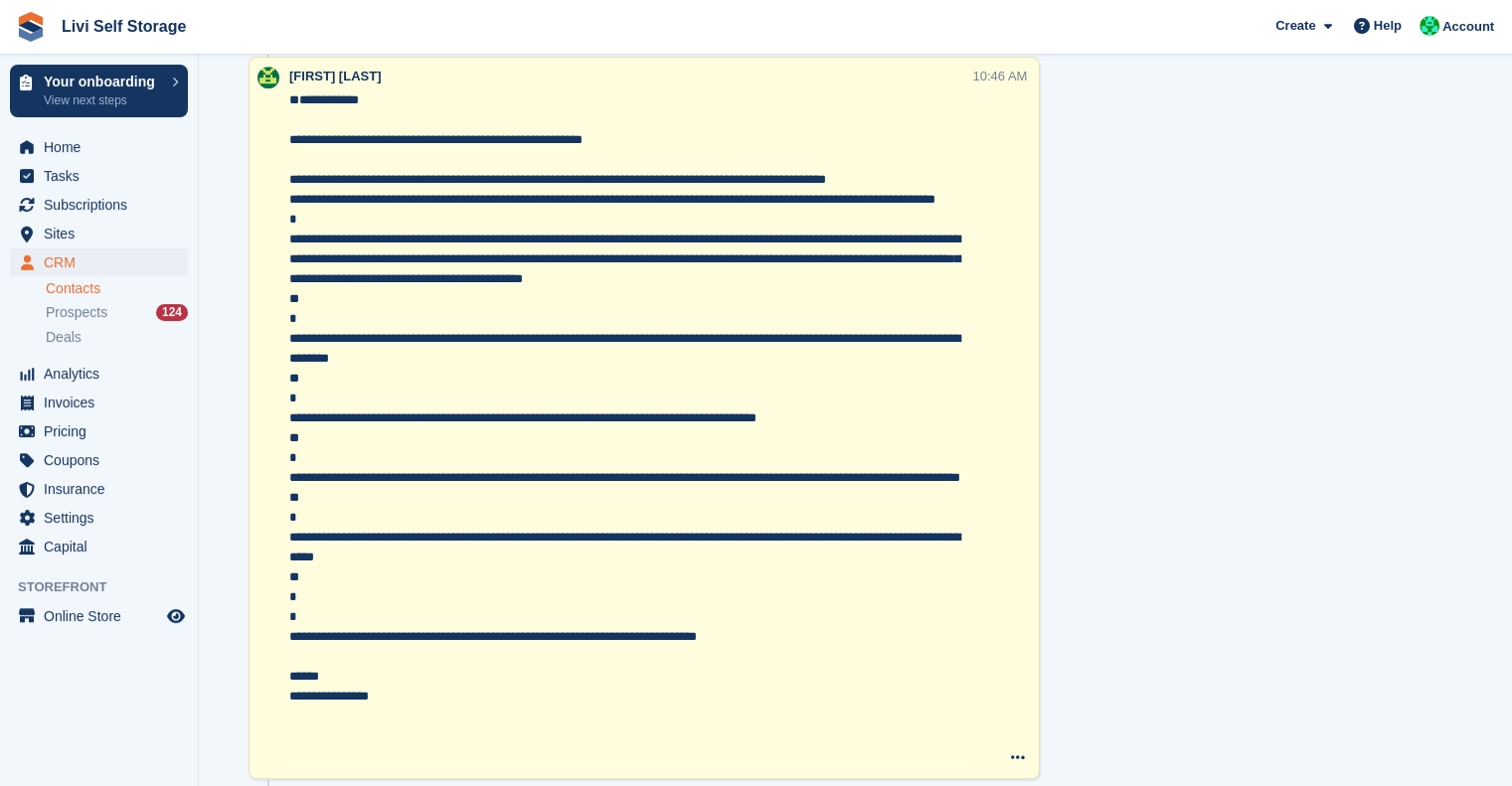 scroll, scrollTop: 1105, scrollLeft: 0, axis: vertical 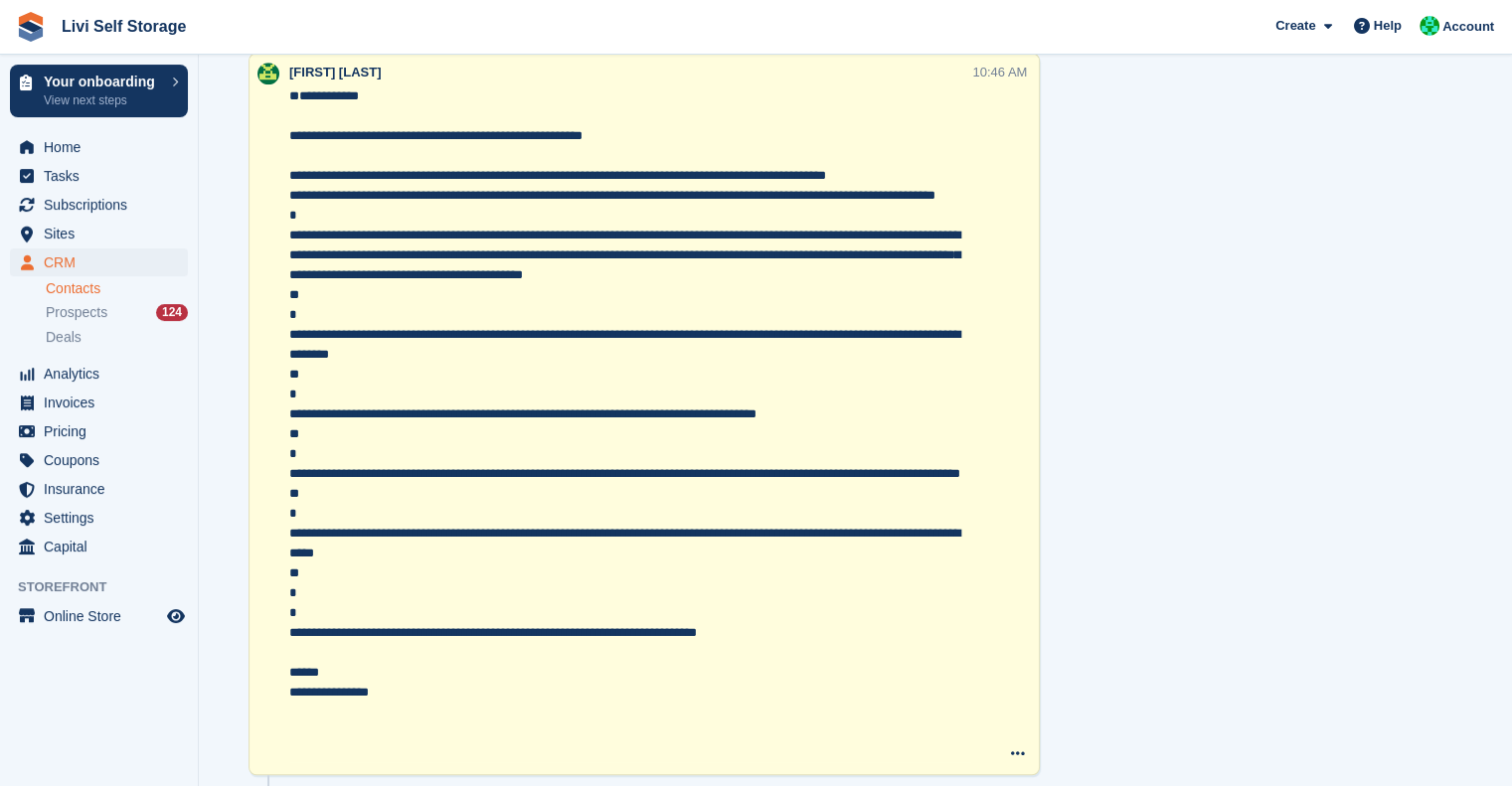 click on "Tasks
1
Add
Final call and email.
06 Aug
Contact Details
Email
fullartonjw@gmail.com
Lead" at bounding box center (1281, 677) 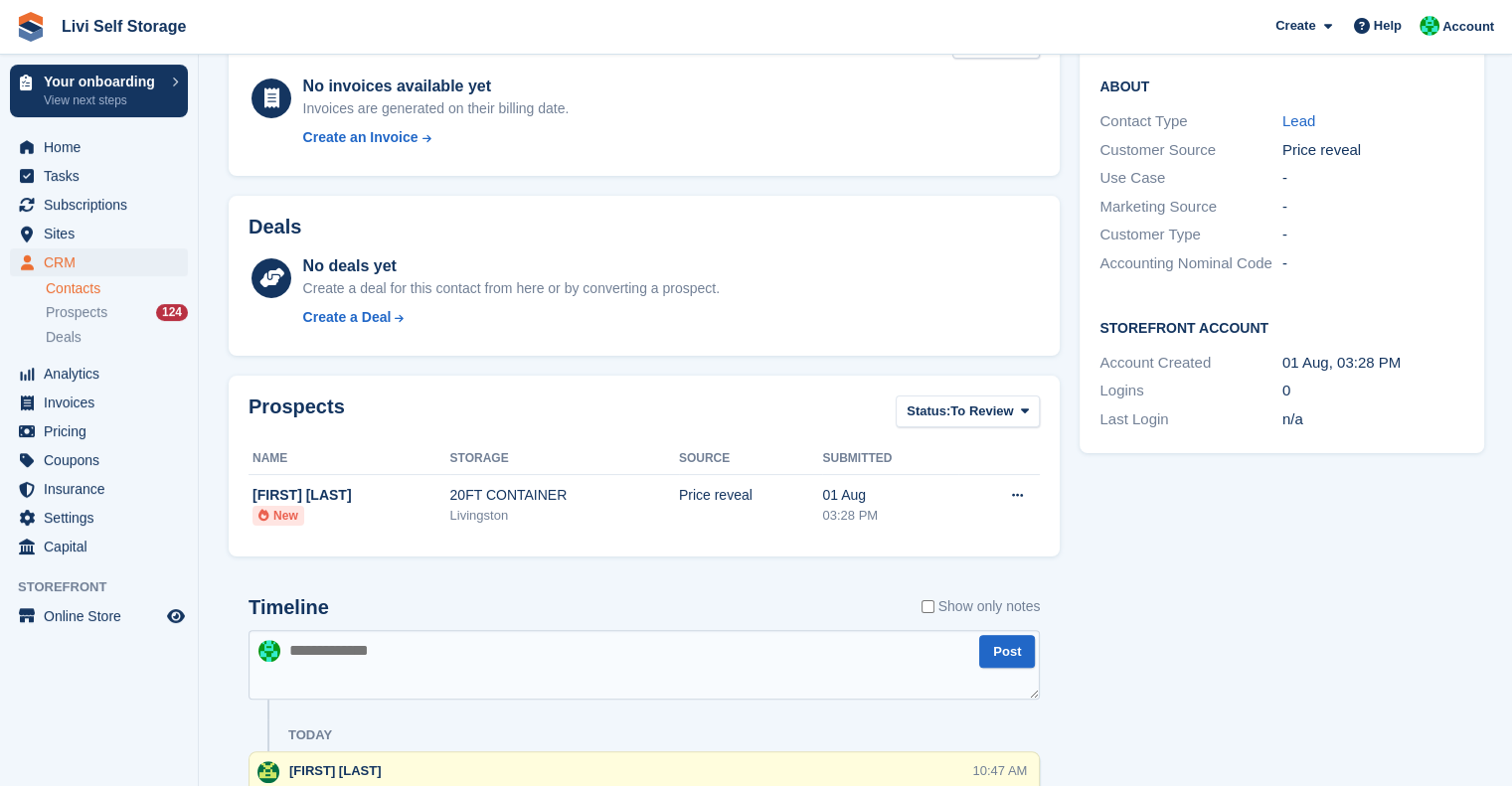 scroll, scrollTop: 0, scrollLeft: 0, axis: both 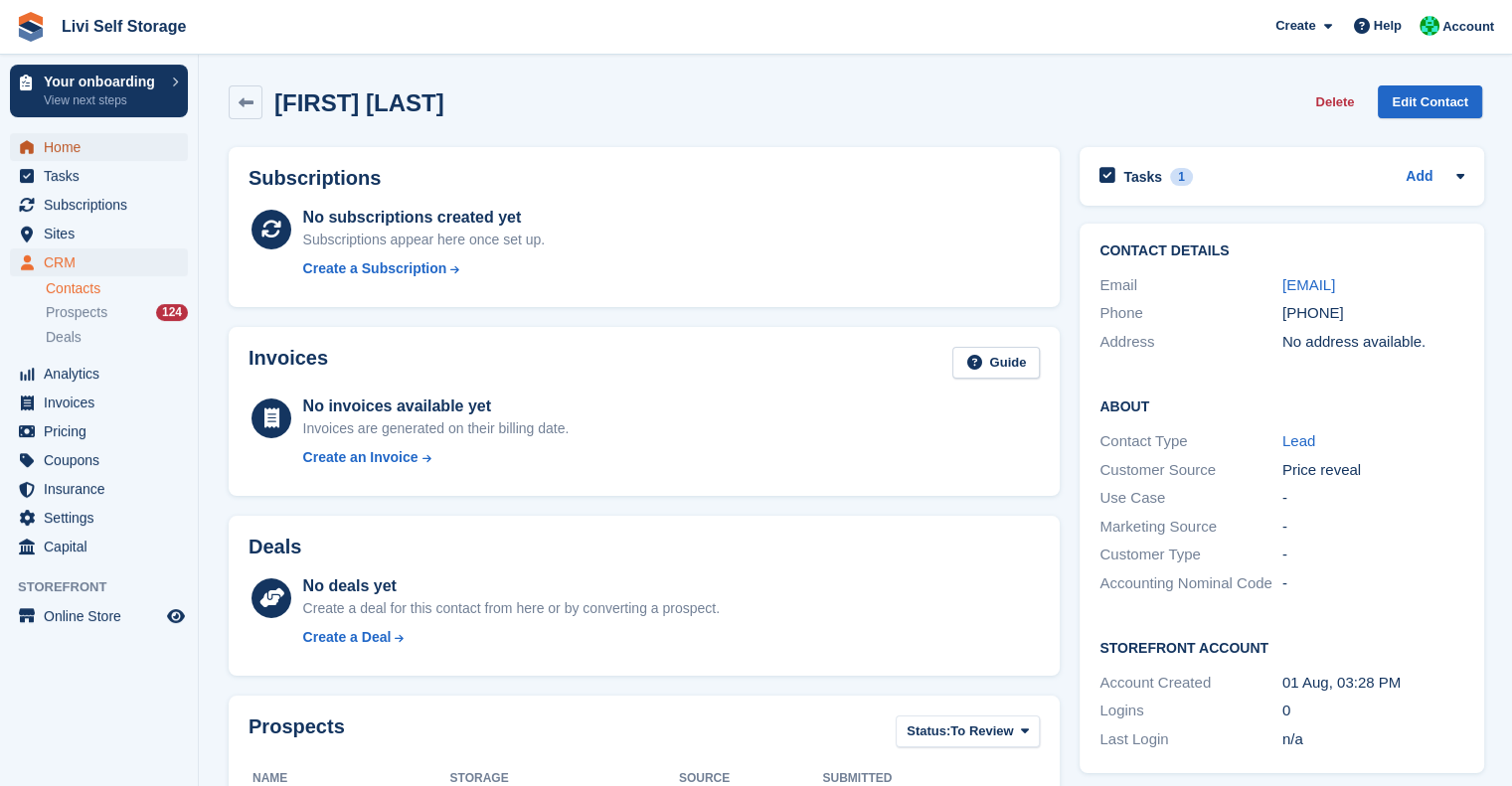 click on "Home" at bounding box center (103, 147) 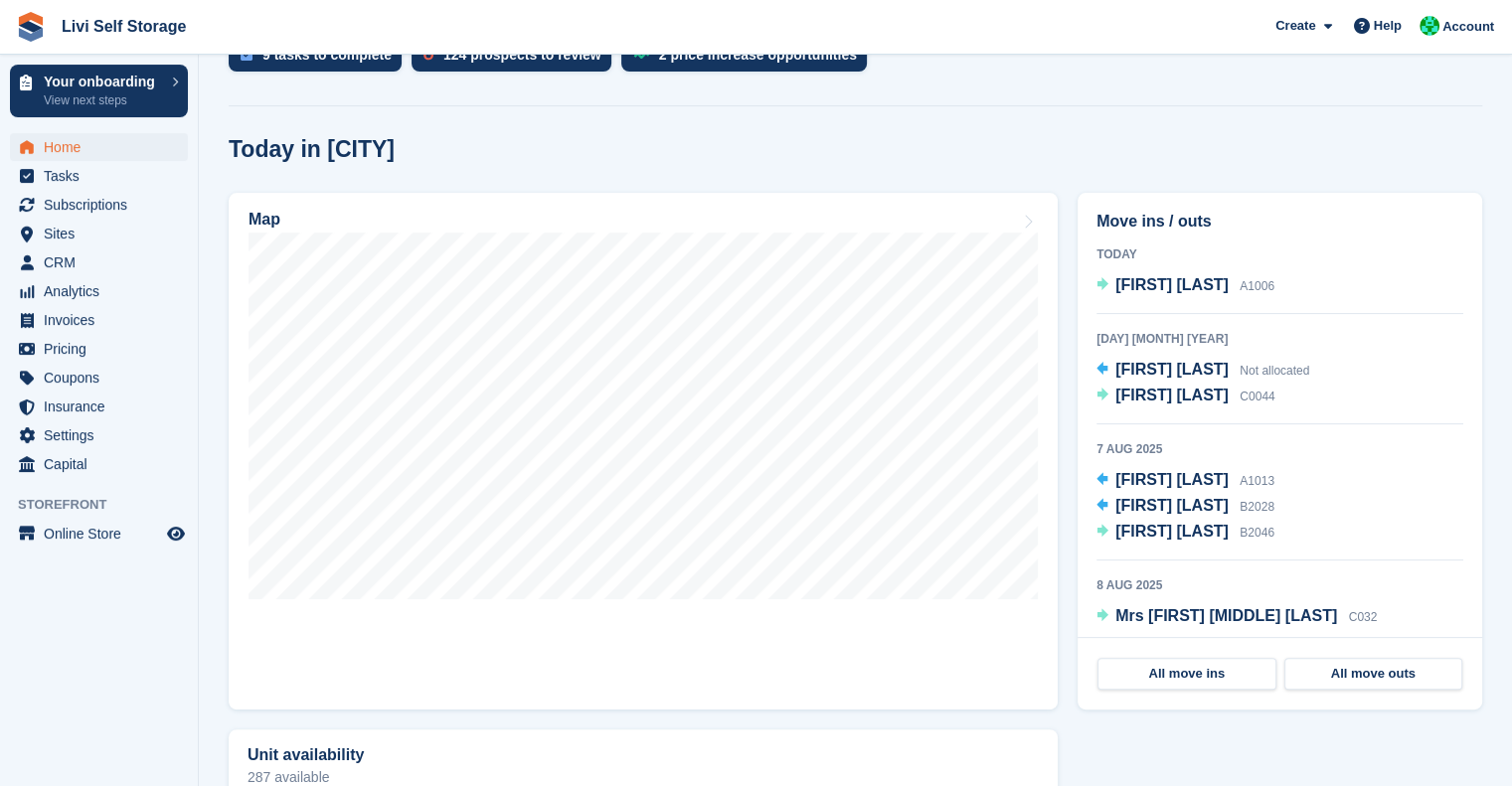 scroll, scrollTop: 516, scrollLeft: 0, axis: vertical 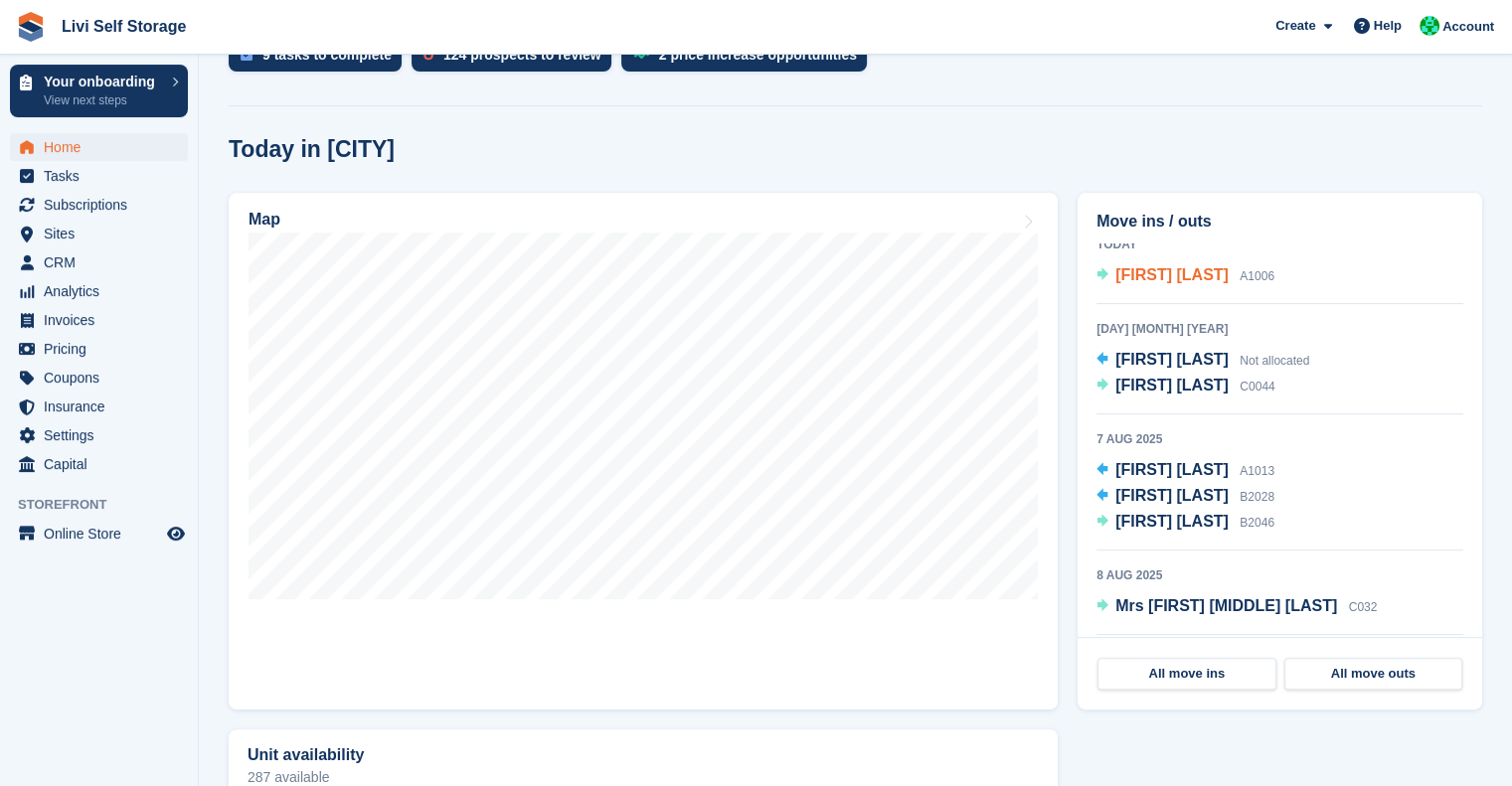 click on "Daniel Wilson" at bounding box center (1172, 274) 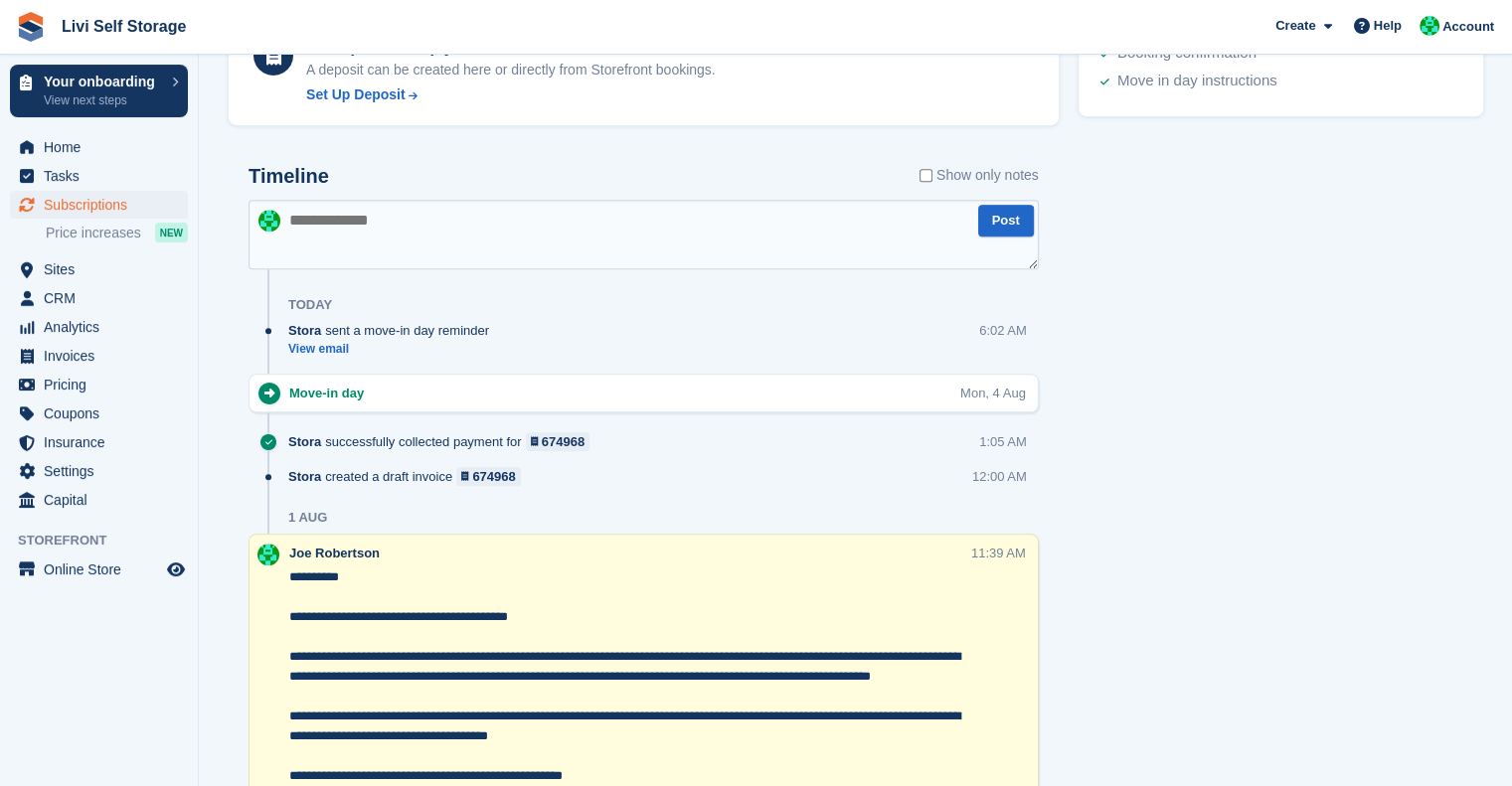 scroll, scrollTop: 986, scrollLeft: 0, axis: vertical 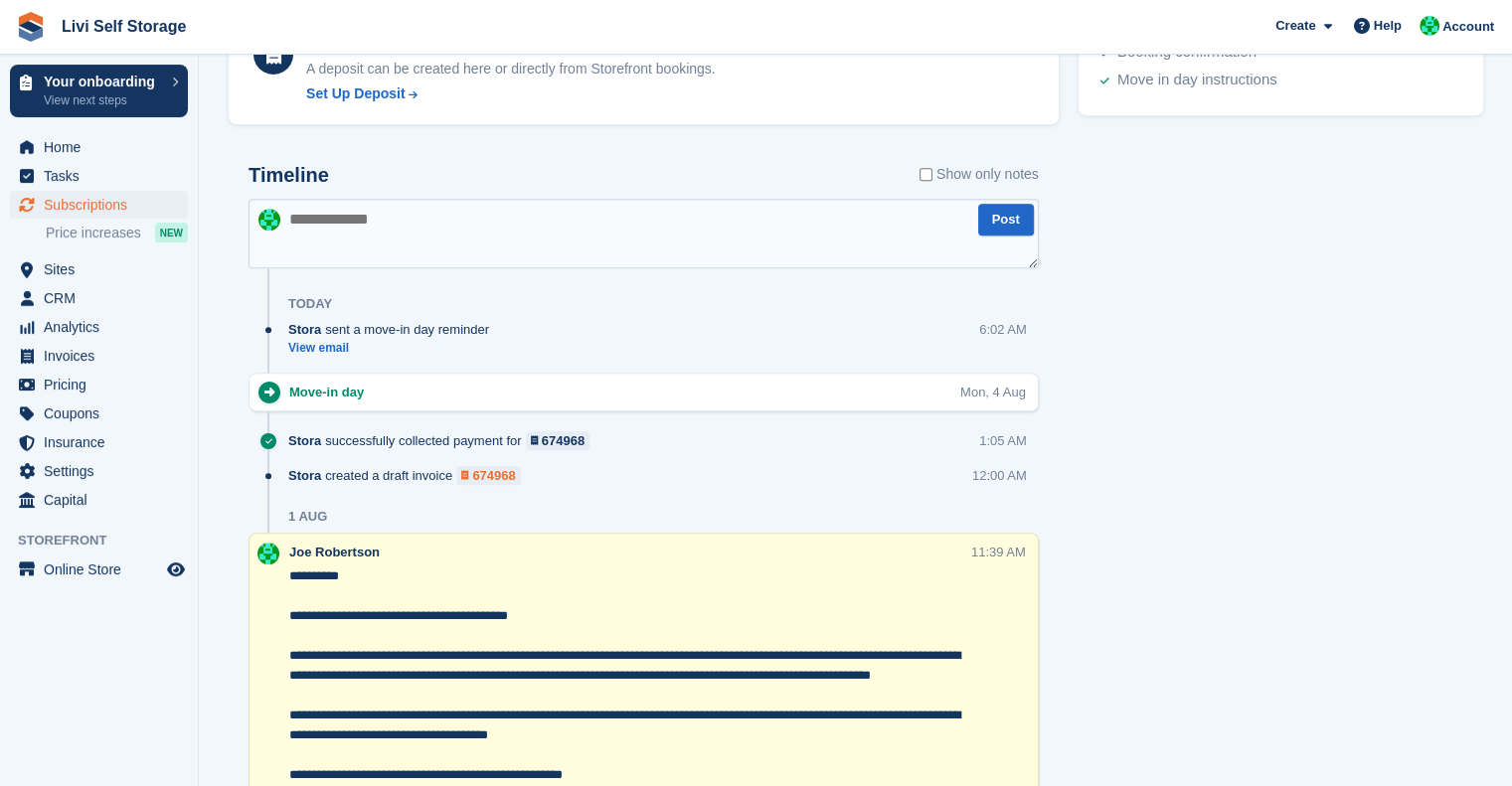 click on "674968" at bounding box center (493, 475) 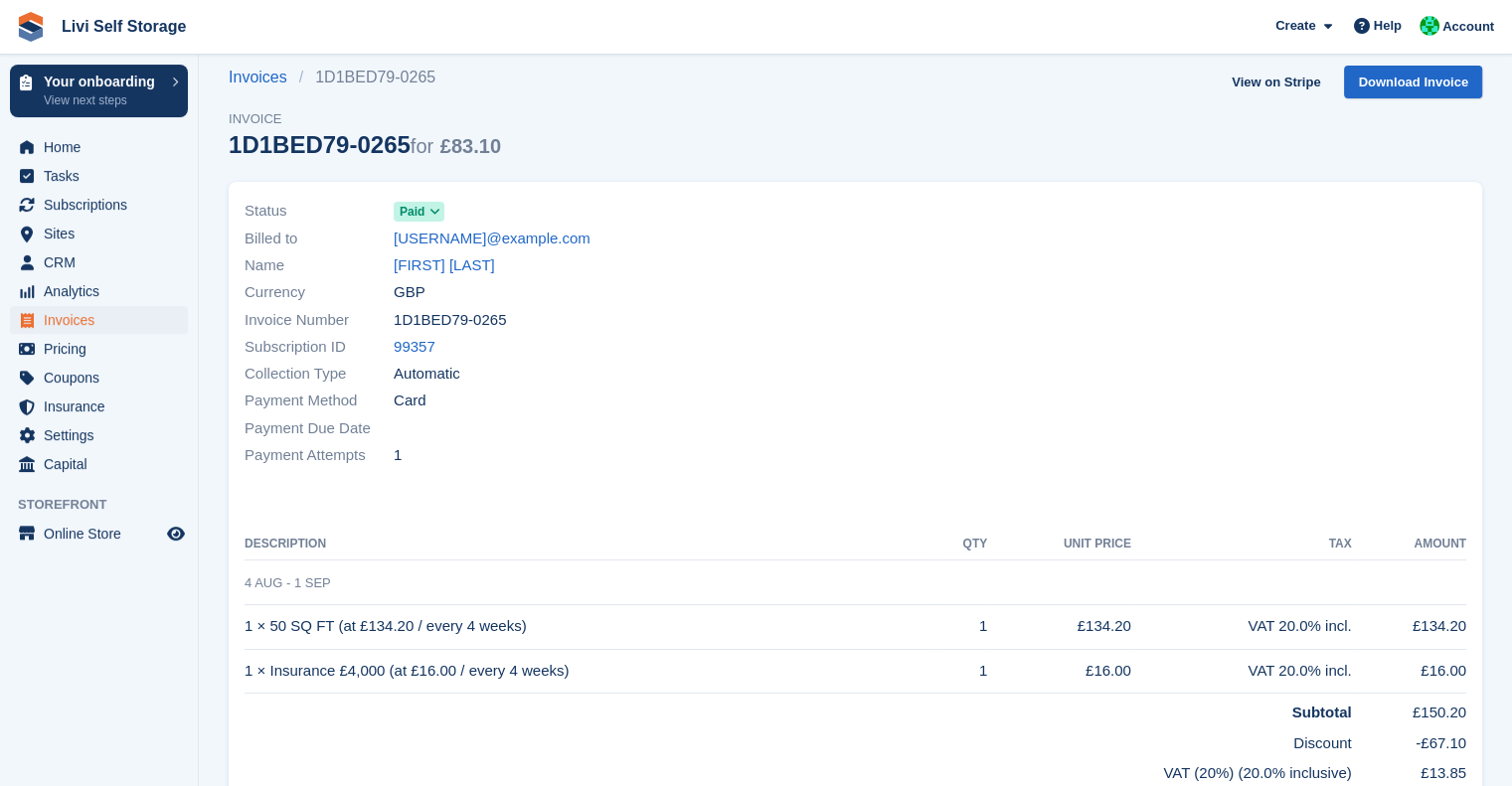 scroll, scrollTop: 0, scrollLeft: 0, axis: both 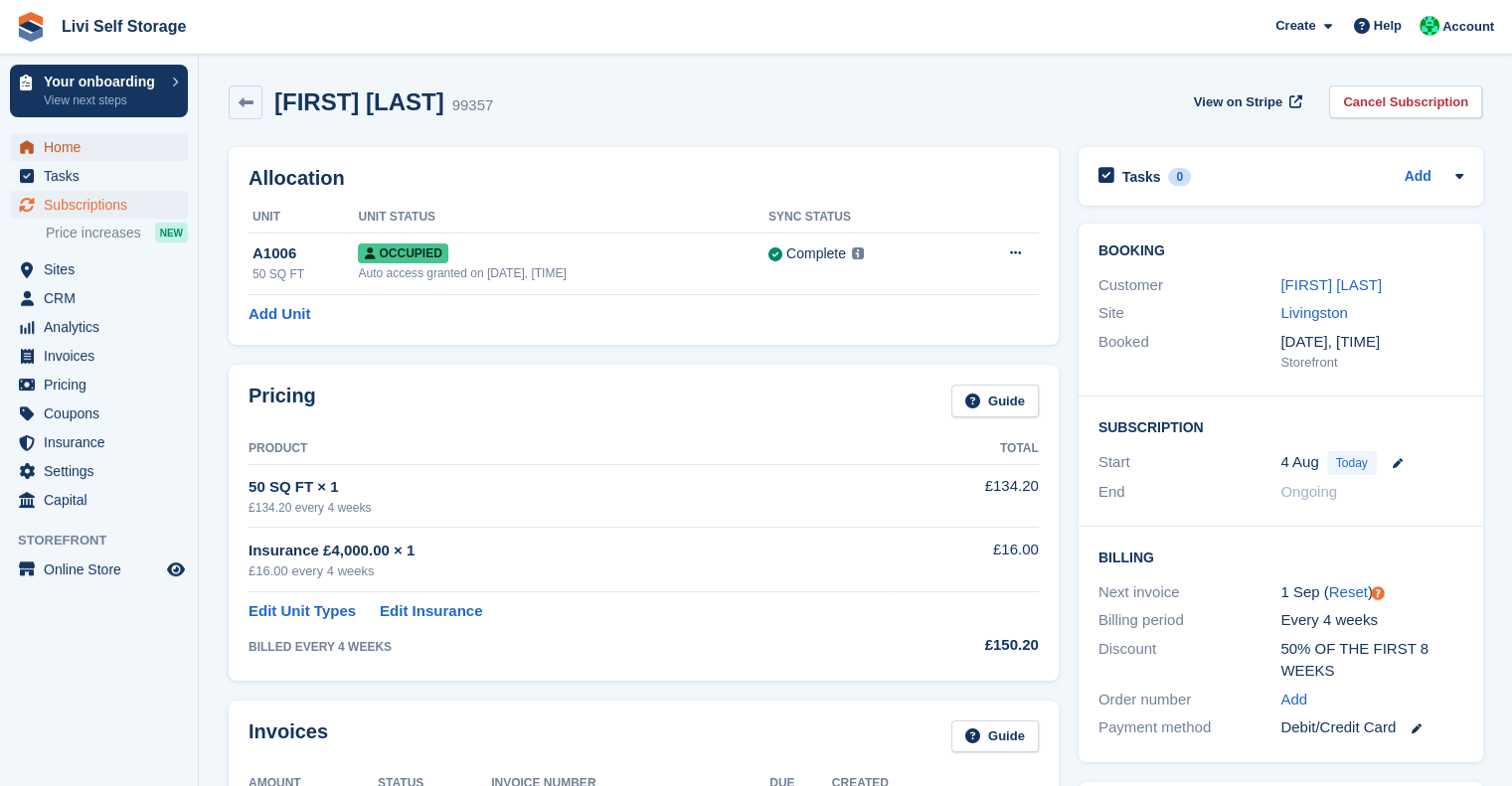 click on "Home" at bounding box center (103, 147) 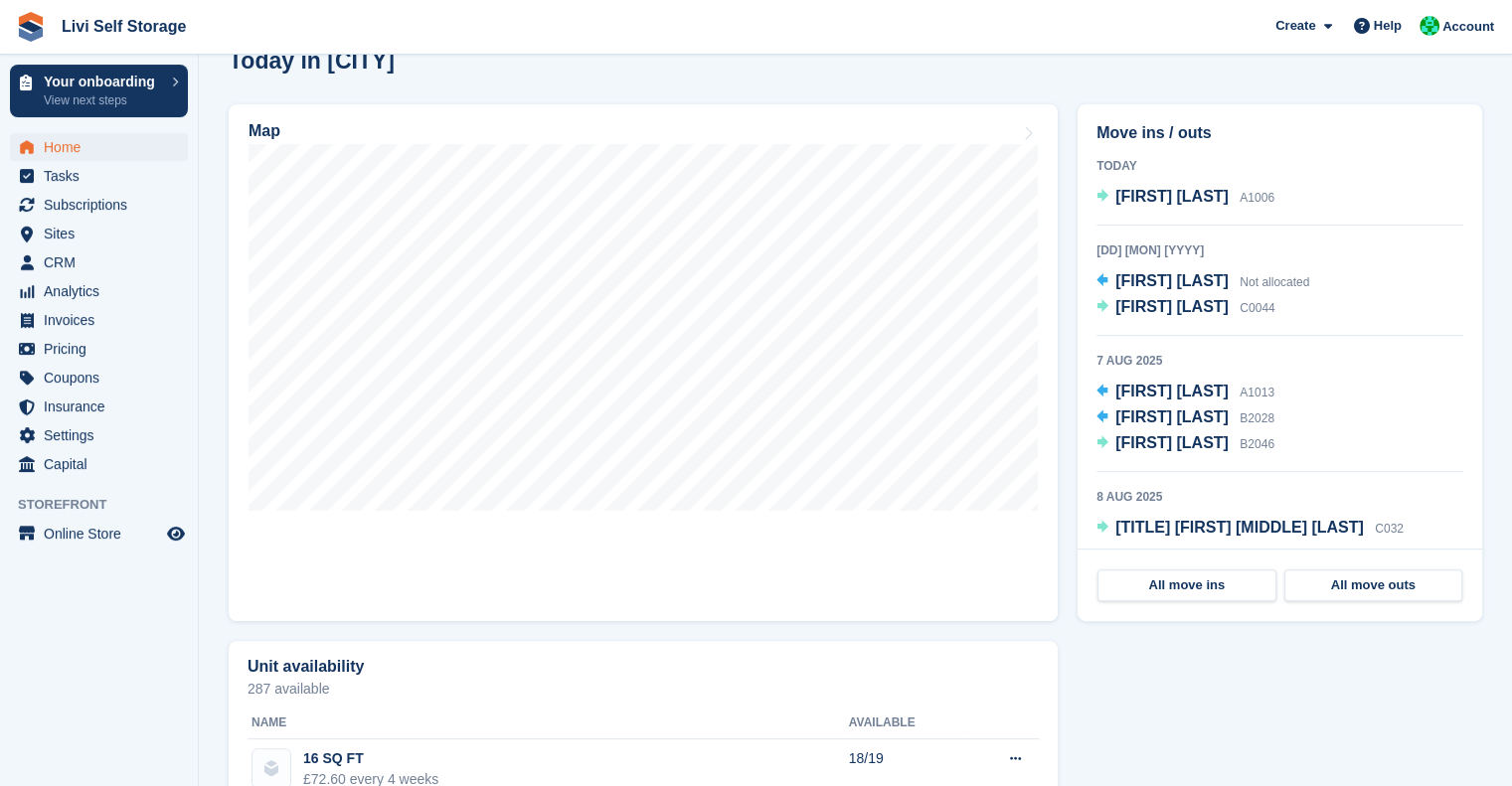scroll, scrollTop: 608, scrollLeft: 0, axis: vertical 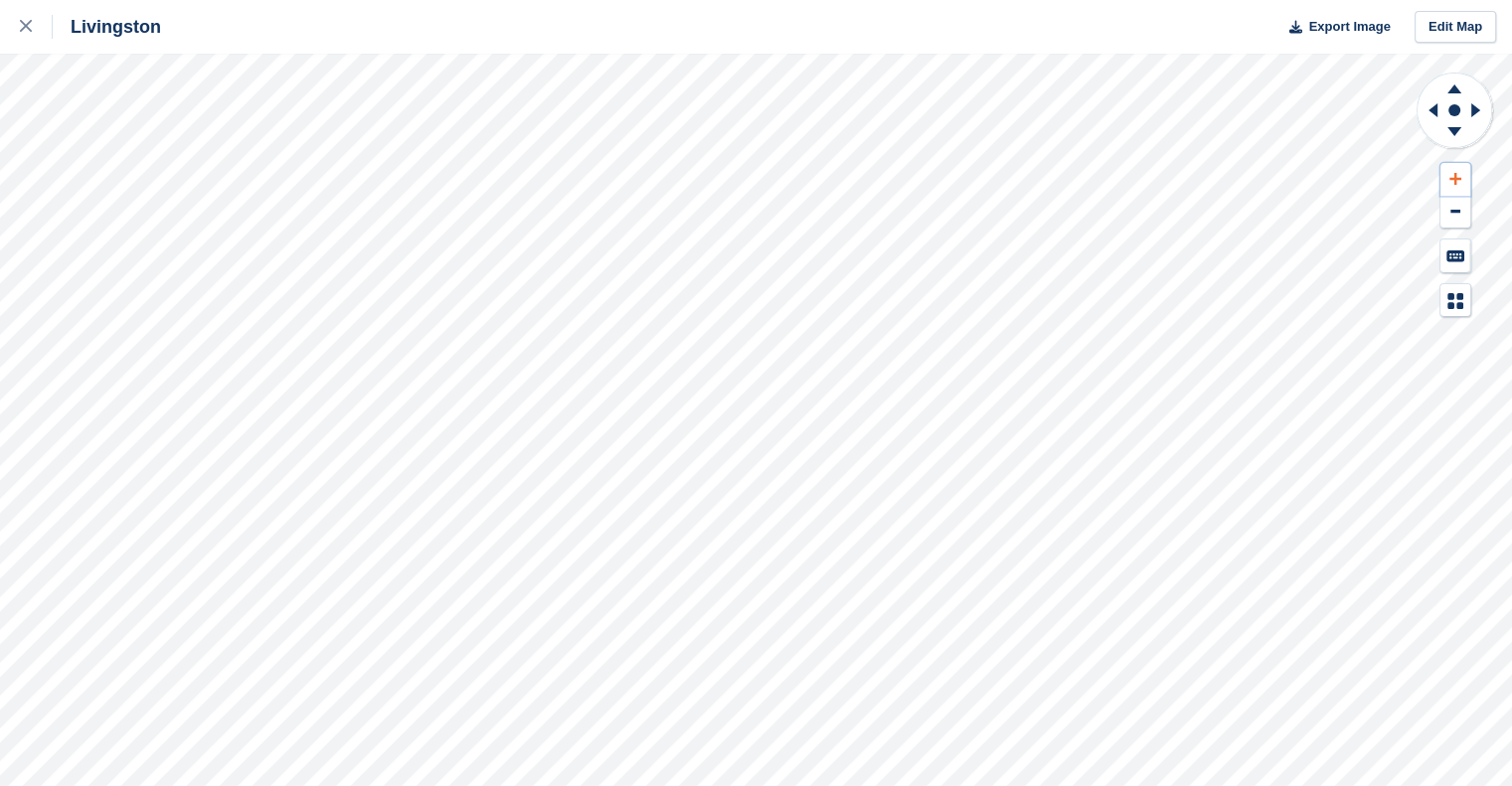 drag, startPoint x: 0, startPoint y: 0, endPoint x: 1450, endPoint y: 180, distance: 1461.1297 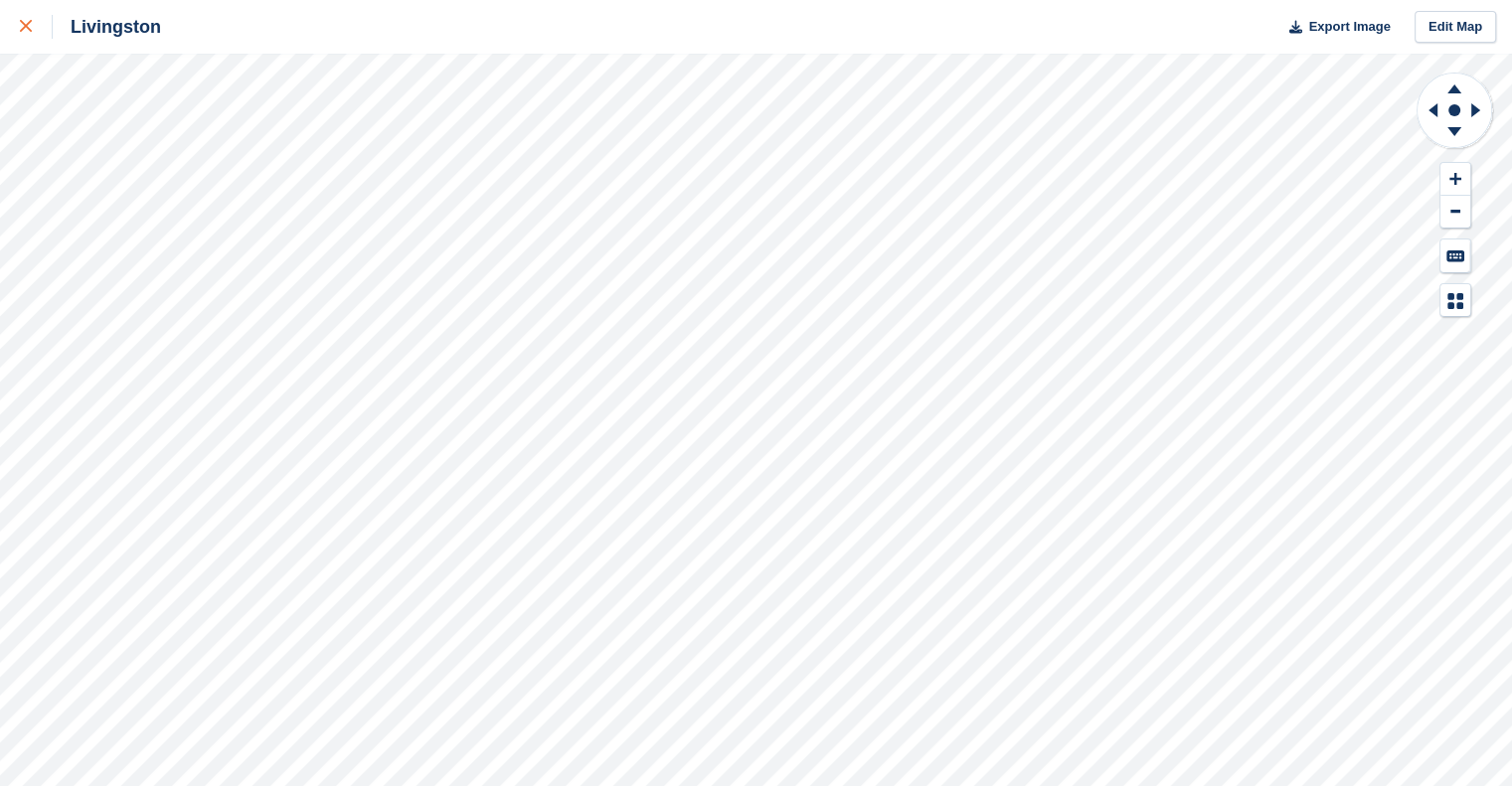 click at bounding box center (26, 27) 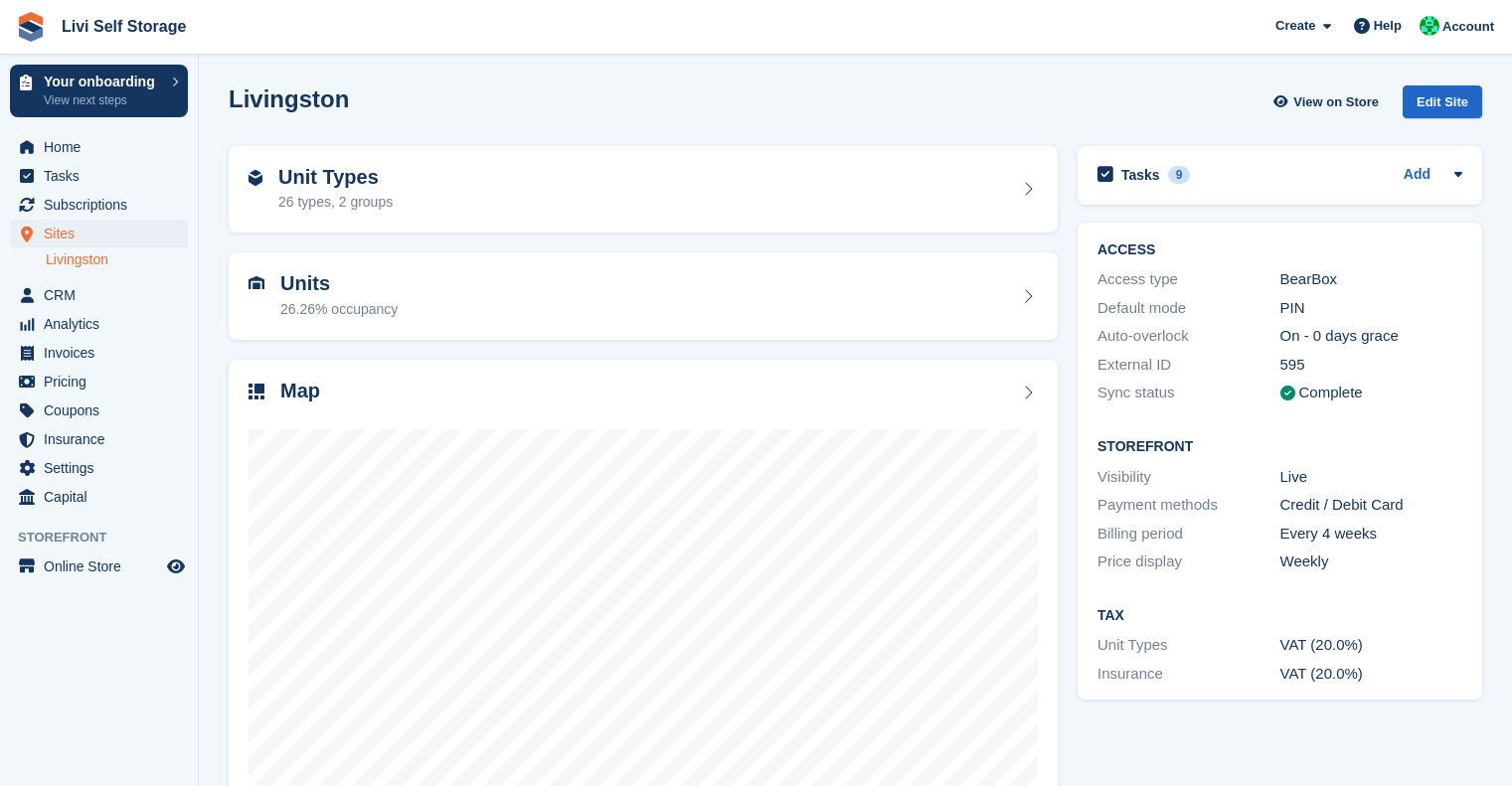 scroll, scrollTop: 0, scrollLeft: 0, axis: both 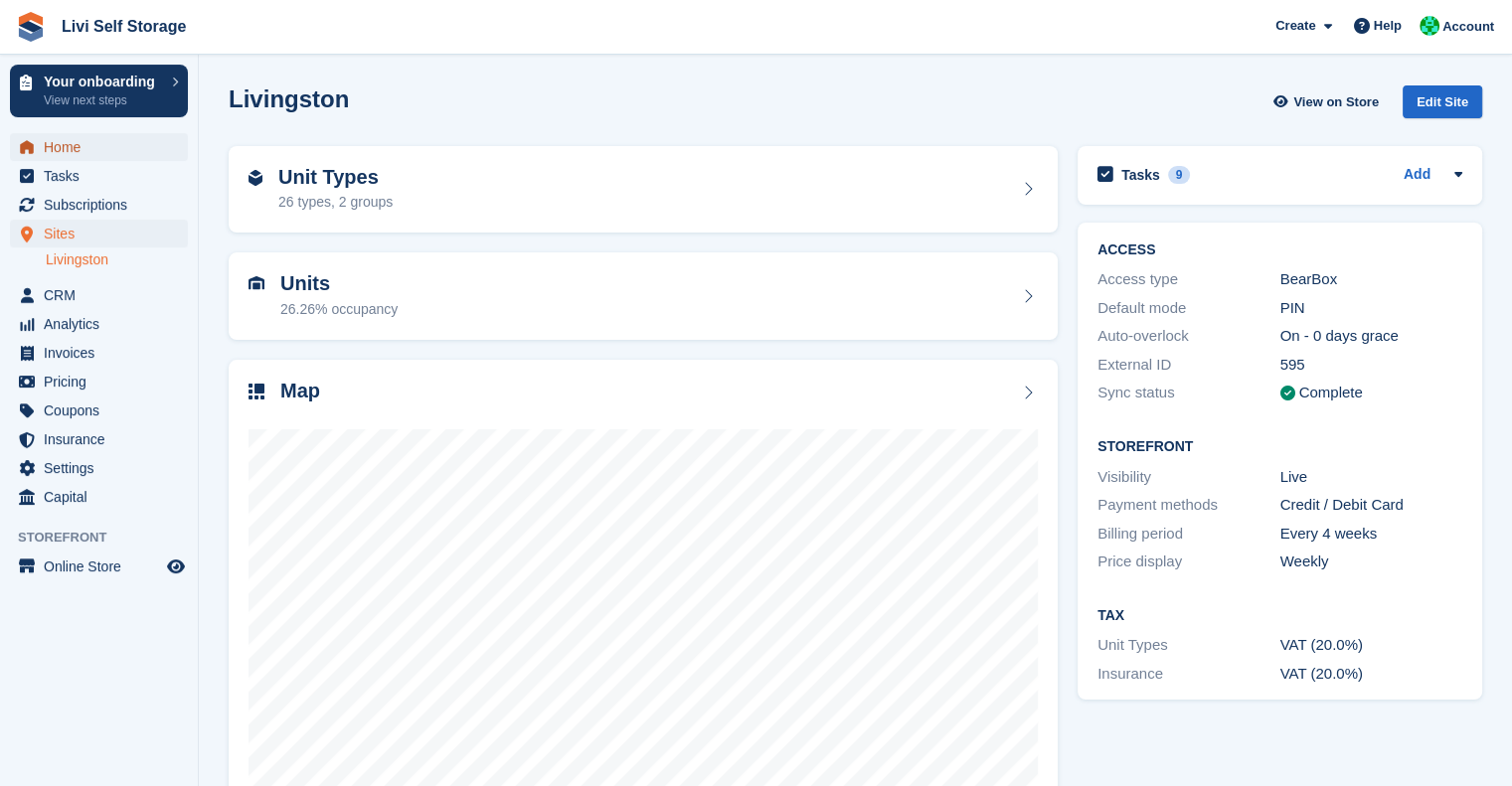 click on "Home" at bounding box center (103, 147) 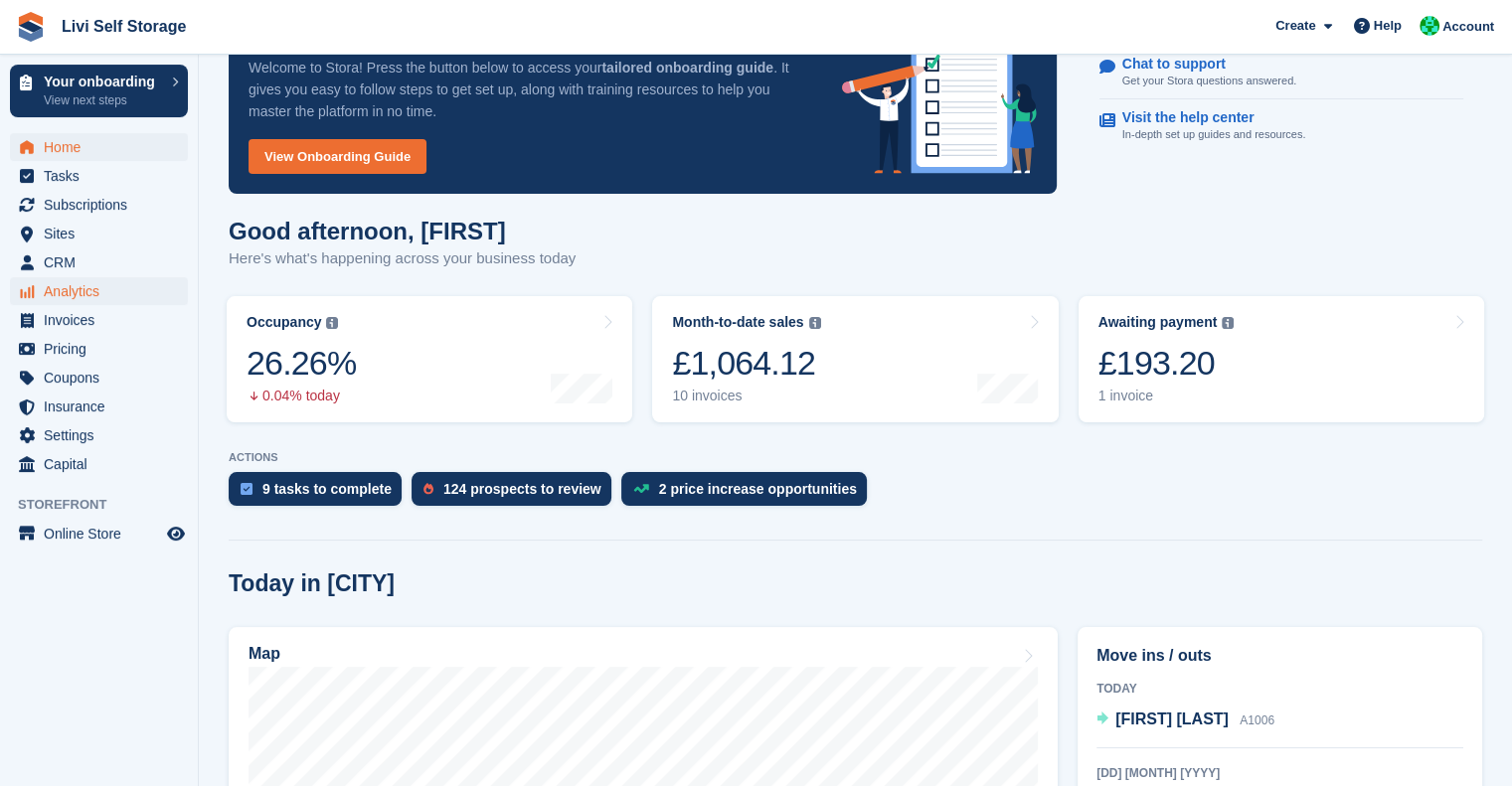scroll, scrollTop: 67, scrollLeft: 0, axis: vertical 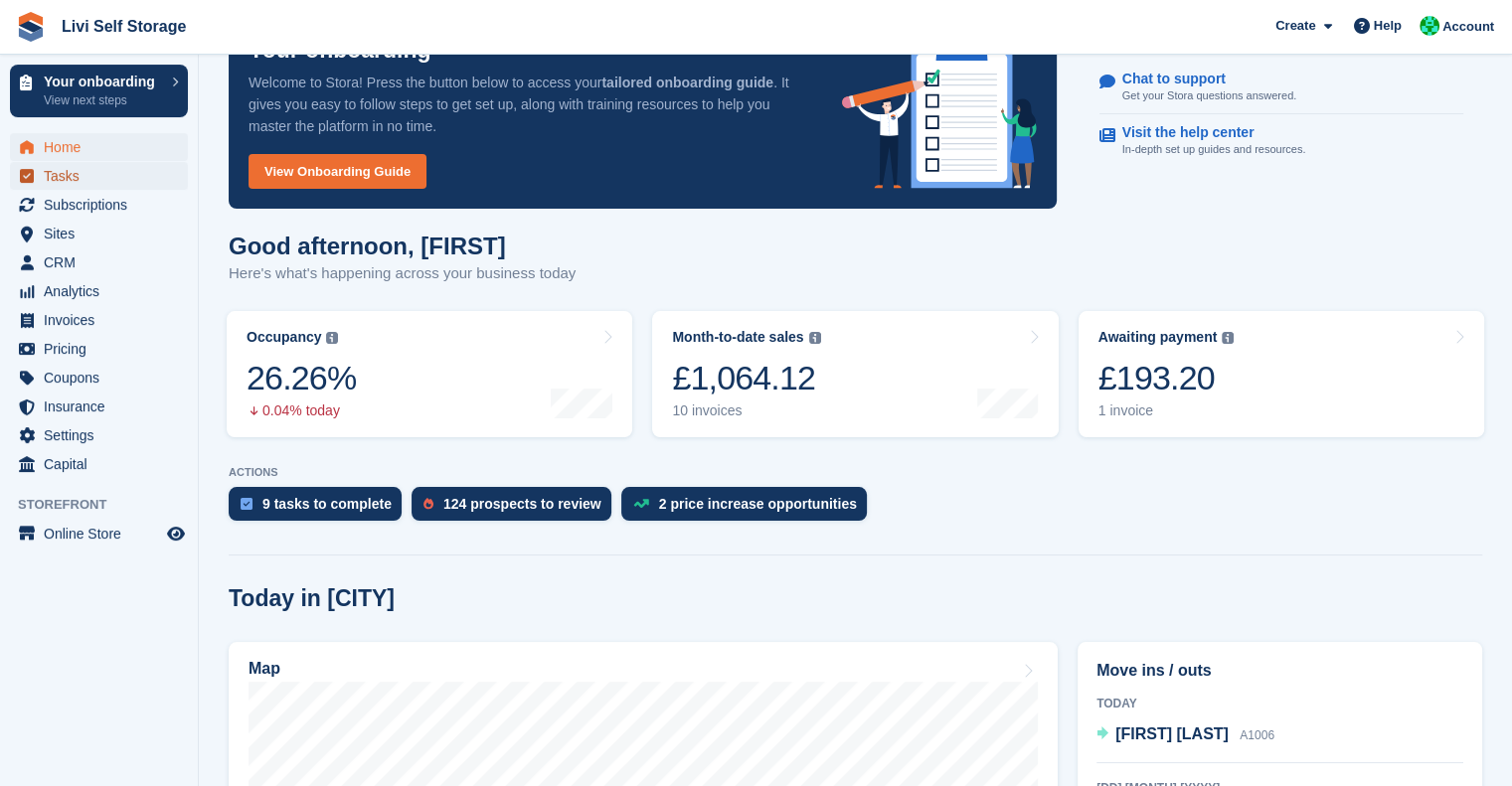 click on "Tasks" at bounding box center (103, 176) 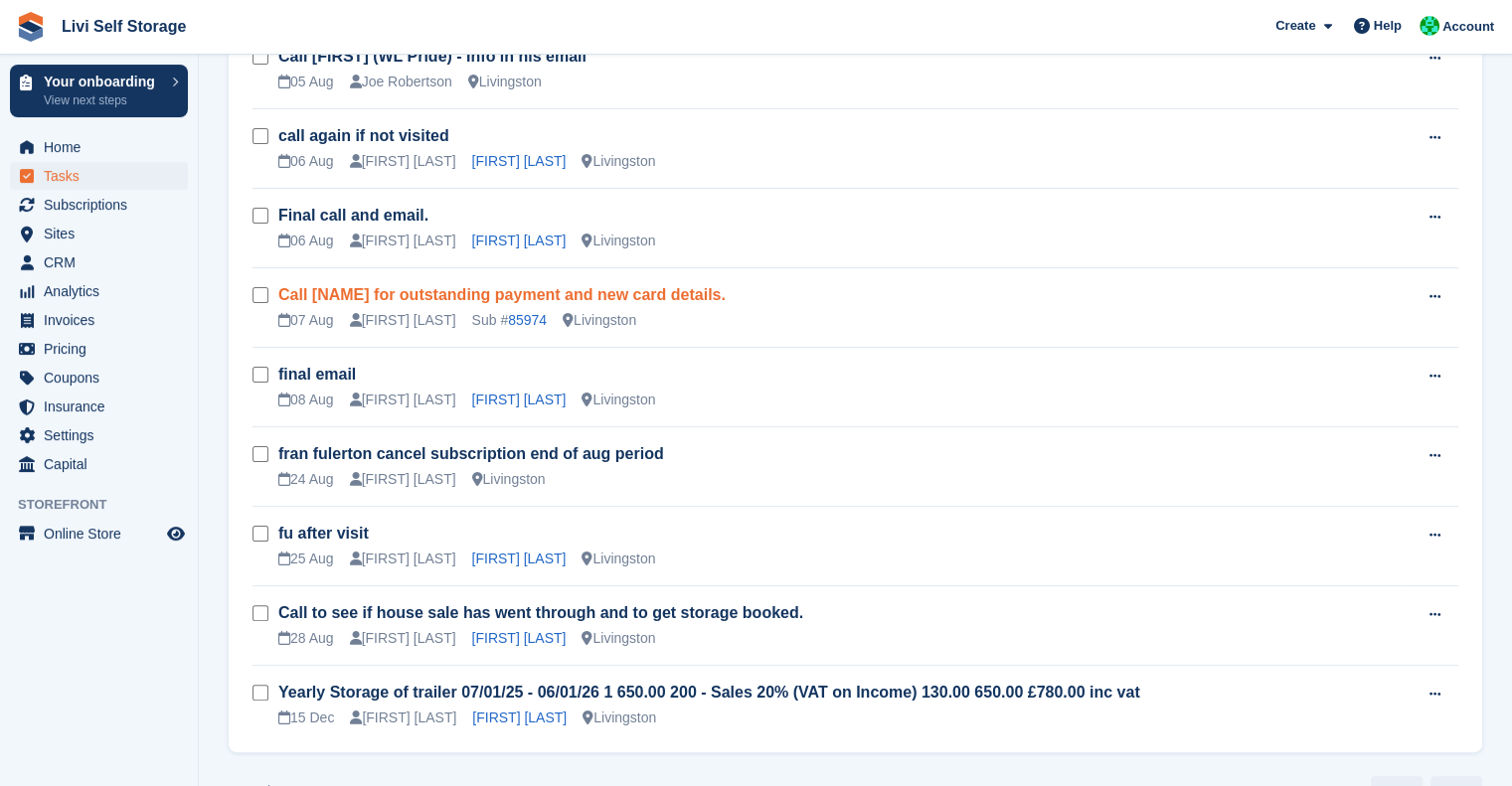scroll, scrollTop: 0, scrollLeft: 0, axis: both 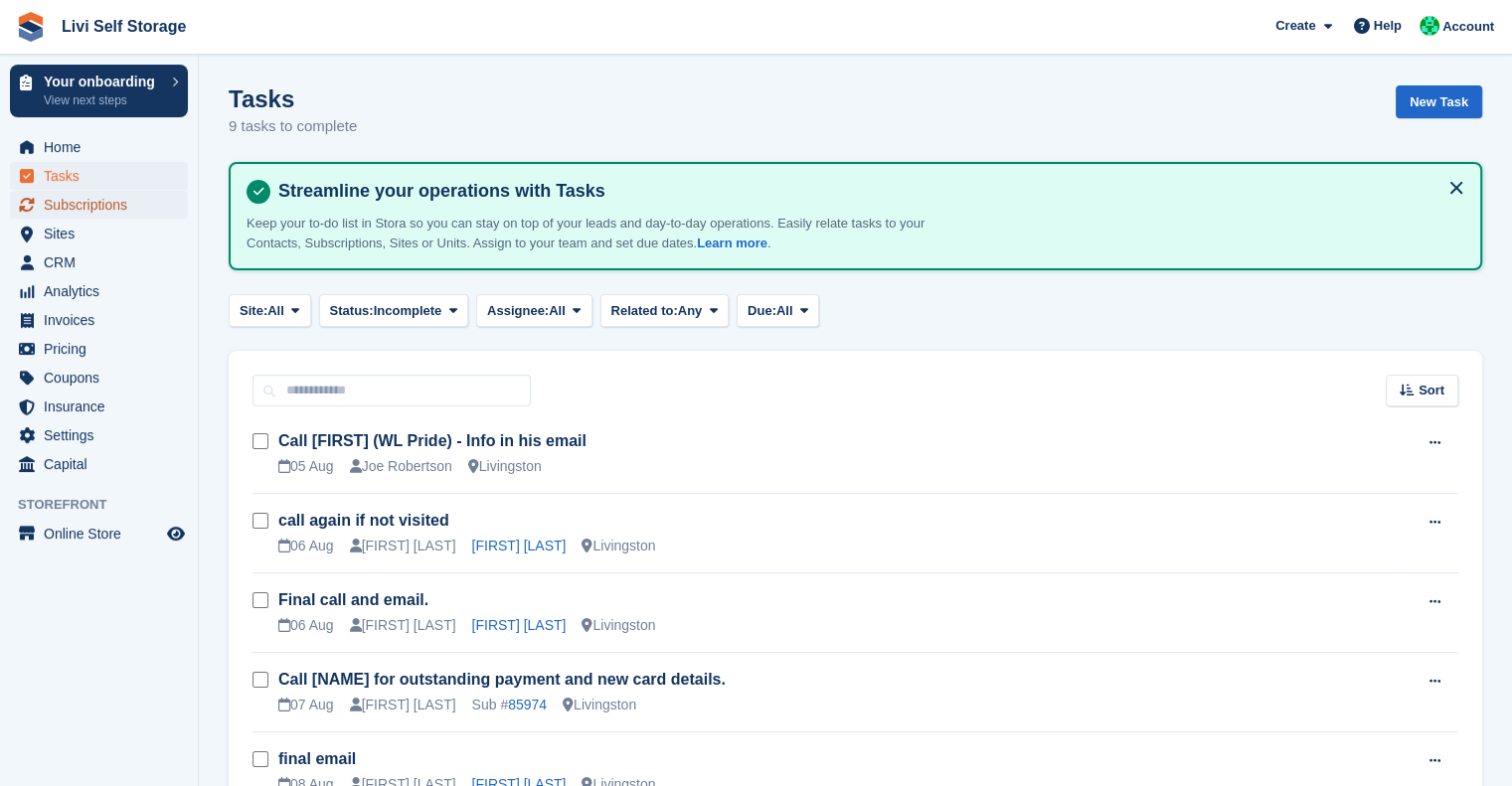 click on "Subscriptions" at bounding box center [103, 205] 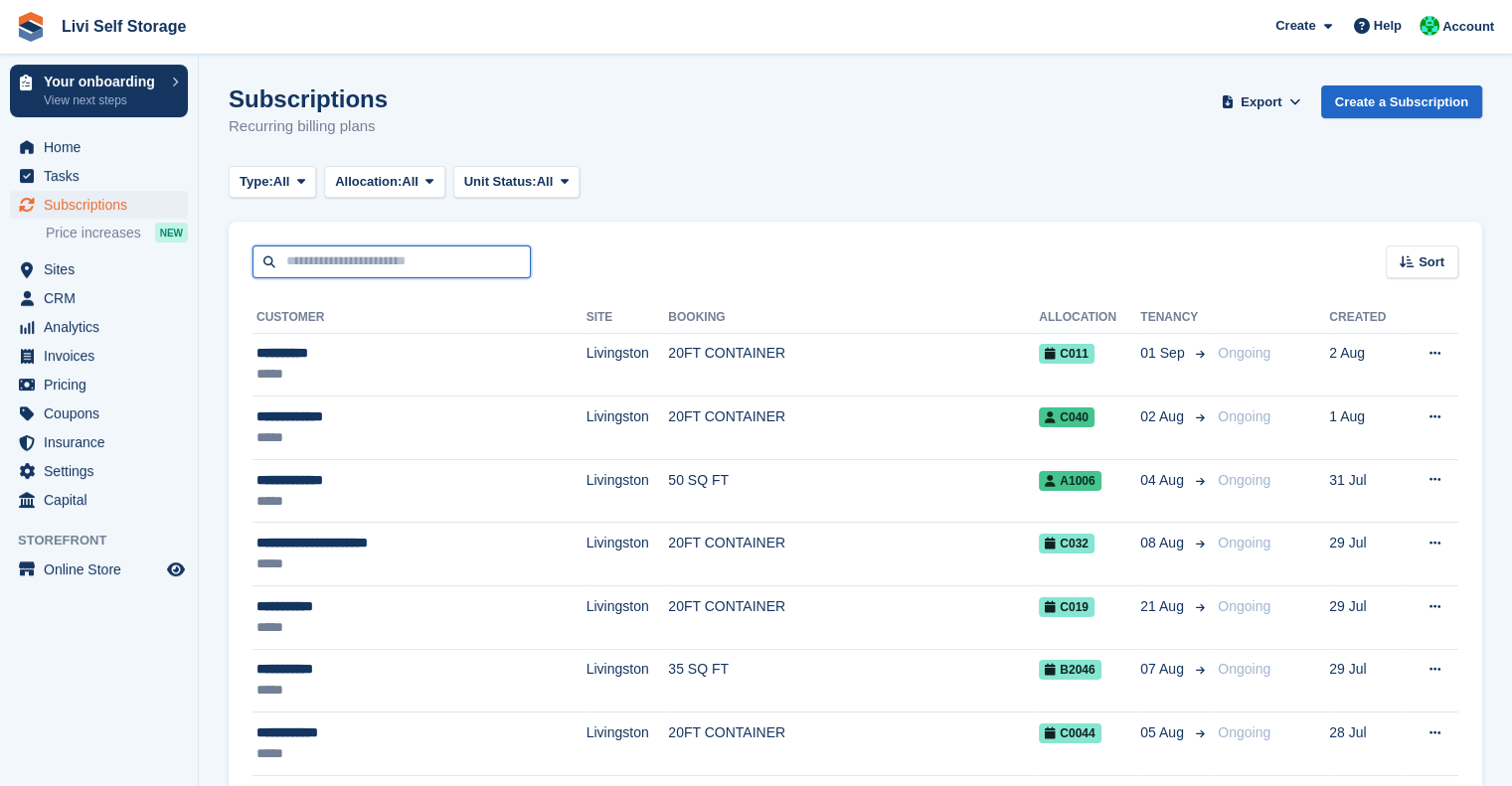 click at bounding box center (392, 261) 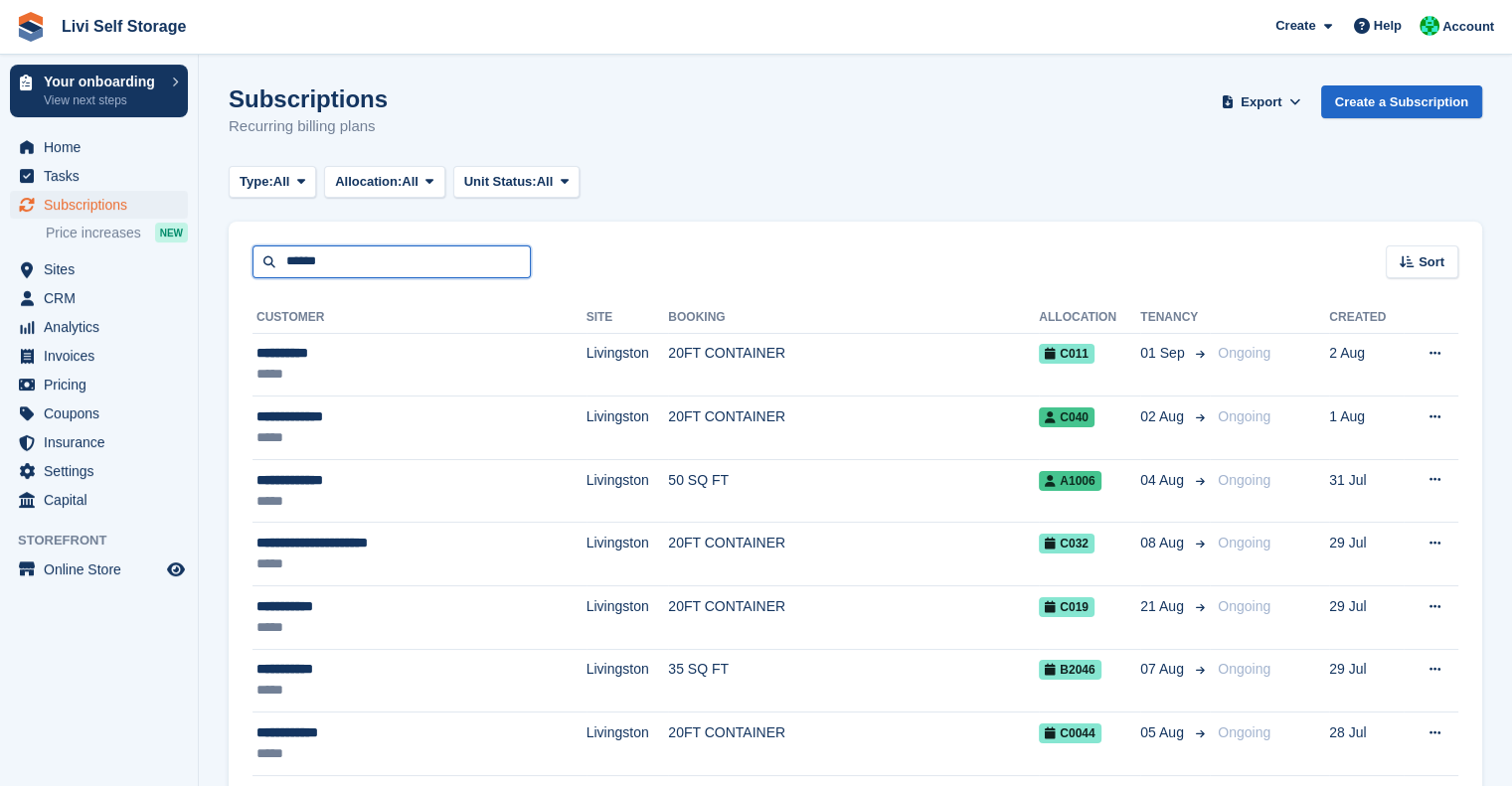 type on "******" 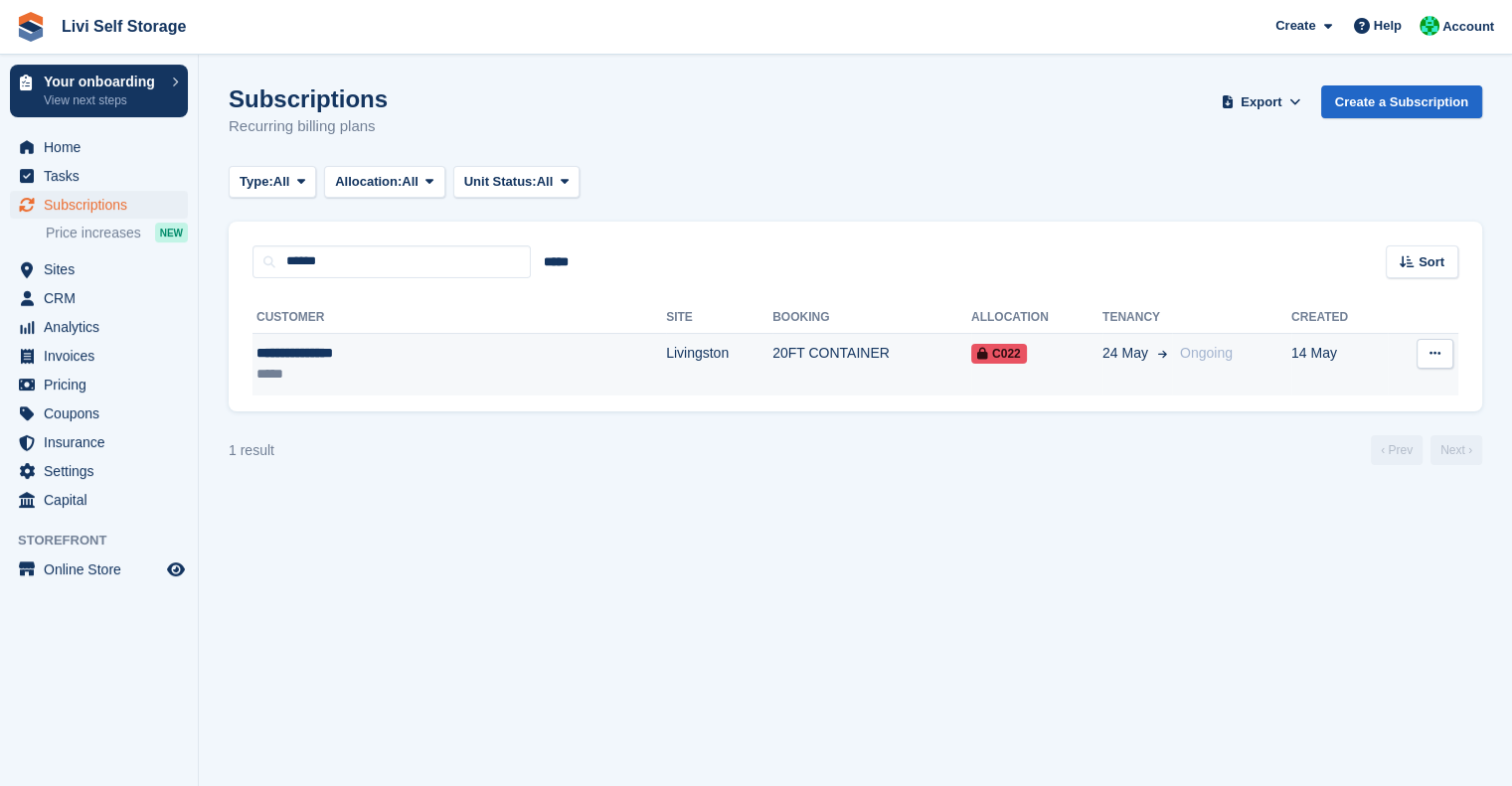 click on "**********" at bounding box center (376, 353) 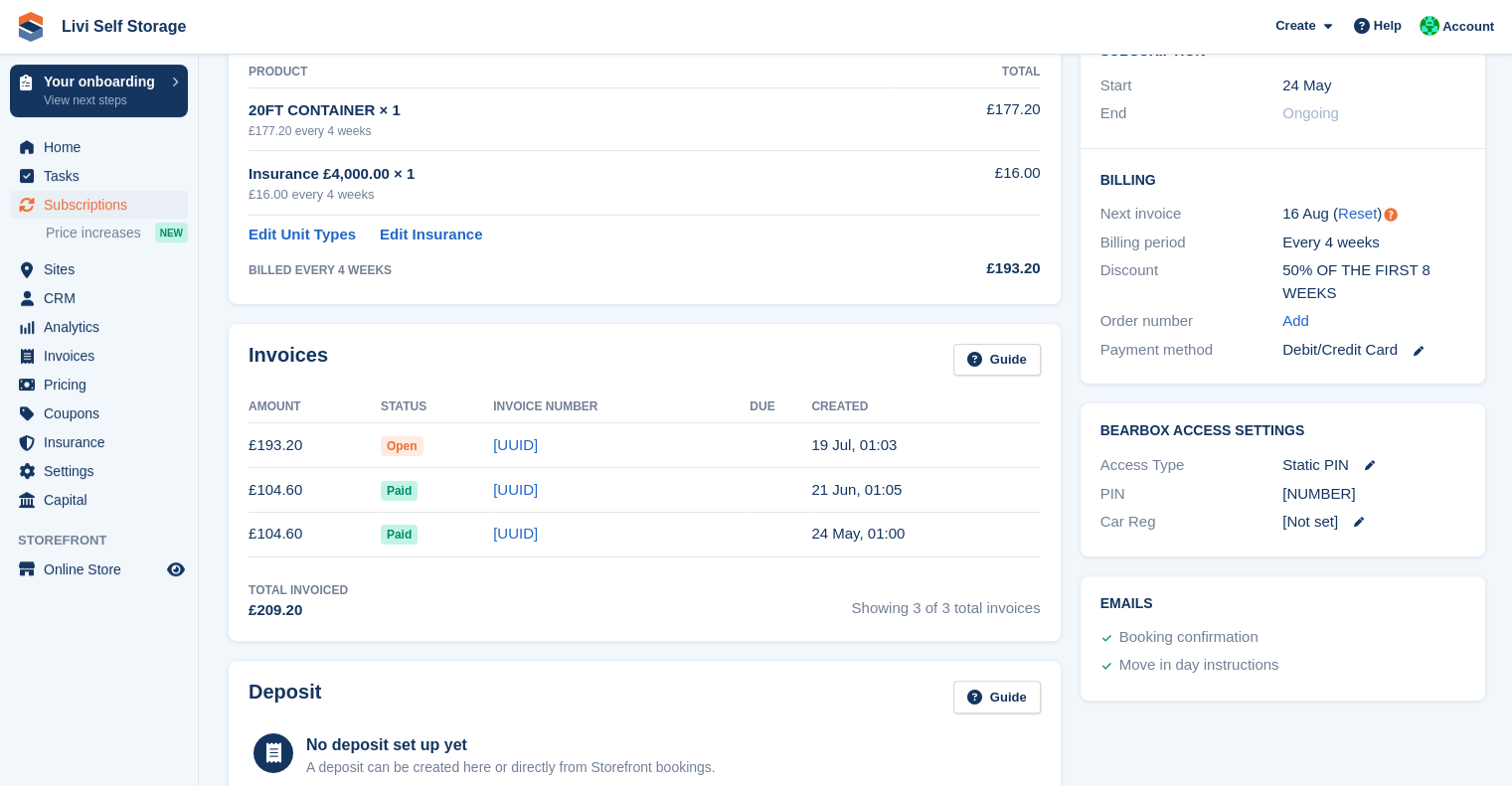 scroll, scrollTop: 382, scrollLeft: 0, axis: vertical 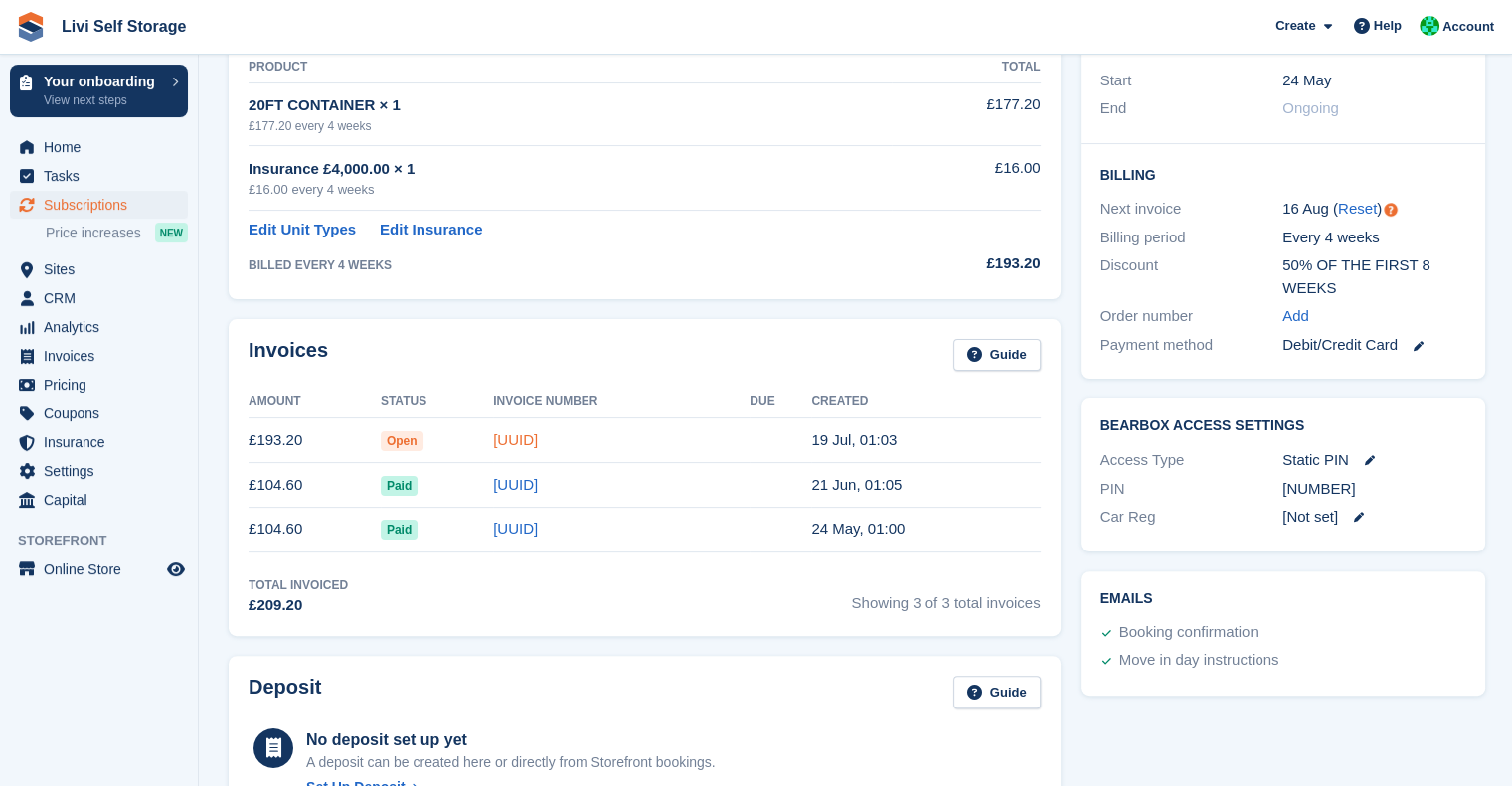 click on "1D1BED79-0226" at bounding box center [515, 439] 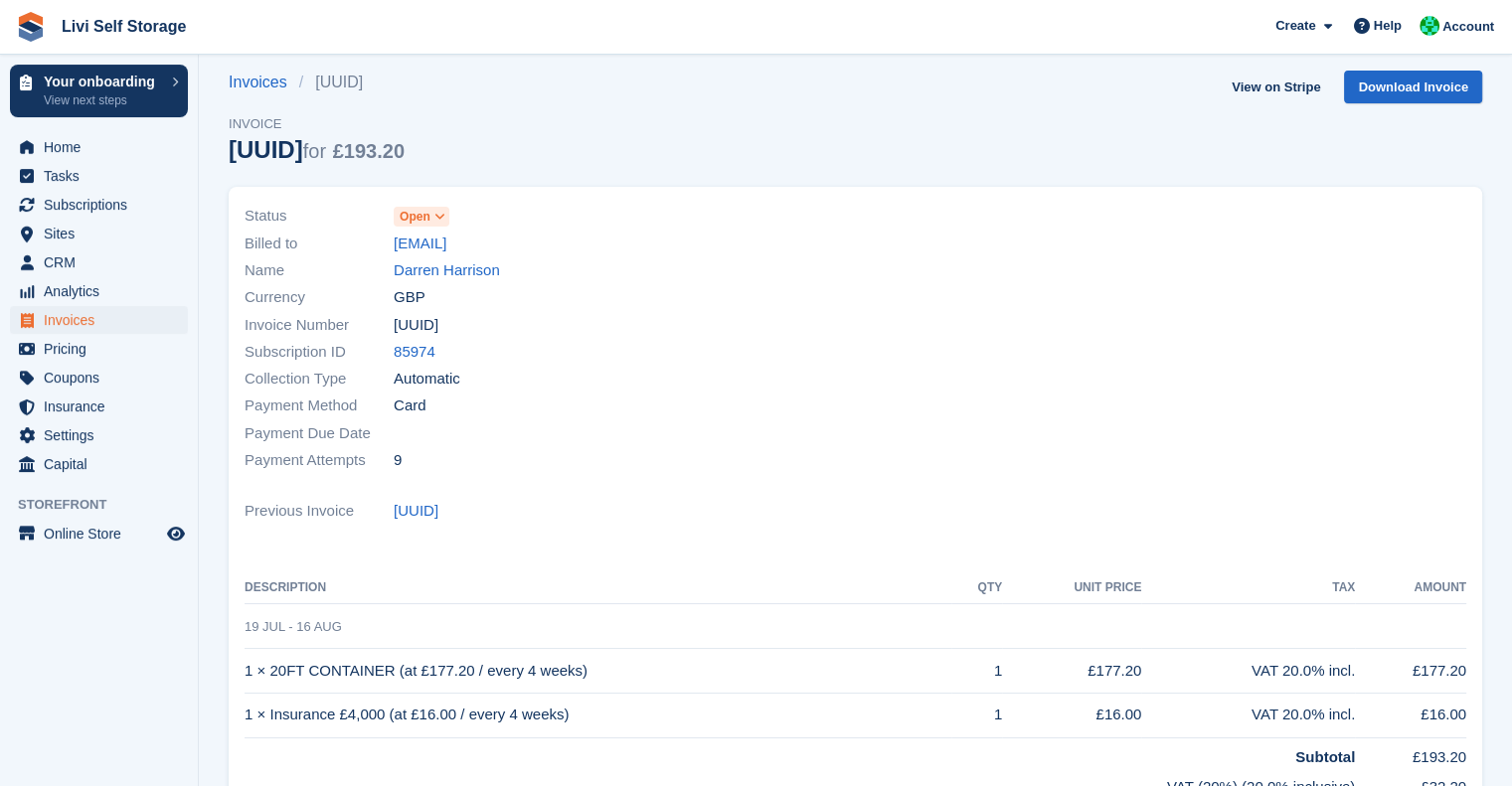 scroll, scrollTop: 0, scrollLeft: 0, axis: both 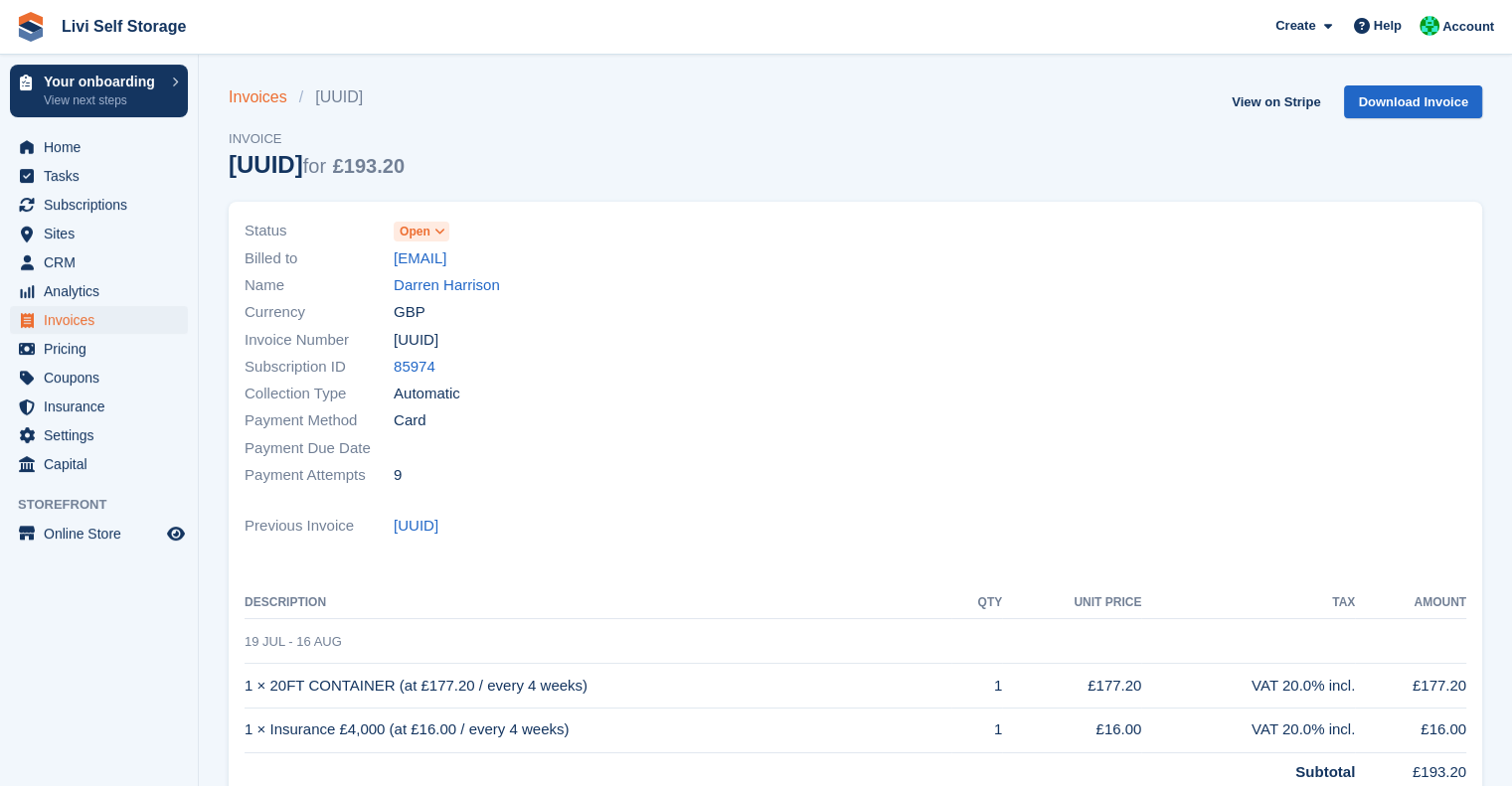 click on "Invoices" at bounding box center [263, 97] 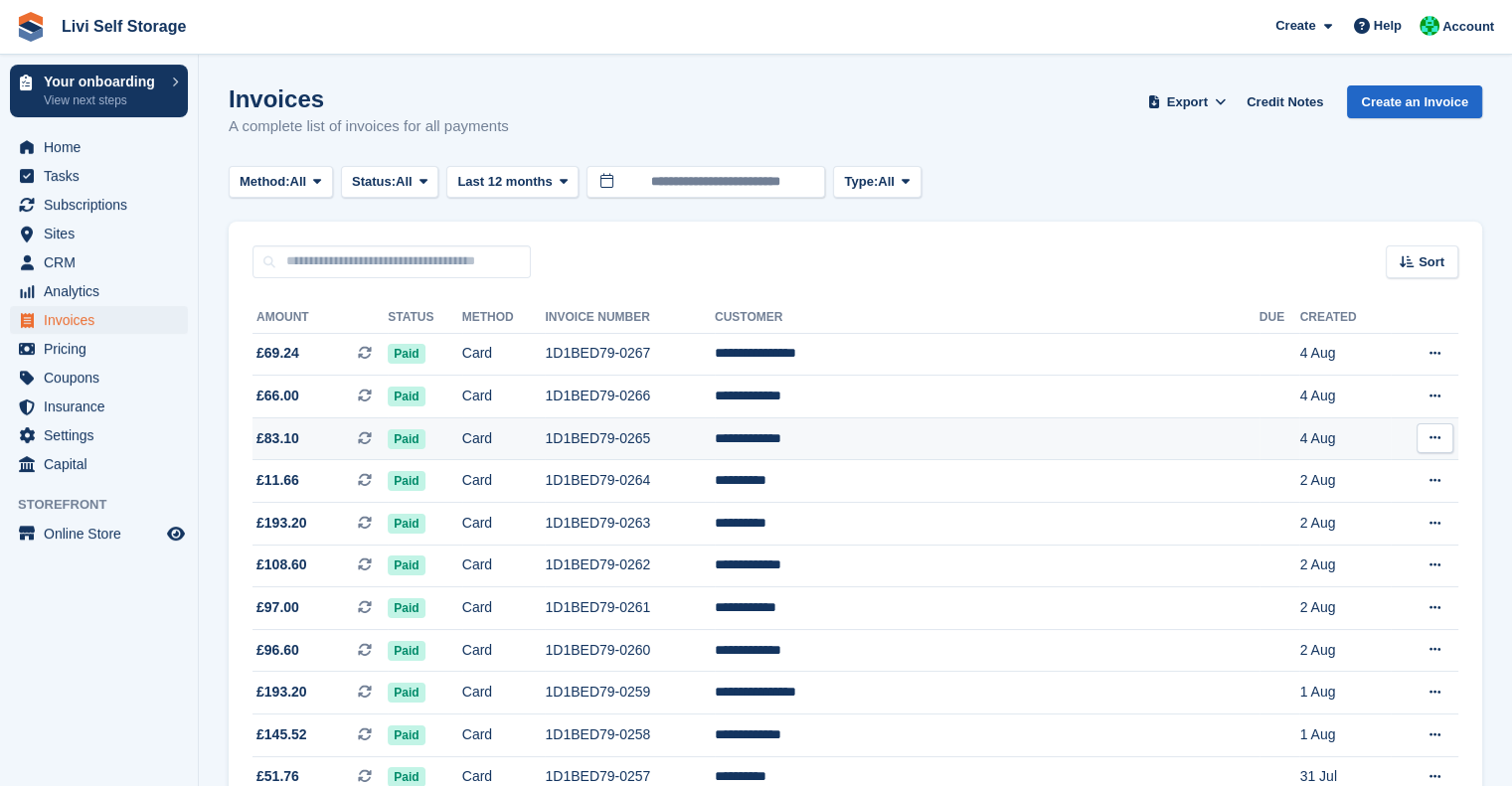 scroll, scrollTop: 0, scrollLeft: 0, axis: both 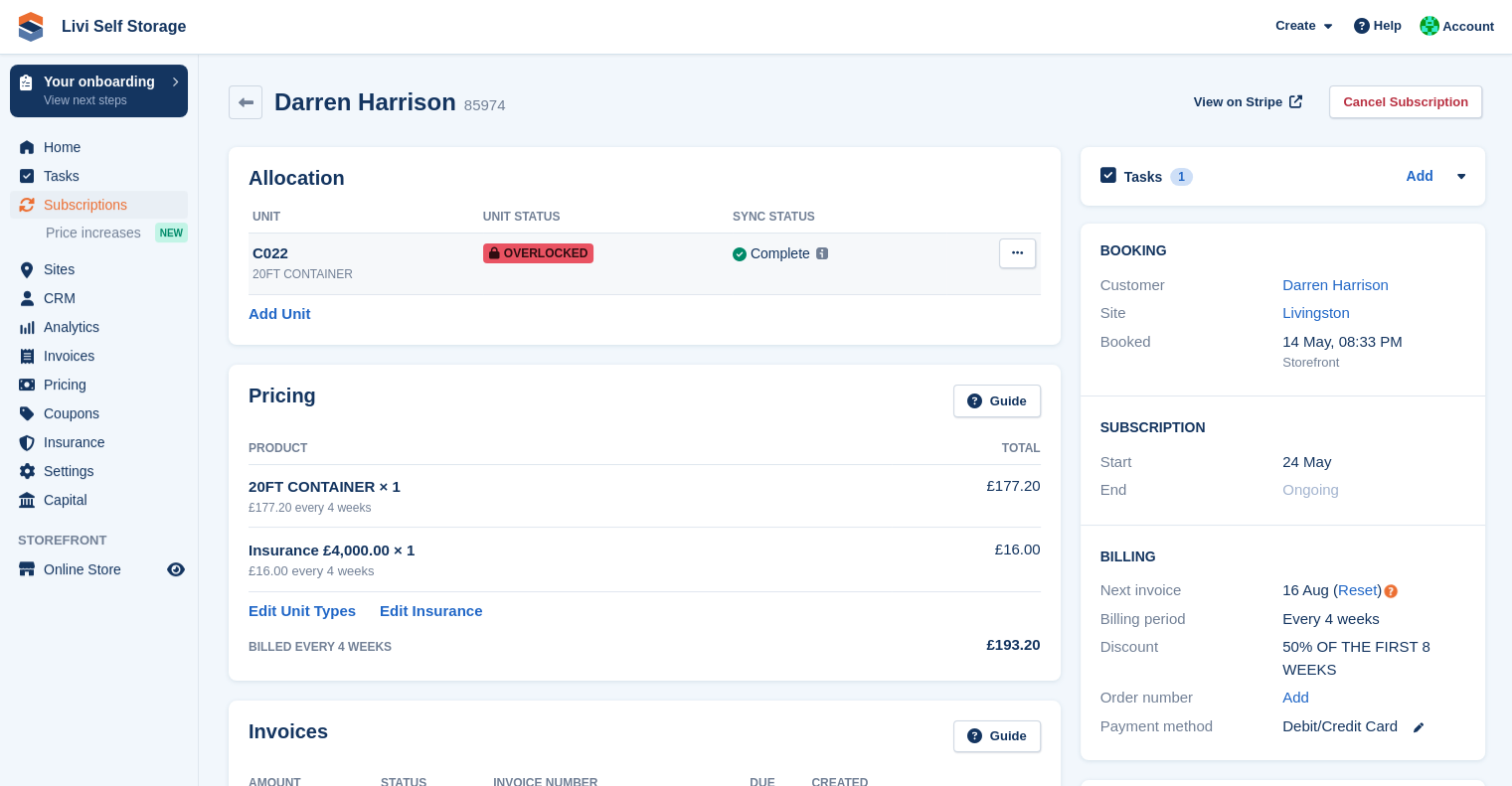 click on "20FT CONTAINER" at bounding box center [368, 274] 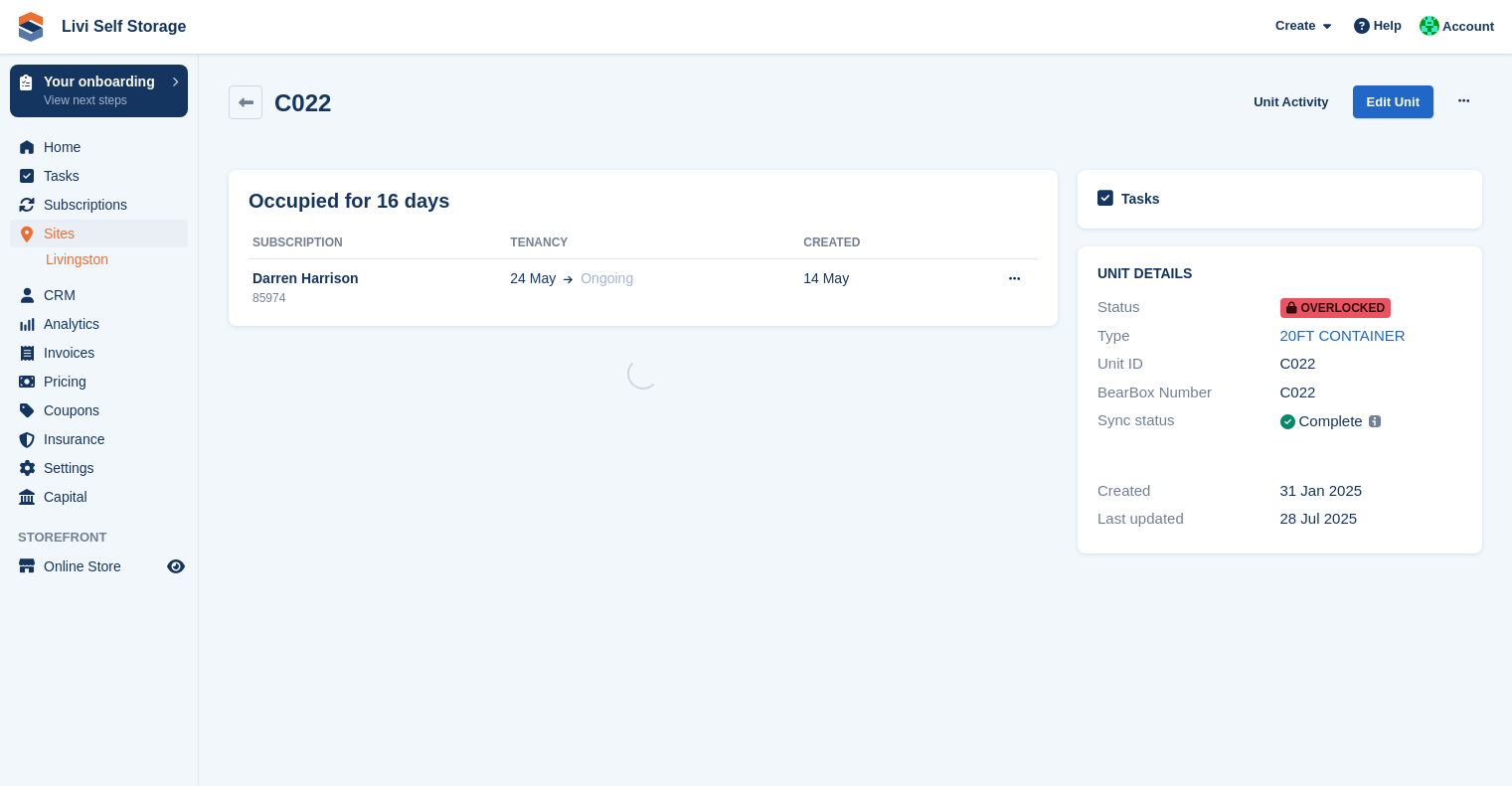 scroll, scrollTop: 0, scrollLeft: 0, axis: both 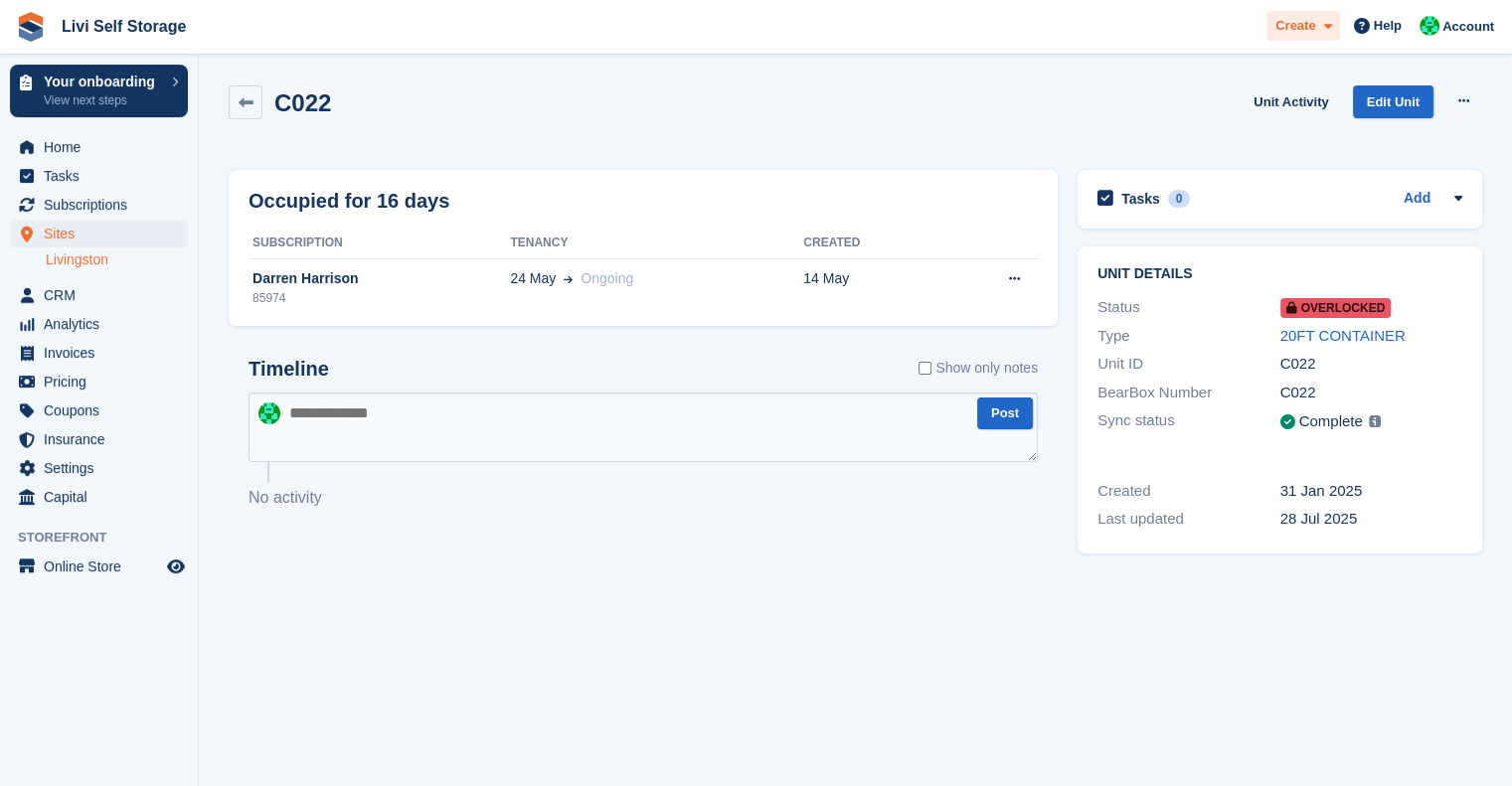 click on "Create" at bounding box center (1295, 26) 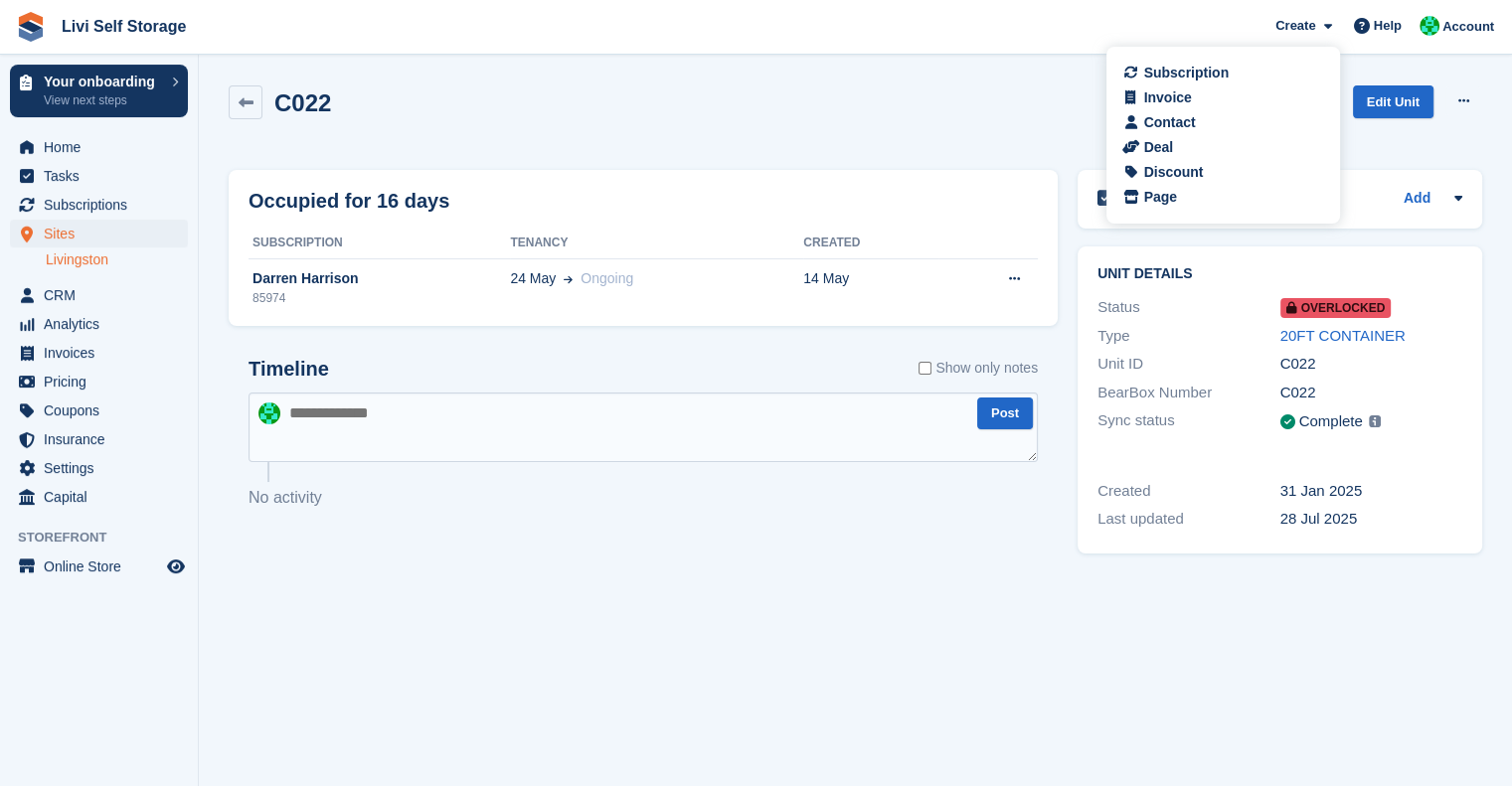 click on "C022
Unit Activity
Edit Unit
Remove Overlock" at bounding box center [855, 113] 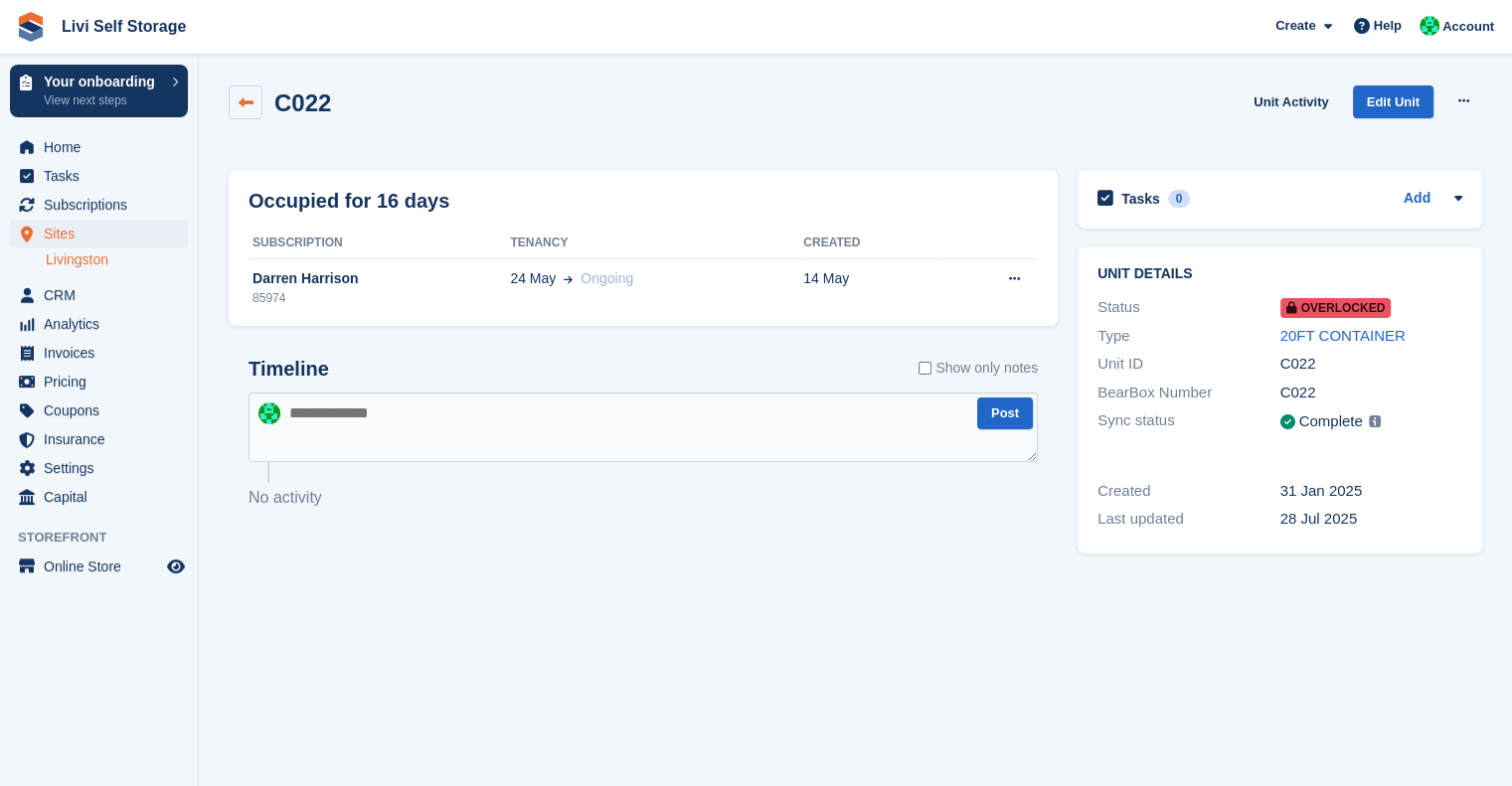 click at bounding box center [246, 102] 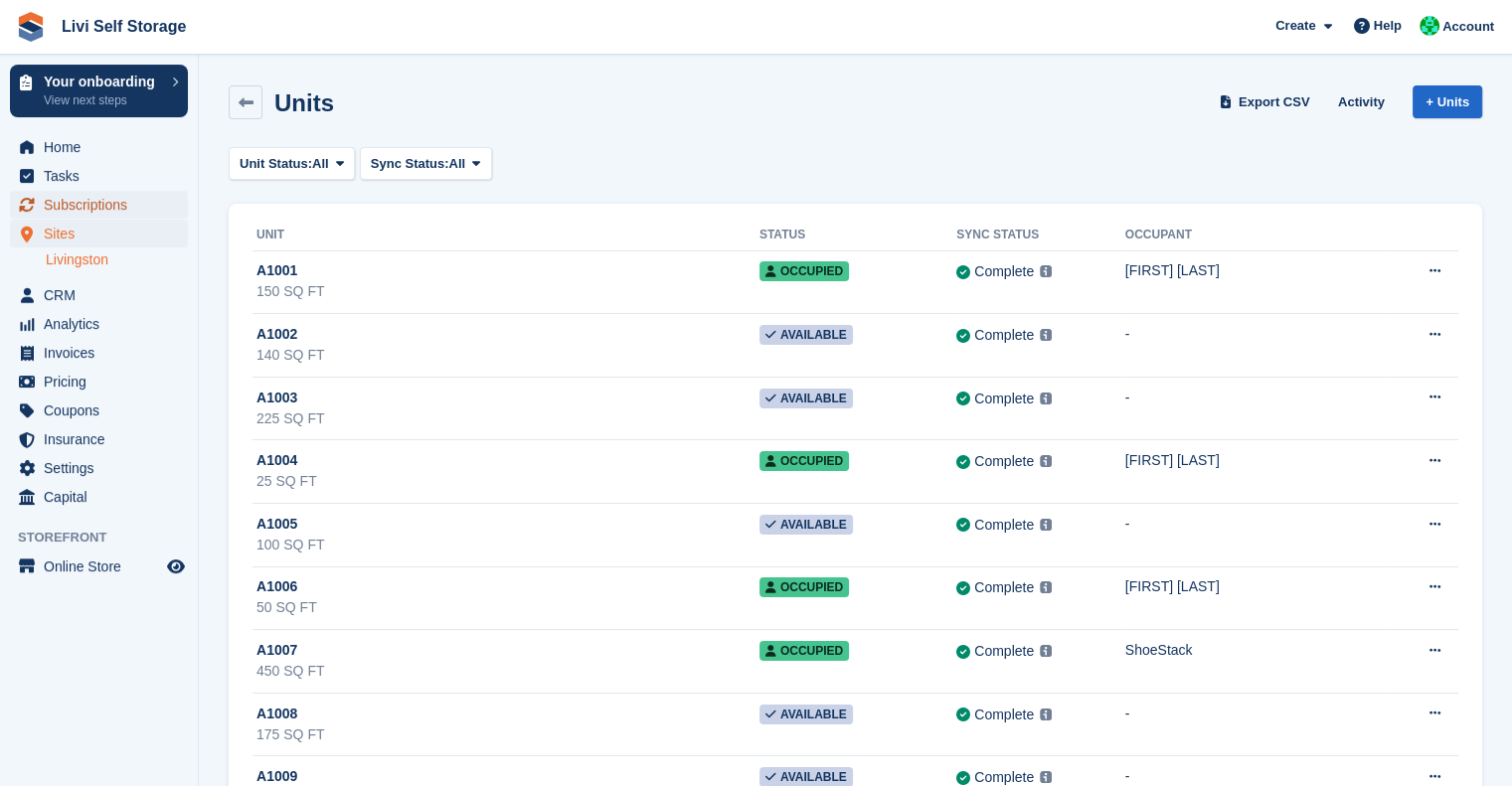 click on "Subscriptions" at bounding box center [103, 205] 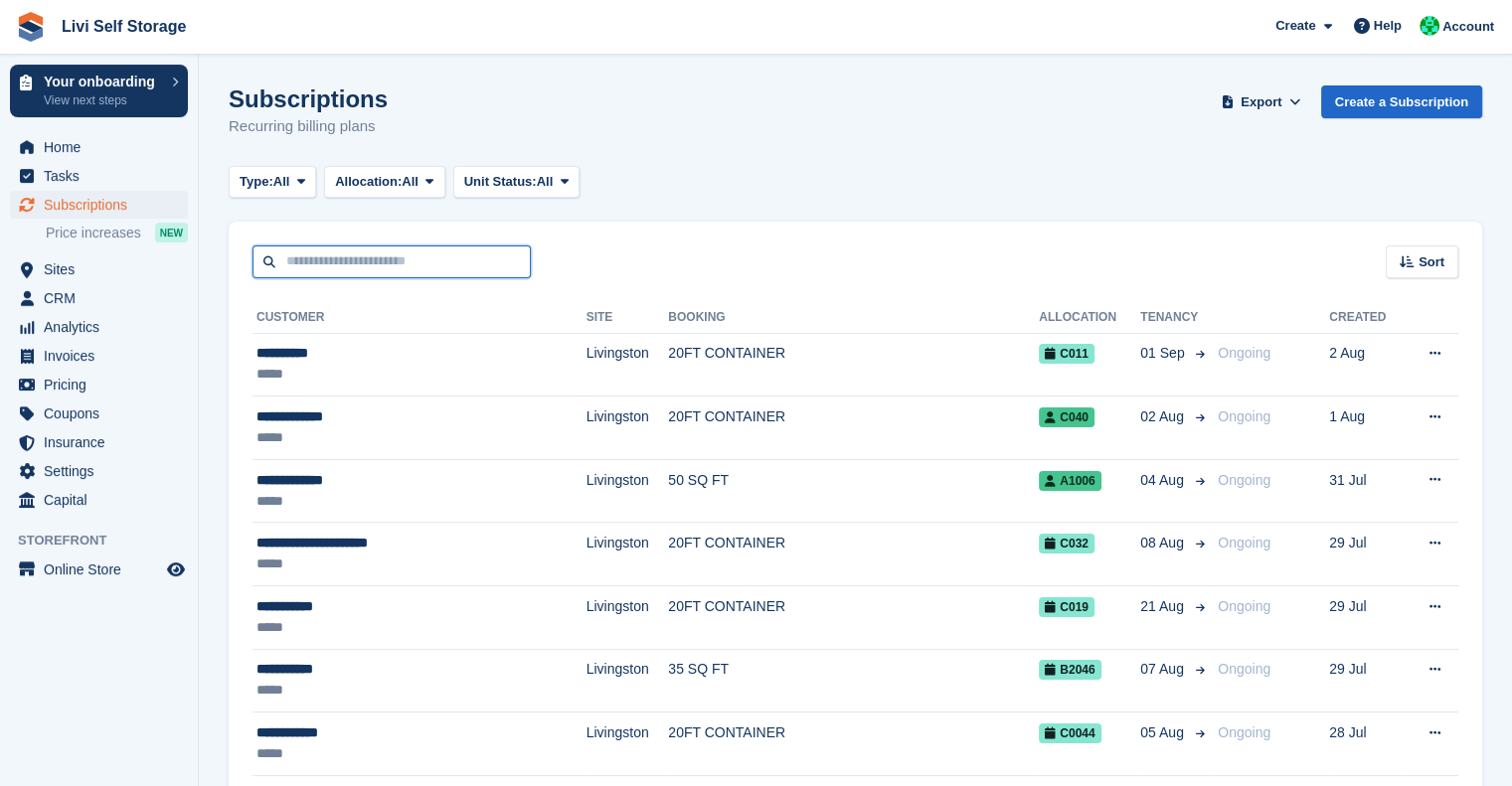 click at bounding box center [392, 261] 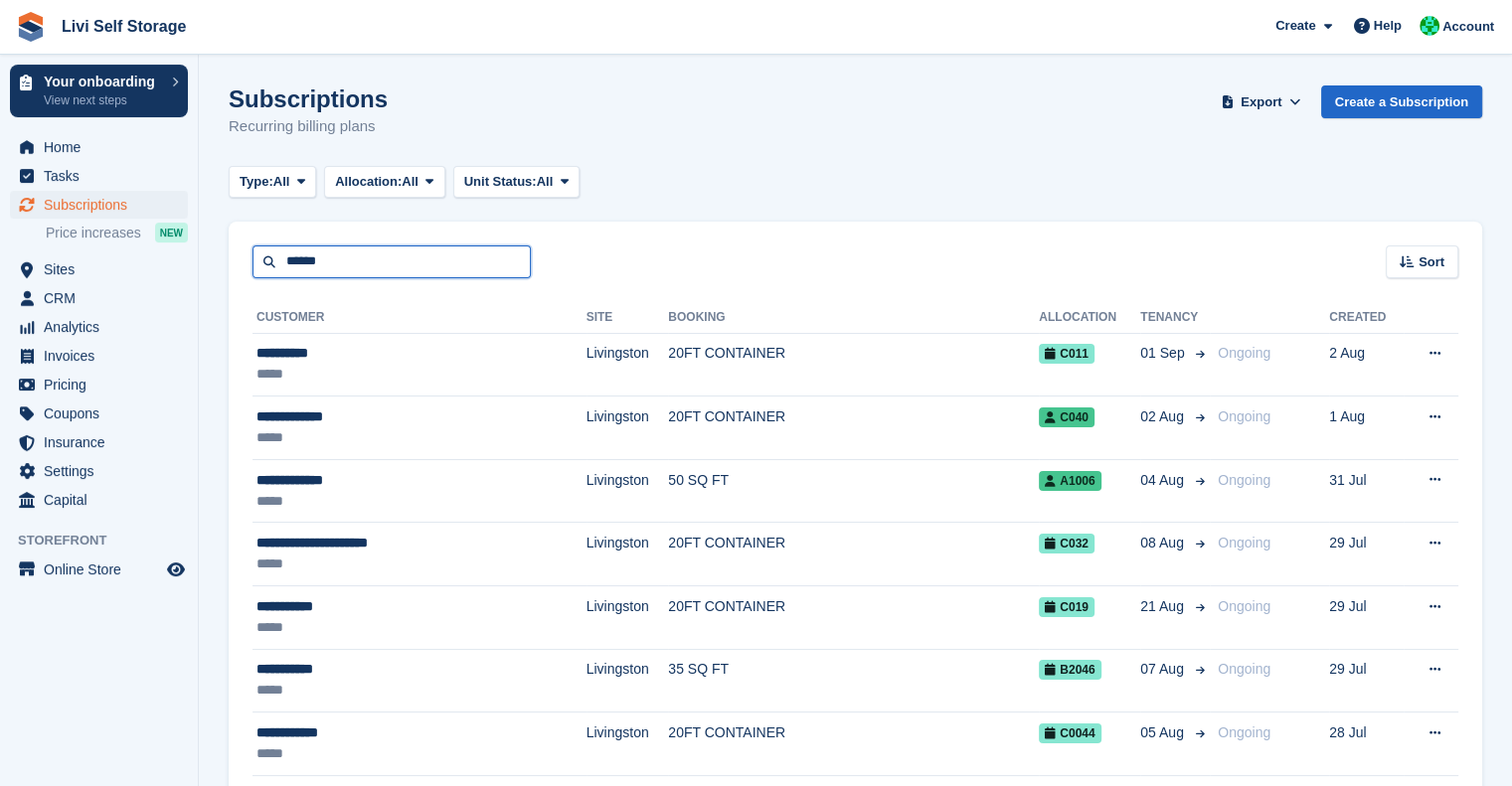 type on "******" 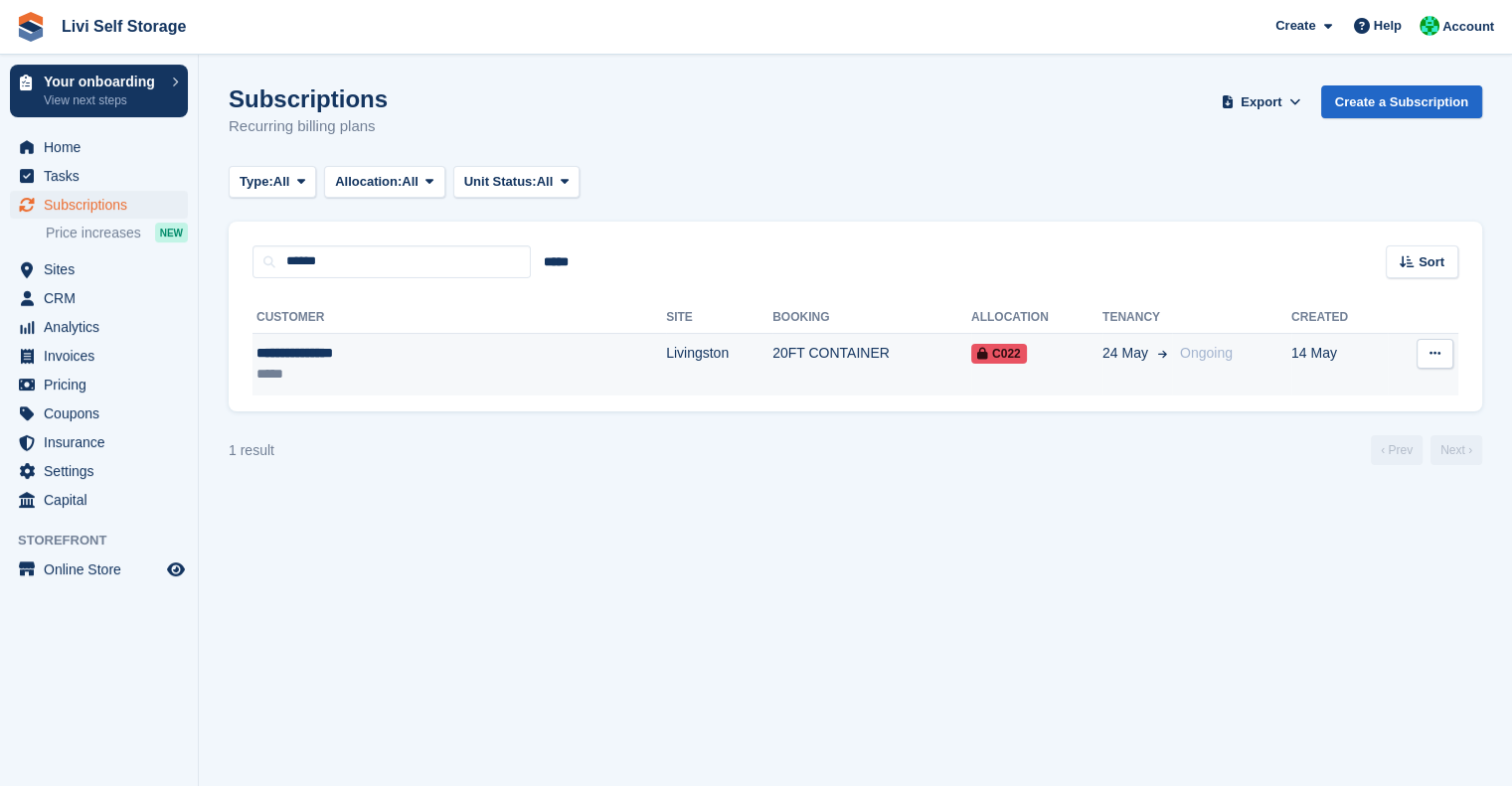 click on "**********" at bounding box center [376, 353] 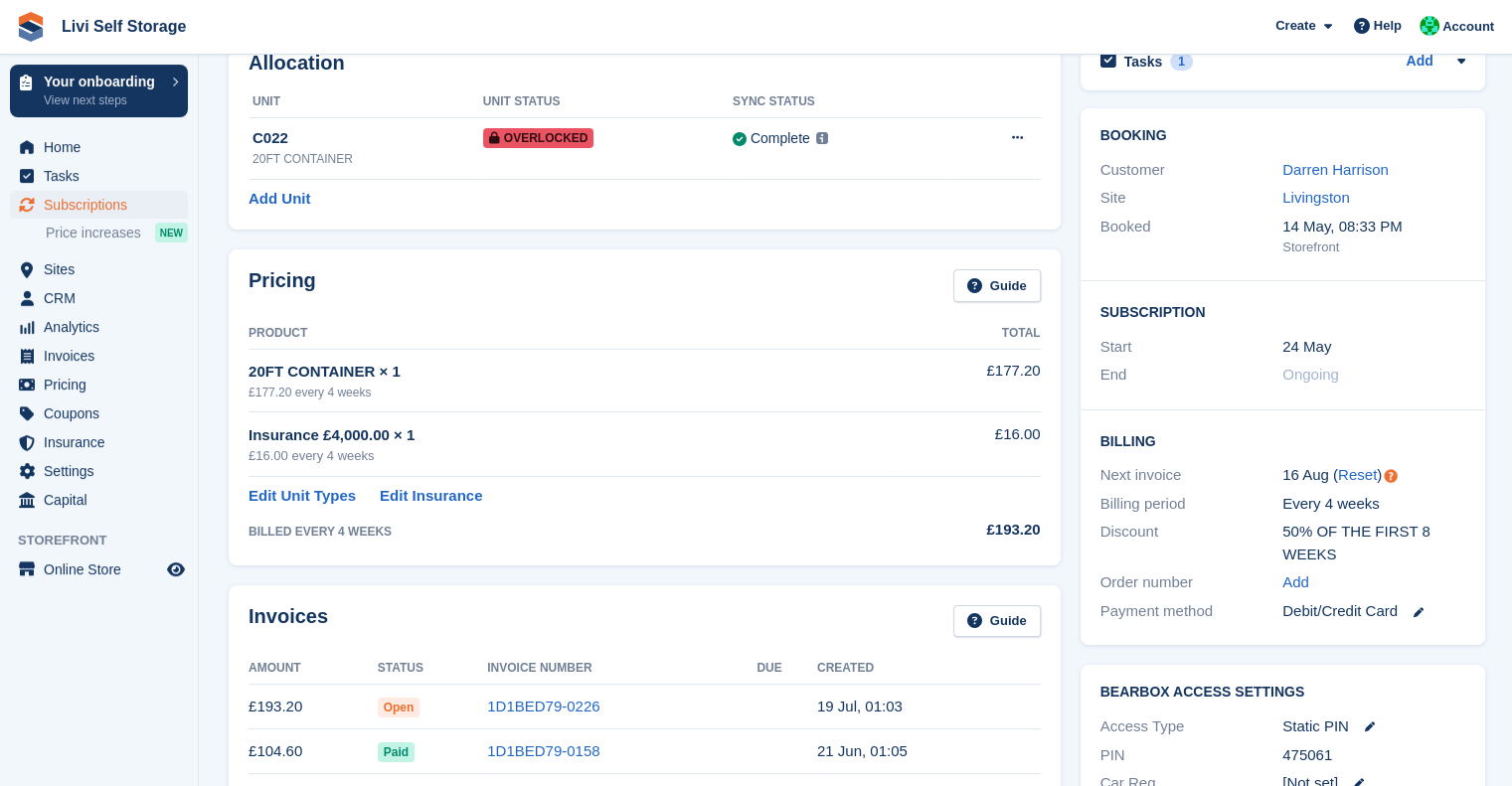 scroll, scrollTop: 0, scrollLeft: 0, axis: both 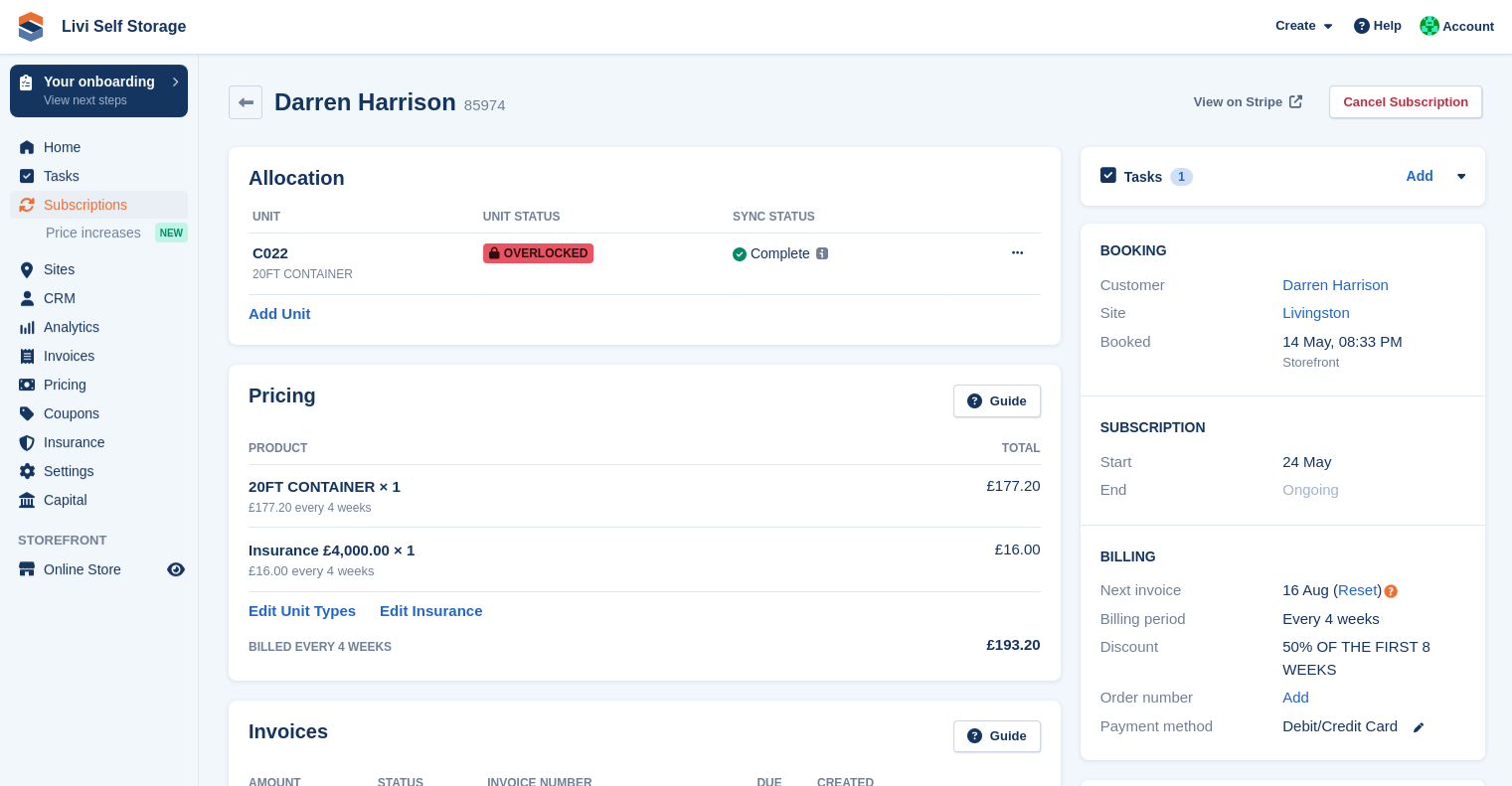 click on "View on Stripe" at bounding box center [1238, 102] 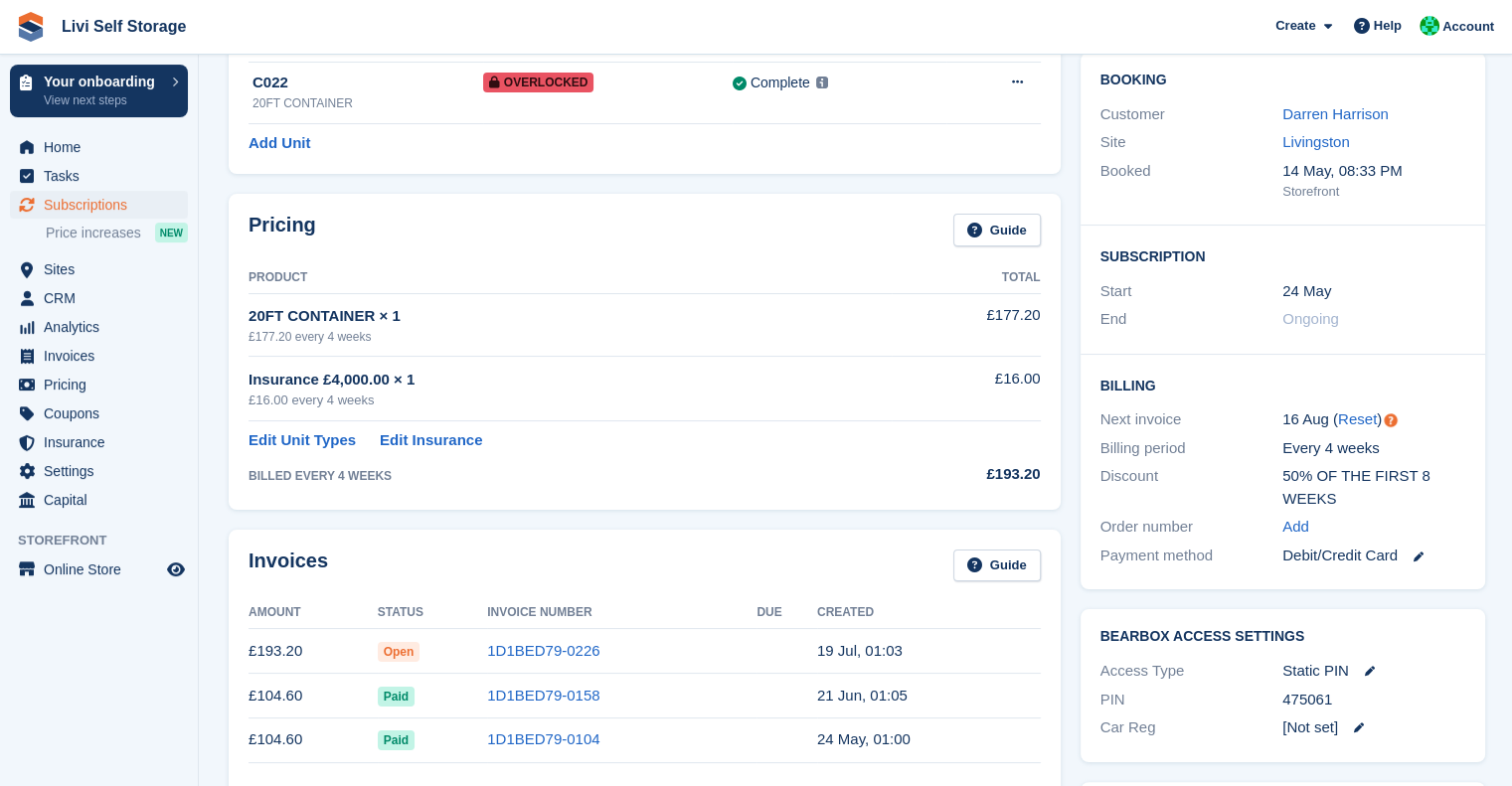 scroll, scrollTop: 175, scrollLeft: 0, axis: vertical 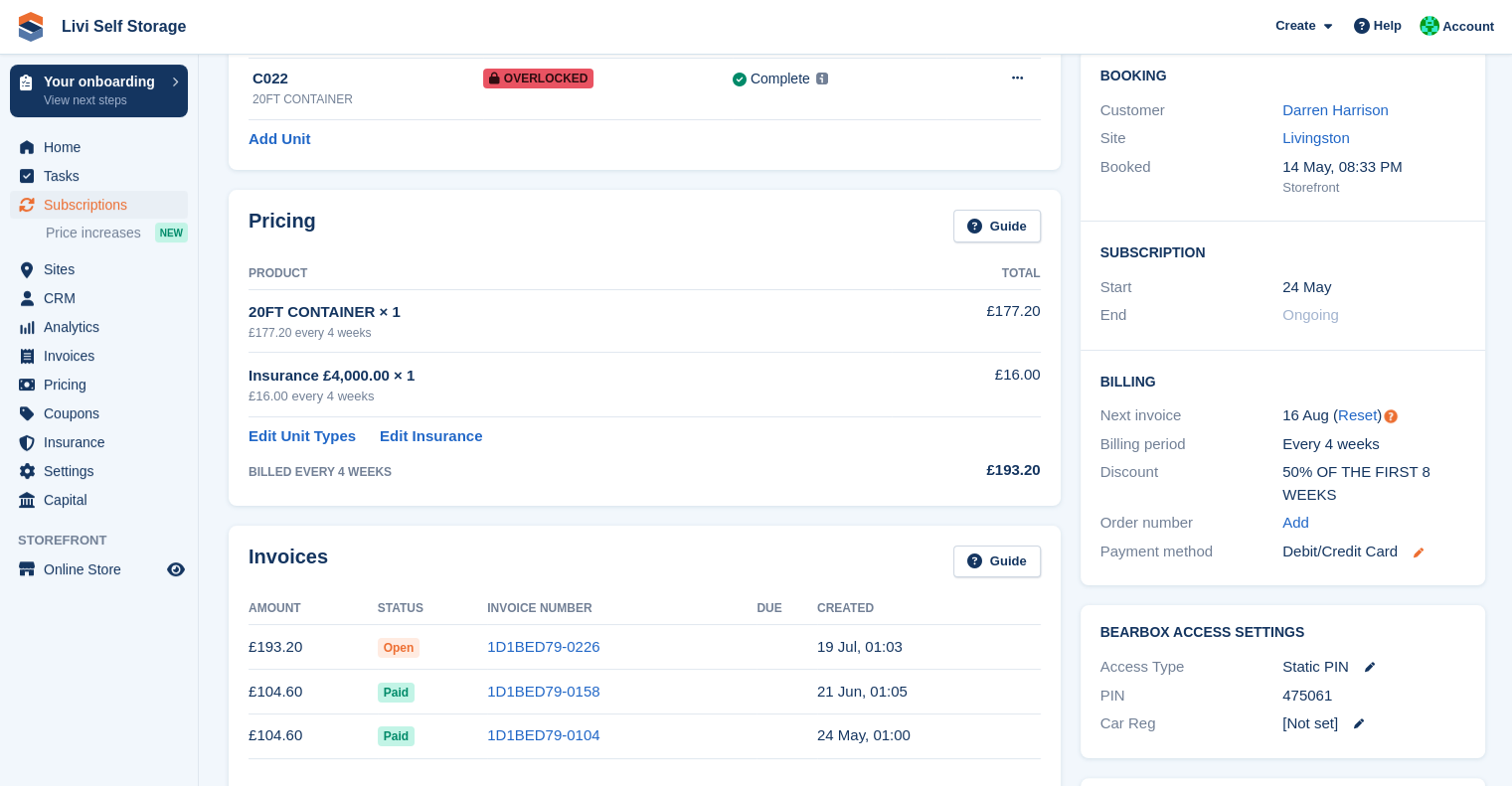 click at bounding box center [1419, 552] 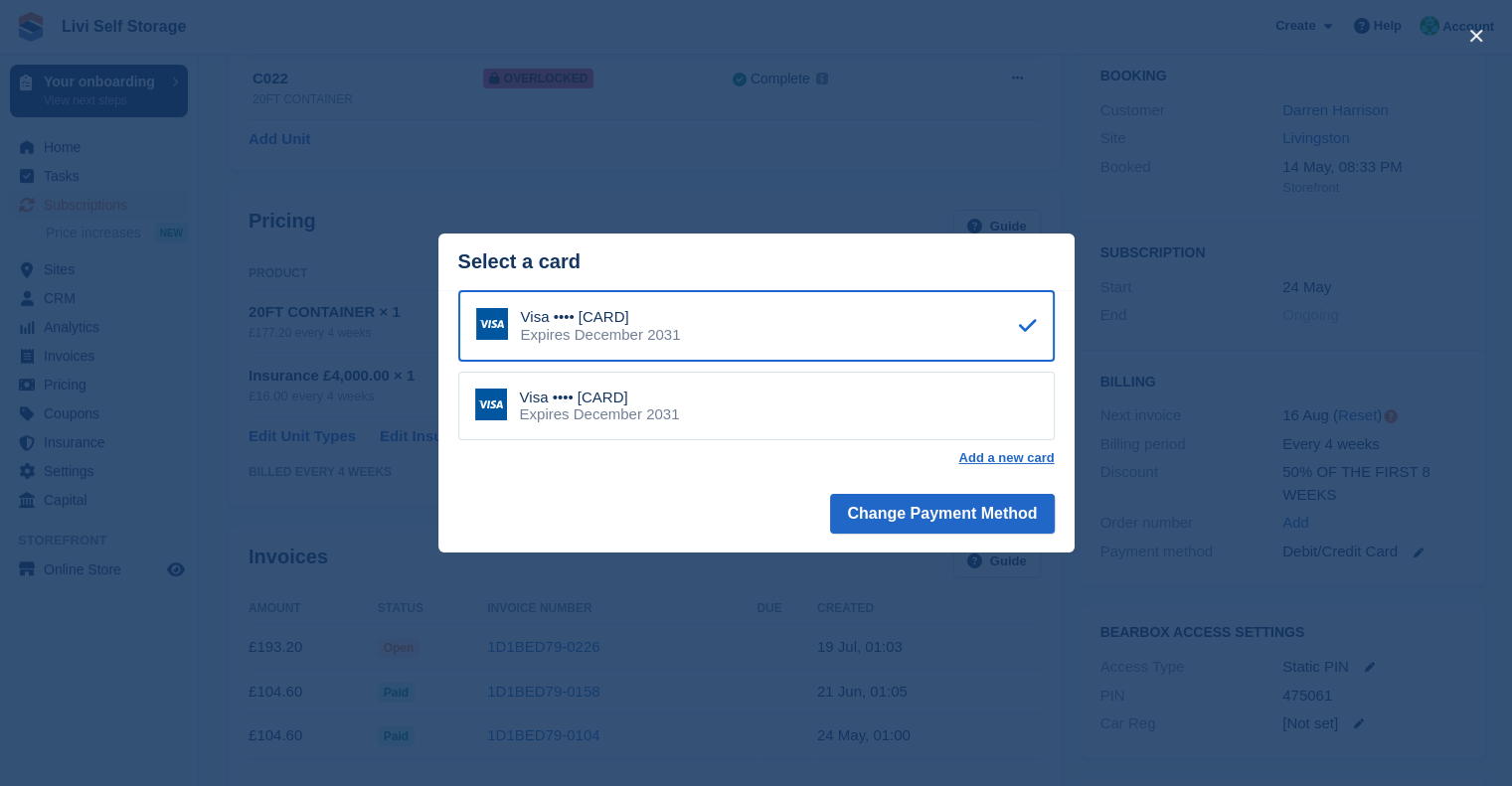 click at bounding box center (756, 393) 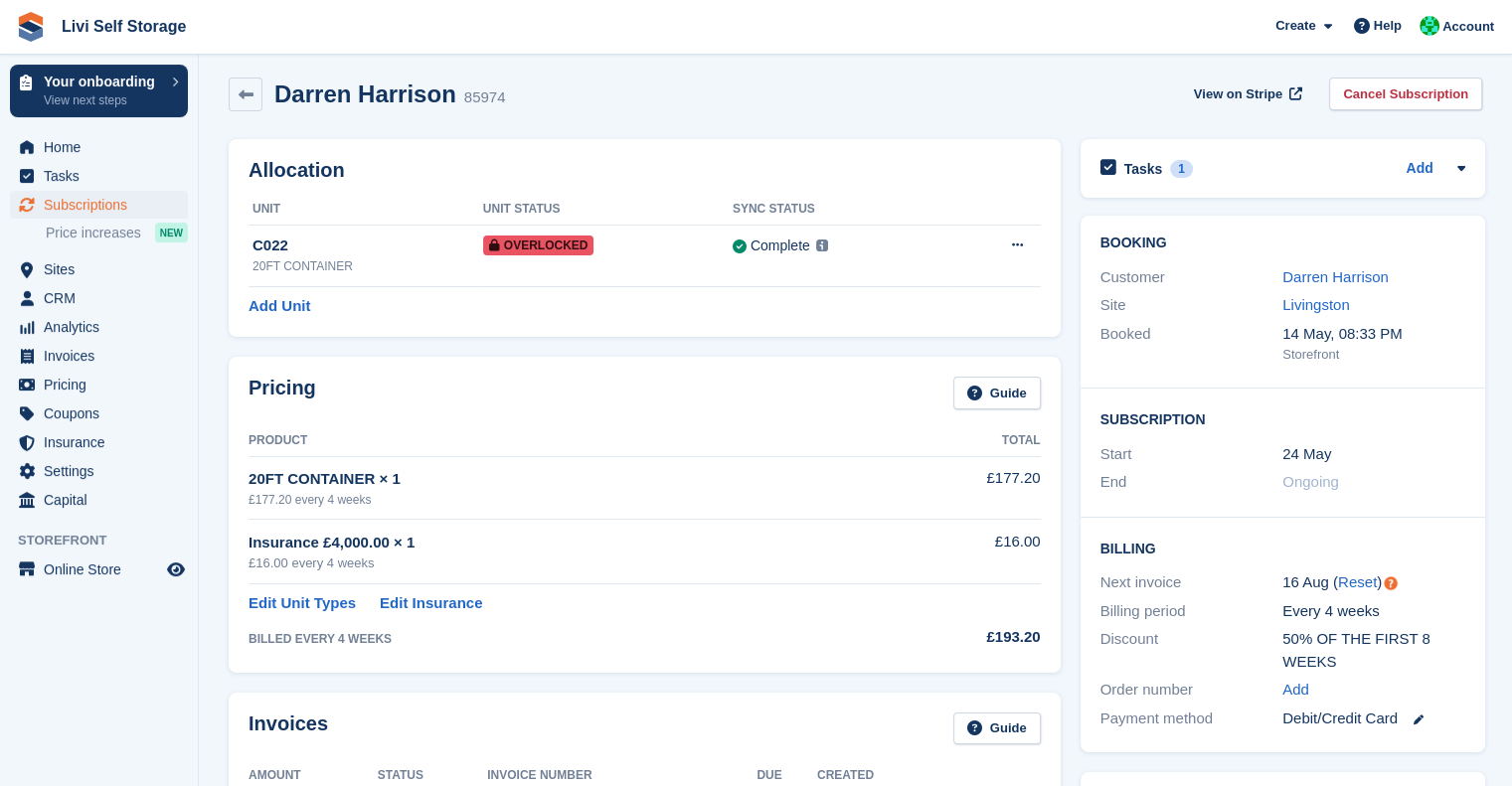 scroll, scrollTop: 0, scrollLeft: 0, axis: both 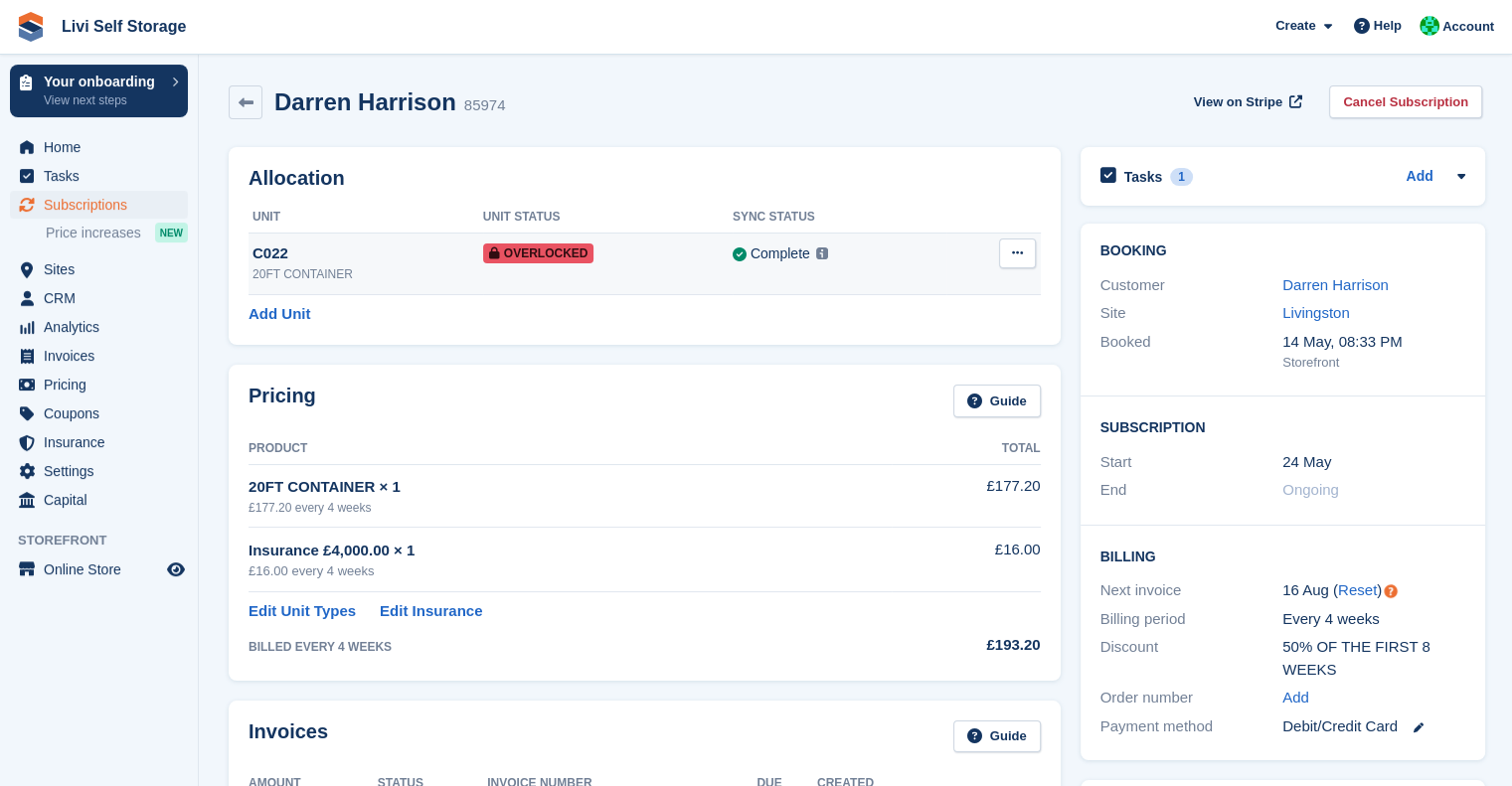 click on "20FT CONTAINER" at bounding box center (368, 274) 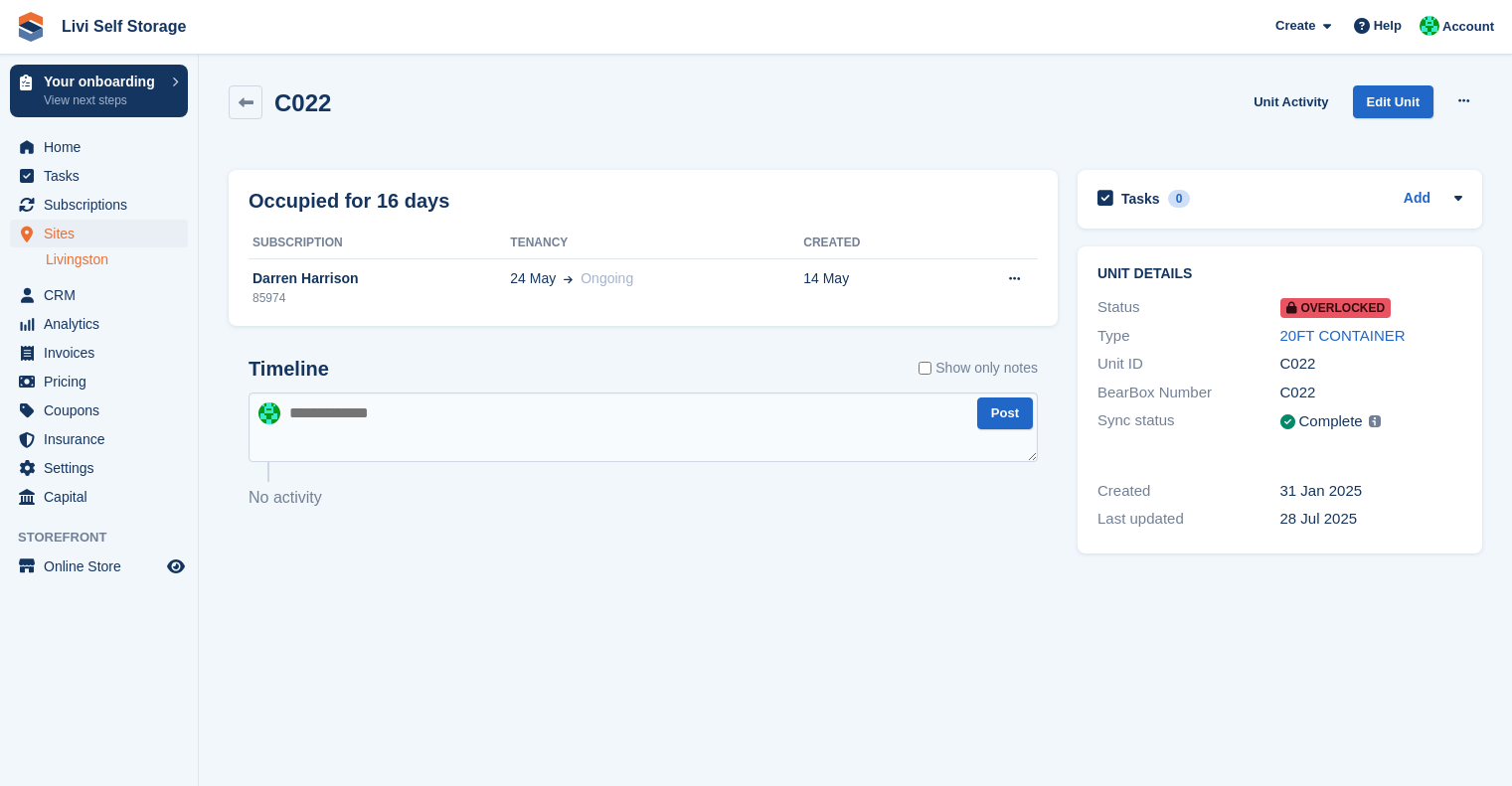 scroll, scrollTop: 0, scrollLeft: 0, axis: both 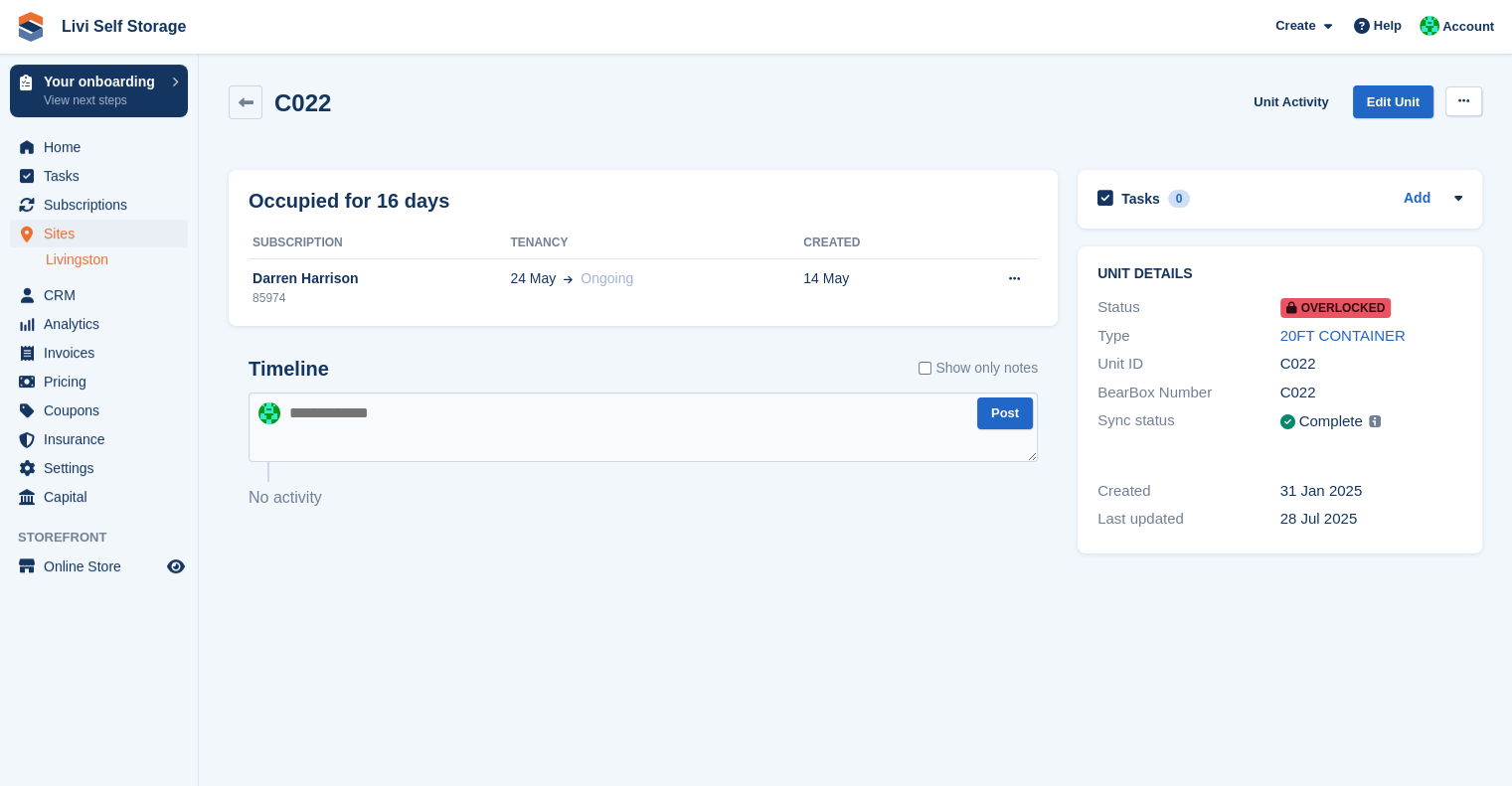 click at bounding box center [1463, 101] 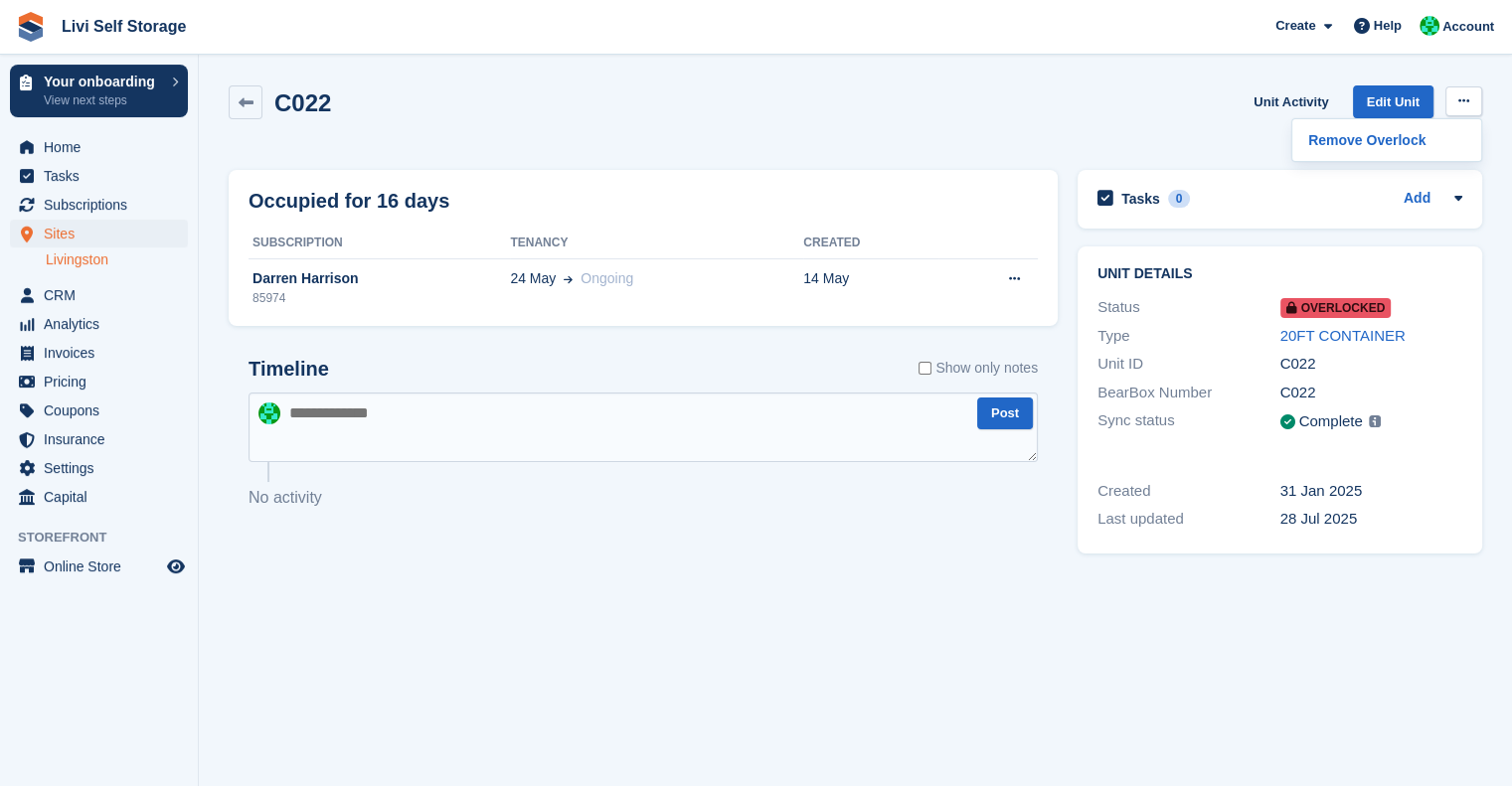 click on "C022
Unit Activity
Edit Unit
Remove Overlock" at bounding box center (855, 113) 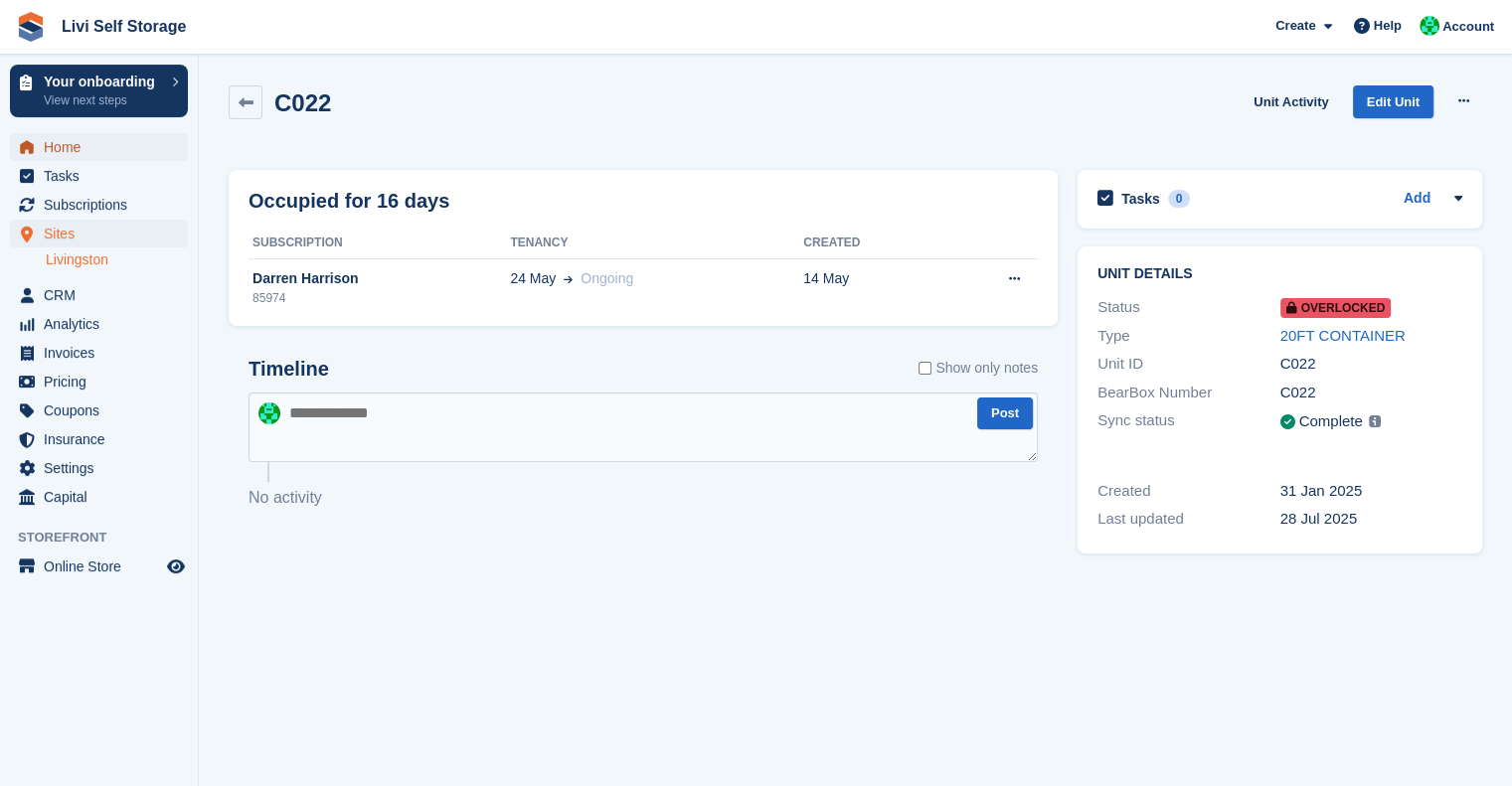 click on "Home" at bounding box center (103, 147) 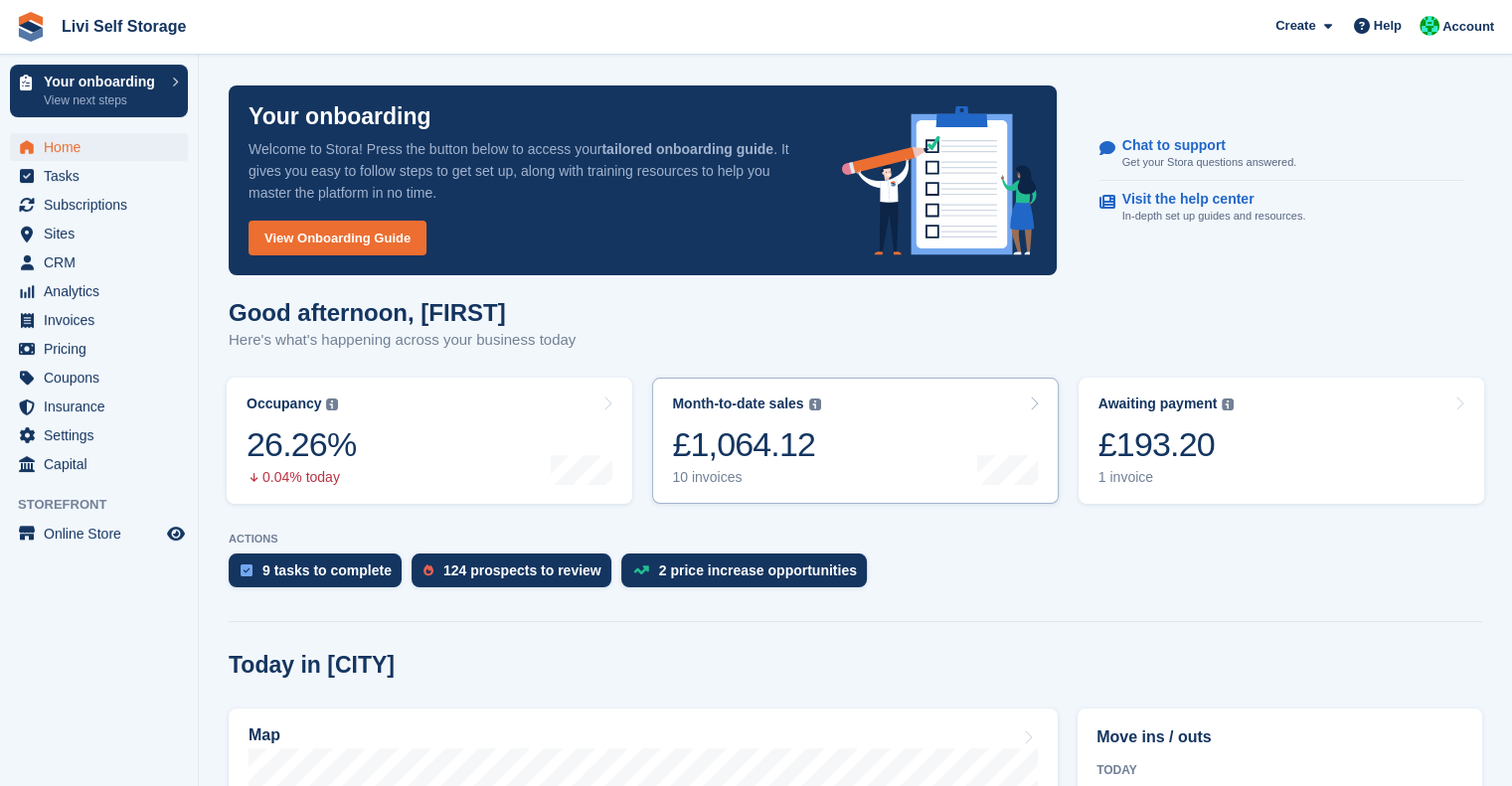 scroll, scrollTop: 40, scrollLeft: 0, axis: vertical 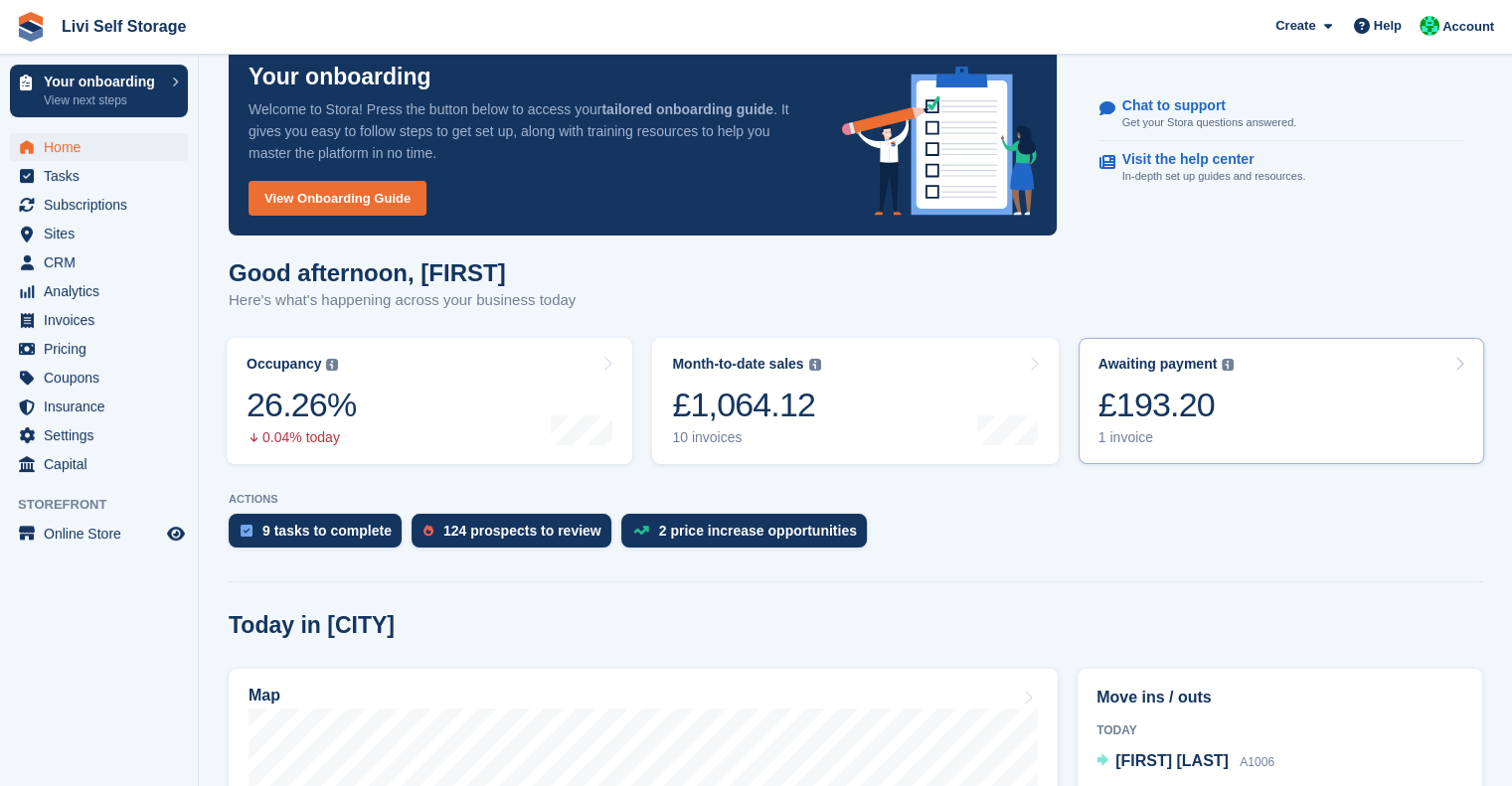 click on "£193.20" at bounding box center (1166, 404) 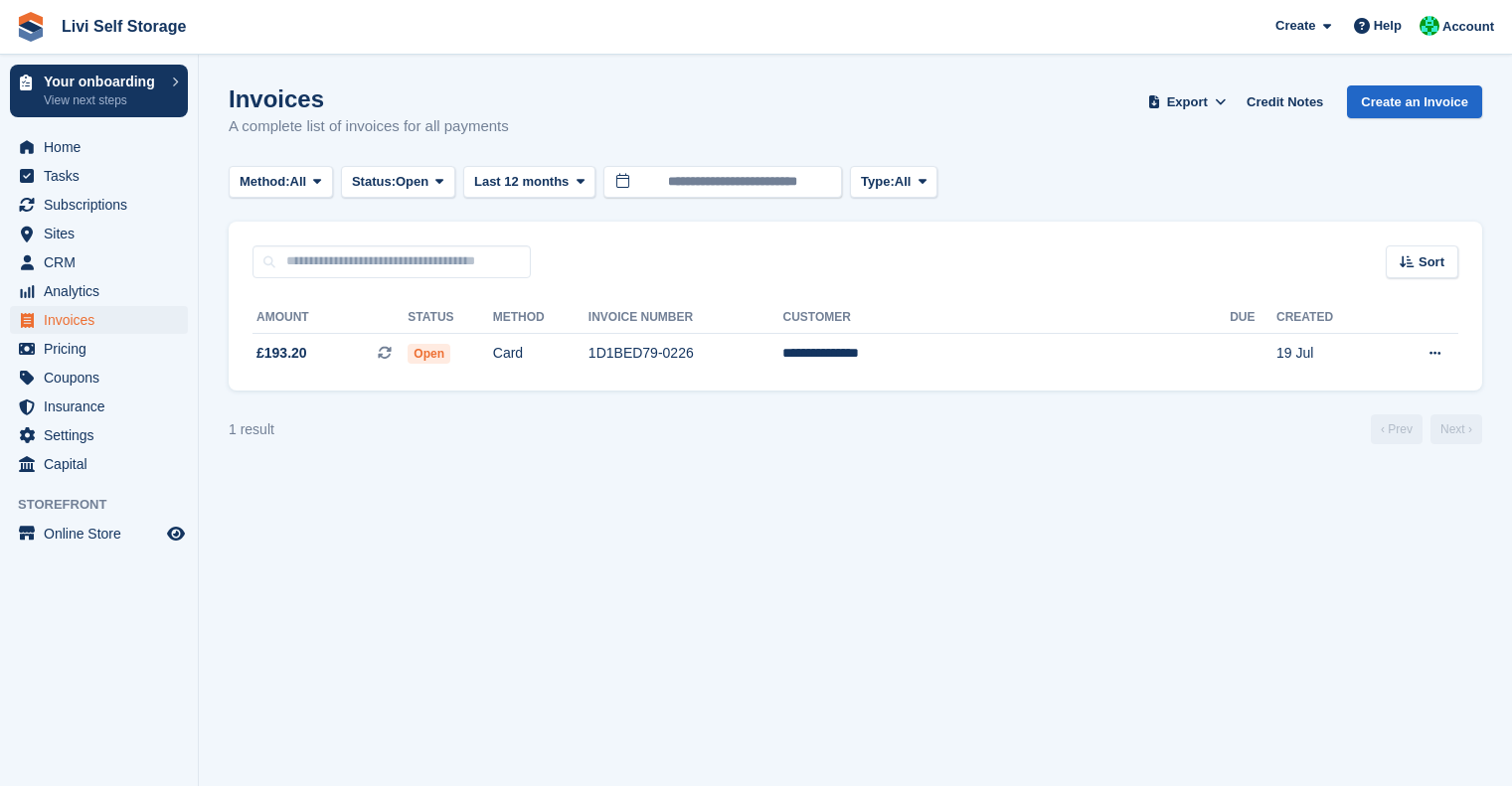 scroll, scrollTop: 0, scrollLeft: 0, axis: both 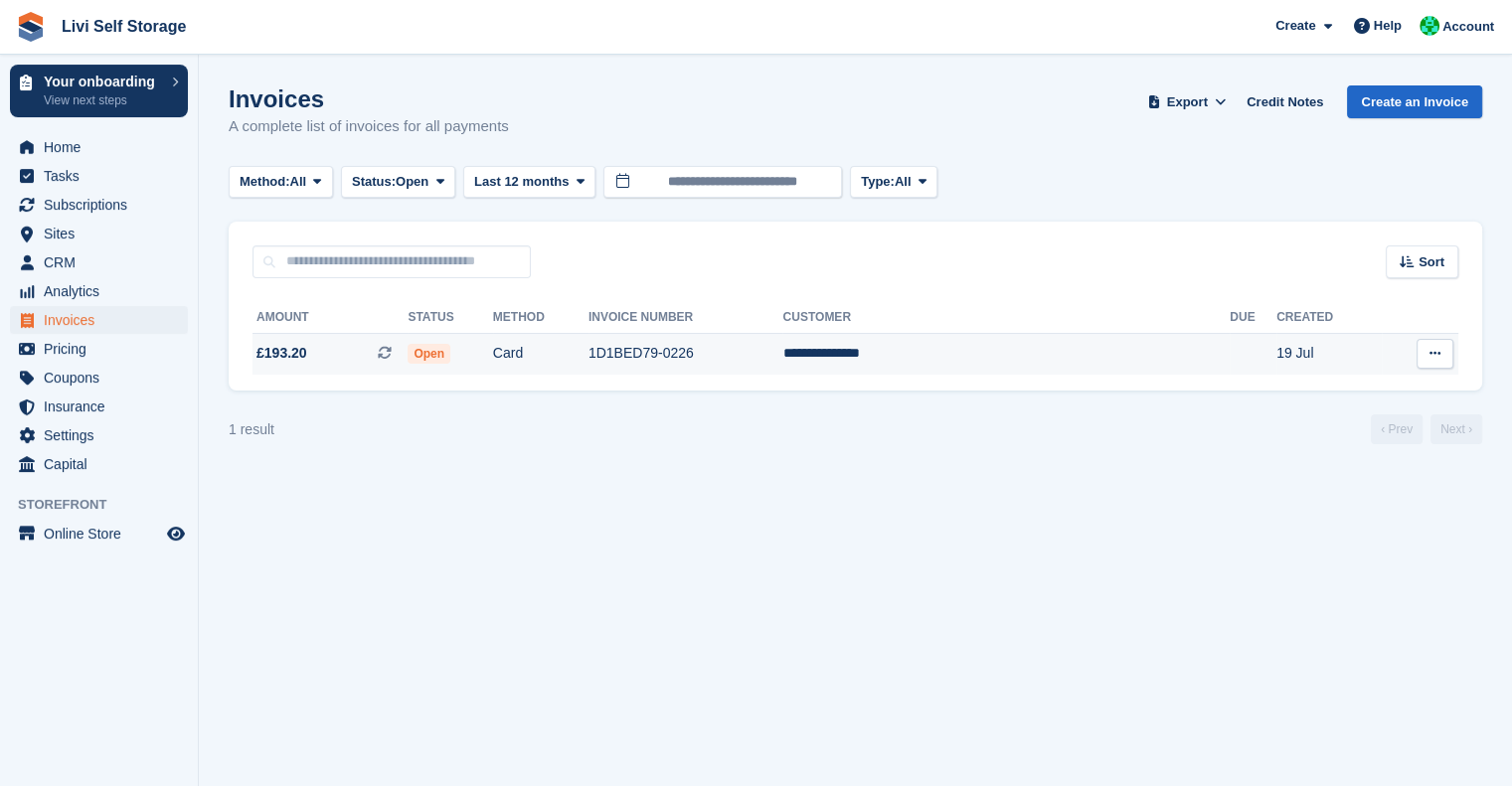 click at bounding box center (1434, 354) 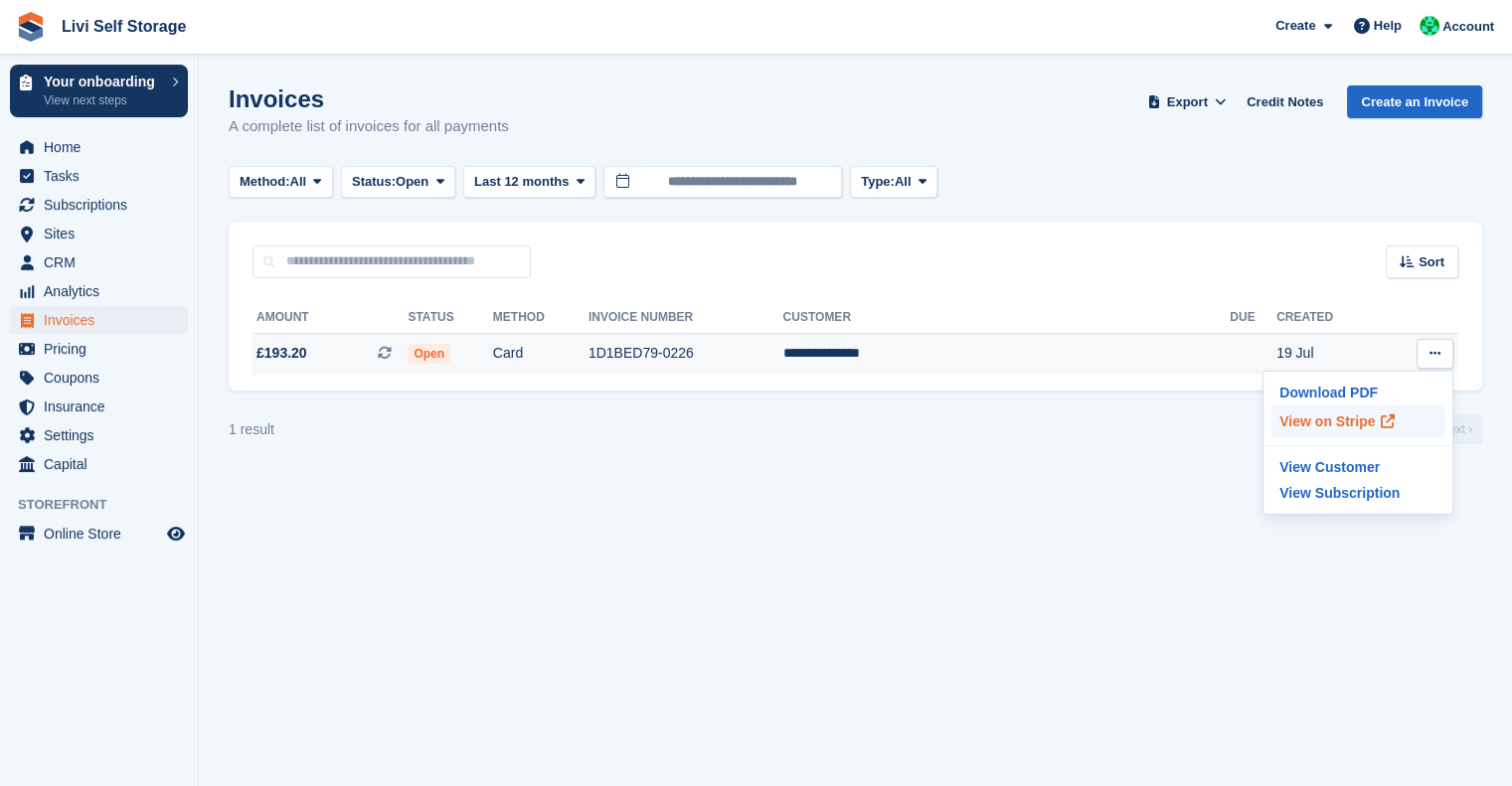 click on "View on Stripe" at bounding box center (1358, 421) 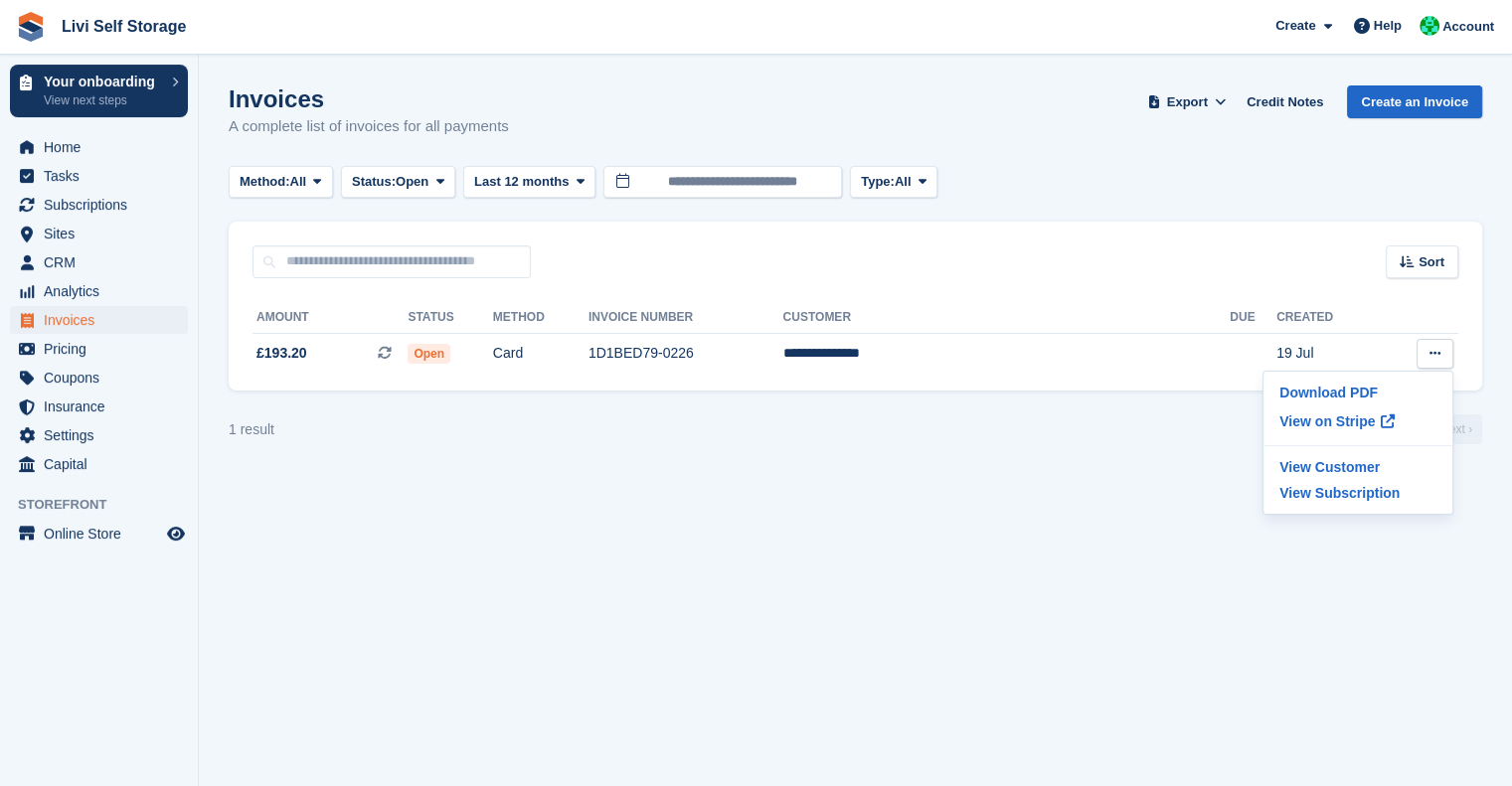 click on "Invoices
A complete list of invoices for all payments
Export
Export Invoices
Export a CSV of all Invoices which match the current filters.
Please allow time for large exports.
Export Formatted for Sage 50
Export Formatted for Xero
Start Export
Credit Notes
Create an Invoice
Method:
All
All
Bank Transfer
Cash
Cheque
Debit/Credit Card
Direct Debit
SEPA Direct Debit
Other
Status:
Open" at bounding box center [855, 393] 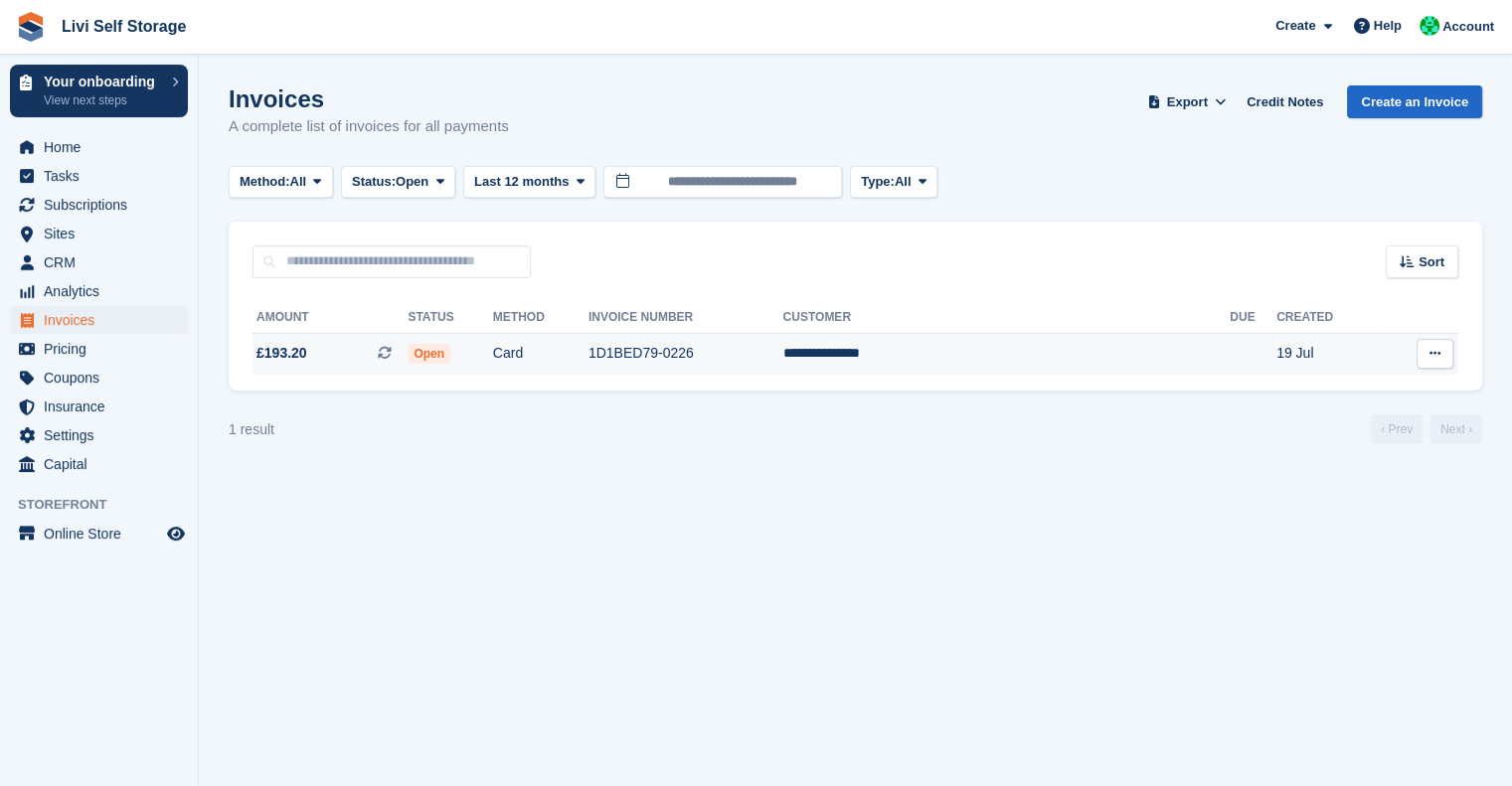 click on "Open" at bounding box center (428, 354) 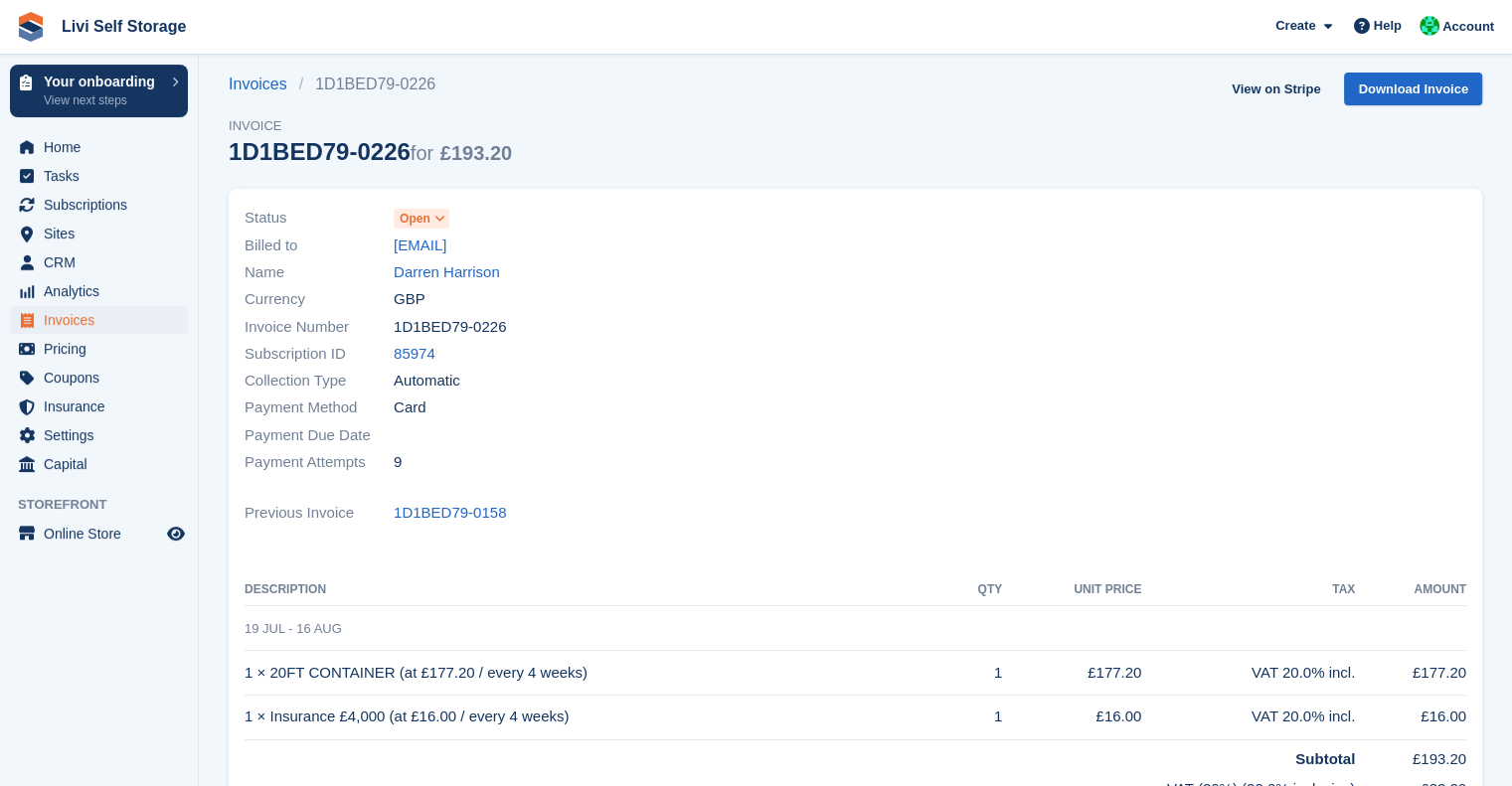 scroll, scrollTop: 0, scrollLeft: 0, axis: both 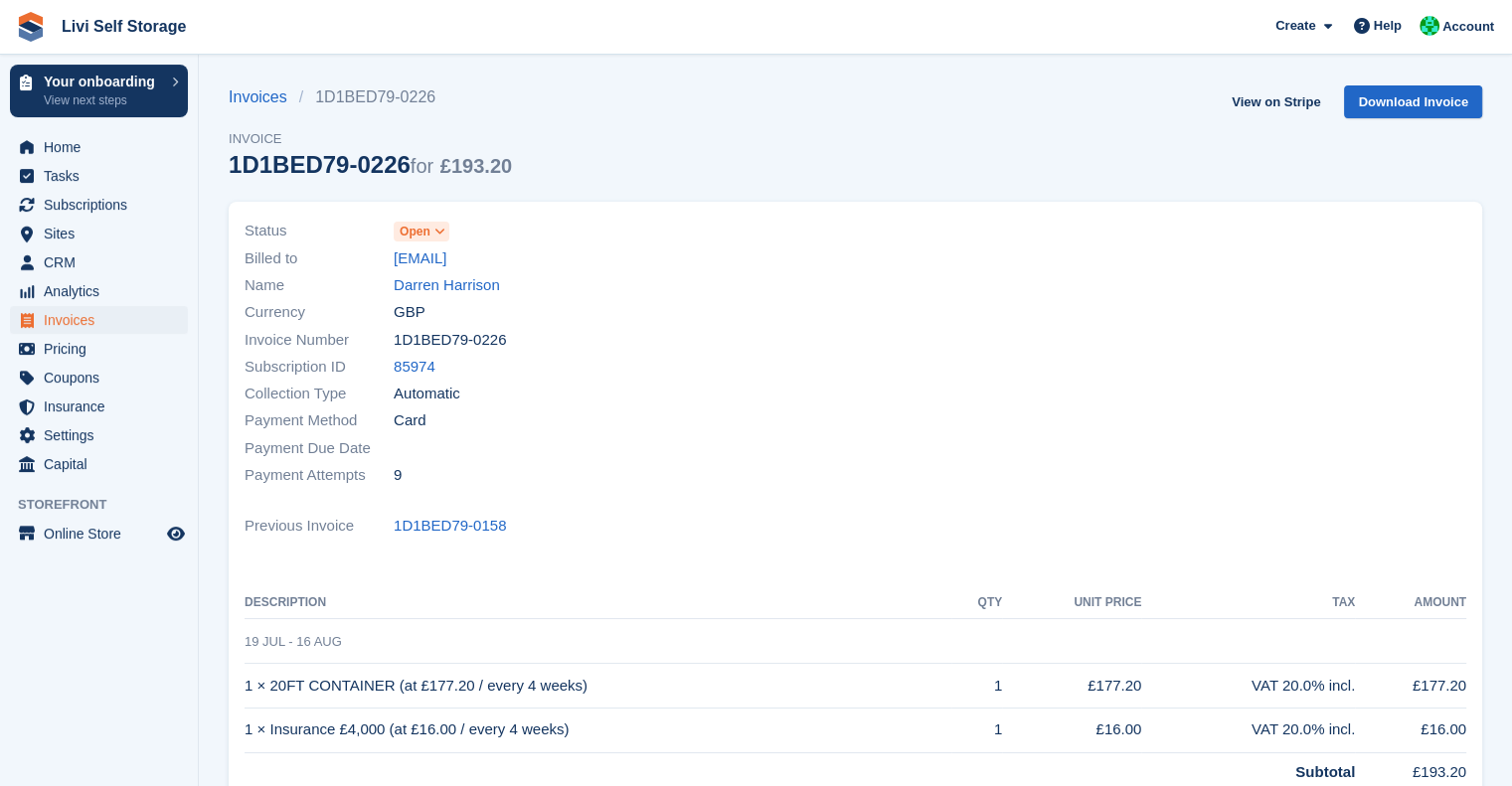 click at bounding box center [439, 232] 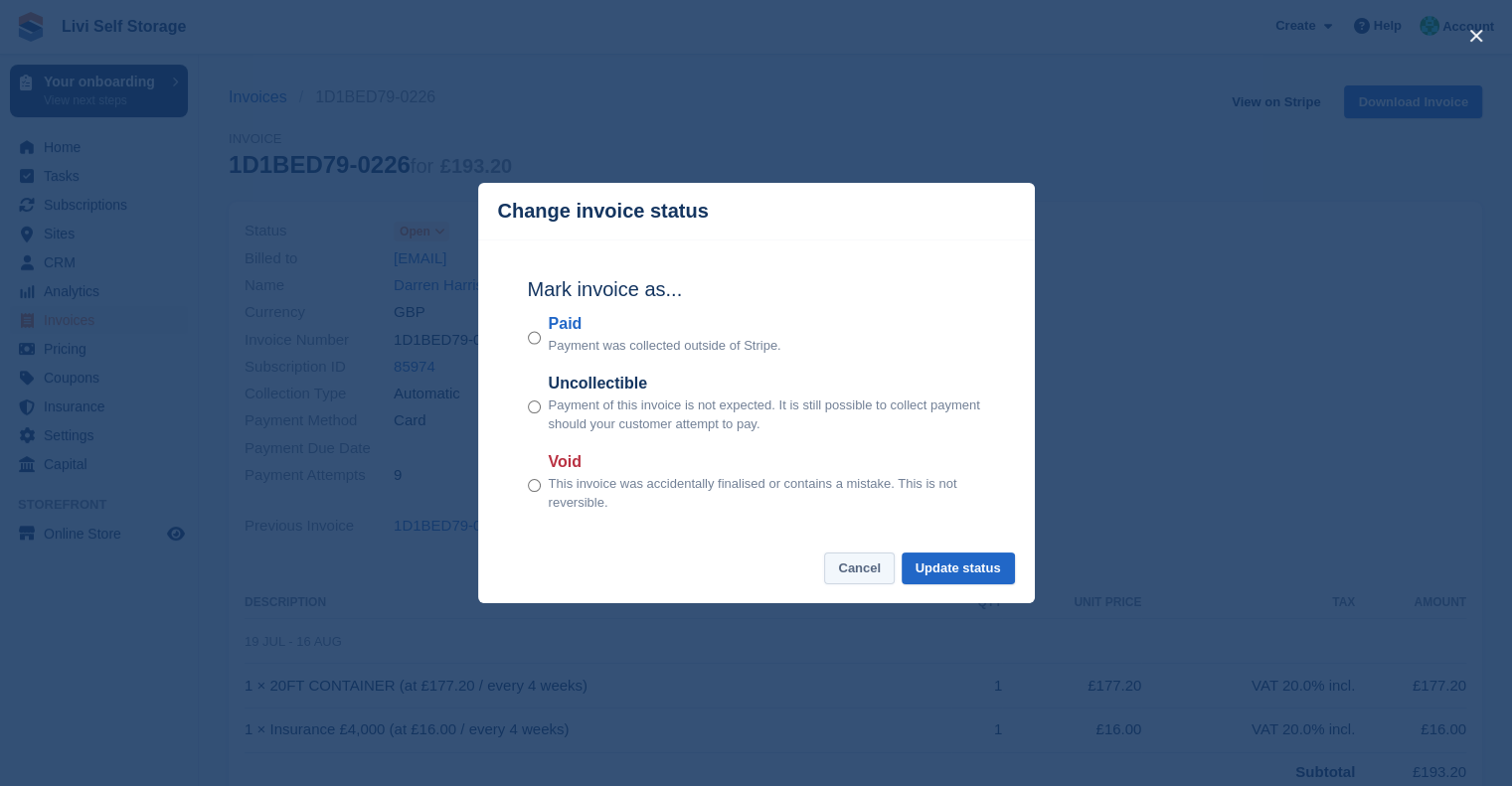 click on "Cancel" at bounding box center [859, 568] 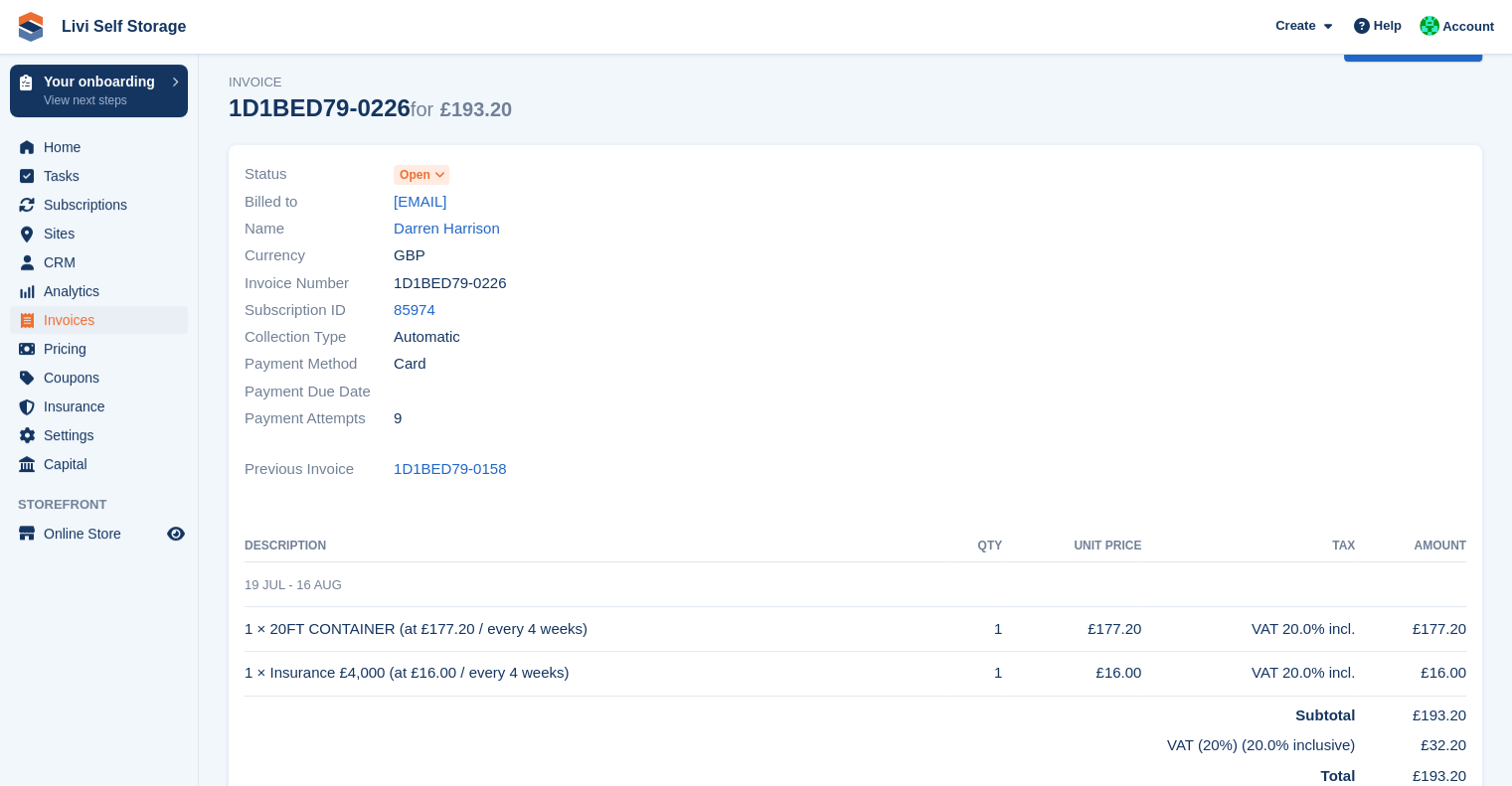 scroll, scrollTop: 0, scrollLeft: 0, axis: both 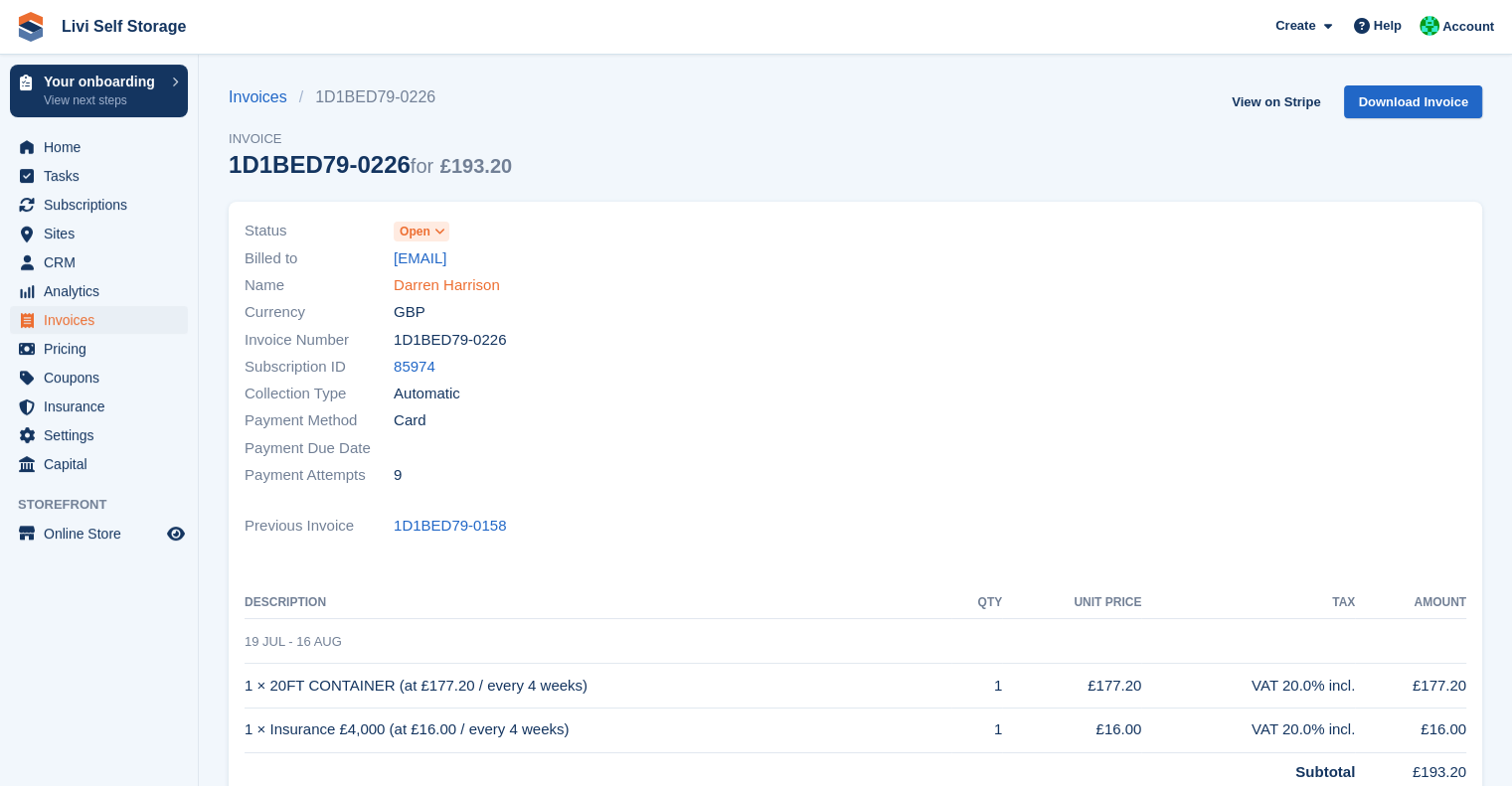 click on "Darren Harrison" at bounding box center (446, 285) 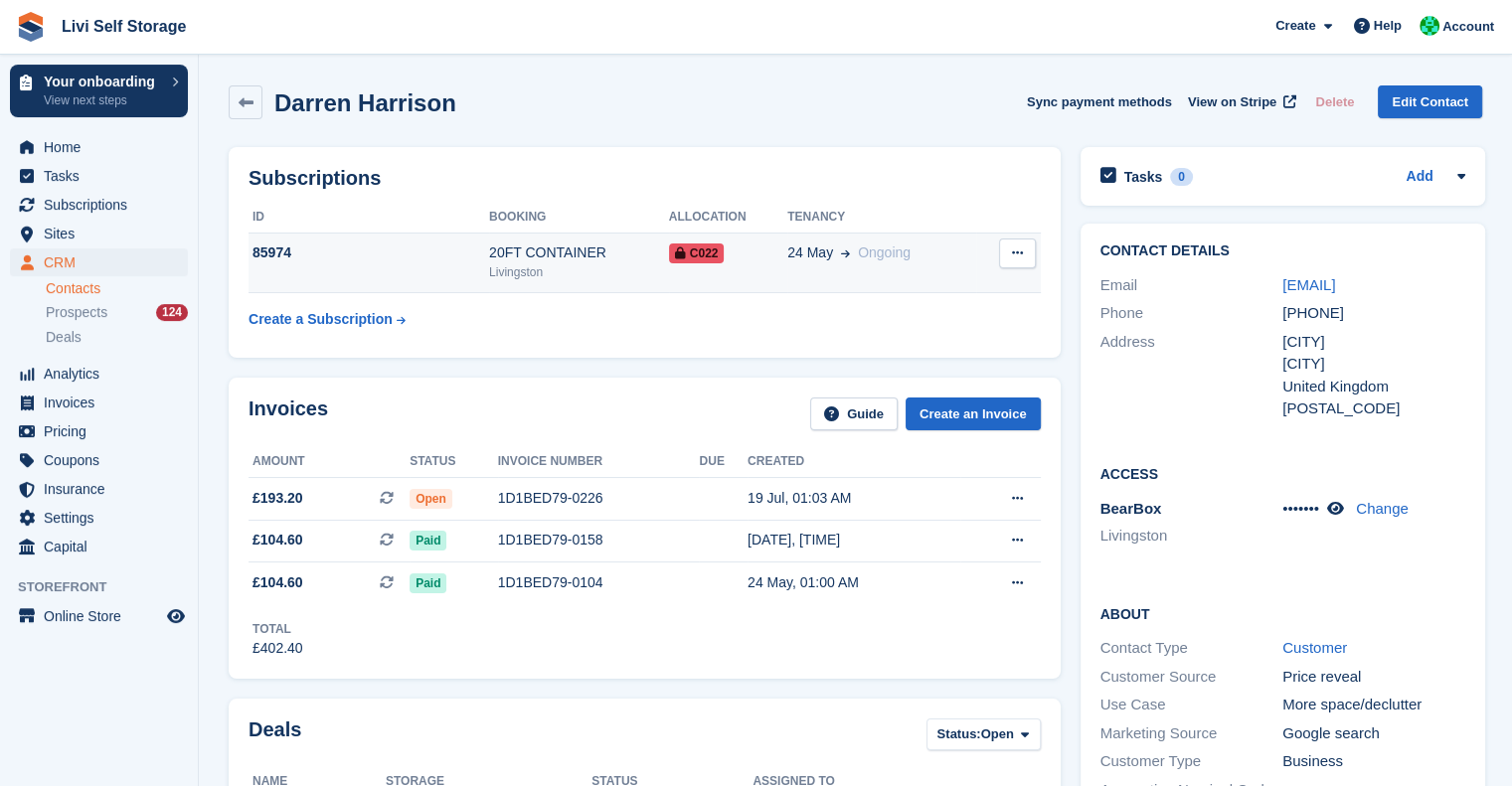 click at bounding box center (1017, 252) 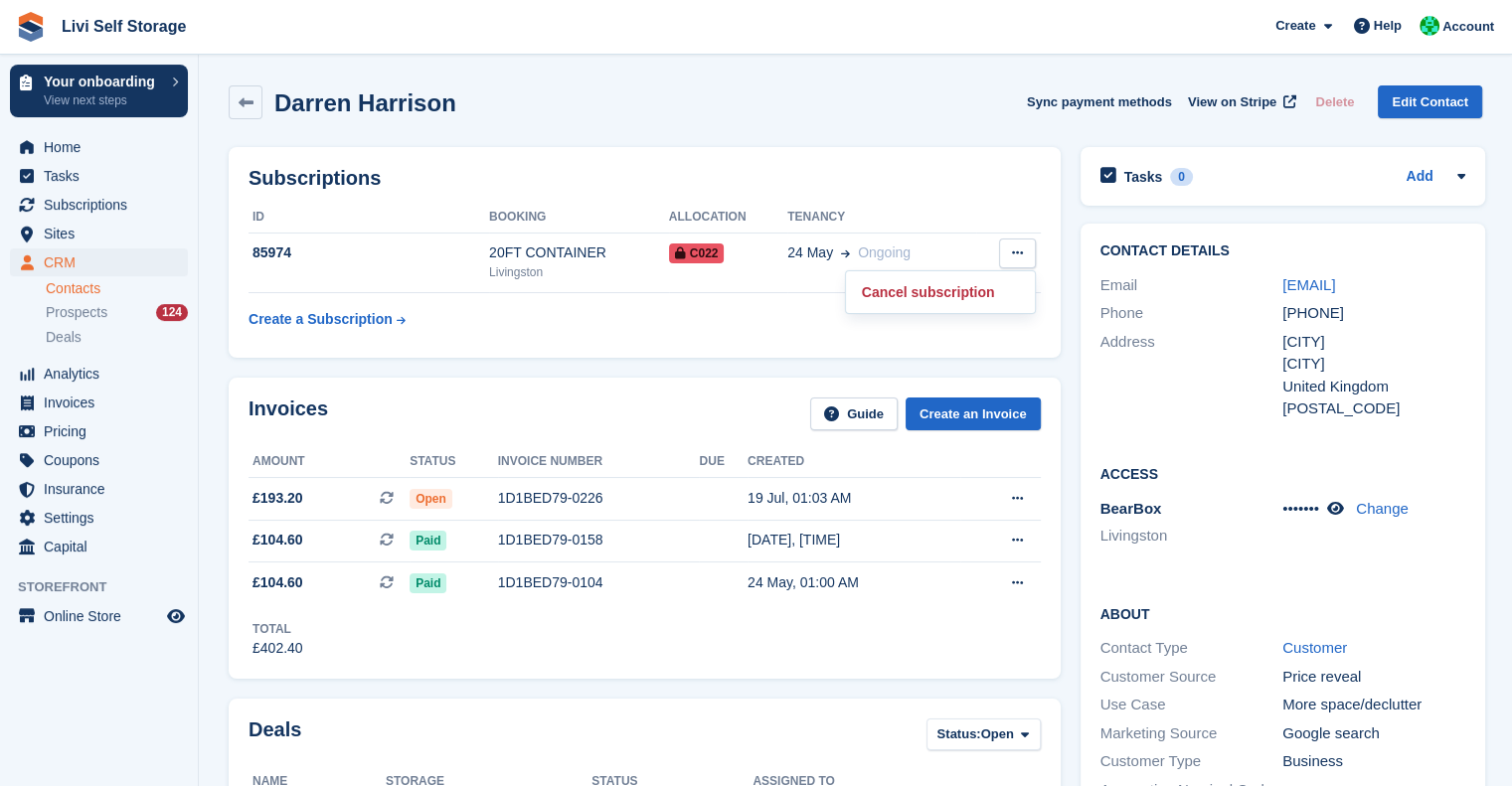click on "Subscriptions
ID
Booking
Allocation
Tenancy
85974
20FT CONTAINER
Livingston
C022
24 May
Ongoing" at bounding box center (644, 252) 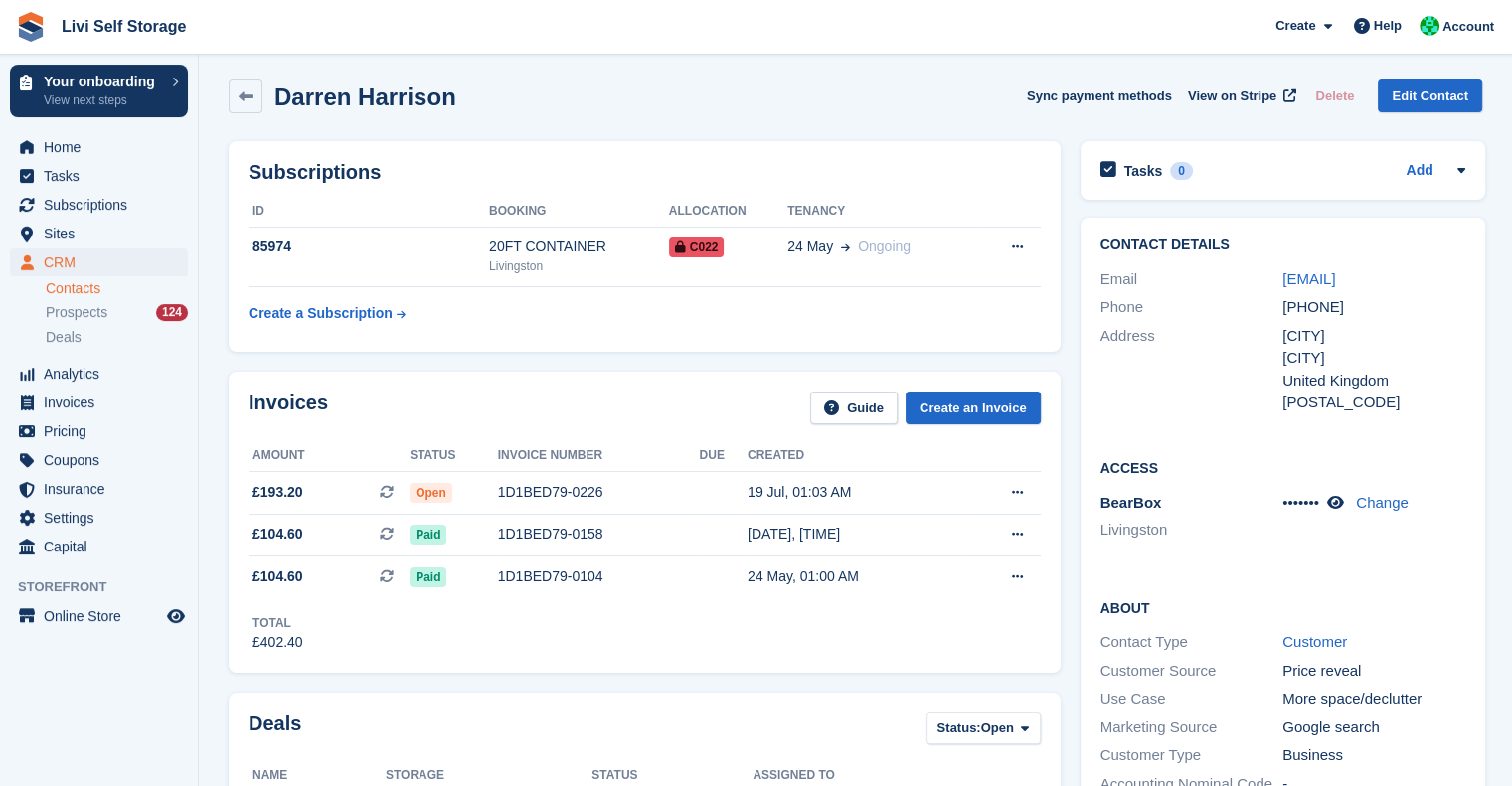 scroll, scrollTop: 0, scrollLeft: 0, axis: both 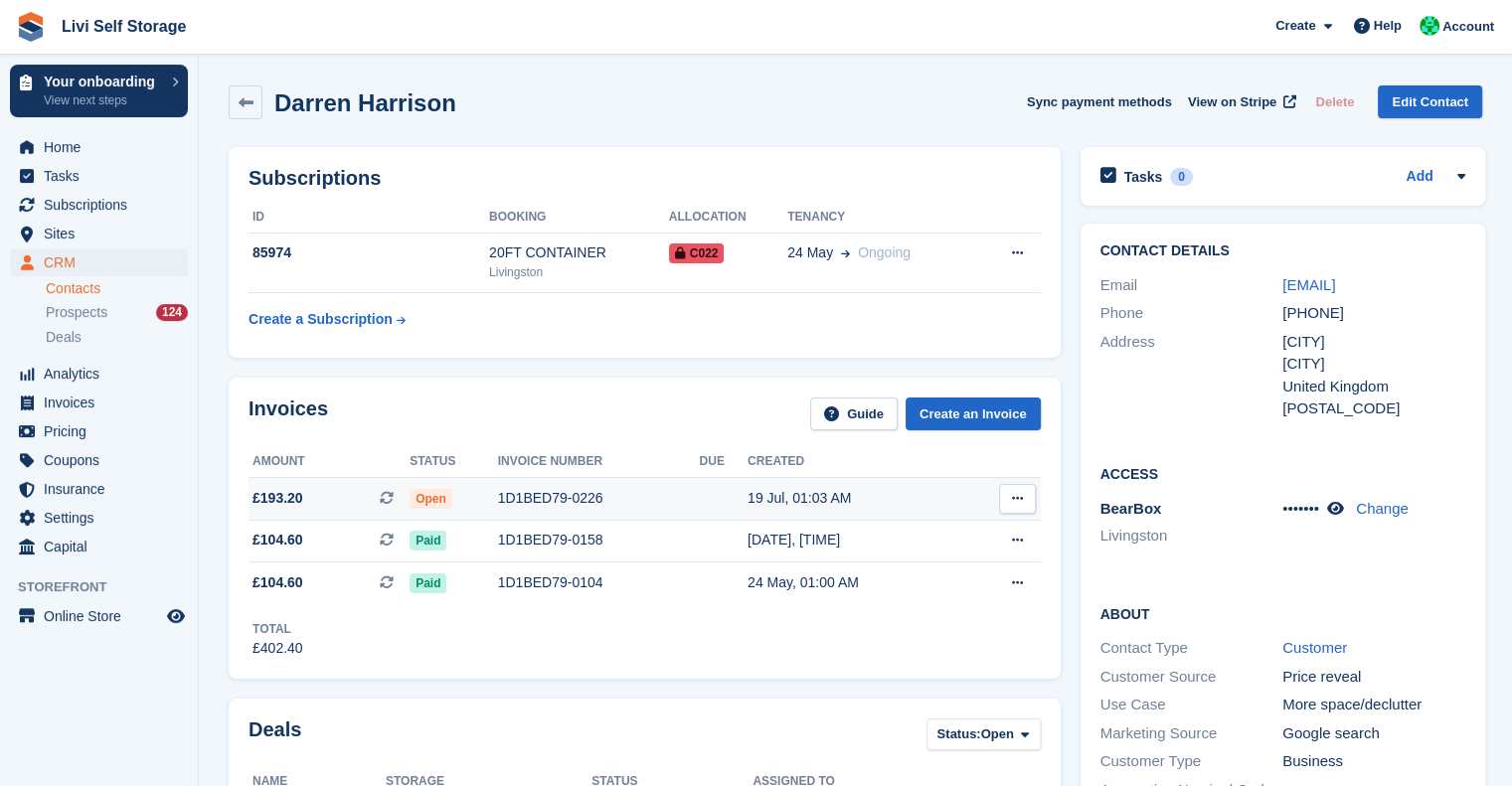 click at bounding box center [1017, 499] 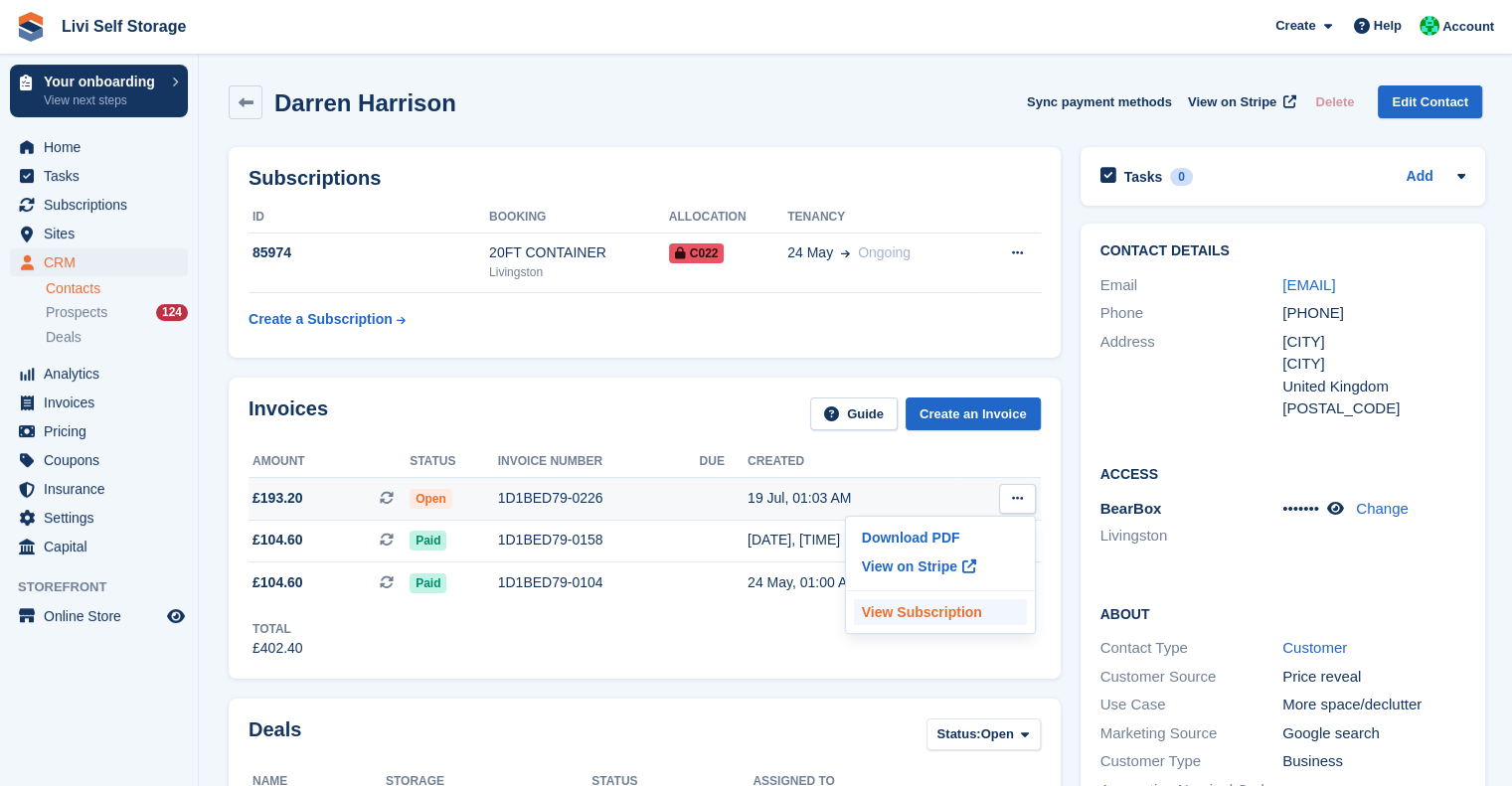 click on "View Subscription" at bounding box center [940, 612] 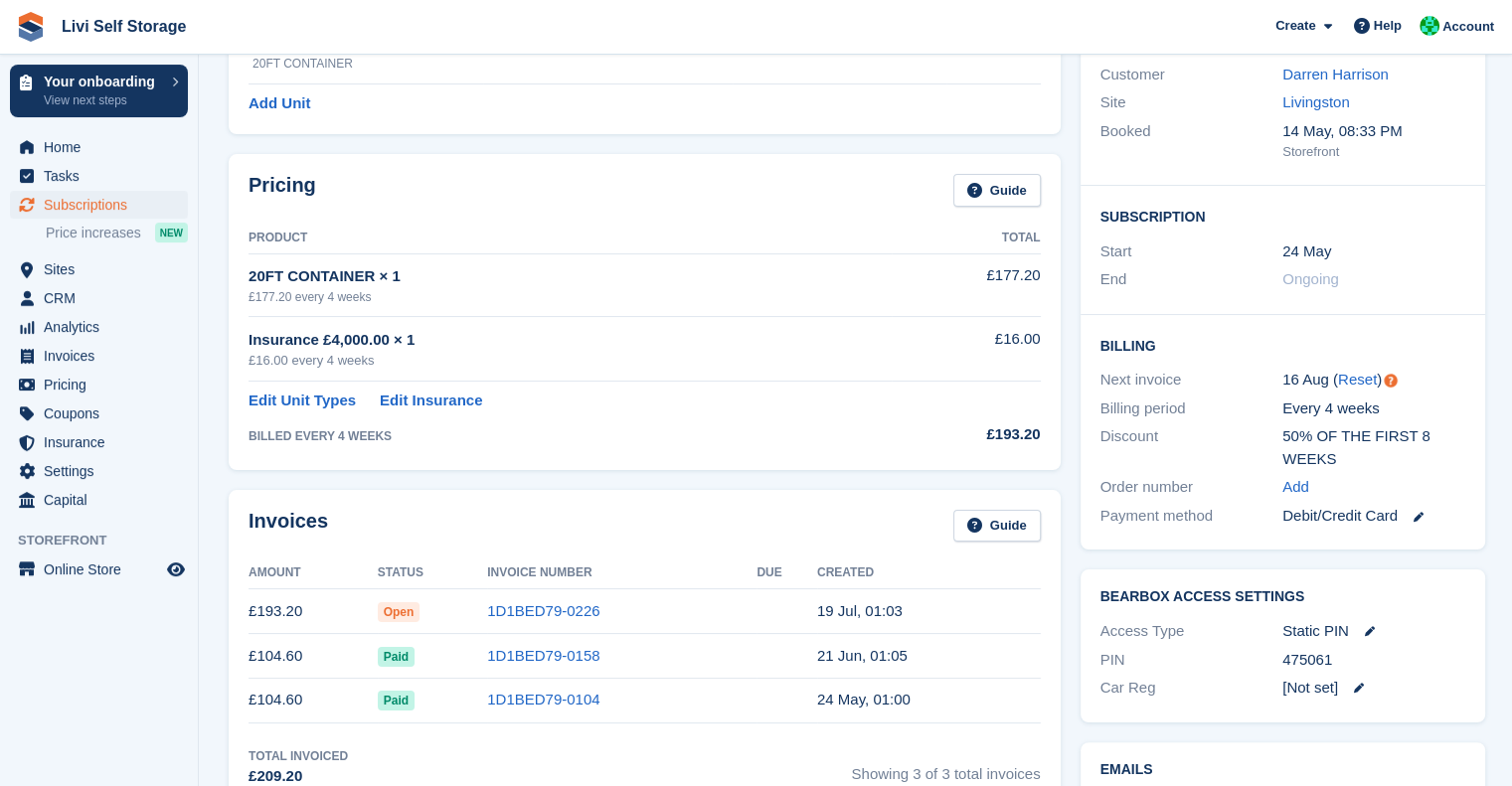 scroll, scrollTop: 254, scrollLeft: 0, axis: vertical 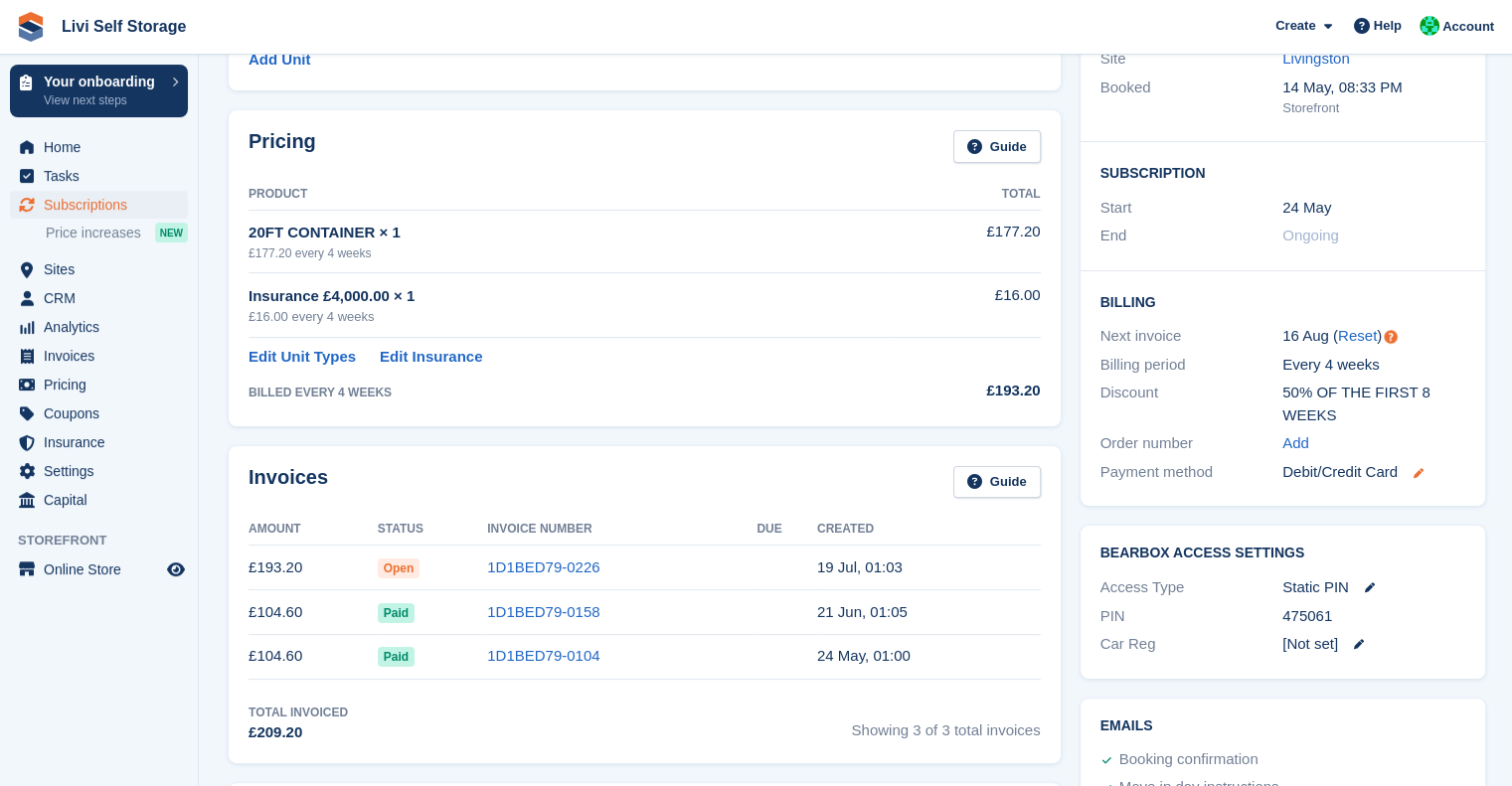 click at bounding box center [1419, 473] 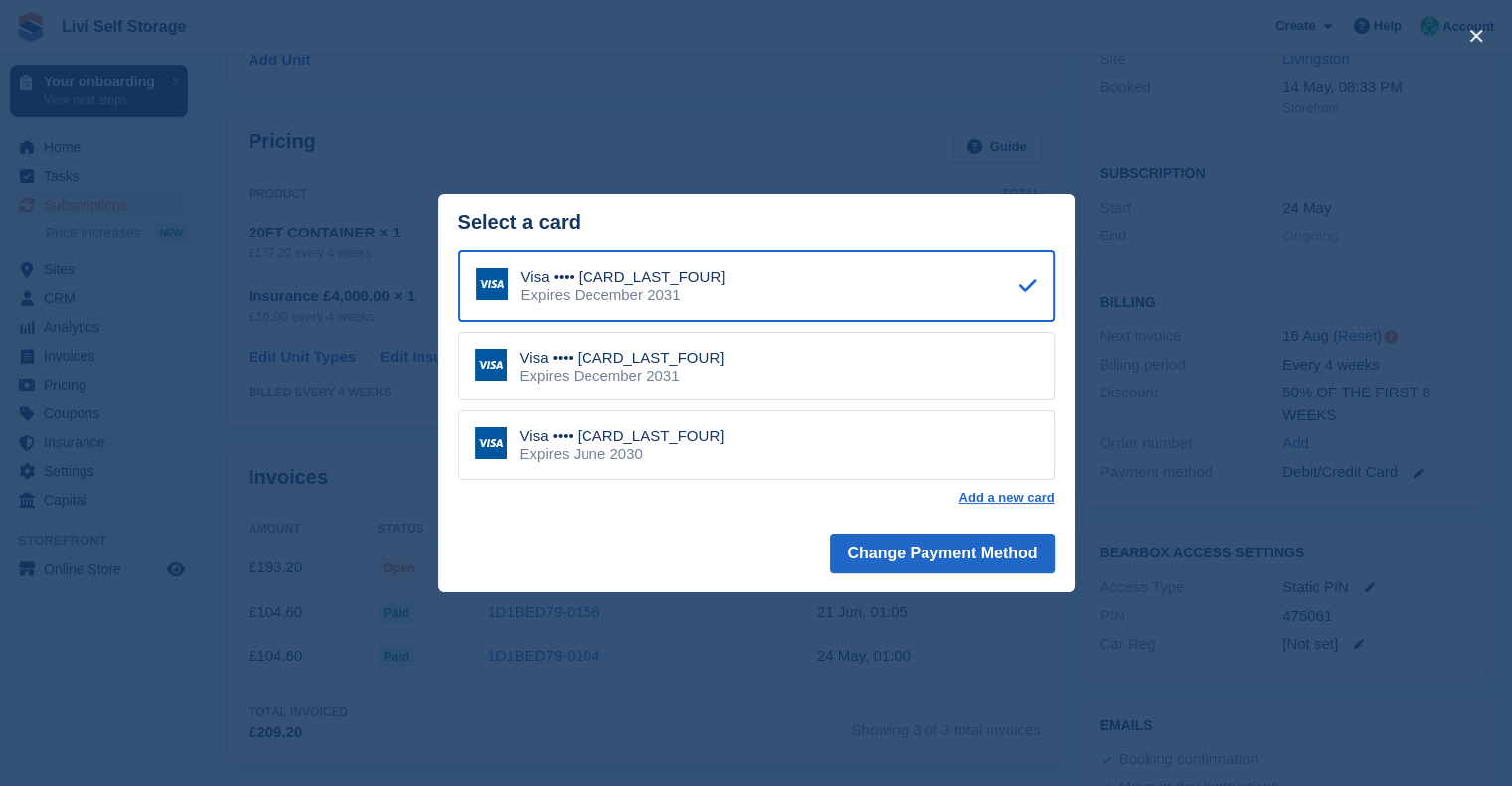 click on "Visa •••• 3534
Expires December 2031" at bounding box center [756, 286] 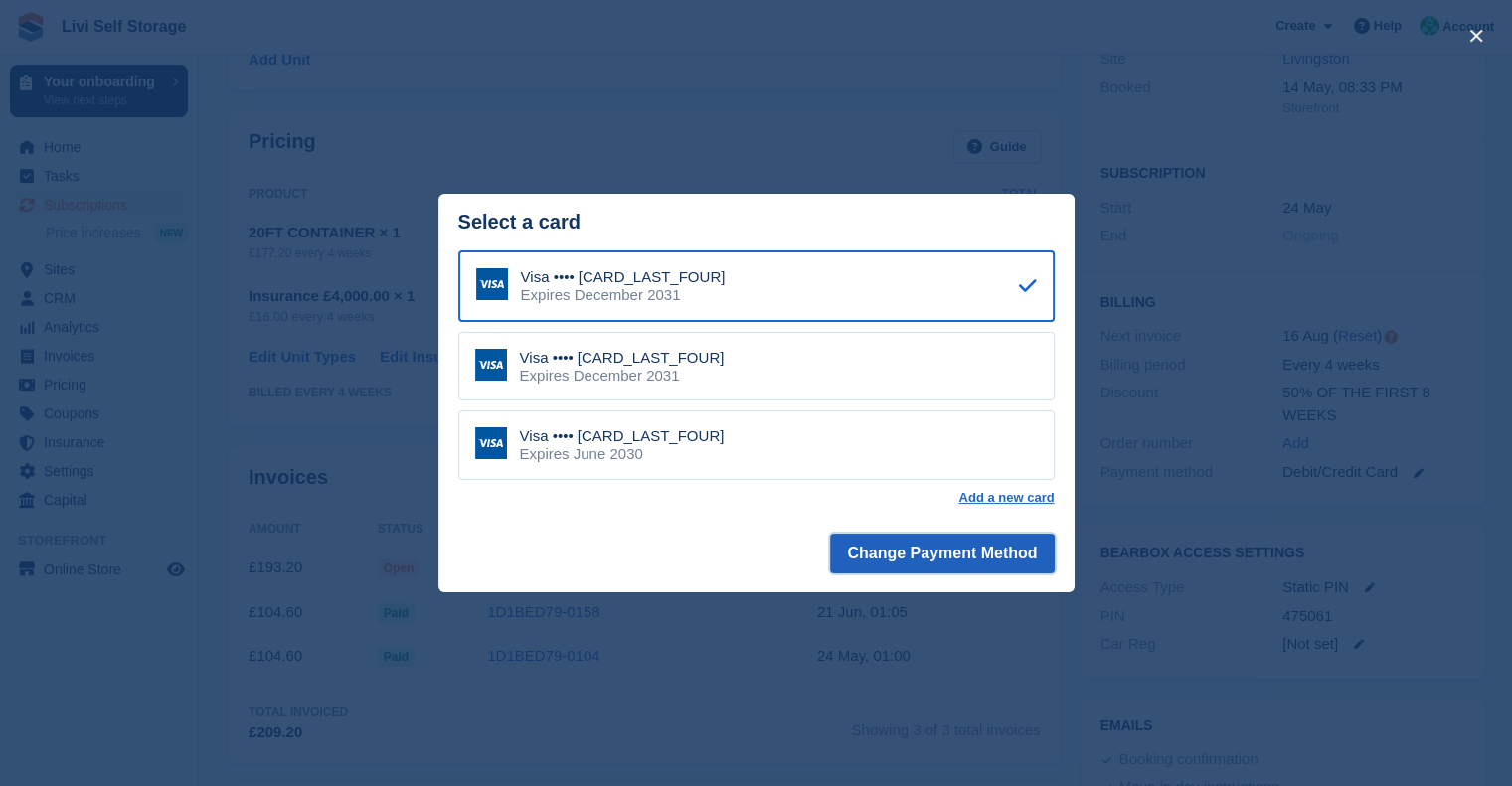 click on "Change Payment Method" at bounding box center (941, 553) 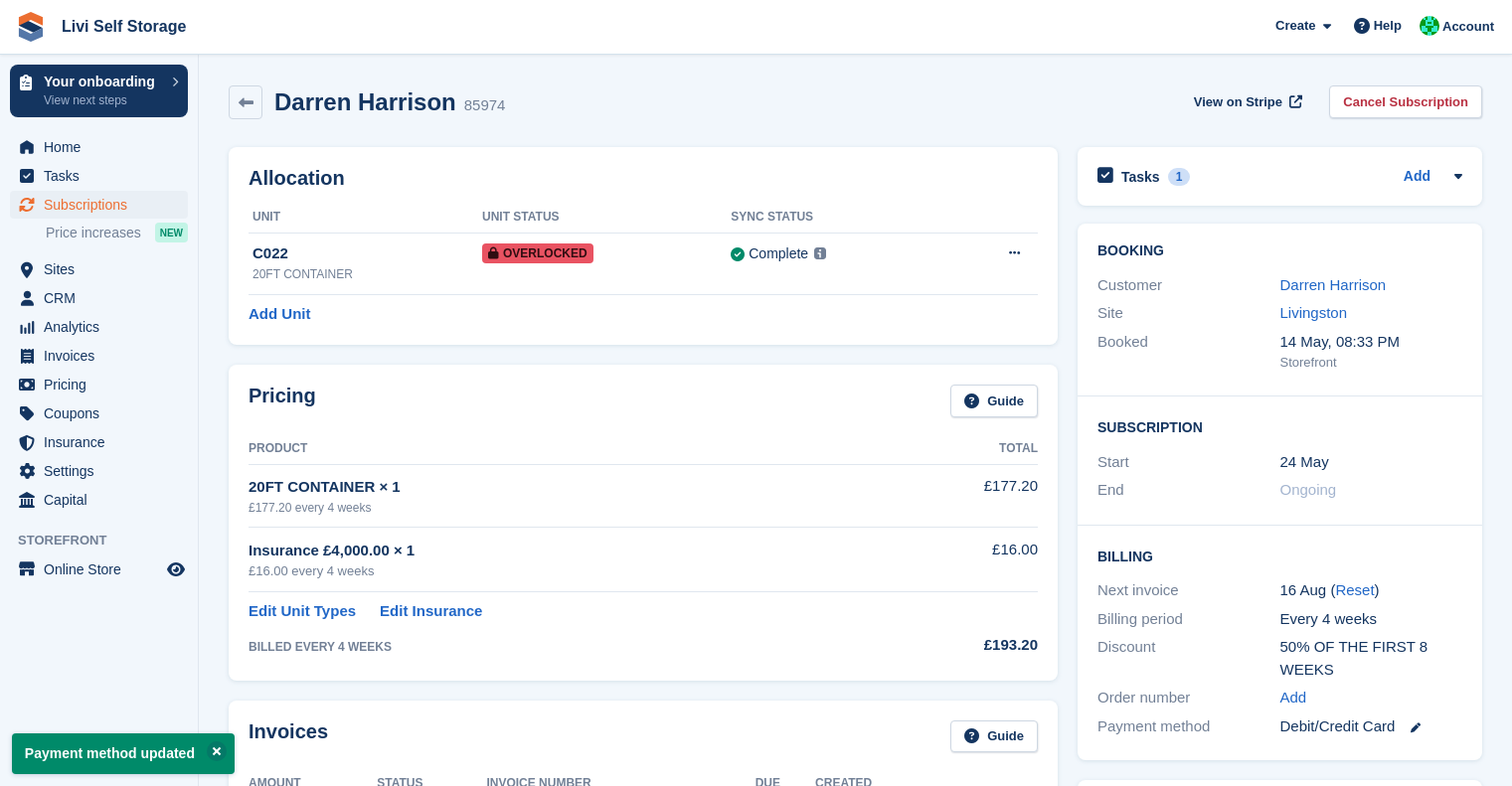 scroll, scrollTop: 0, scrollLeft: 0, axis: both 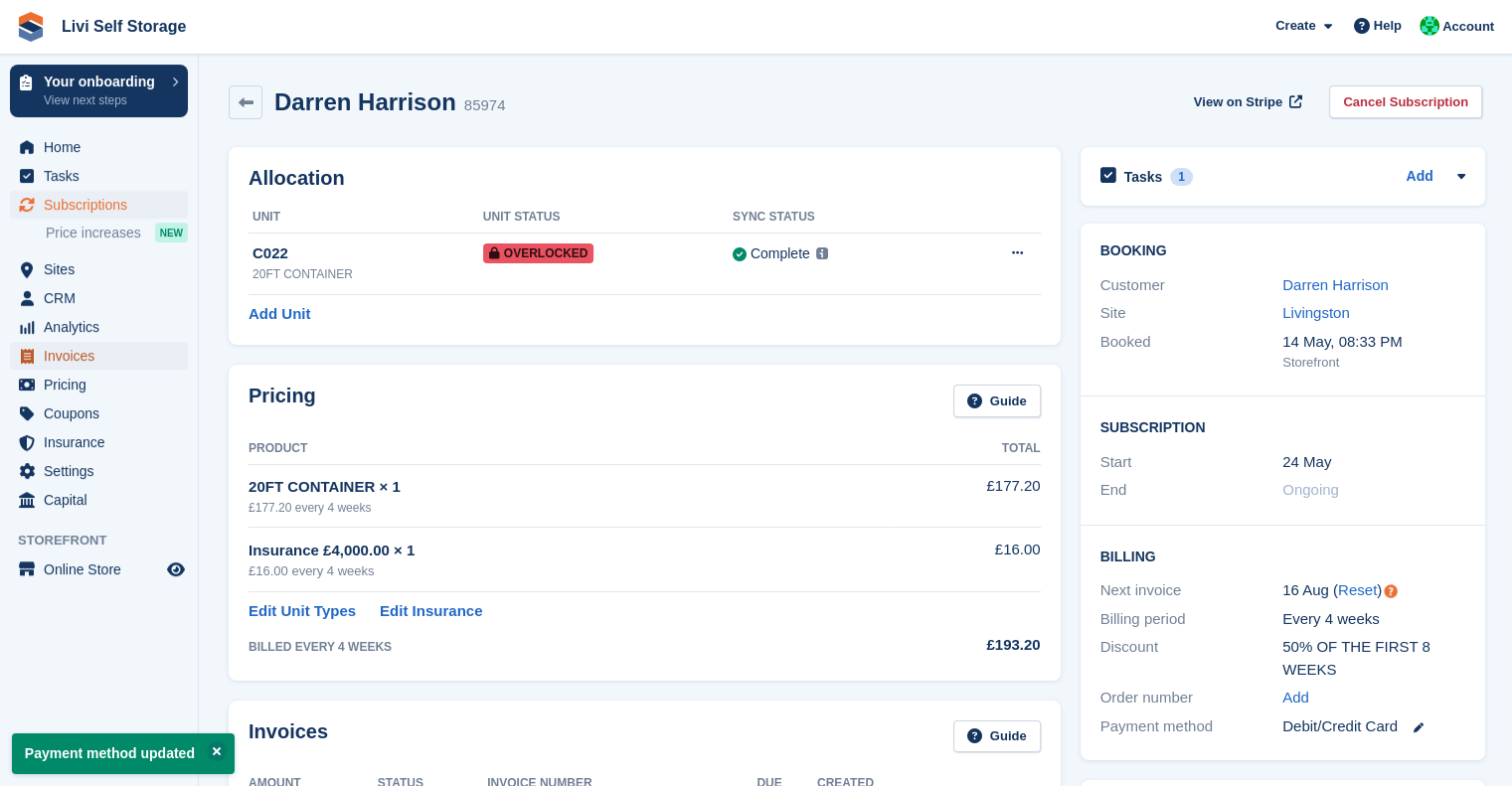 click on "Invoices" at bounding box center [103, 356] 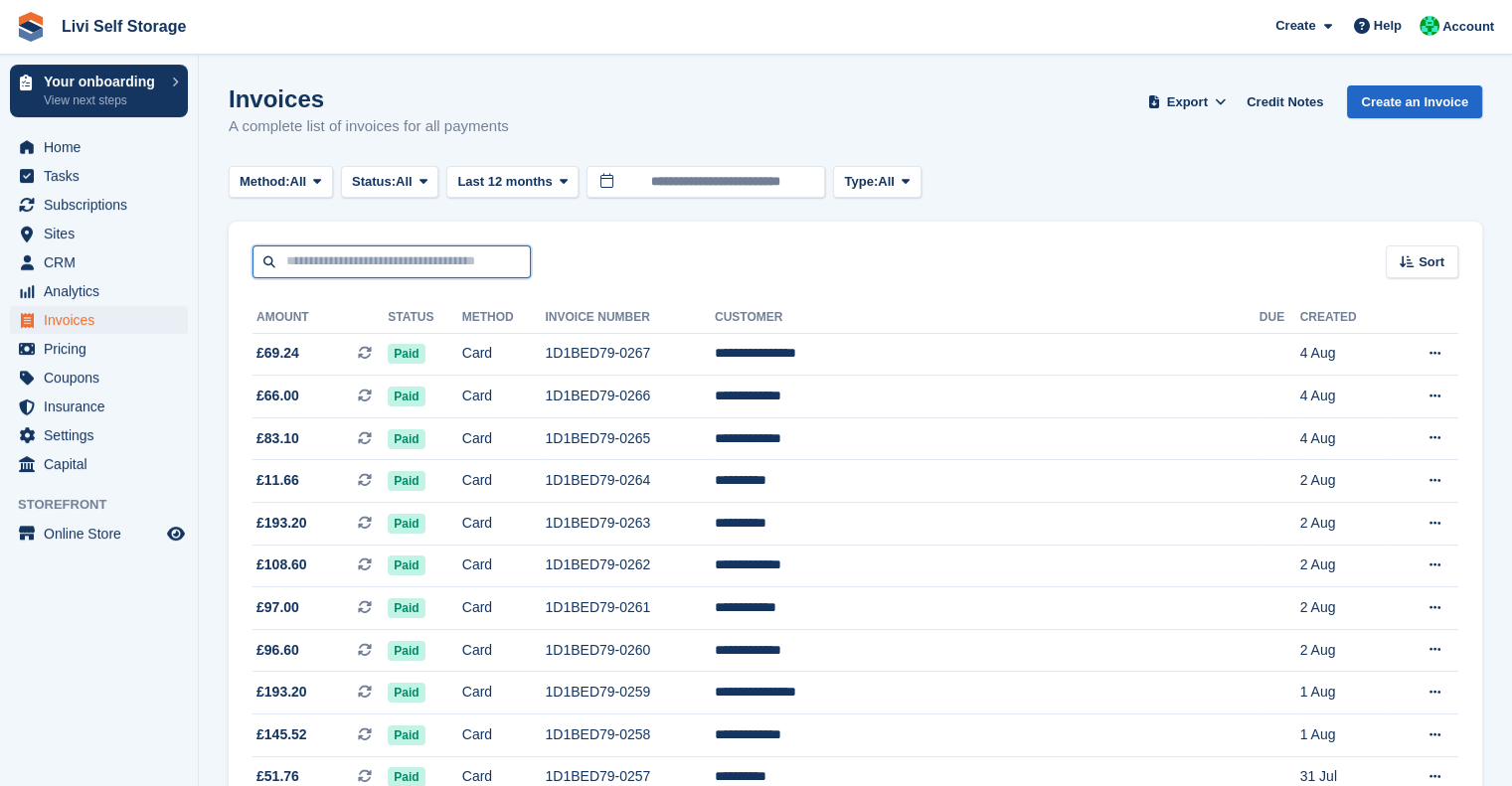click at bounding box center [392, 261] 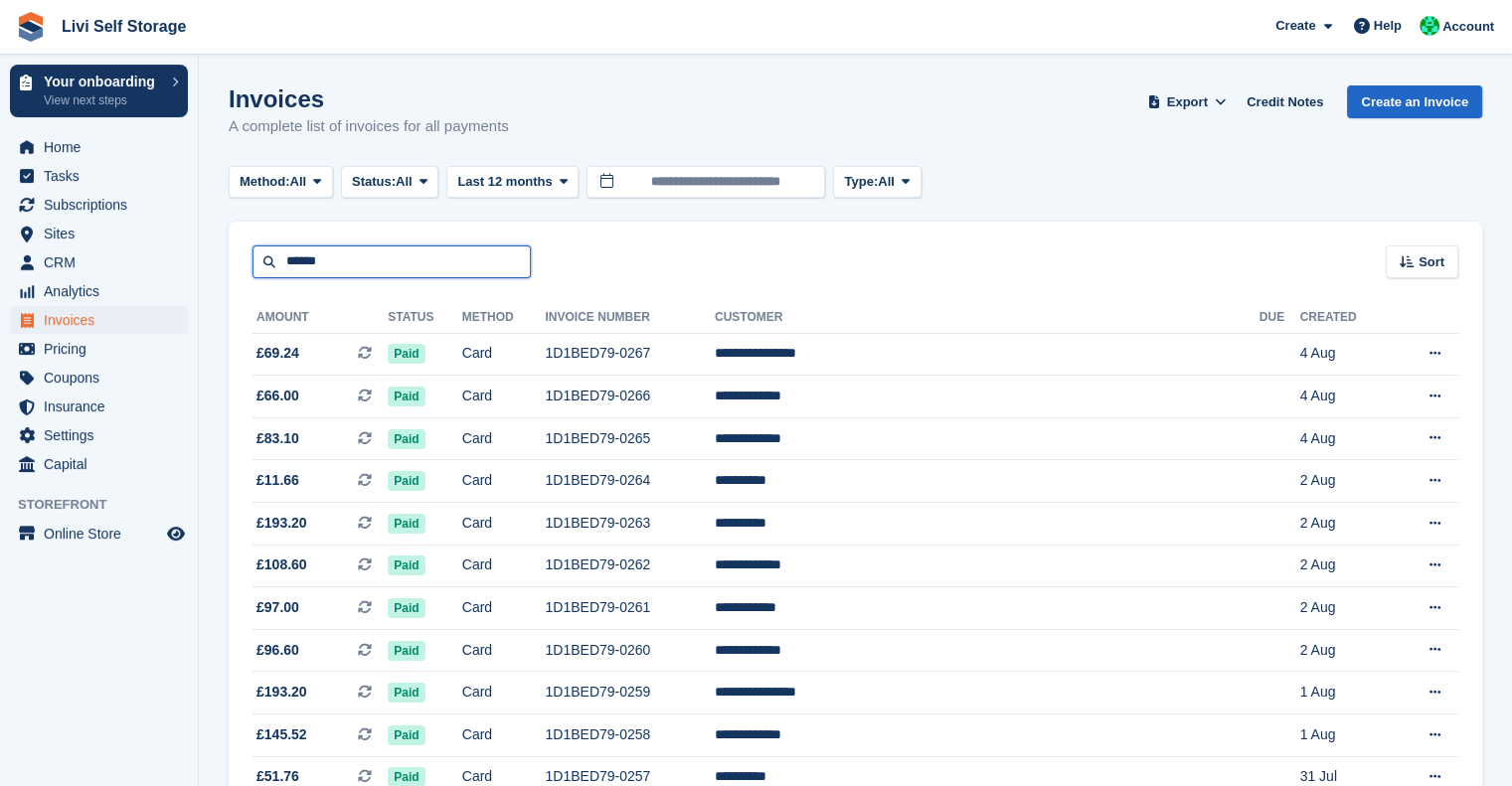 type on "******" 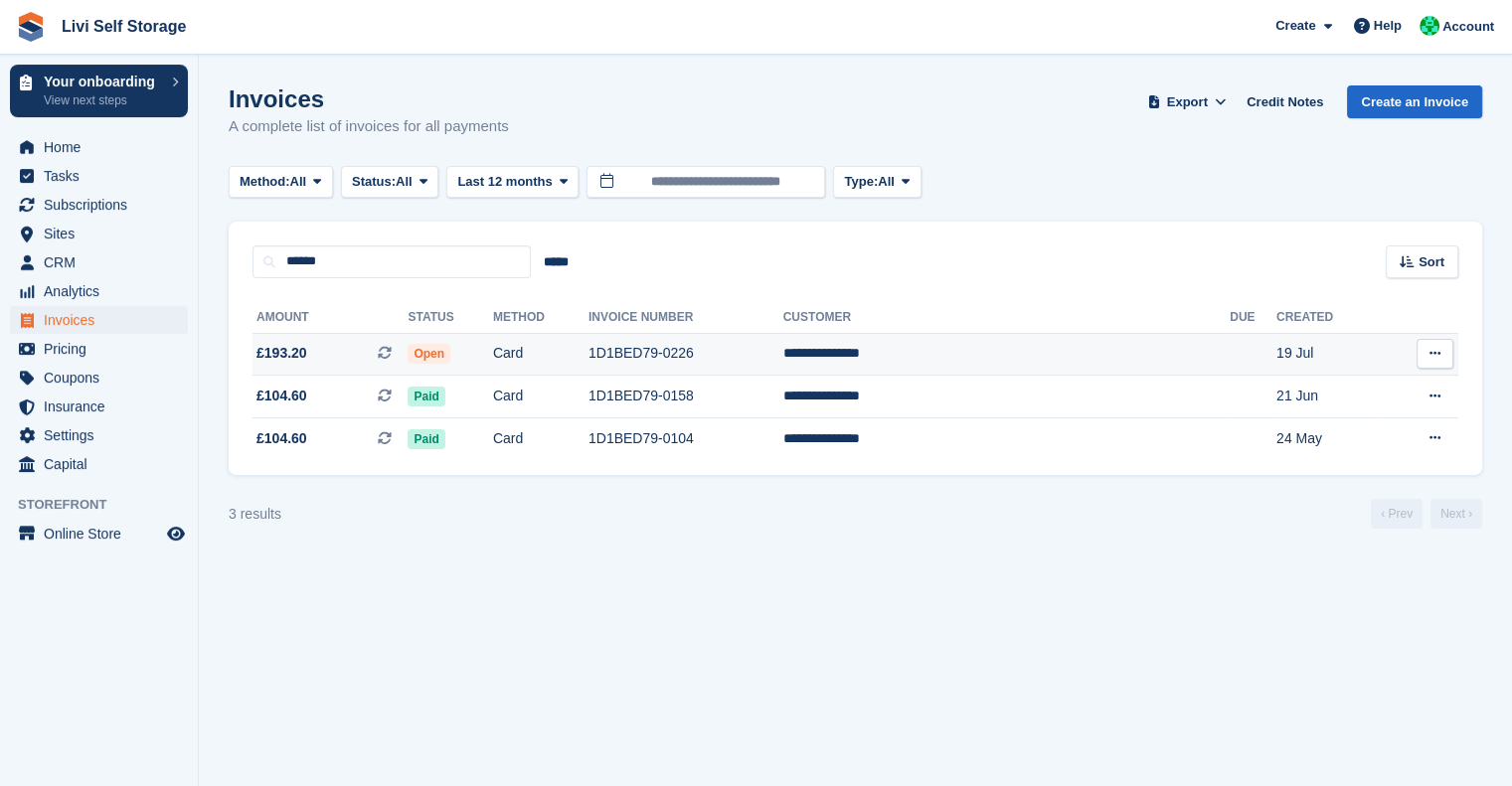 click at bounding box center [1434, 353] 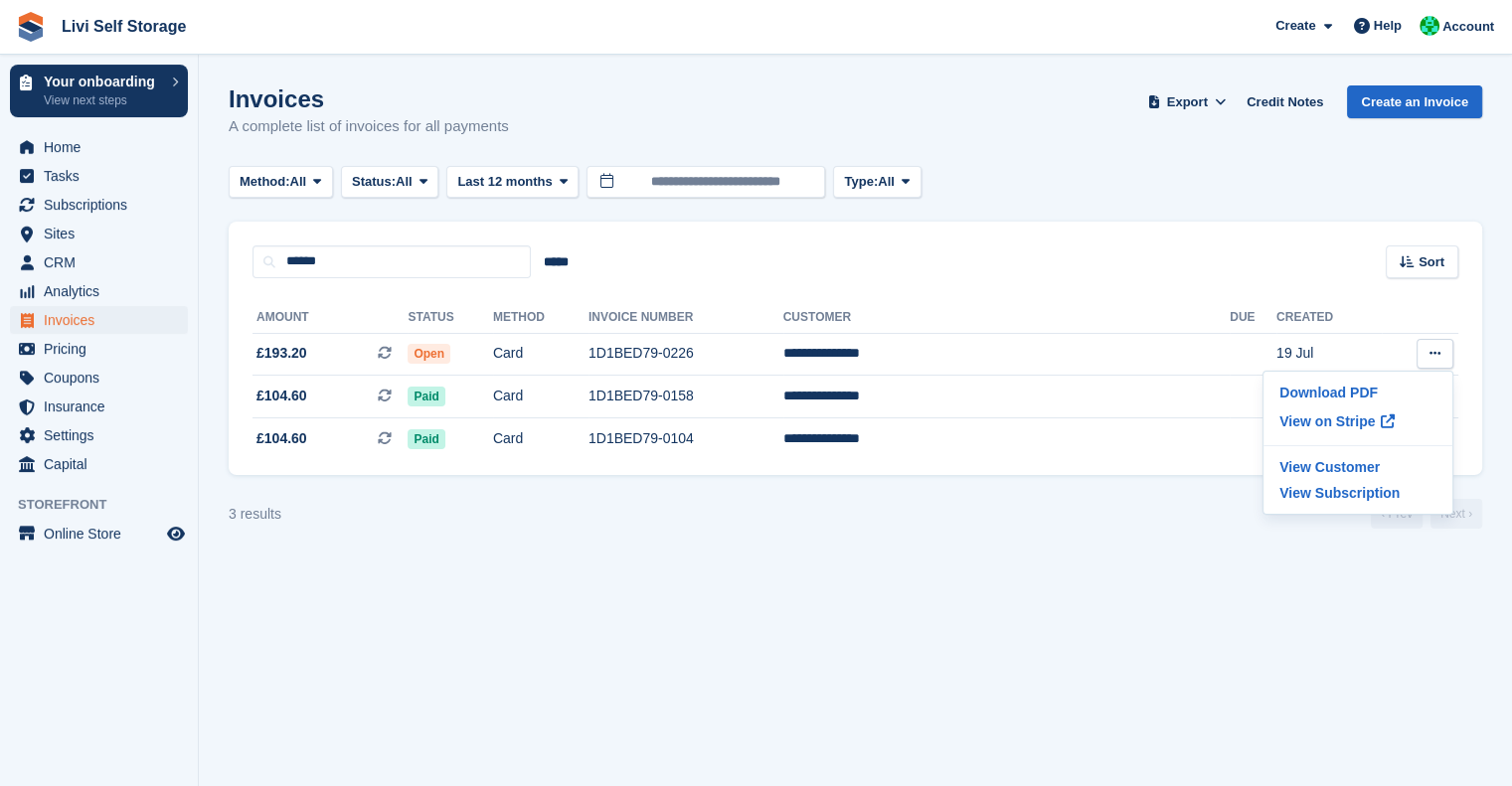 click on "Invoices
A complete list of invoices for all payments
Export
Export Invoices
Export a CSV of all Invoices which match the current filters.
Please allow time for large exports.
Export Formatted for Sage 50
Export Formatted for Xero
Start Export
Credit Notes
Create an Invoice
Method:
All
All
Bank Transfer
Cash
Cheque
Debit/Credit Card
Direct Debit
SEPA Direct Debit
Other
Status:
All" at bounding box center (855, 393) 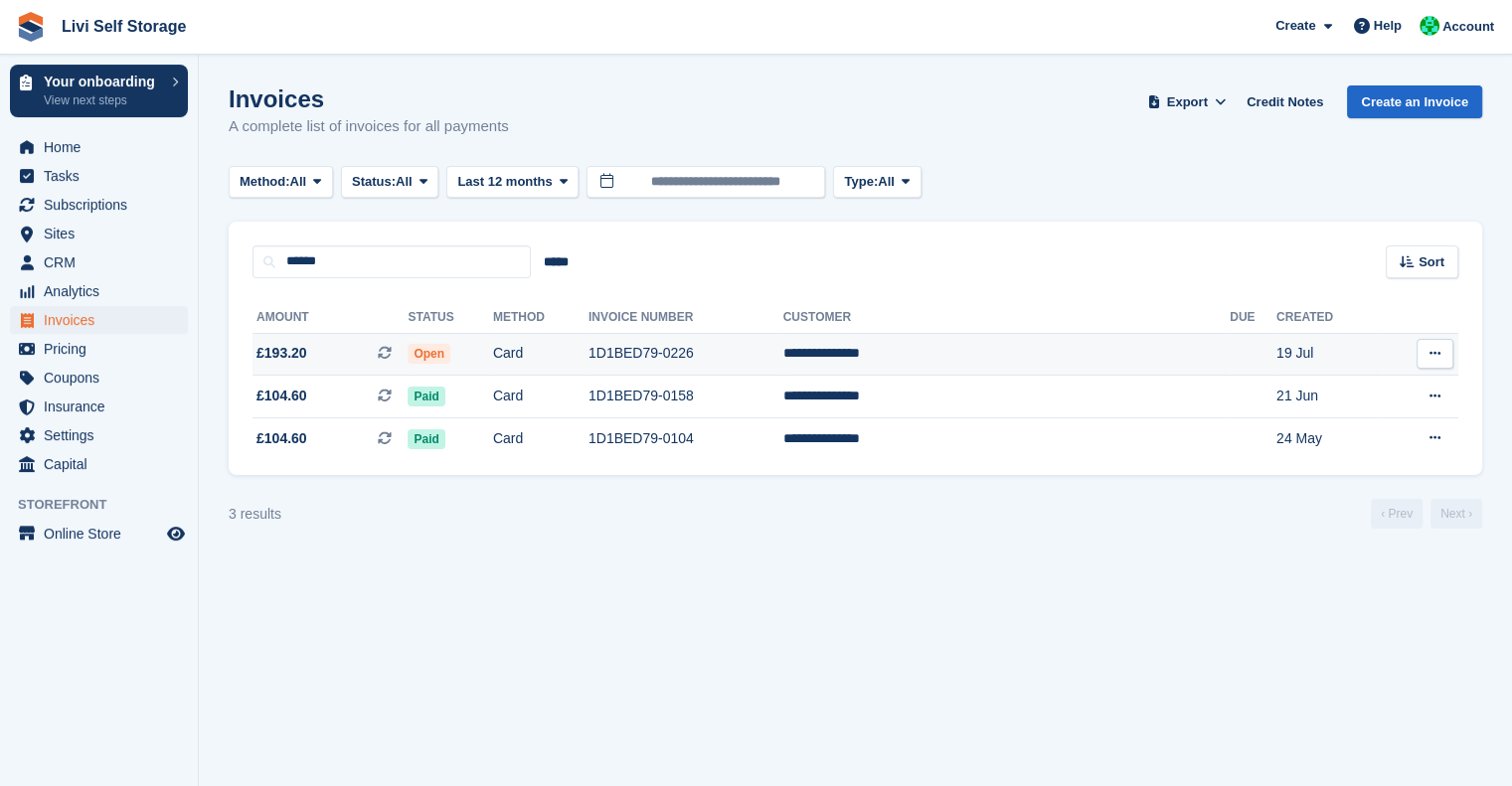 click on "£193.20
This is a recurring subscription invoice." at bounding box center (330, 354) 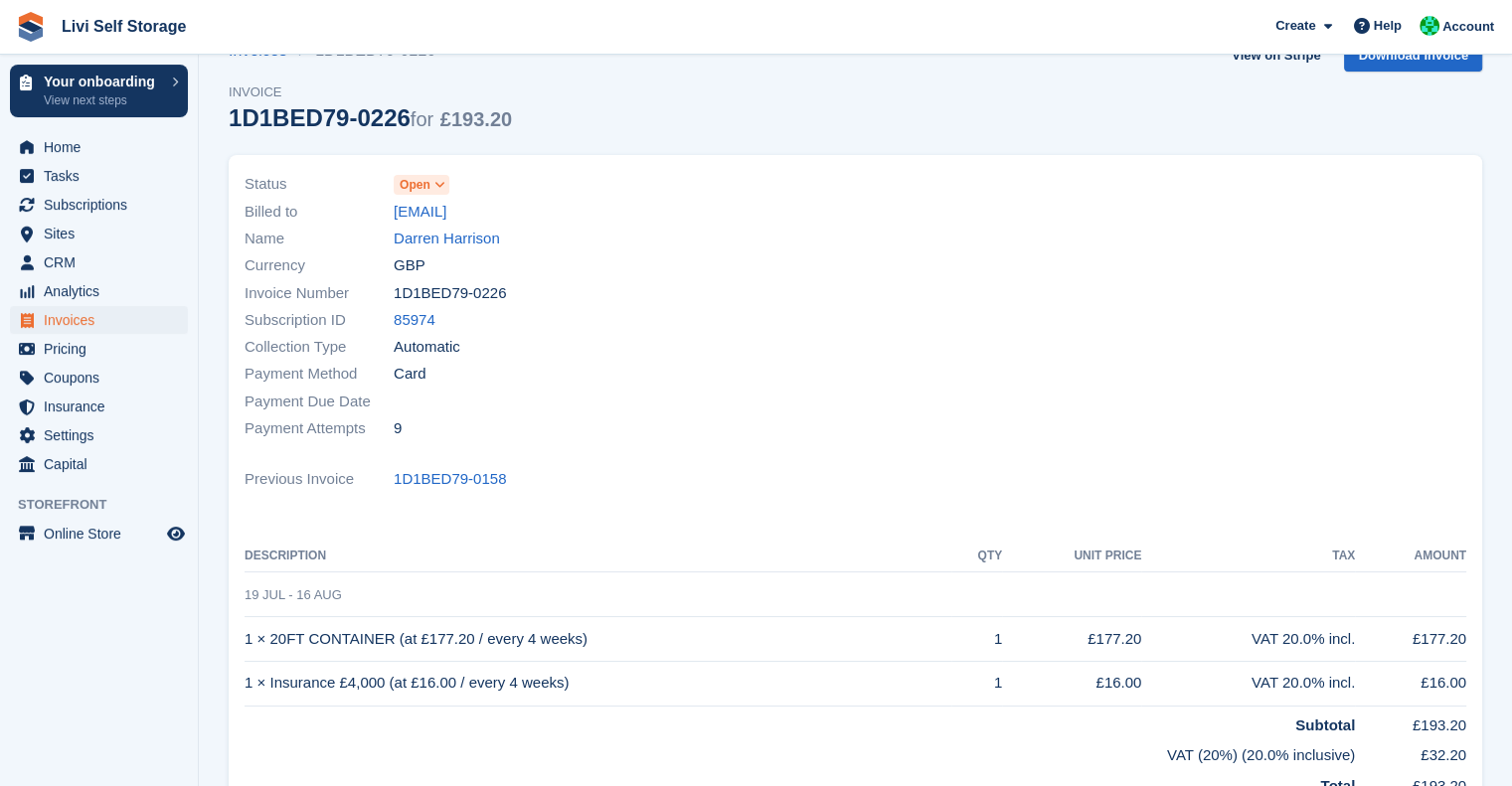 scroll, scrollTop: 0, scrollLeft: 0, axis: both 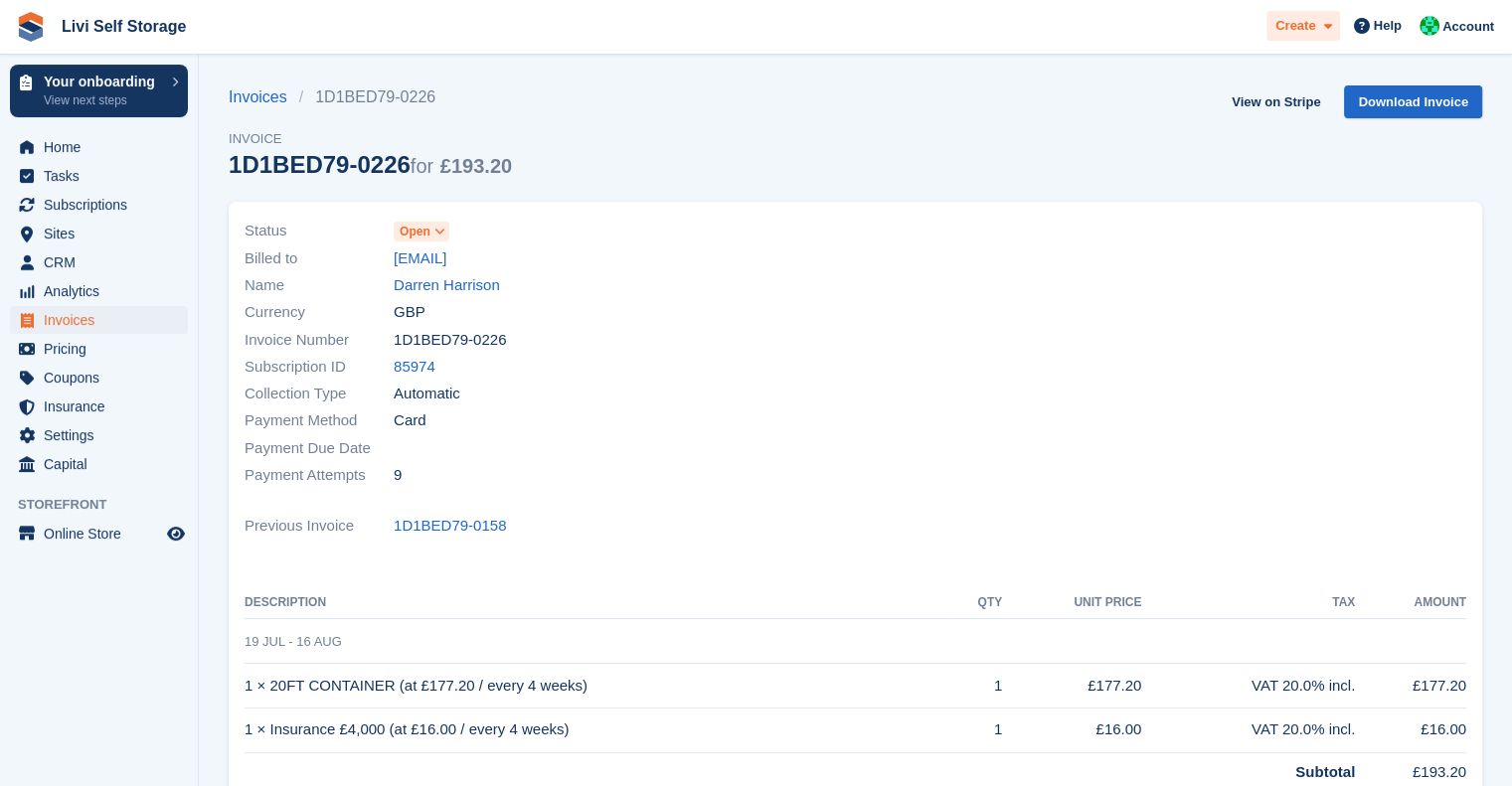 click on "Create" at bounding box center [1295, 26] 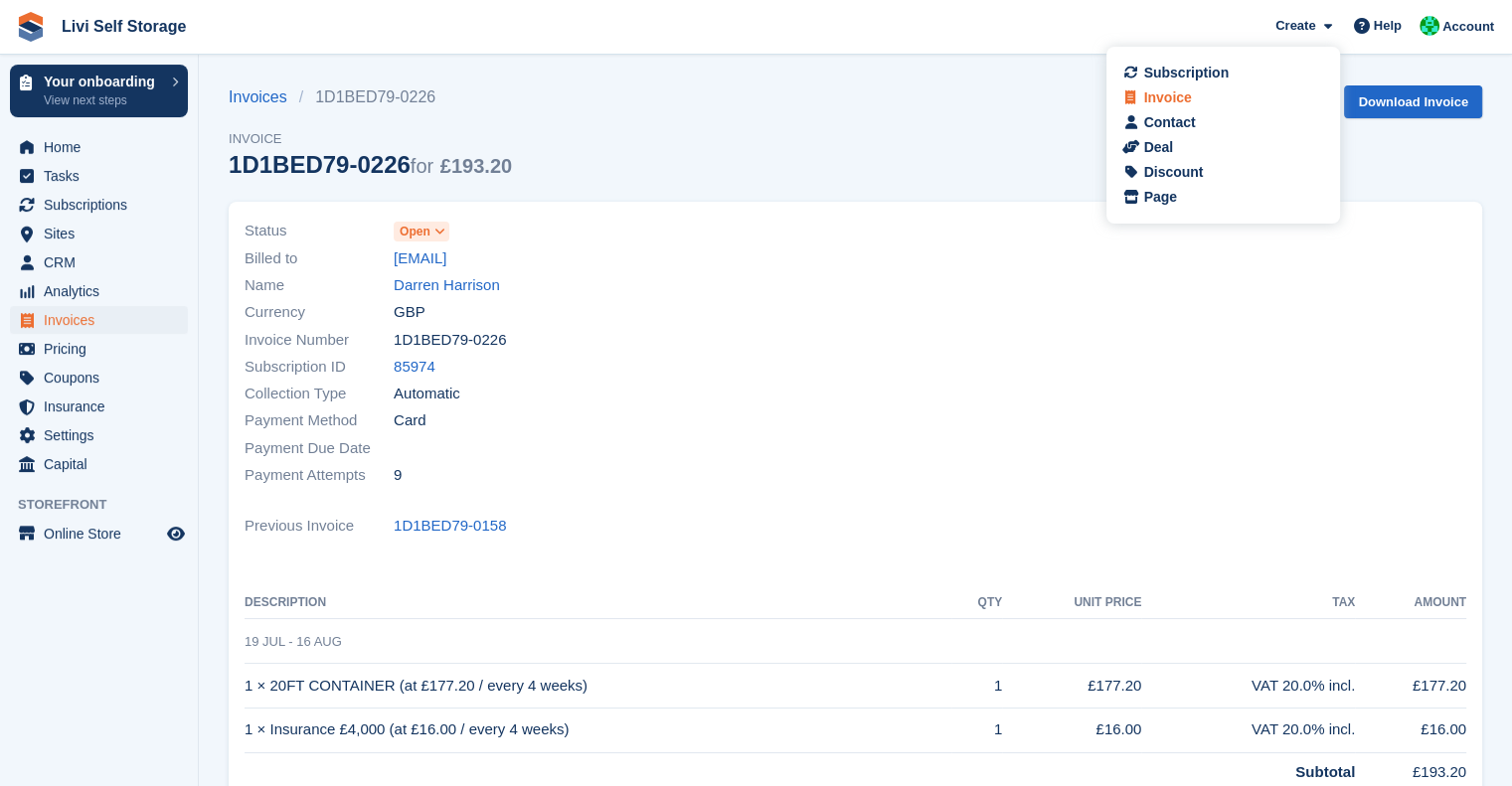 click on "Invoice" at bounding box center [1167, 97] 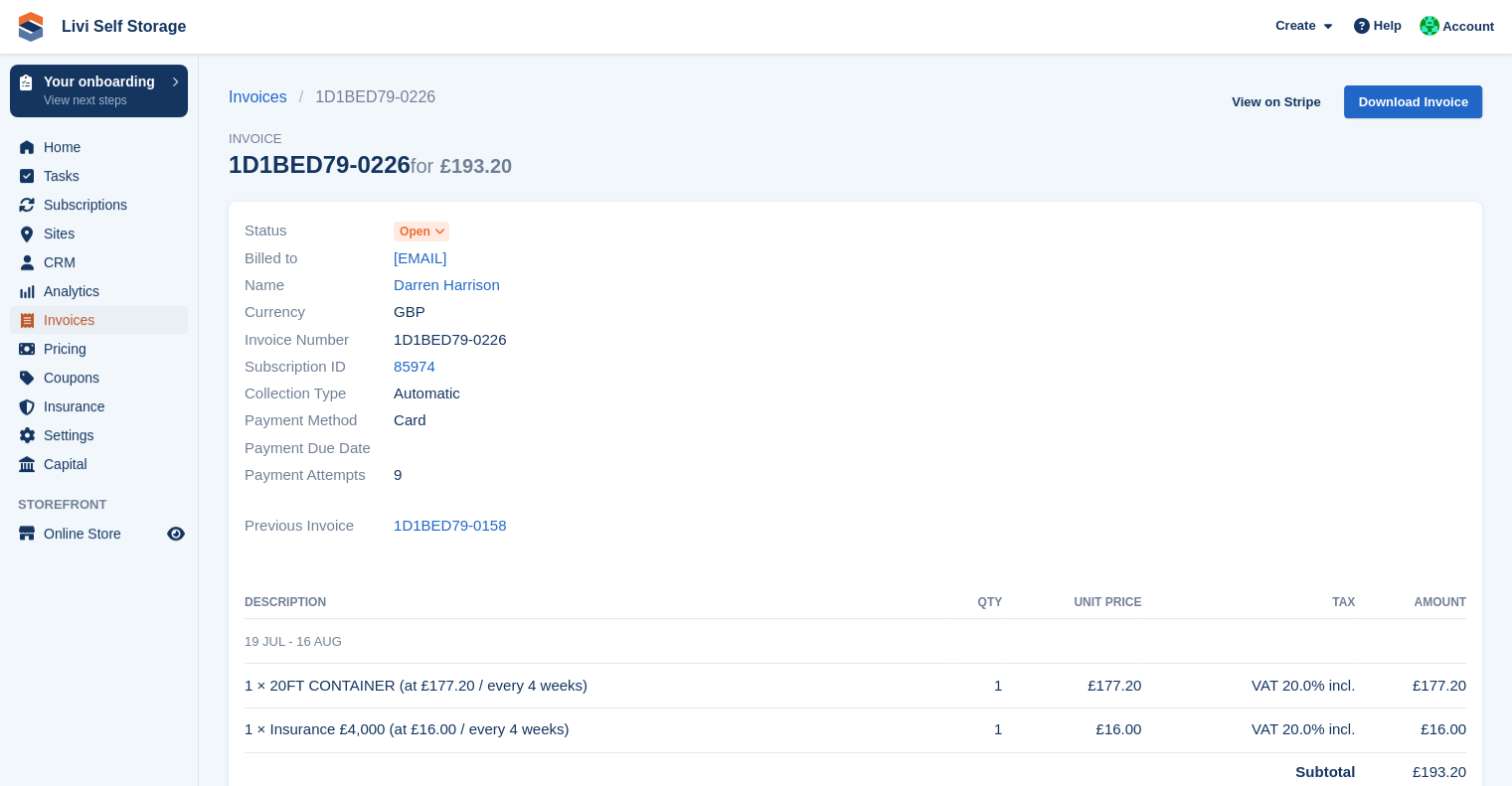 click on "Invoices" at bounding box center (103, 320) 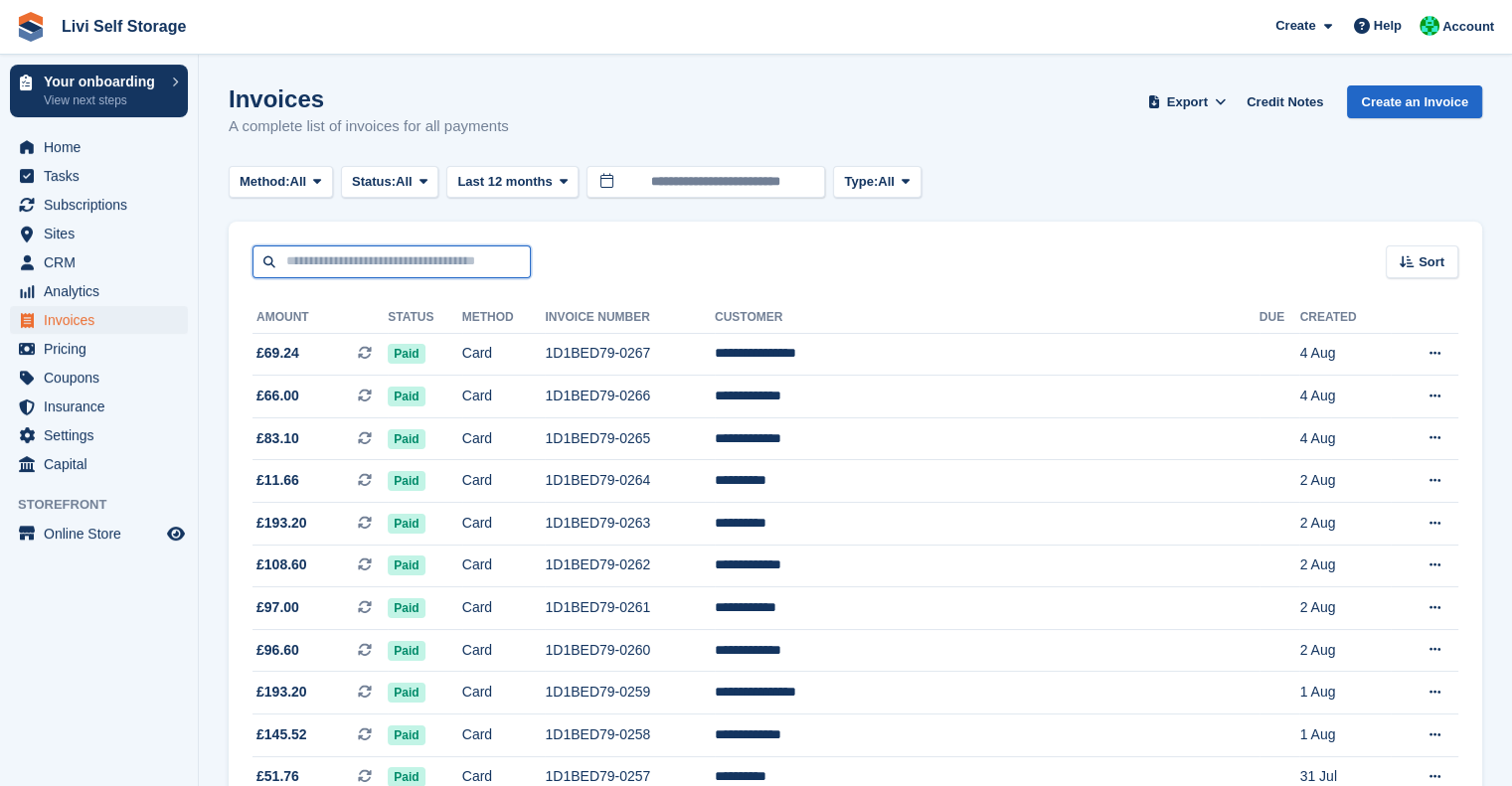 click at bounding box center (392, 261) 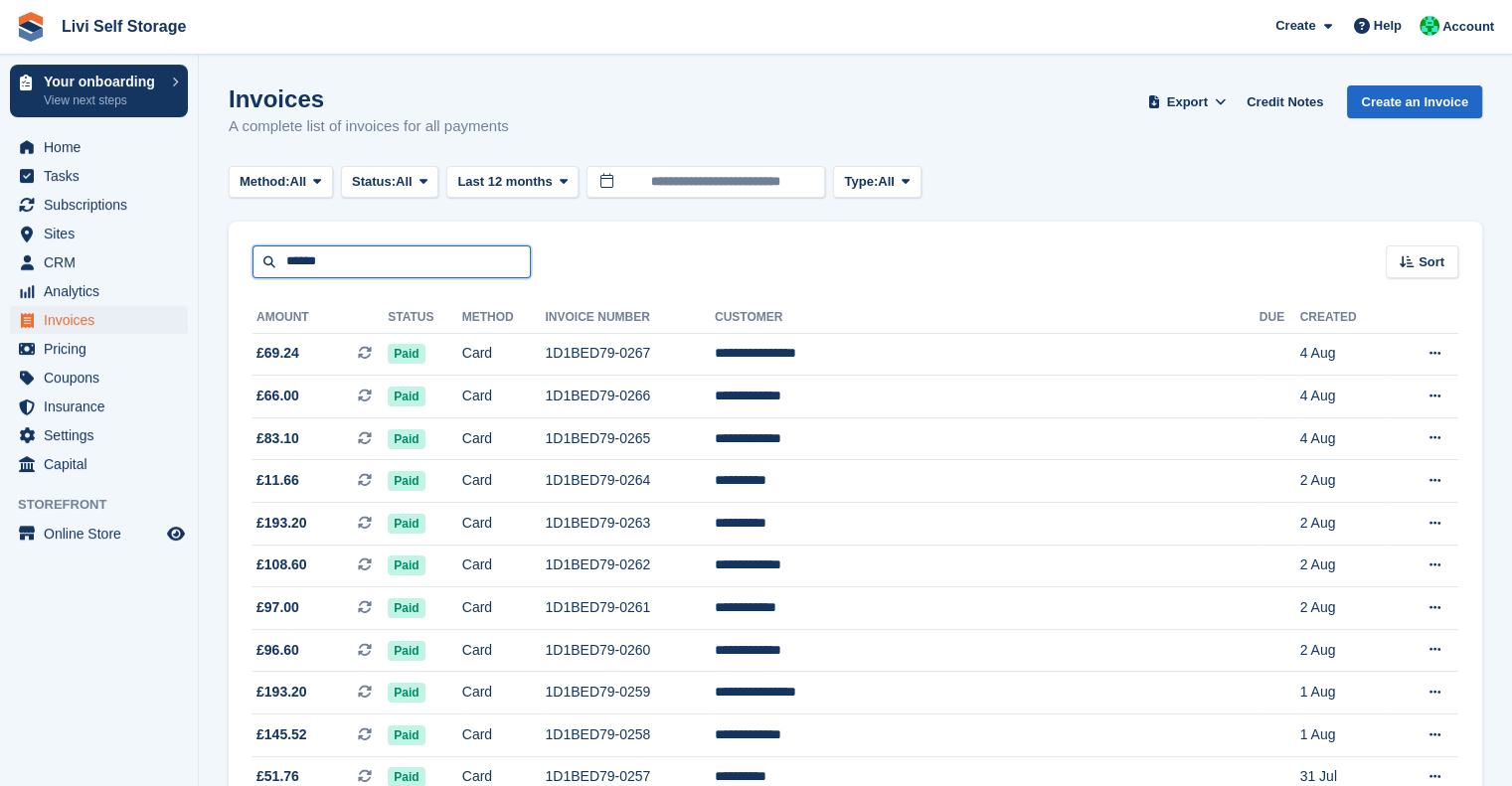 click on "******" at bounding box center [392, 261] 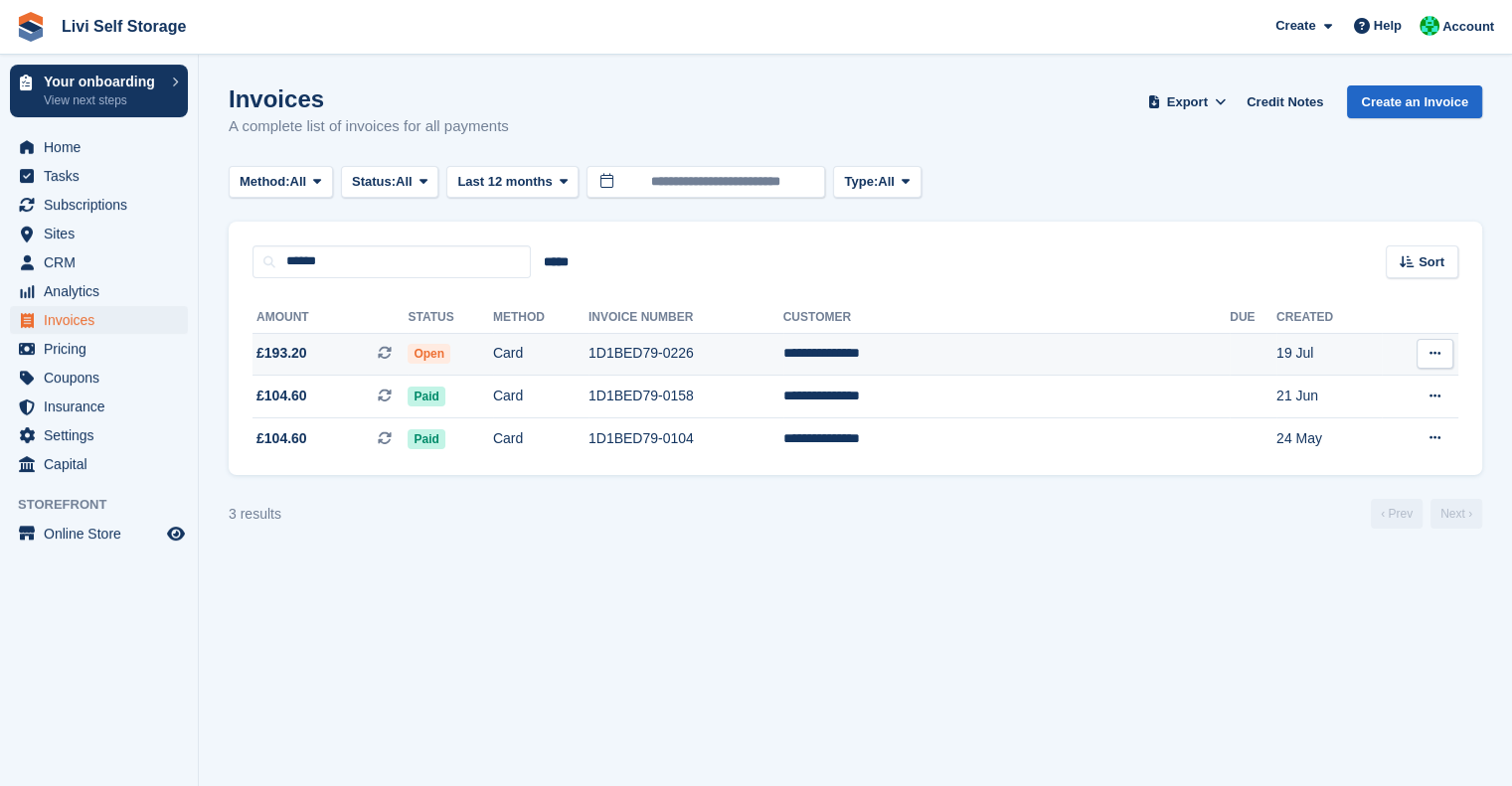 click at bounding box center (1434, 354) 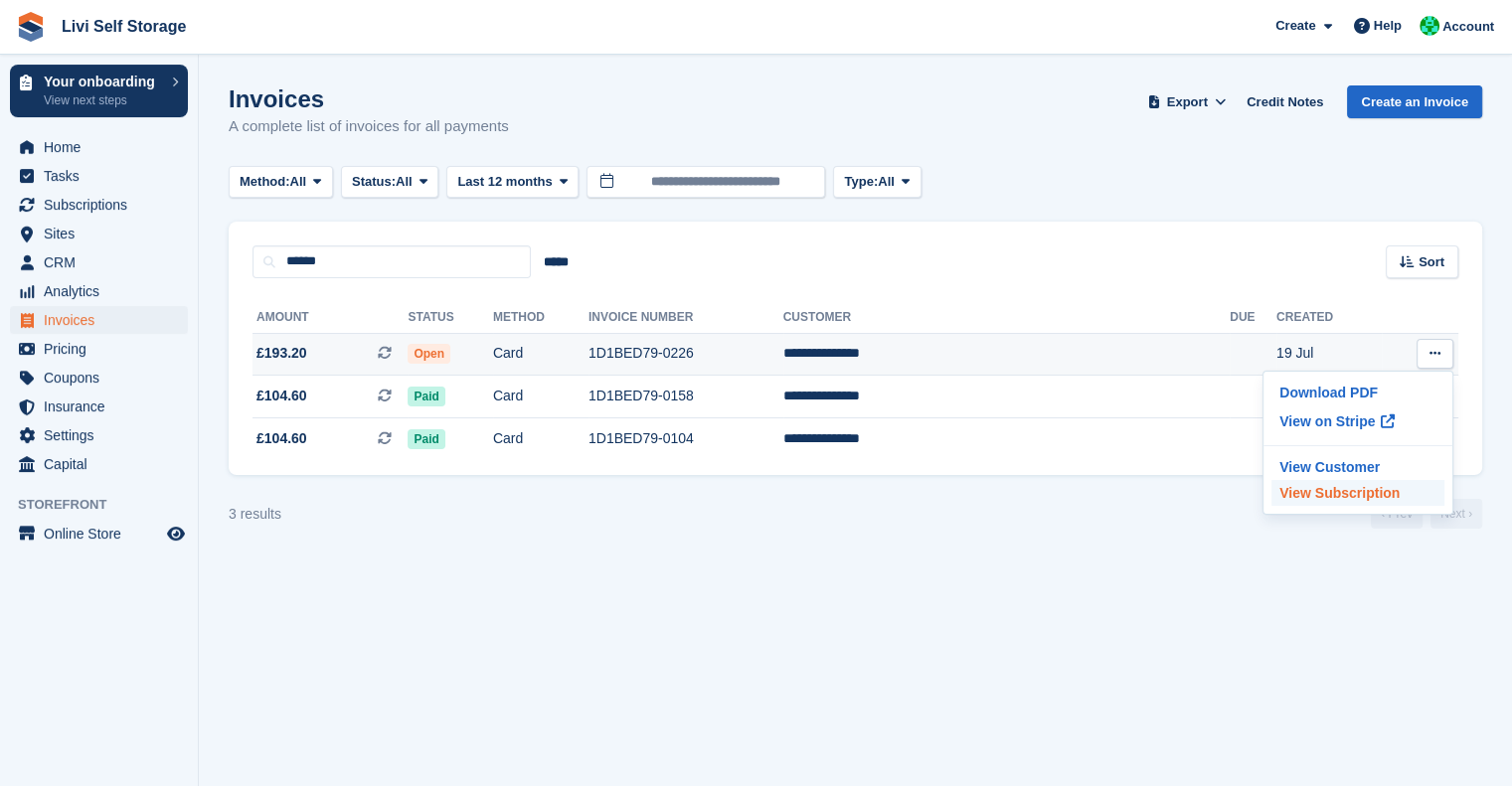 click on "View Subscription" at bounding box center [1358, 493] 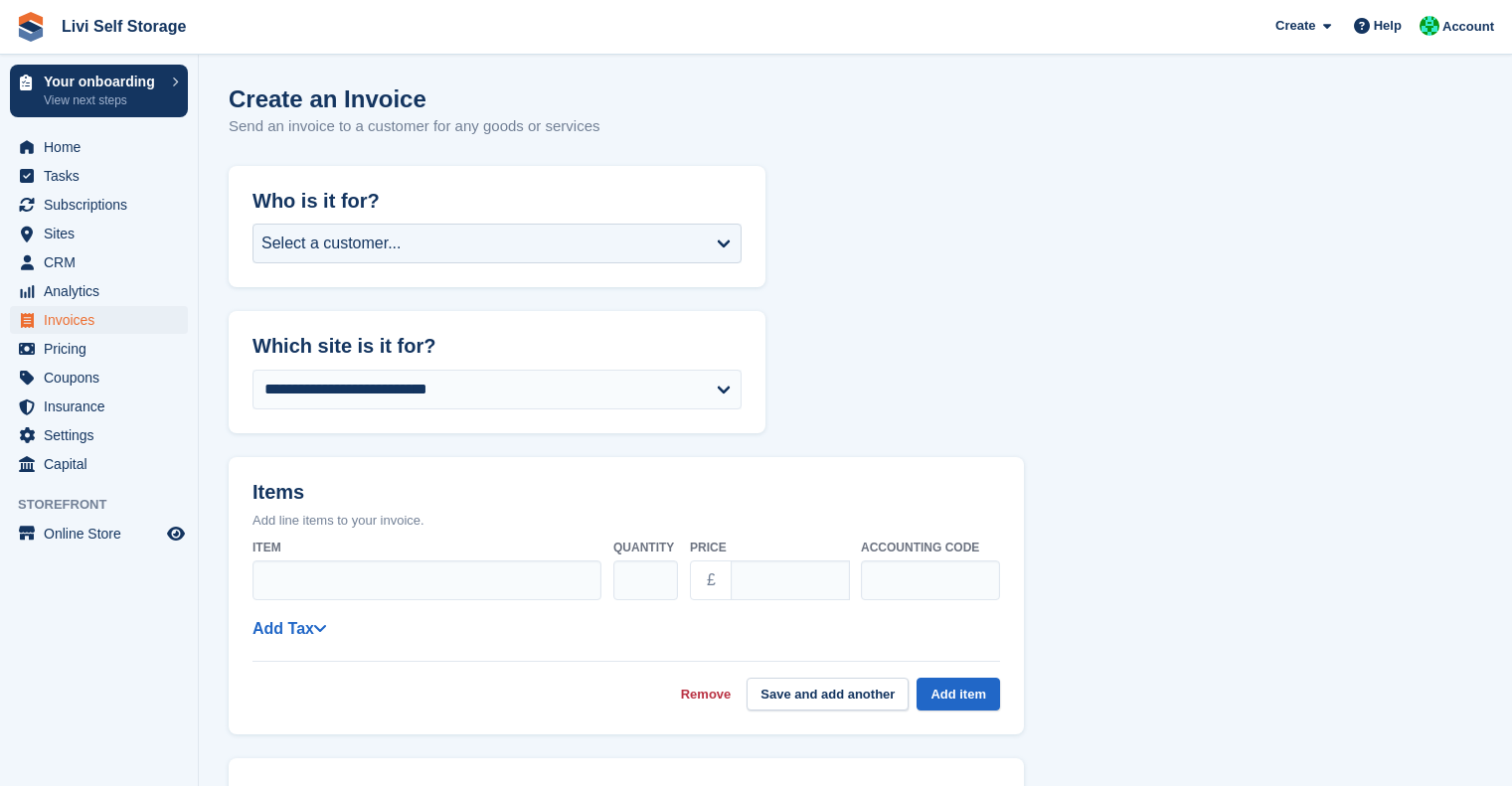 scroll, scrollTop: 0, scrollLeft: 0, axis: both 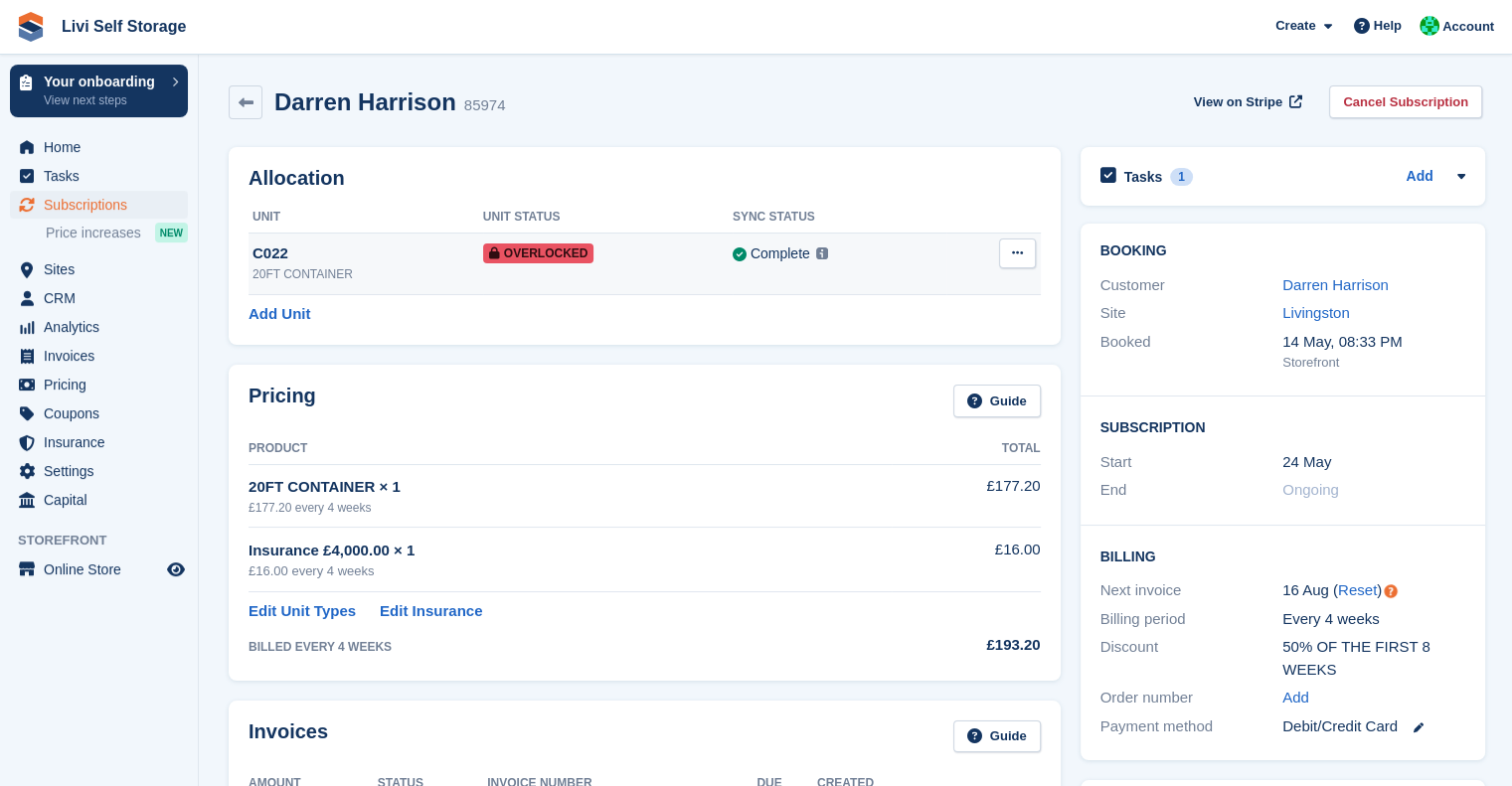 click at bounding box center (1017, 252) 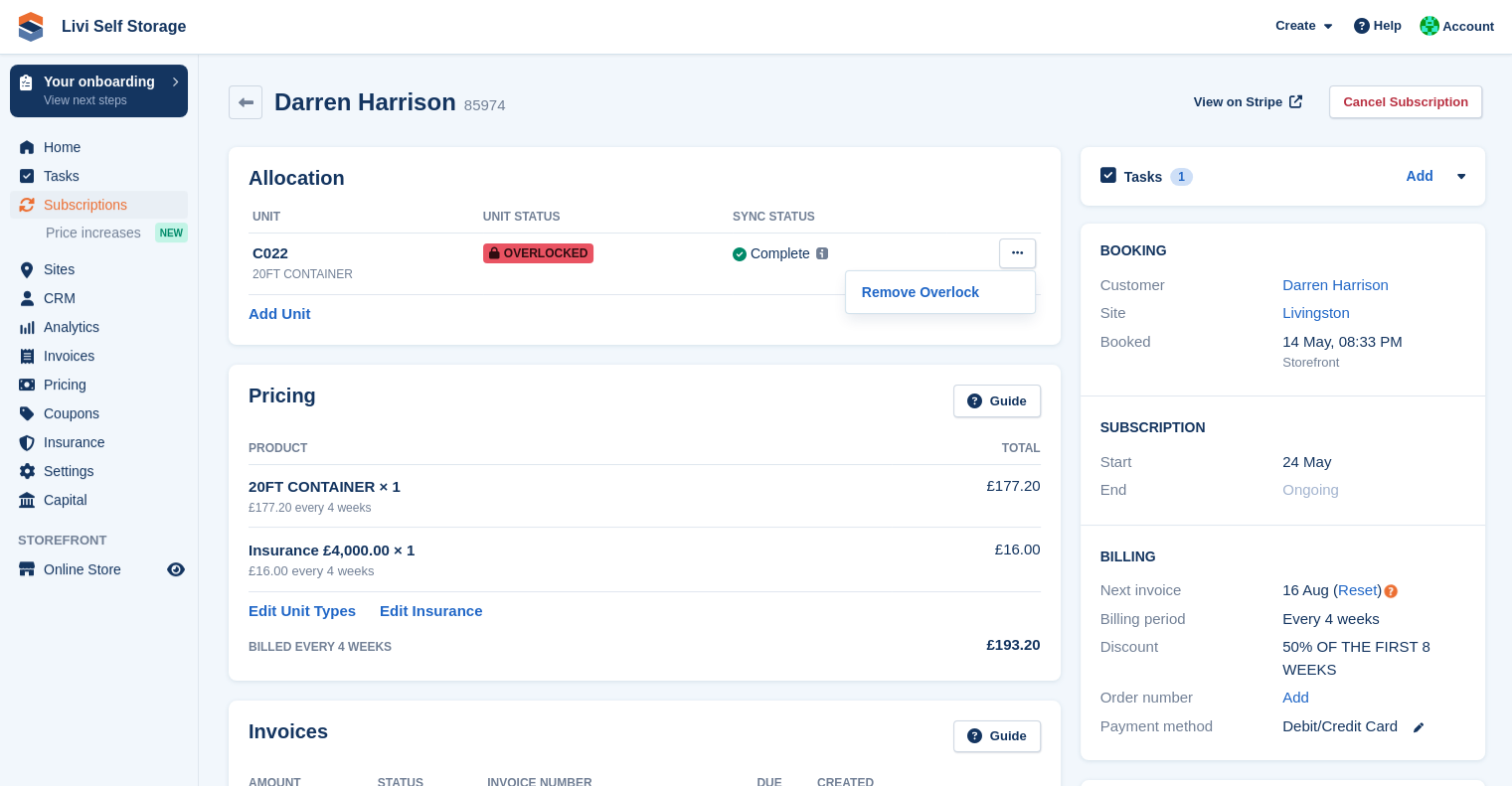click on "[FIRST] [LAST]
[POSTAL_CODE]
View on Stripe
Cancel Subscription
Allocation
Unit
Unit Status
Sync Status
C022
20FT CONTAINER
Overlocked
Complete
Last synced at 28 Jul,   1:18 PM
Learn more →" at bounding box center (855, 2340) 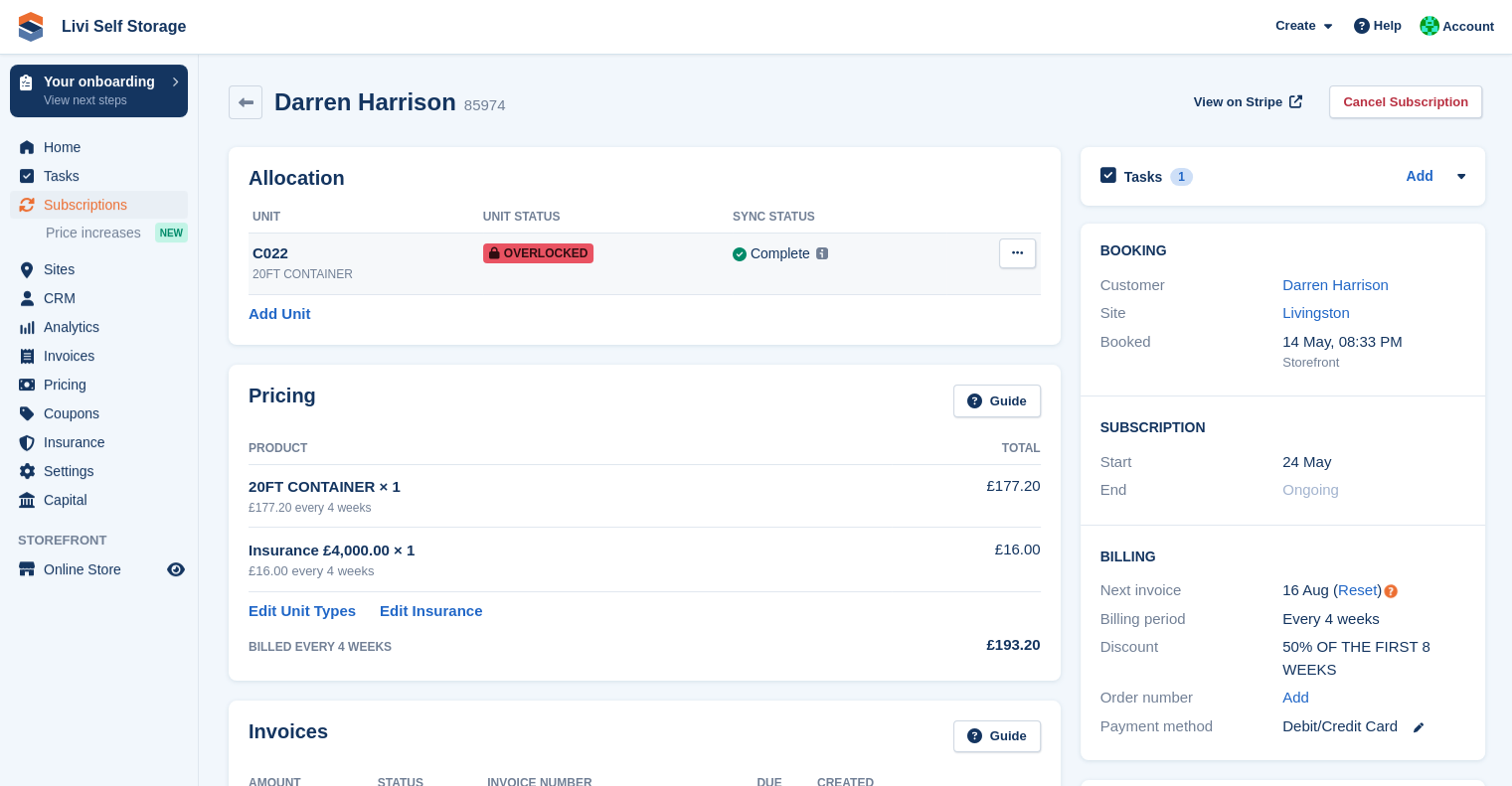 click on "20FT CONTAINER" at bounding box center [368, 274] 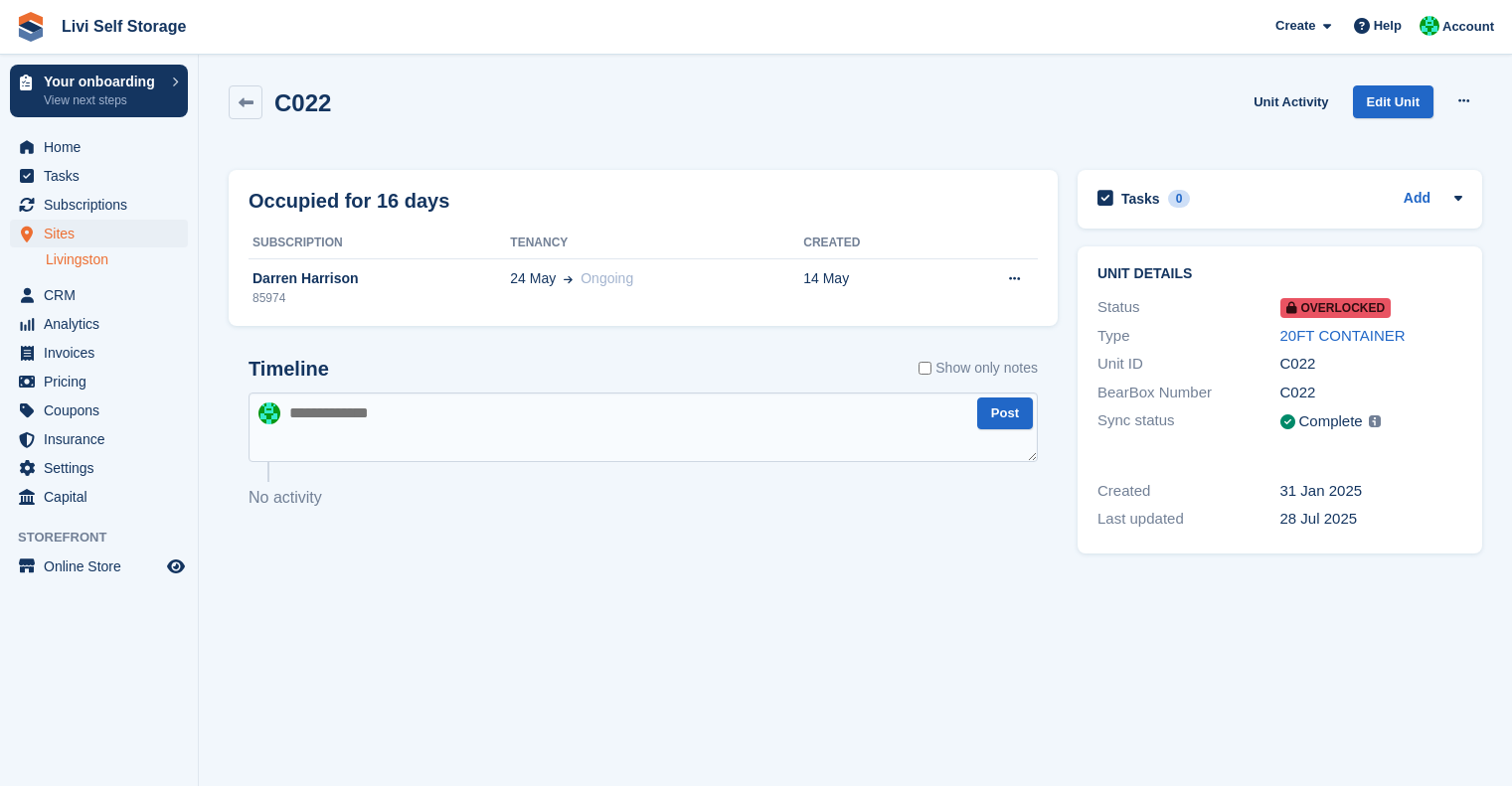 scroll, scrollTop: 0, scrollLeft: 0, axis: both 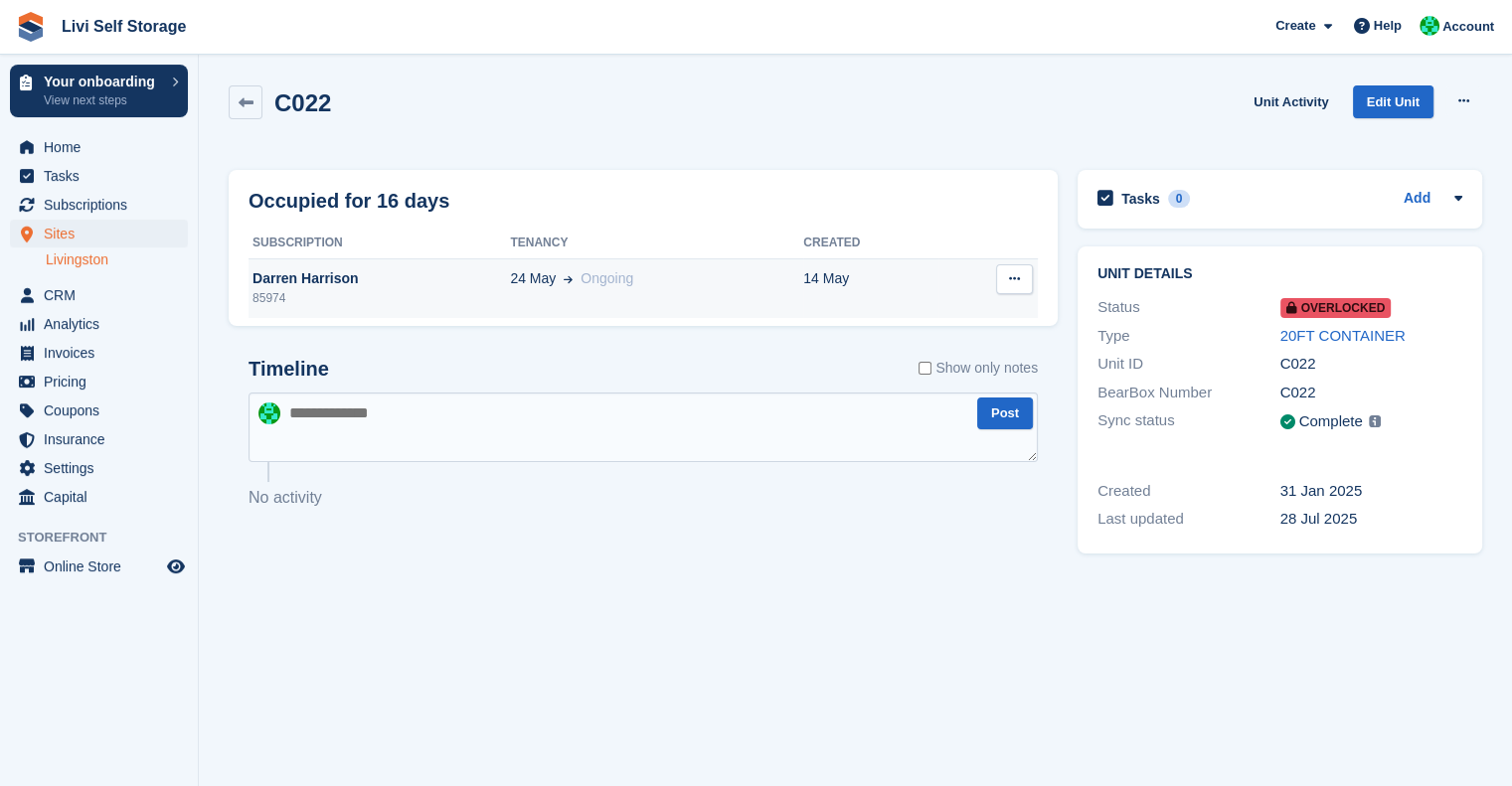 click at bounding box center (1014, 278) 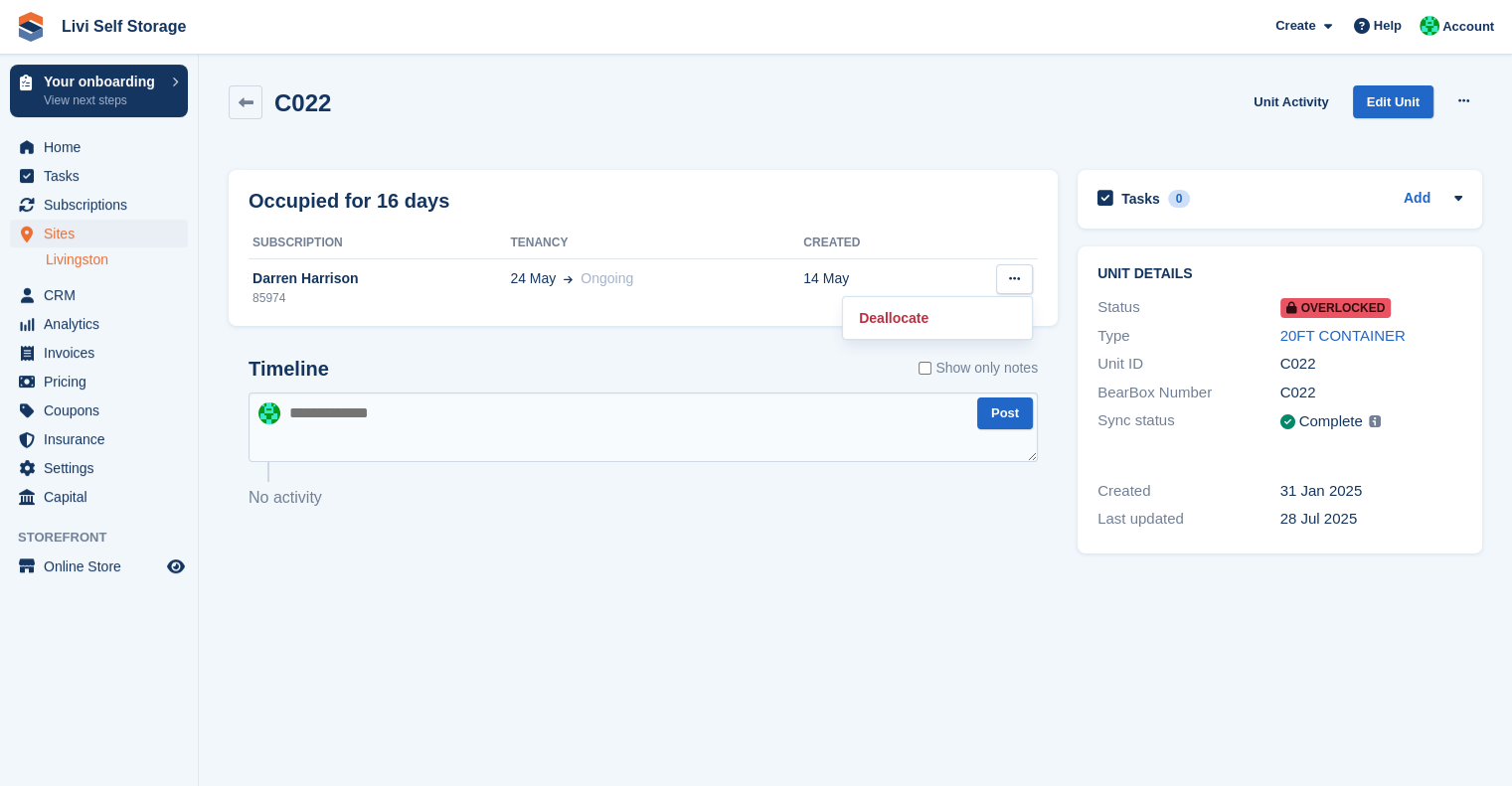 click on "C022
Unit Activity
Edit Unit
Remove Overlock" at bounding box center (855, 113) 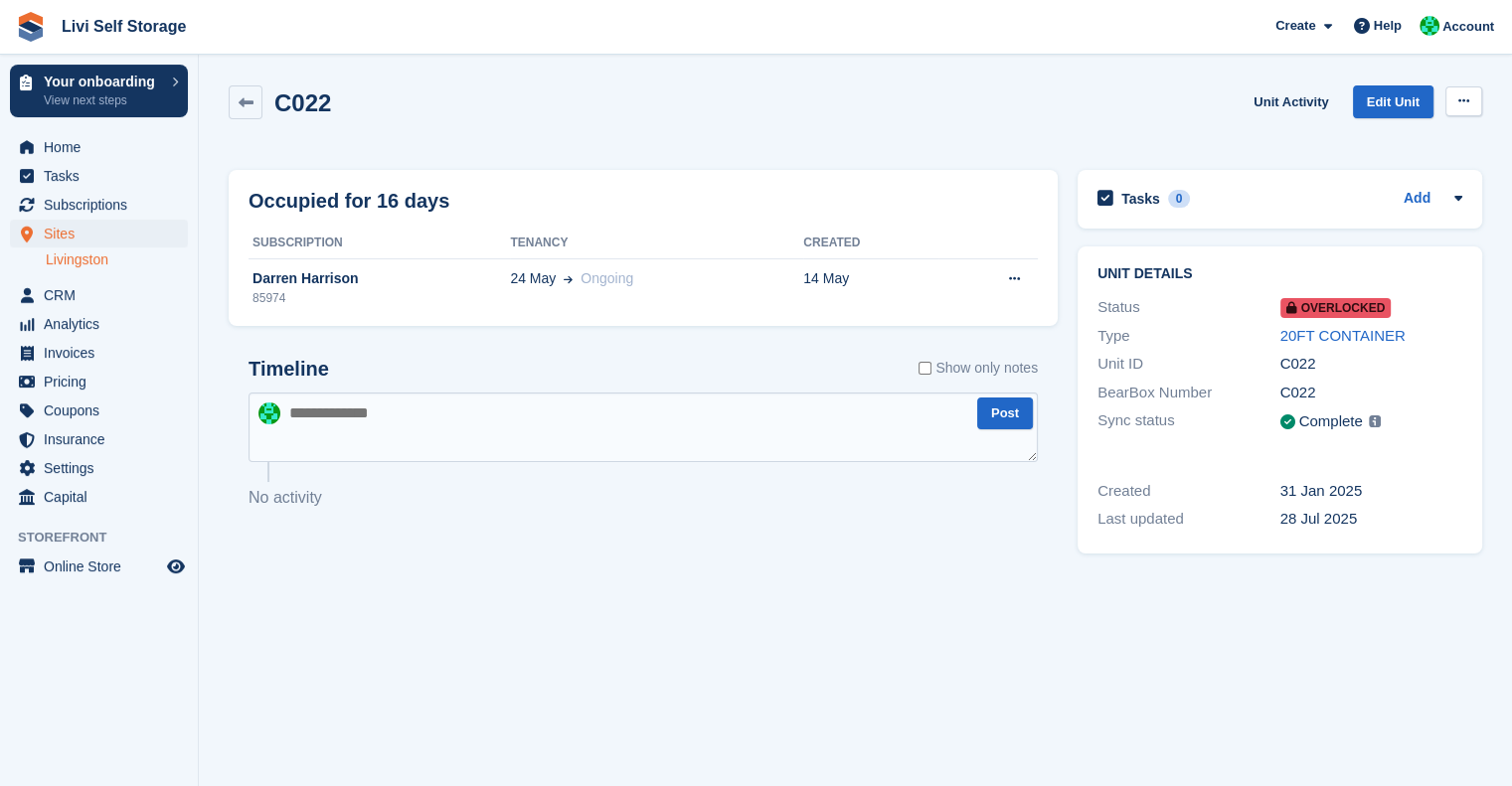 click at bounding box center [1463, 101] 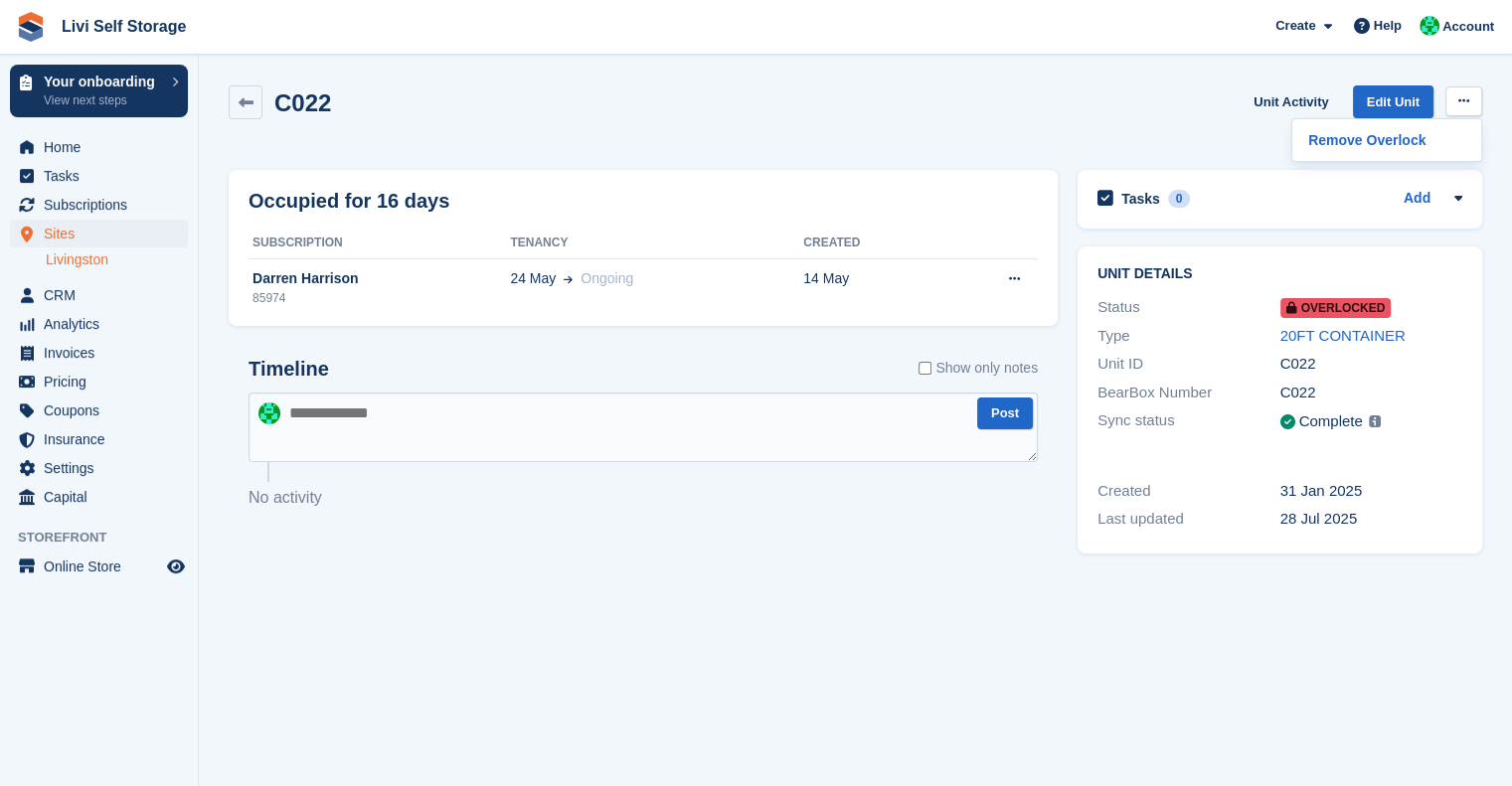 click on "C022
Unit Activity
Edit Unit
Remove Overlock" at bounding box center (855, 113) 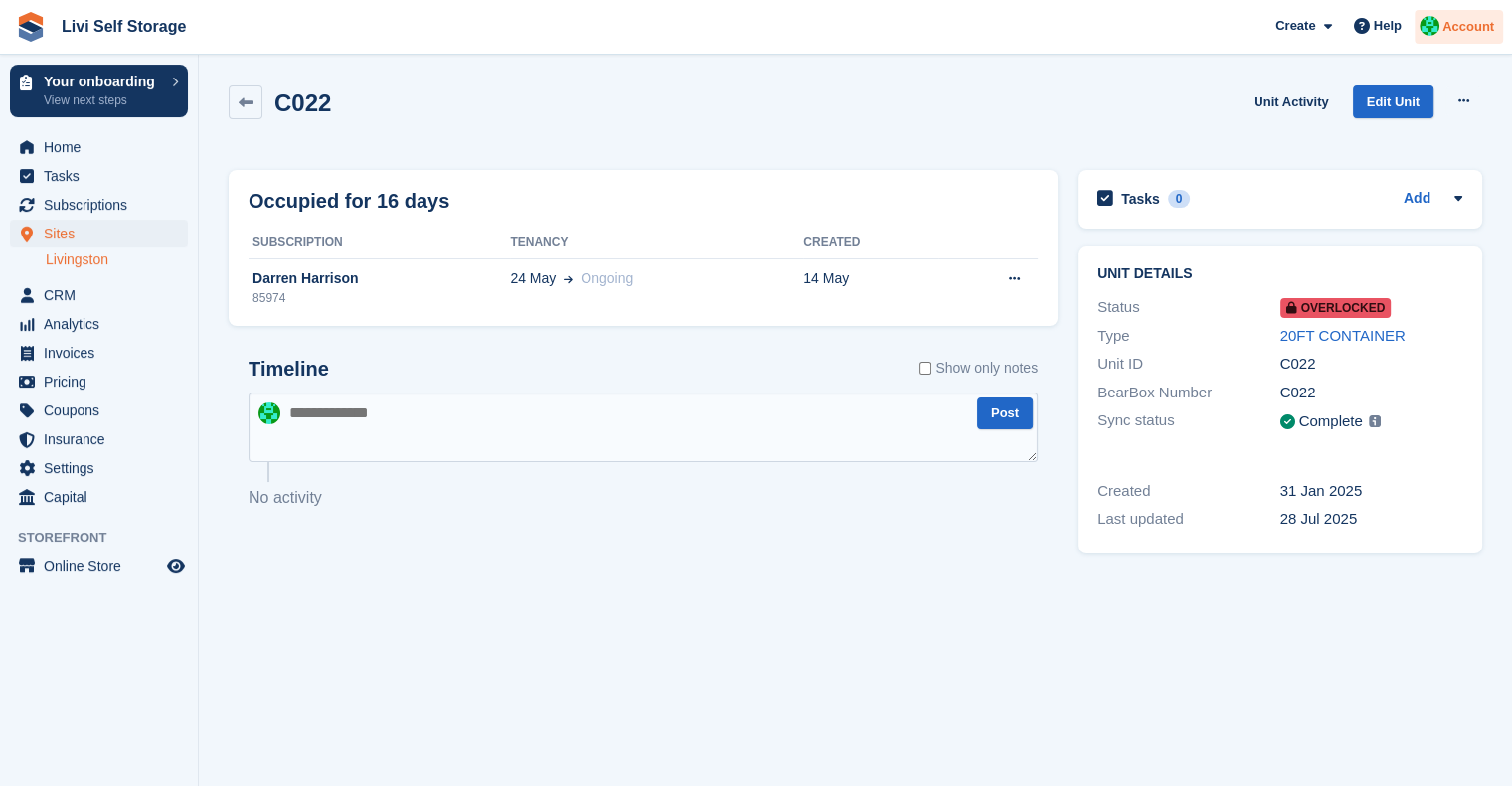 click on "Account" at bounding box center (1468, 27) 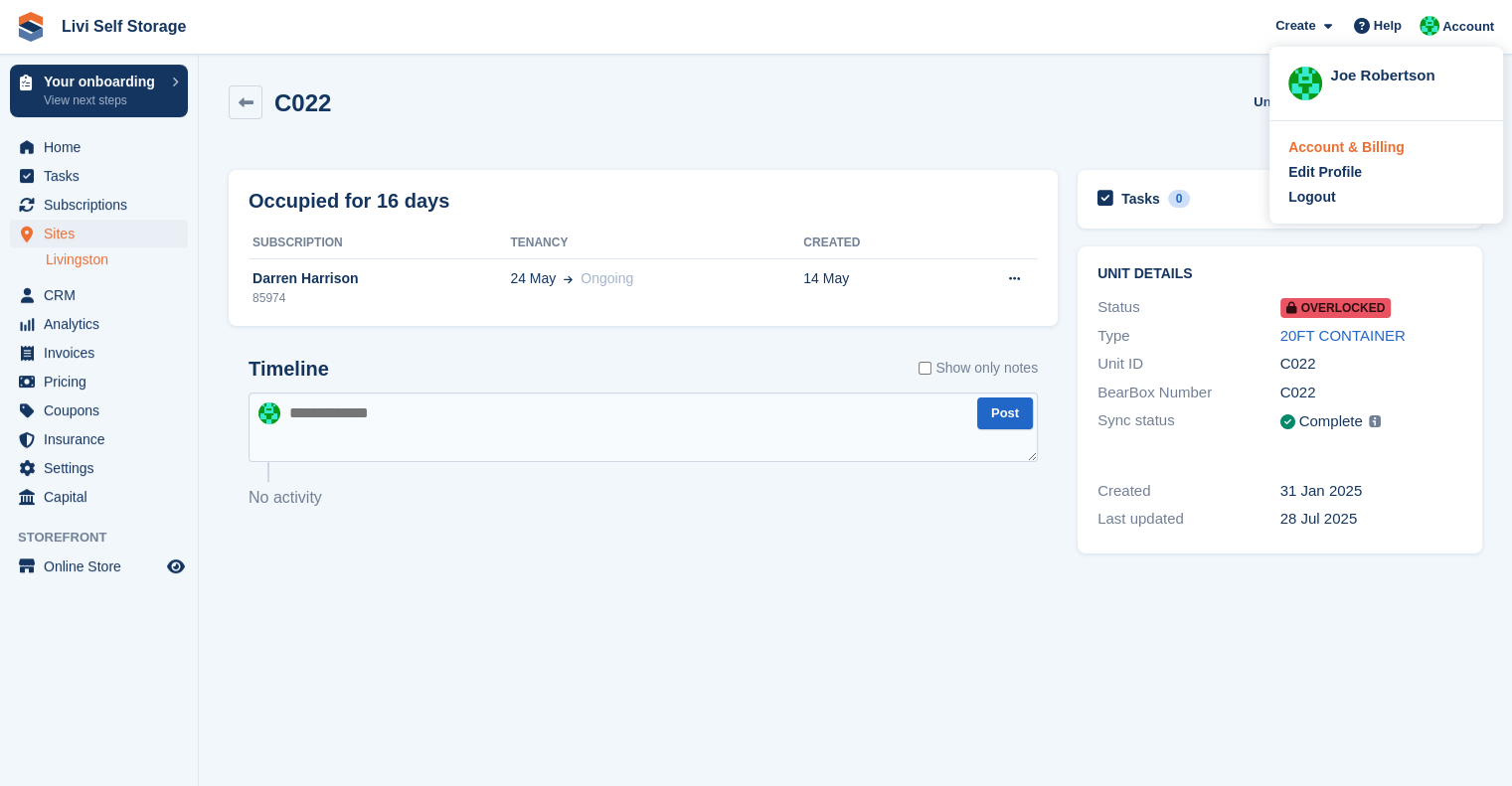 click on "Account & Billing" at bounding box center [1346, 147] 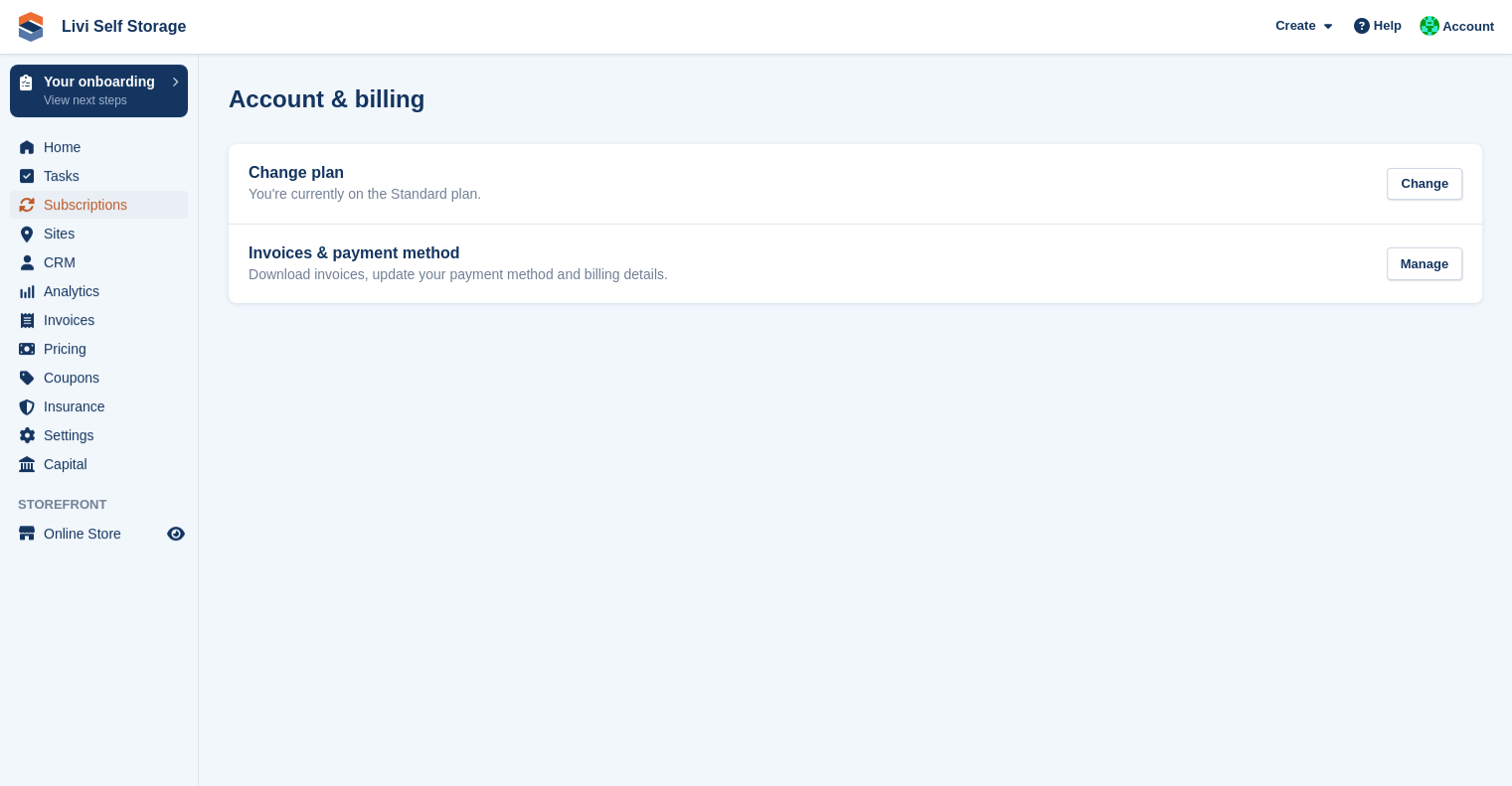 click on "Subscriptions" at bounding box center (103, 205) 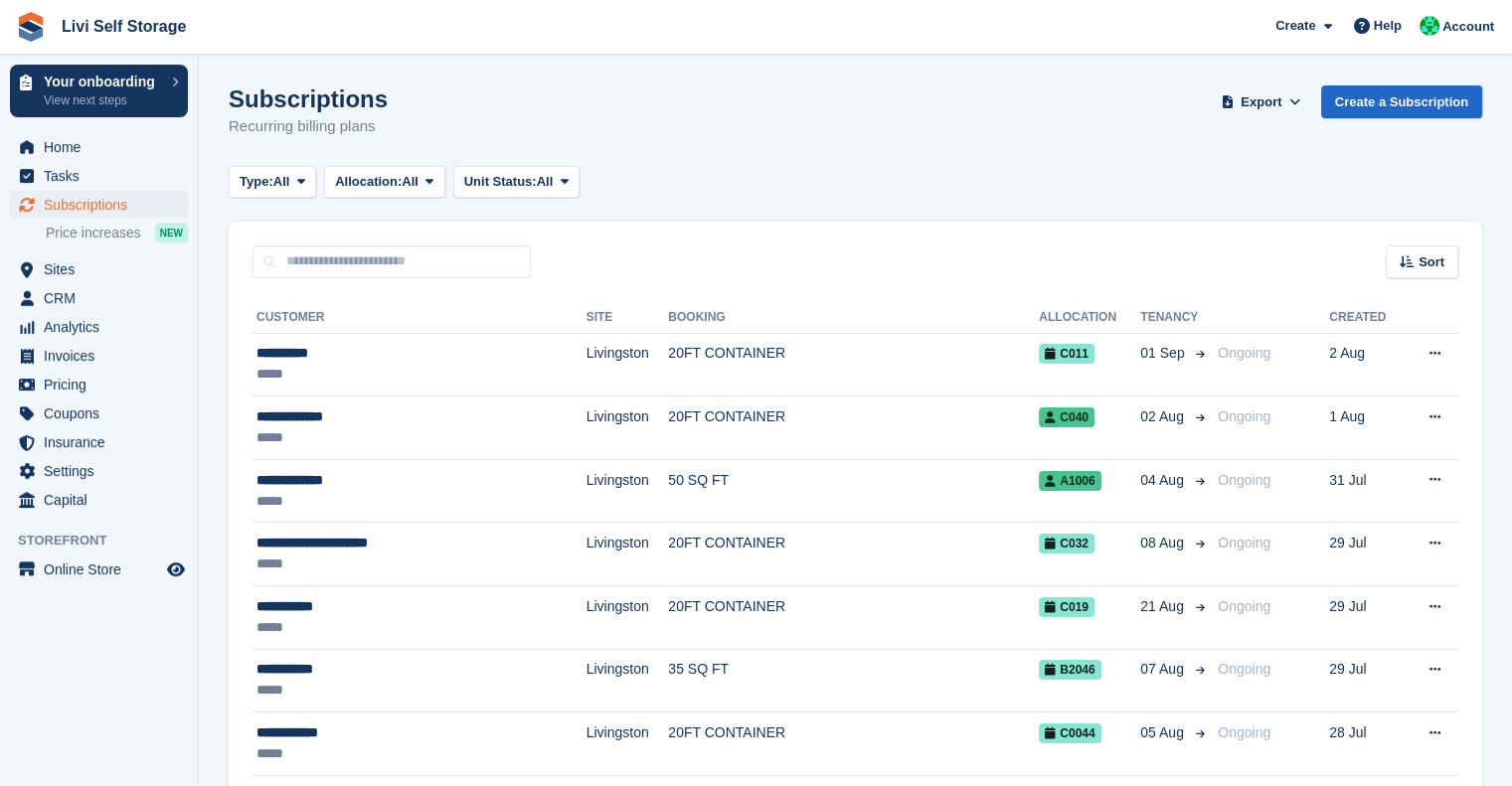 click on "**********" at bounding box center [855, 1896] 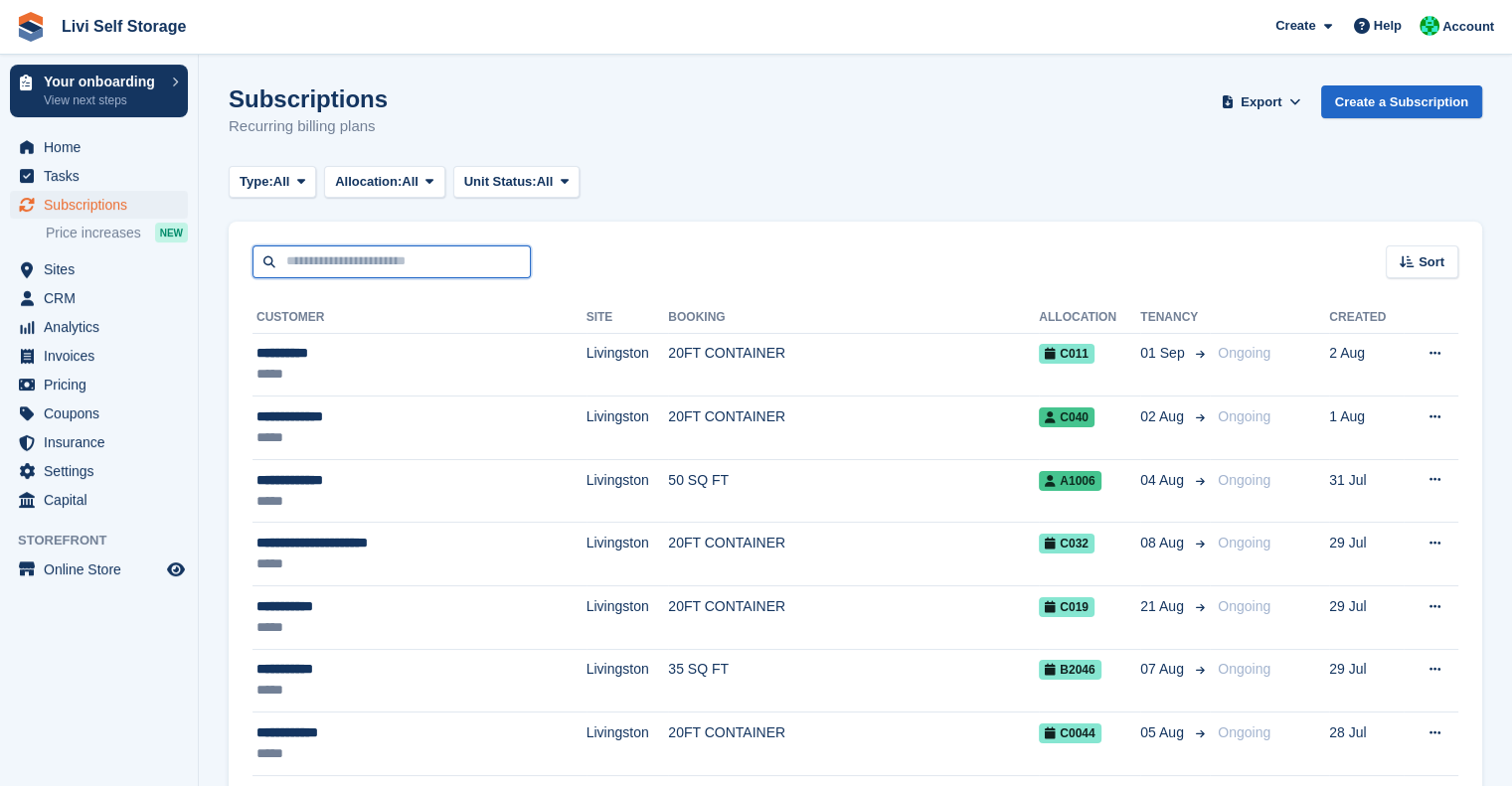 click at bounding box center [392, 261] 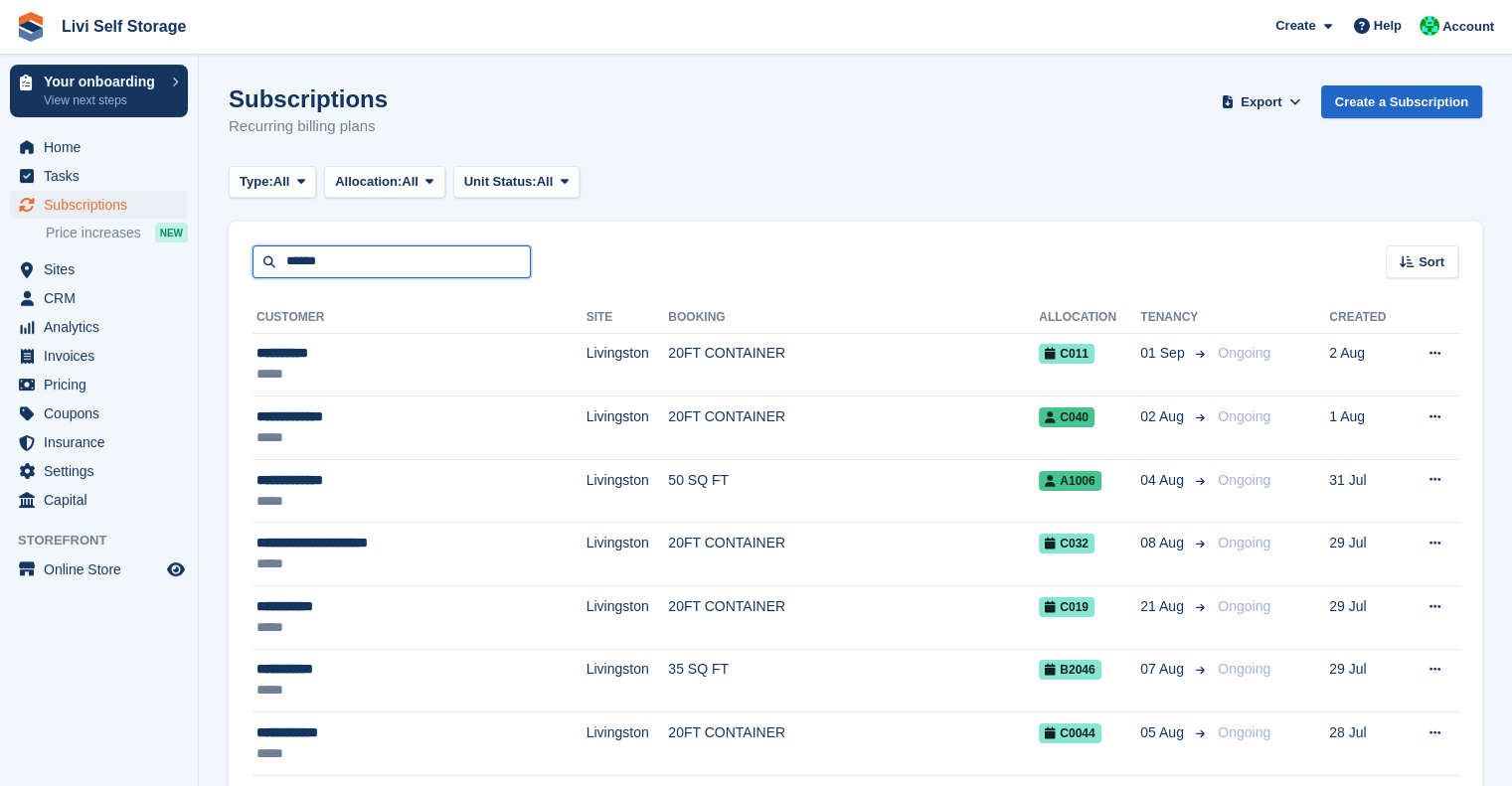 type on "******" 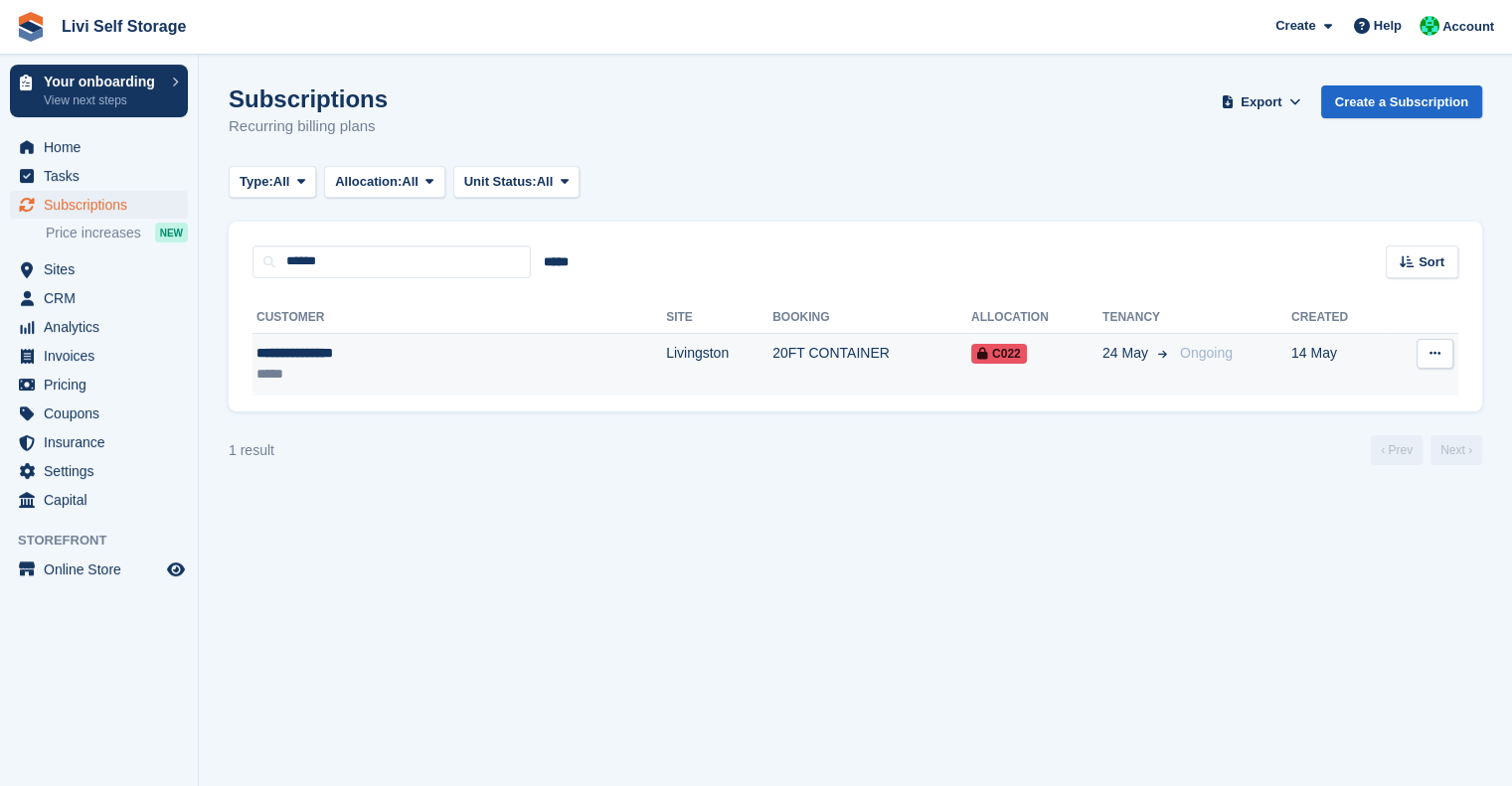 click at bounding box center (1434, 354) 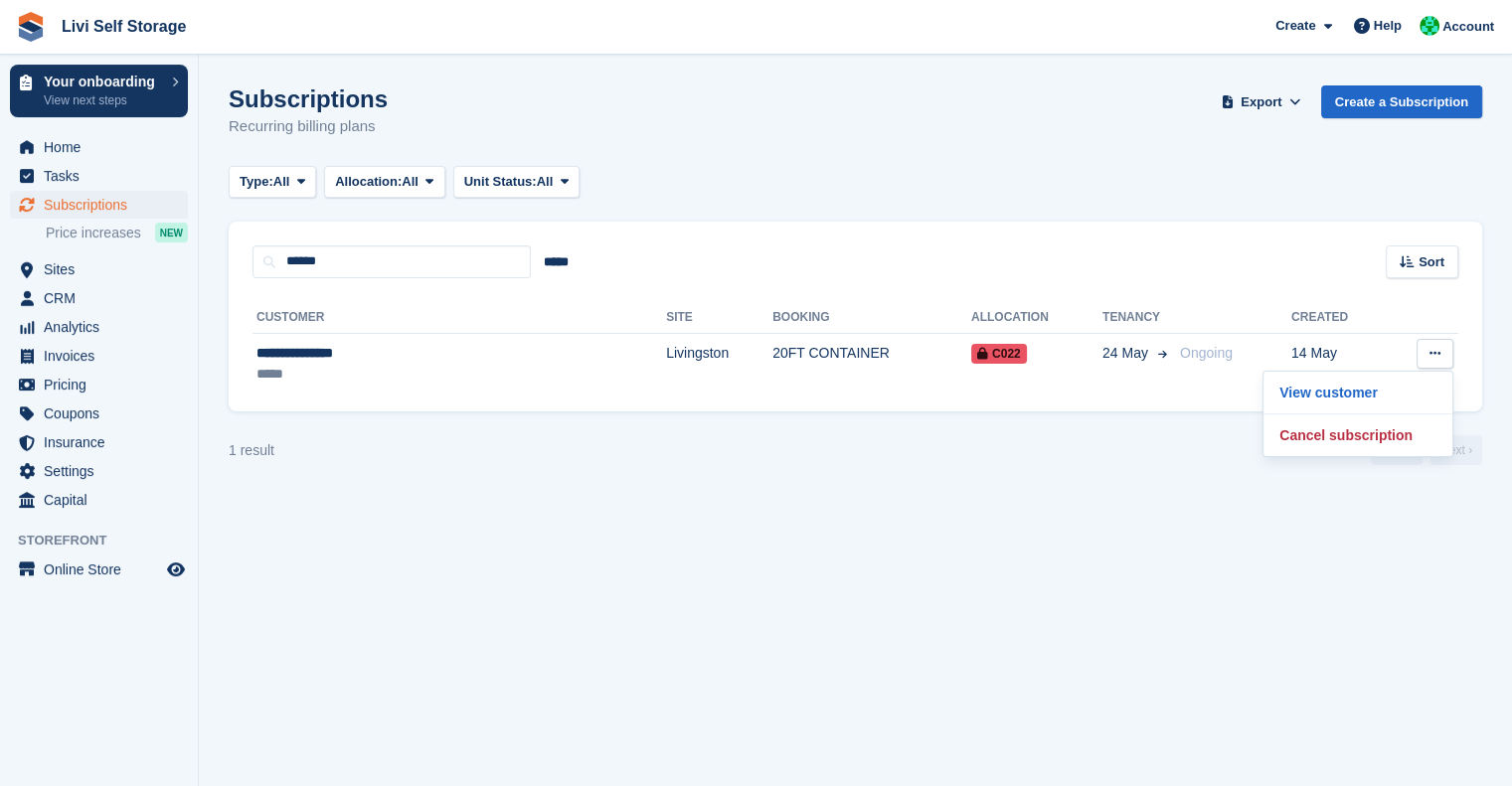click on "Subscriptions
Recurring billing plans
Export
Export Subscriptions
Export a CSV of all Subscriptions which match the current filters.
Please allow time for large exports.
Start Export
Create a Subscription
Type:
All
All
Upcoming
Previous
Active
Ending
Allocation:
All
All
Allocated
Unallocated
Unit Status:" at bounding box center [855, 393] 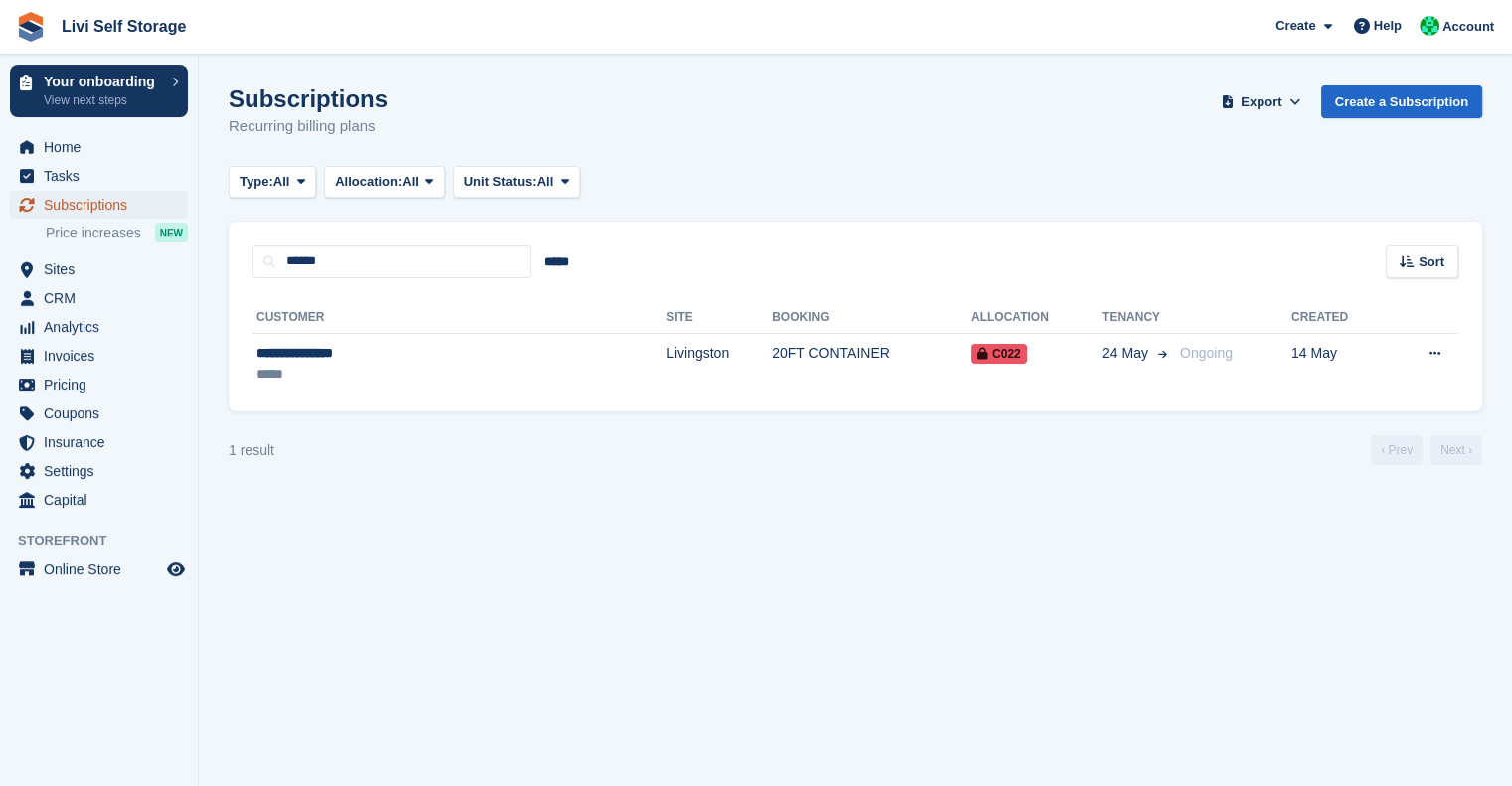 click on "Subscriptions" at bounding box center (103, 205) 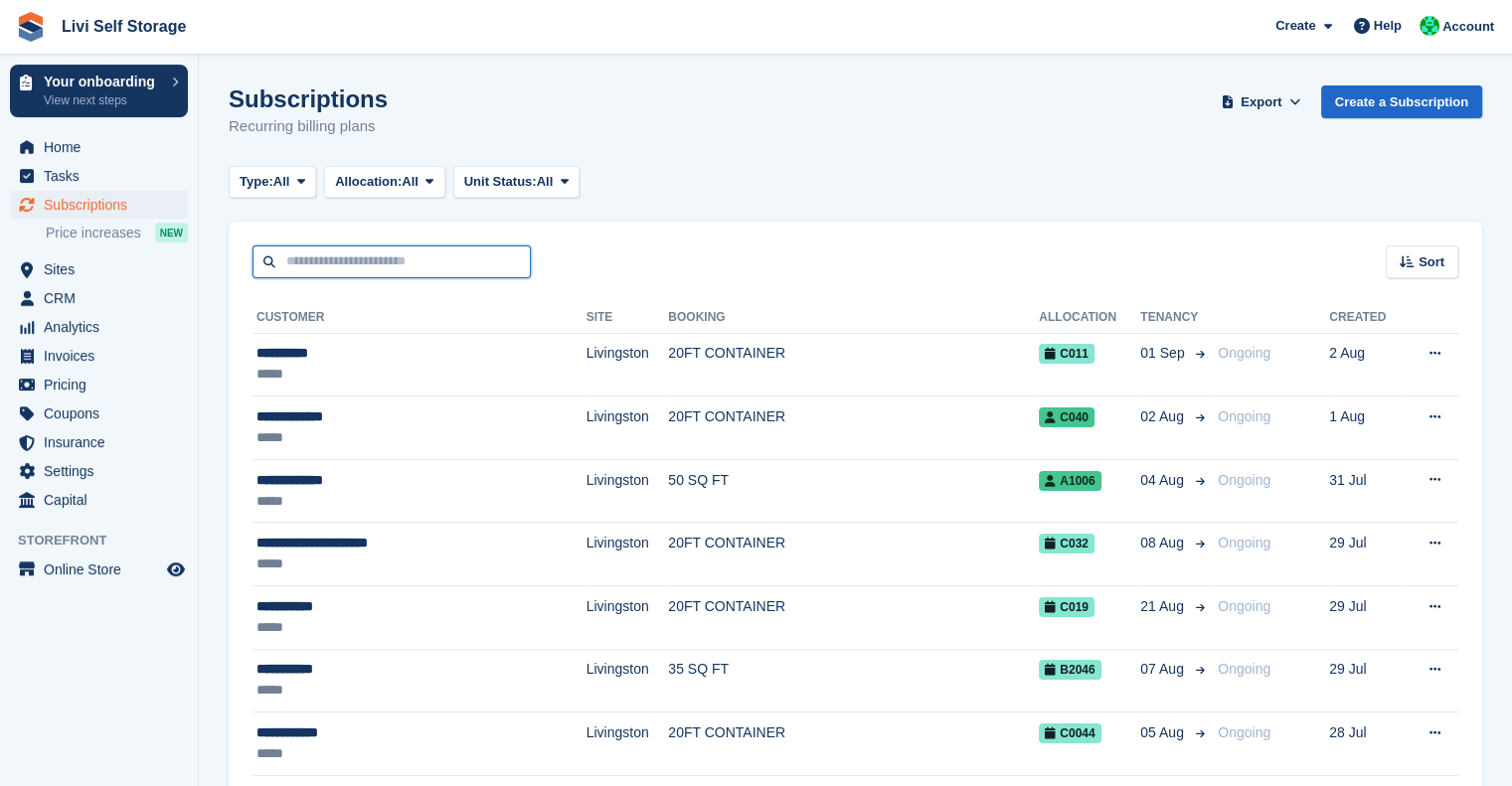click at bounding box center [392, 261] 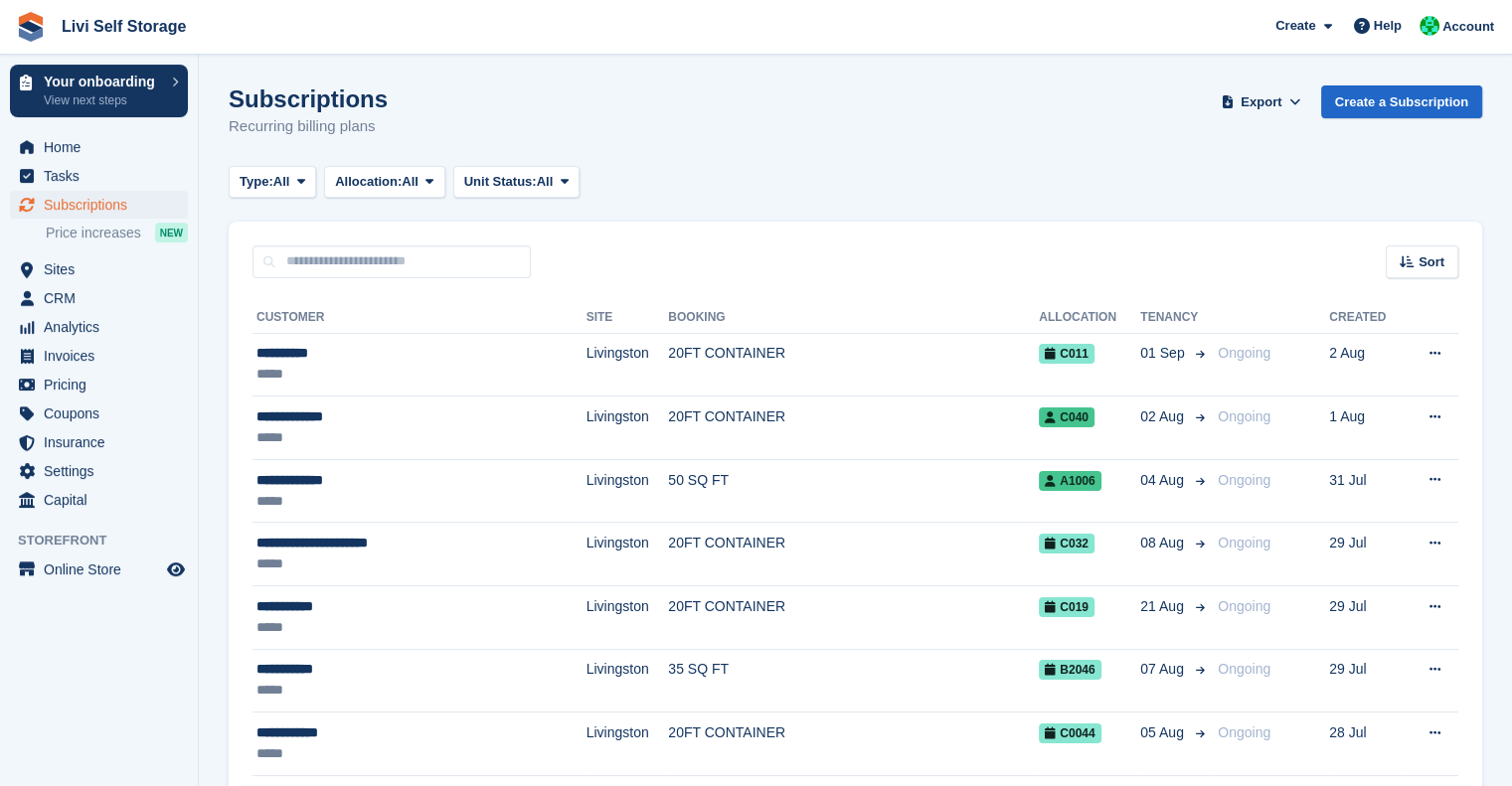 click on "Subscriptions
Recurring billing plans
Export
Export Subscriptions
Export a CSV of all Subscriptions which match the current filters.
Please allow time for large exports.
Start Export
Create a Subscription" at bounding box center (855, 123) 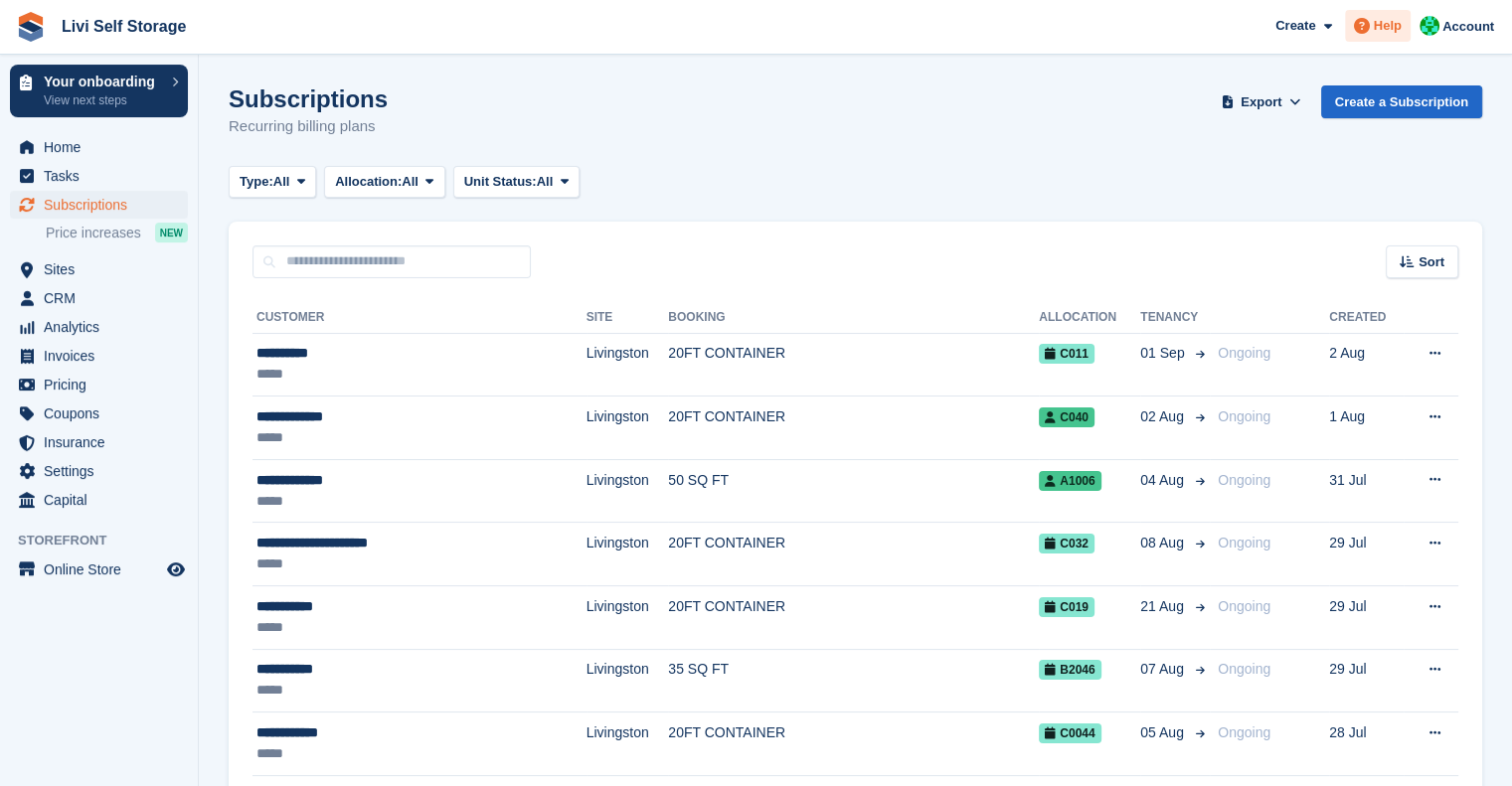 click on "Help" at bounding box center (1388, 26) 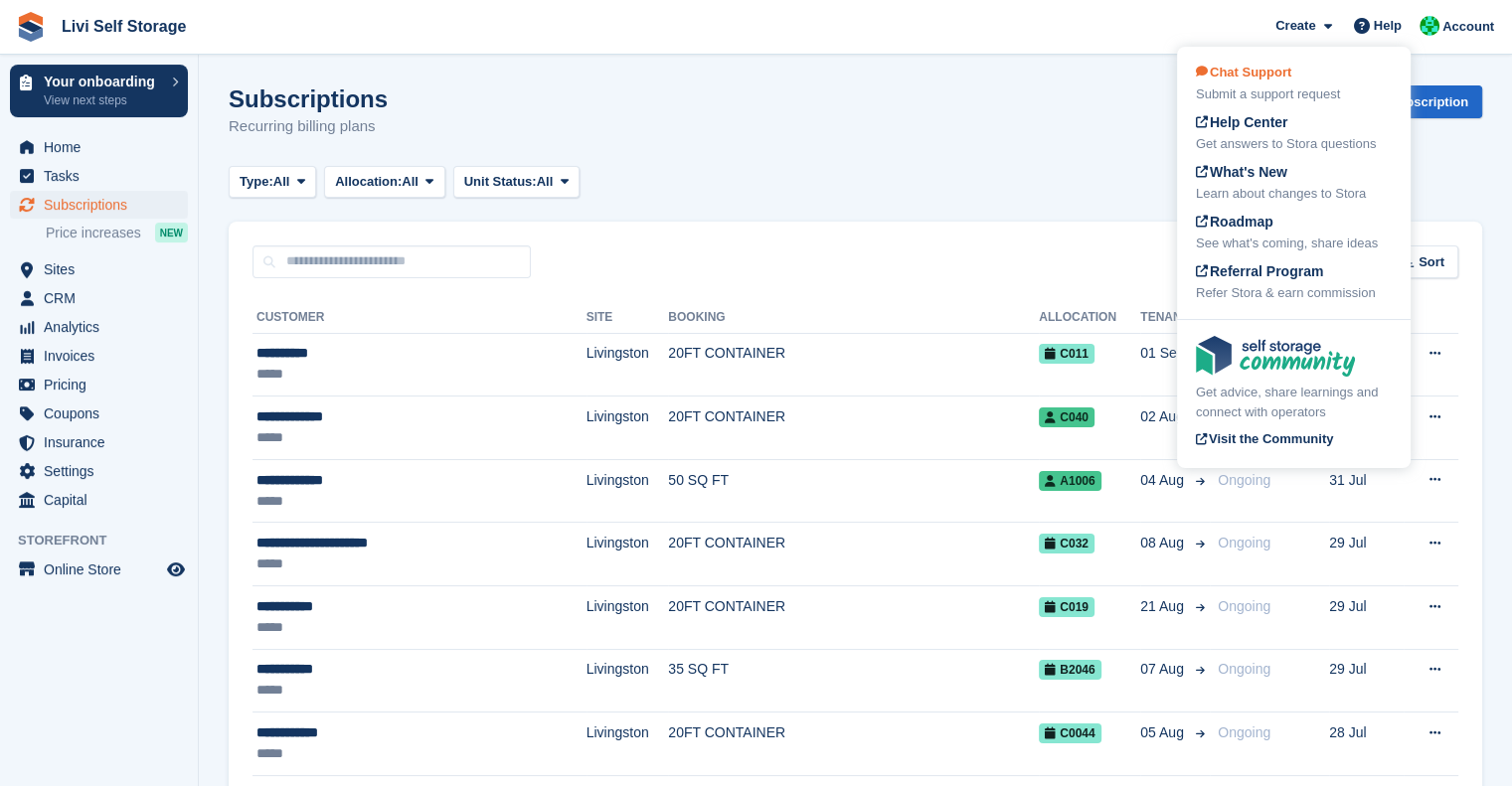 click on "Chat Support" at bounding box center [1244, 72] 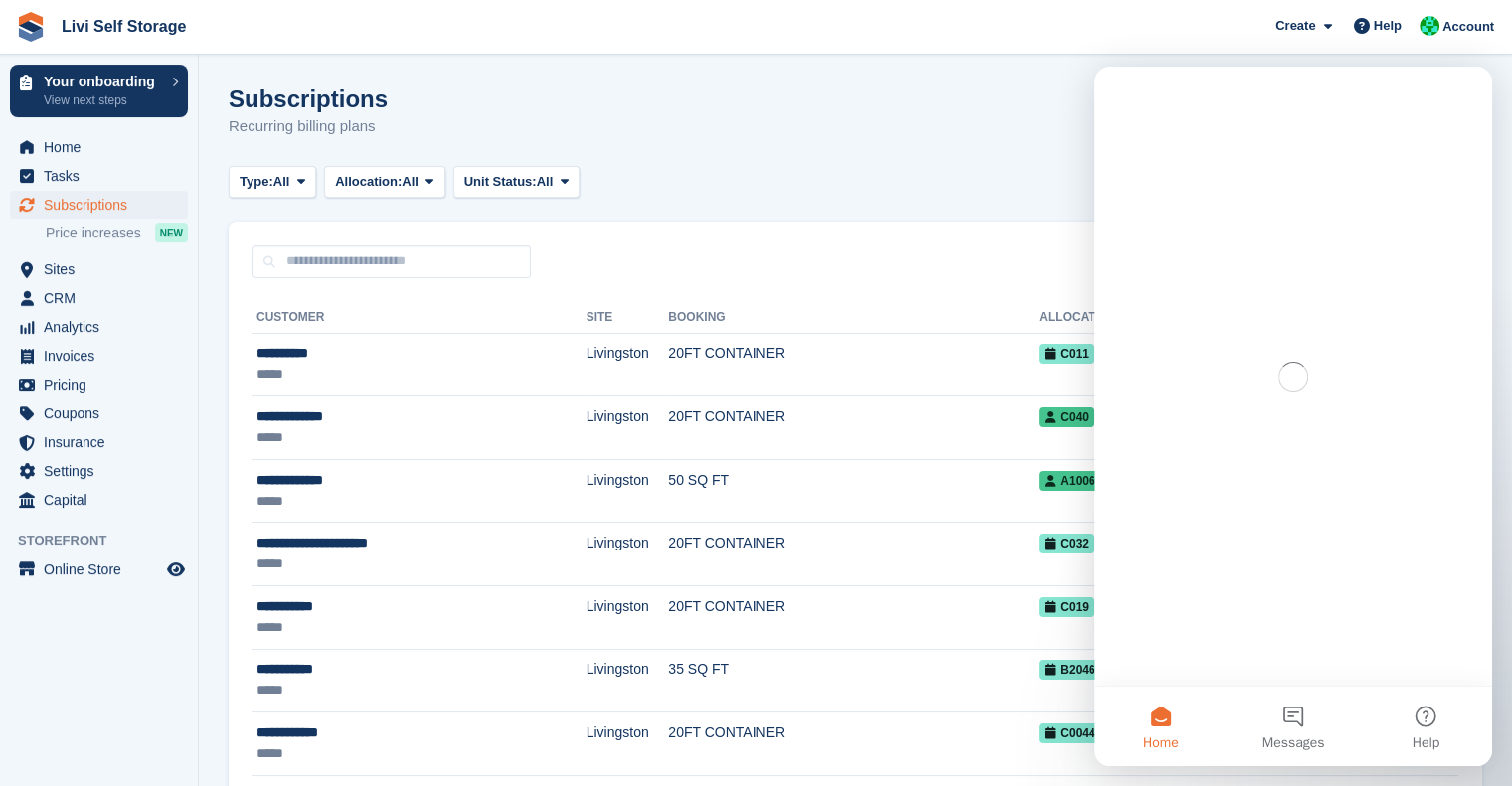 scroll, scrollTop: 0, scrollLeft: 0, axis: both 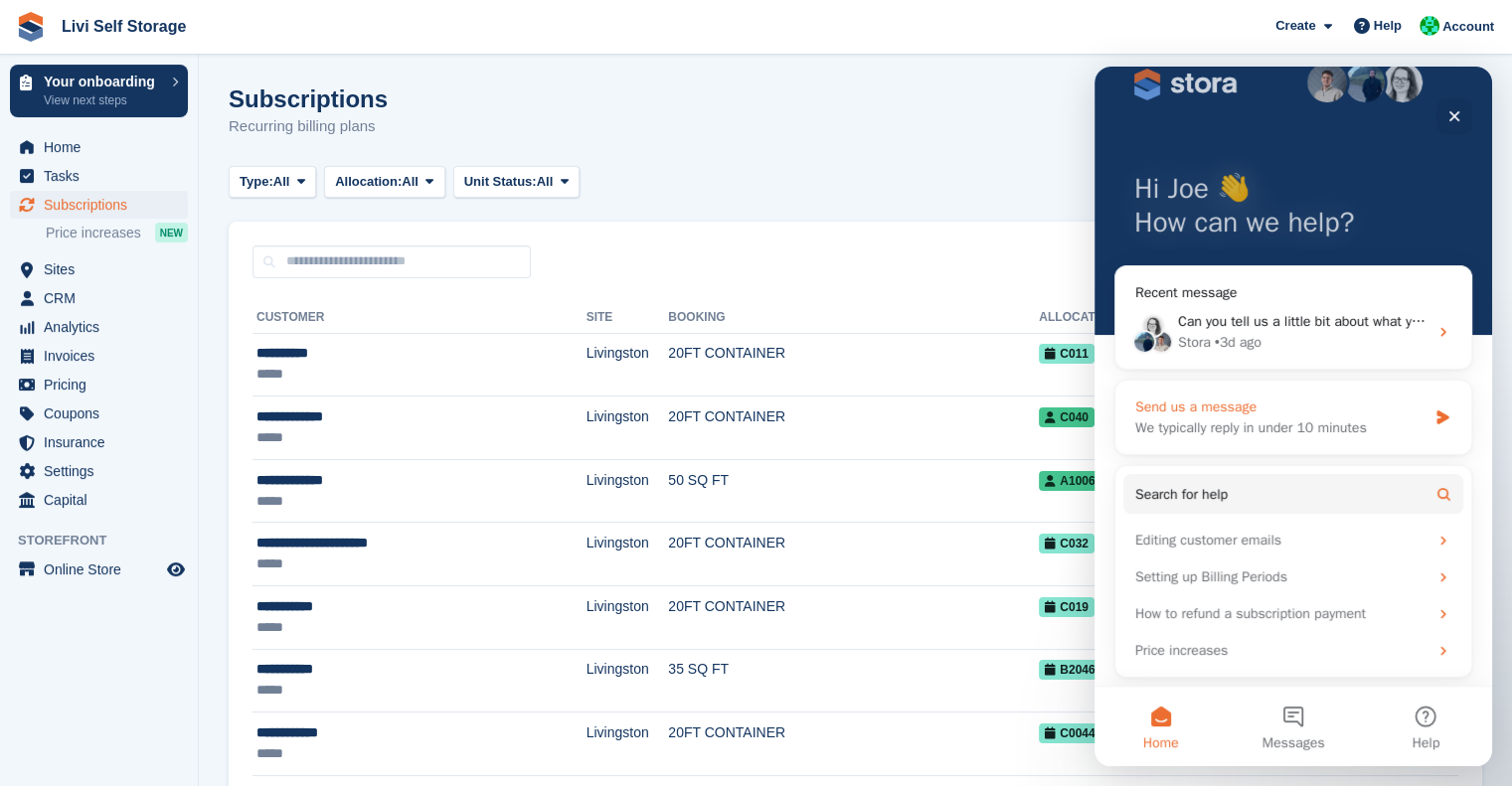 click on "We typically reply in under 10 minutes" at bounding box center [1280, 427] 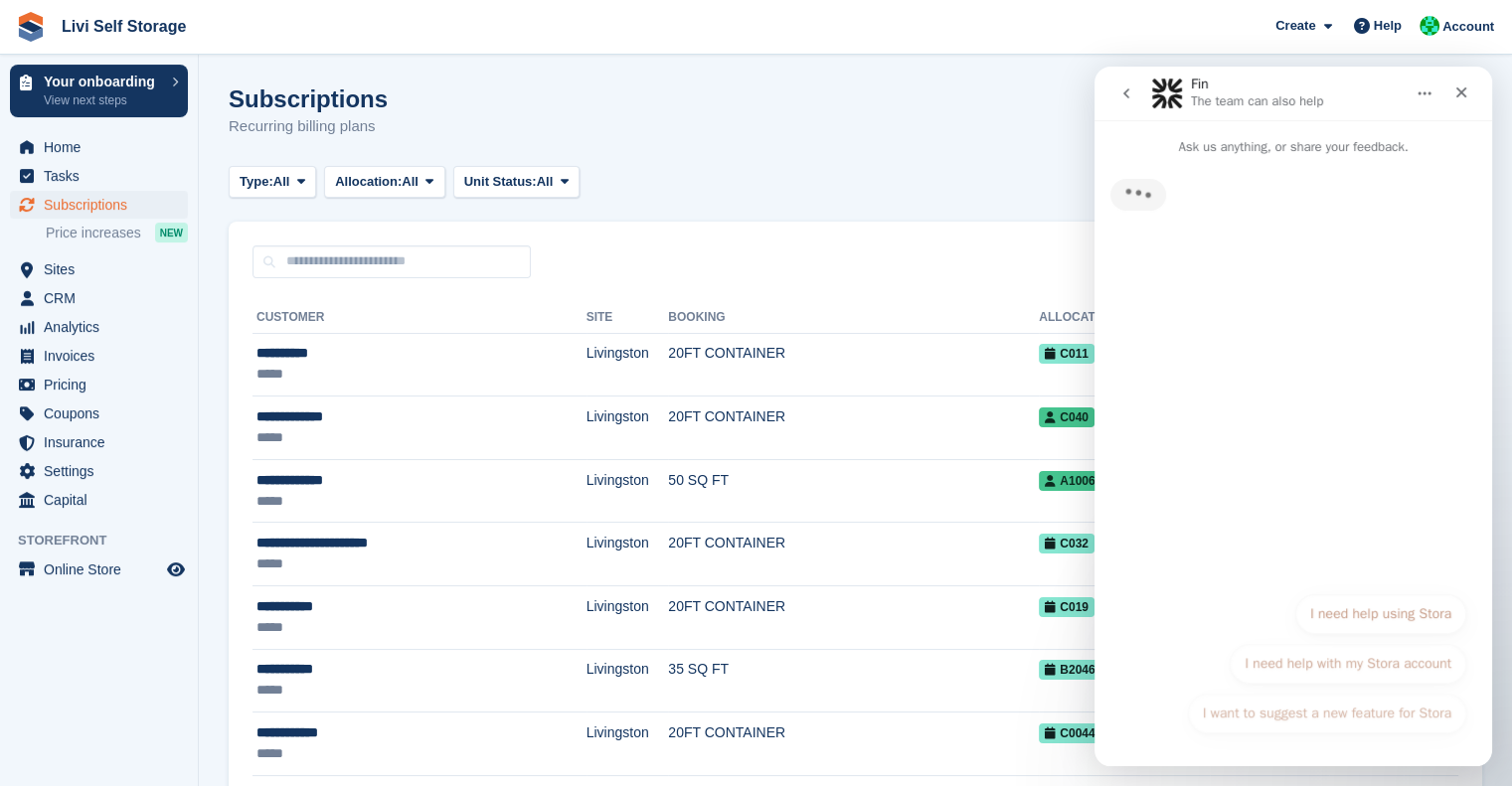 scroll, scrollTop: 0, scrollLeft: 0, axis: both 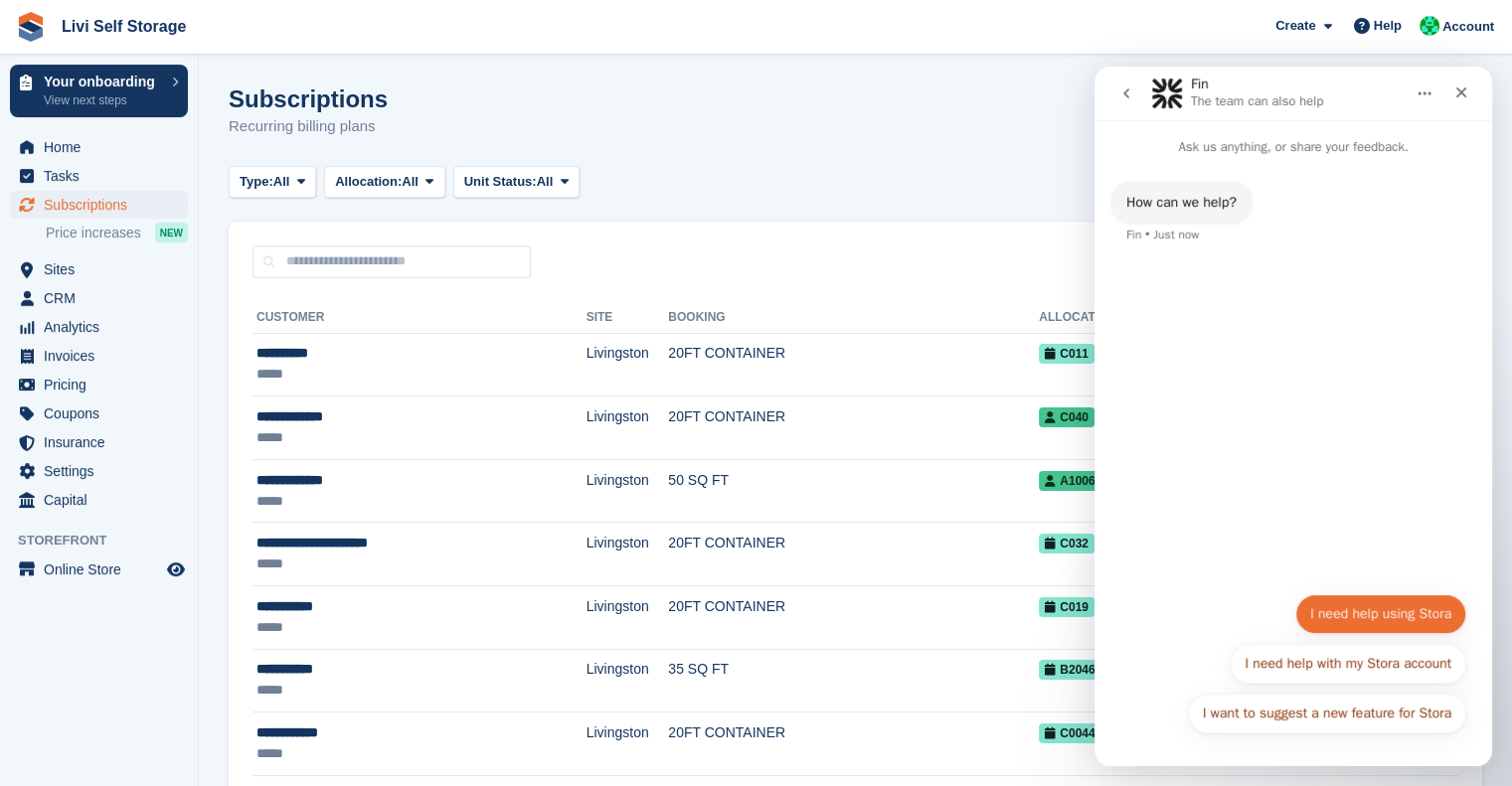 click on "I need help using Stora" at bounding box center (1381, 614) 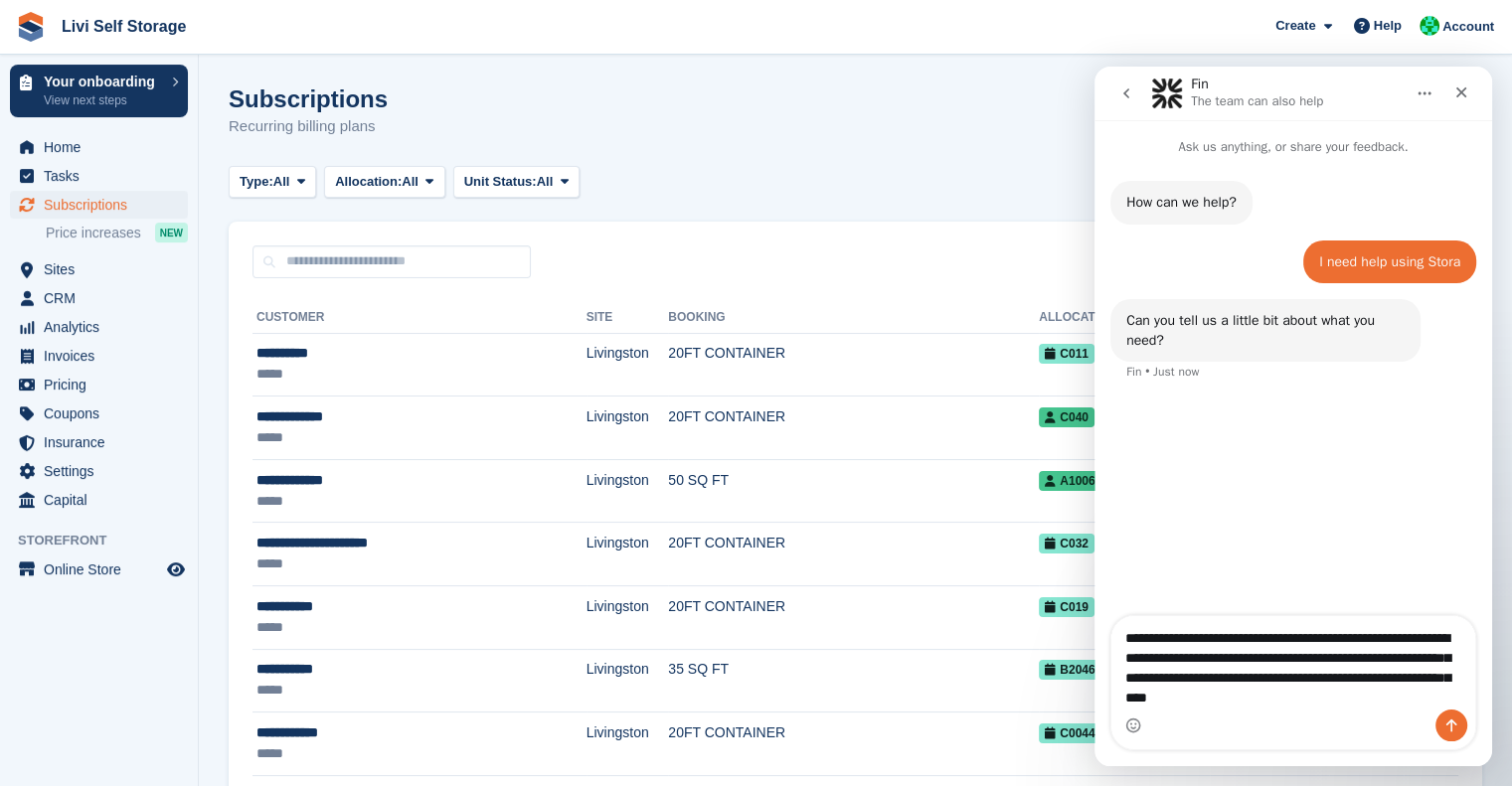 type on "**********" 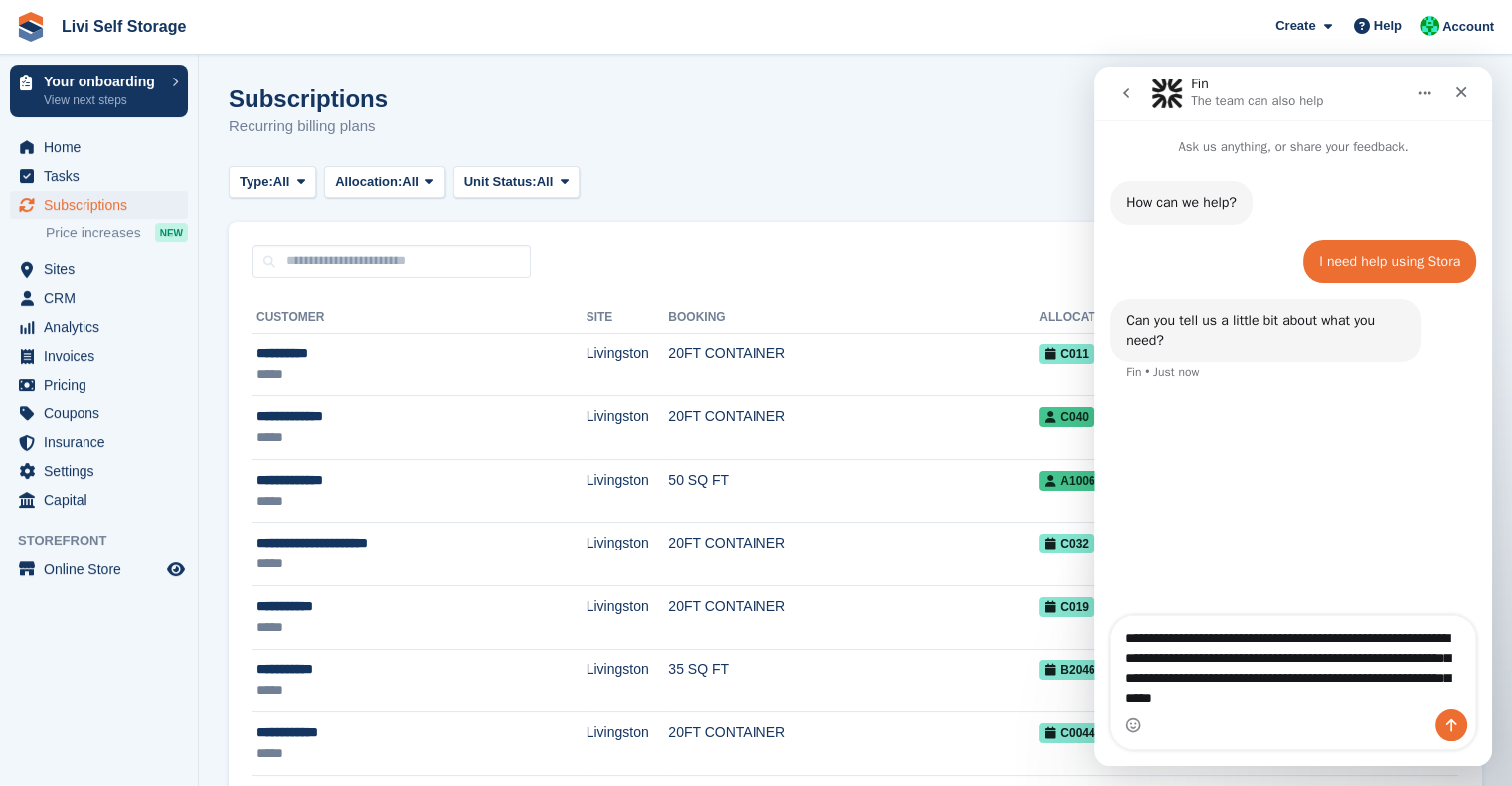 type 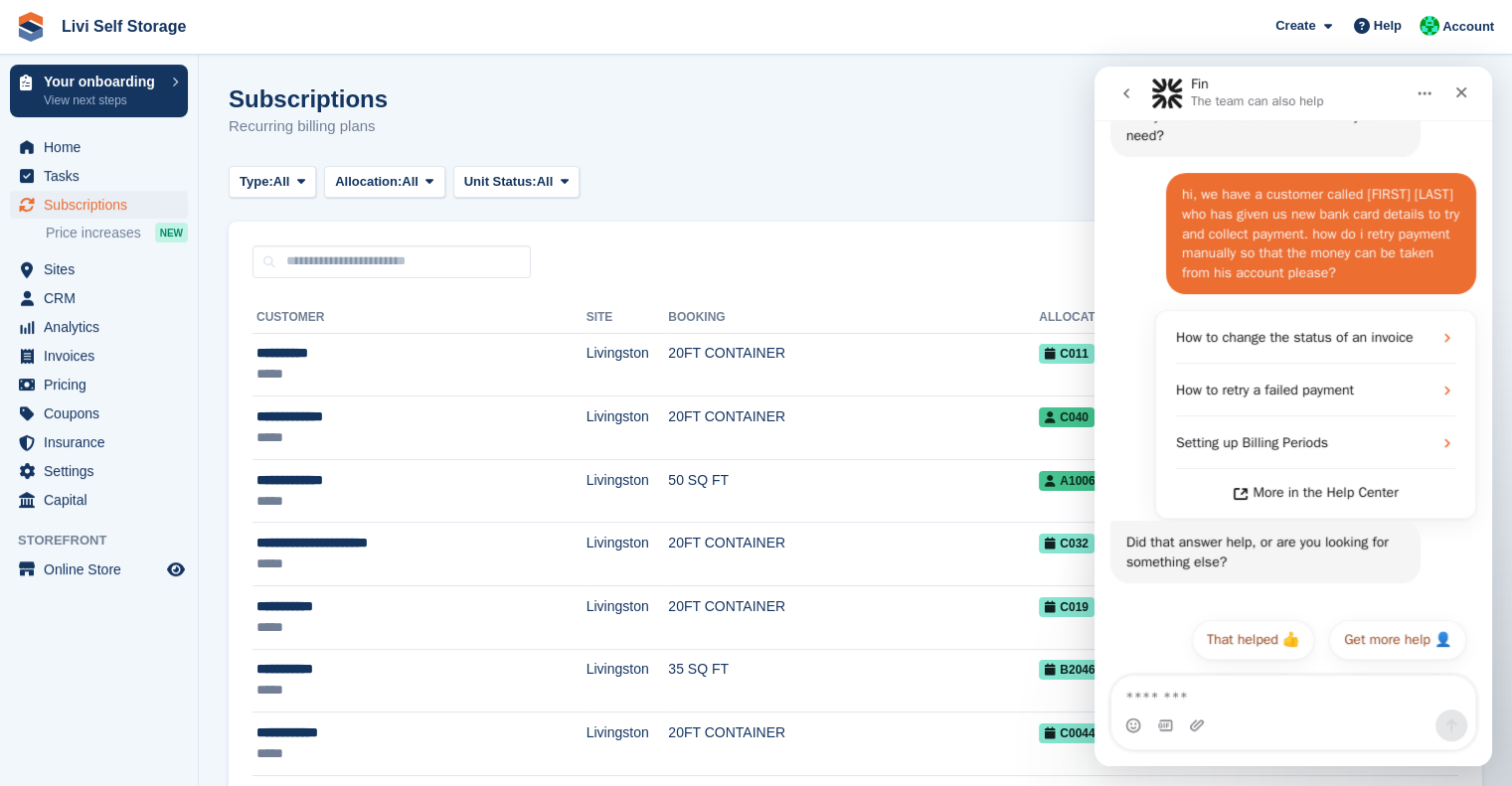 scroll, scrollTop: 225, scrollLeft: 0, axis: vertical 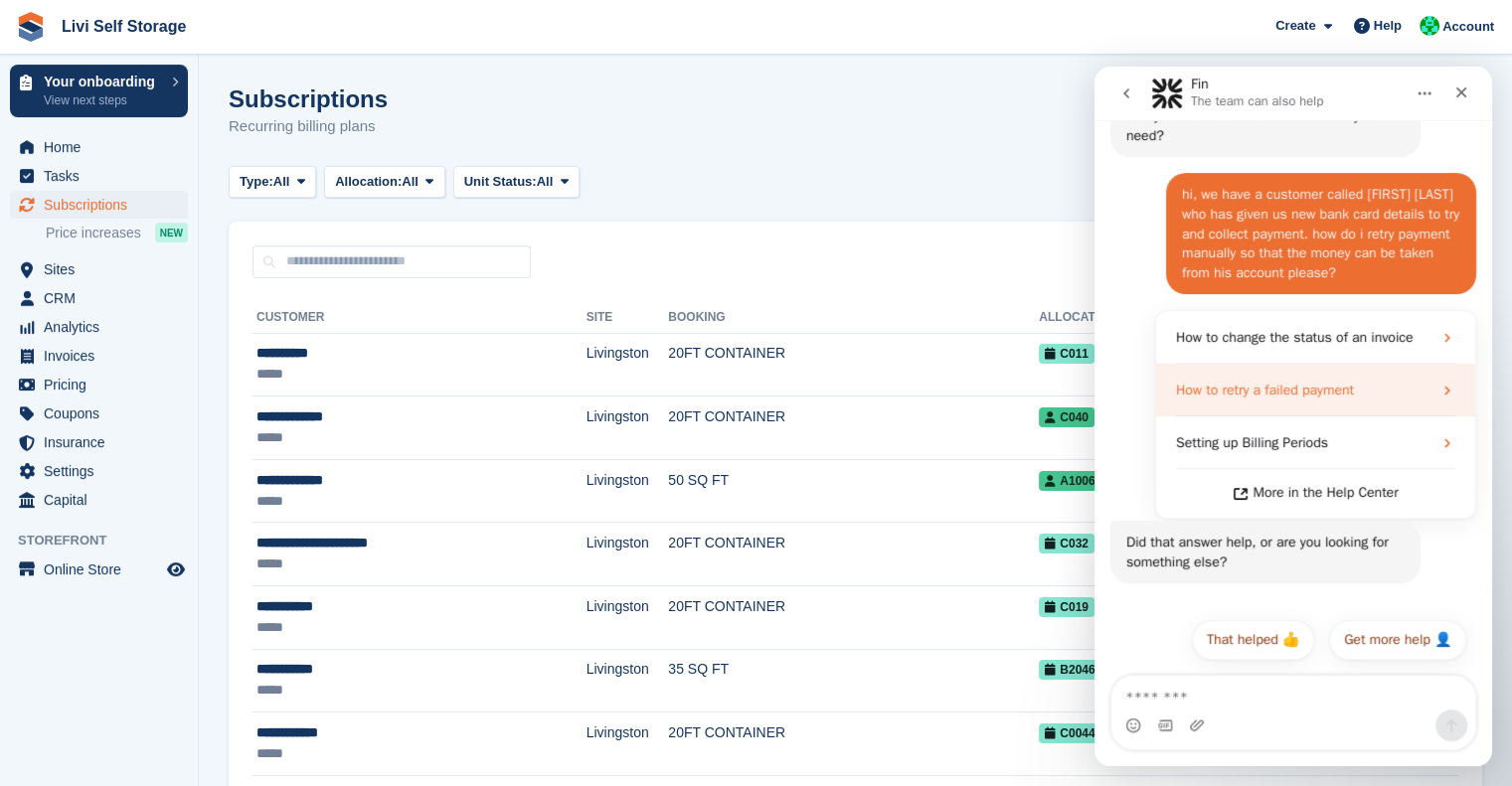 click on "How to retry a failed payment" at bounding box center [1264, 390] 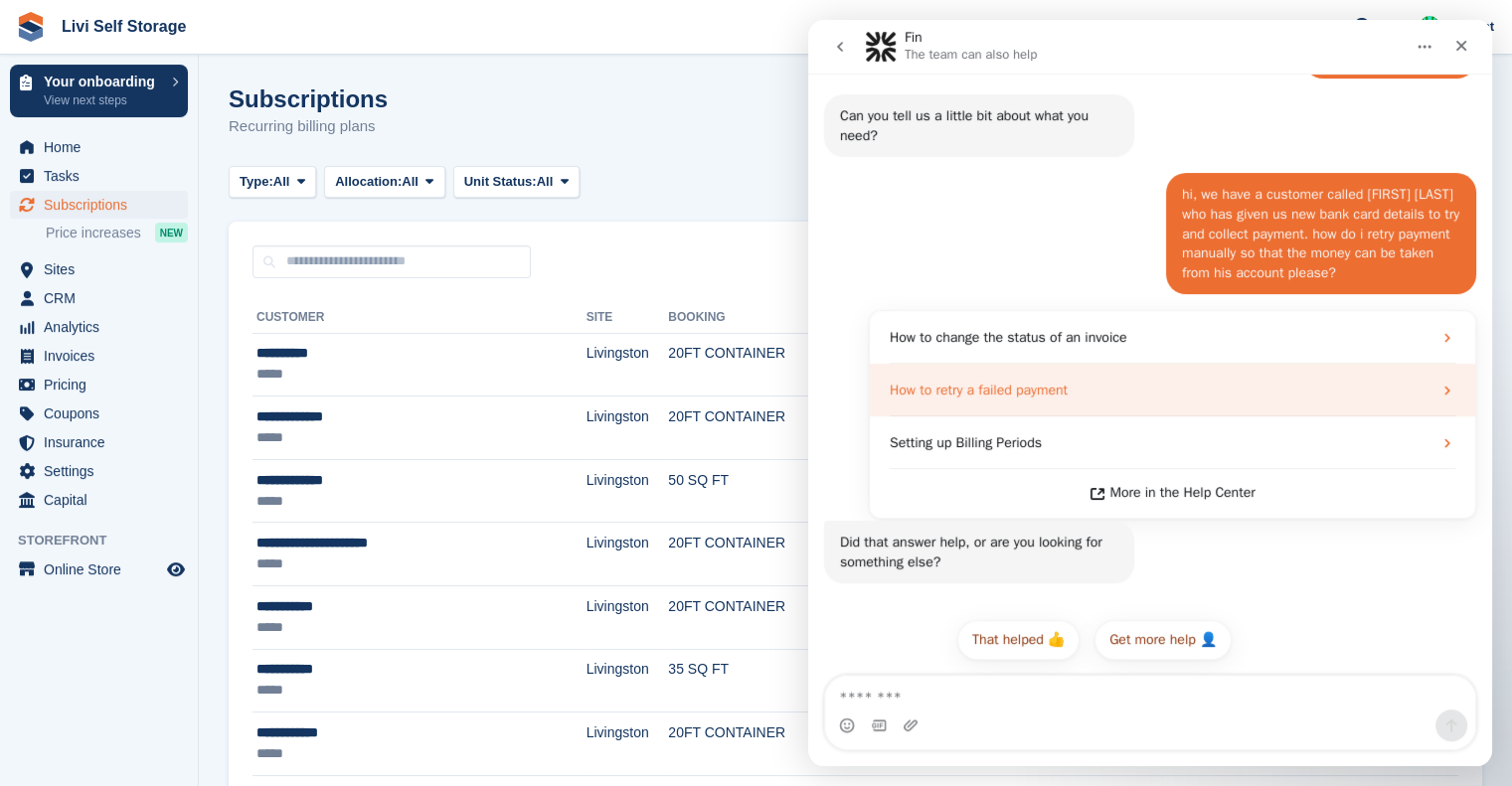 scroll, scrollTop: 0, scrollLeft: 0, axis: both 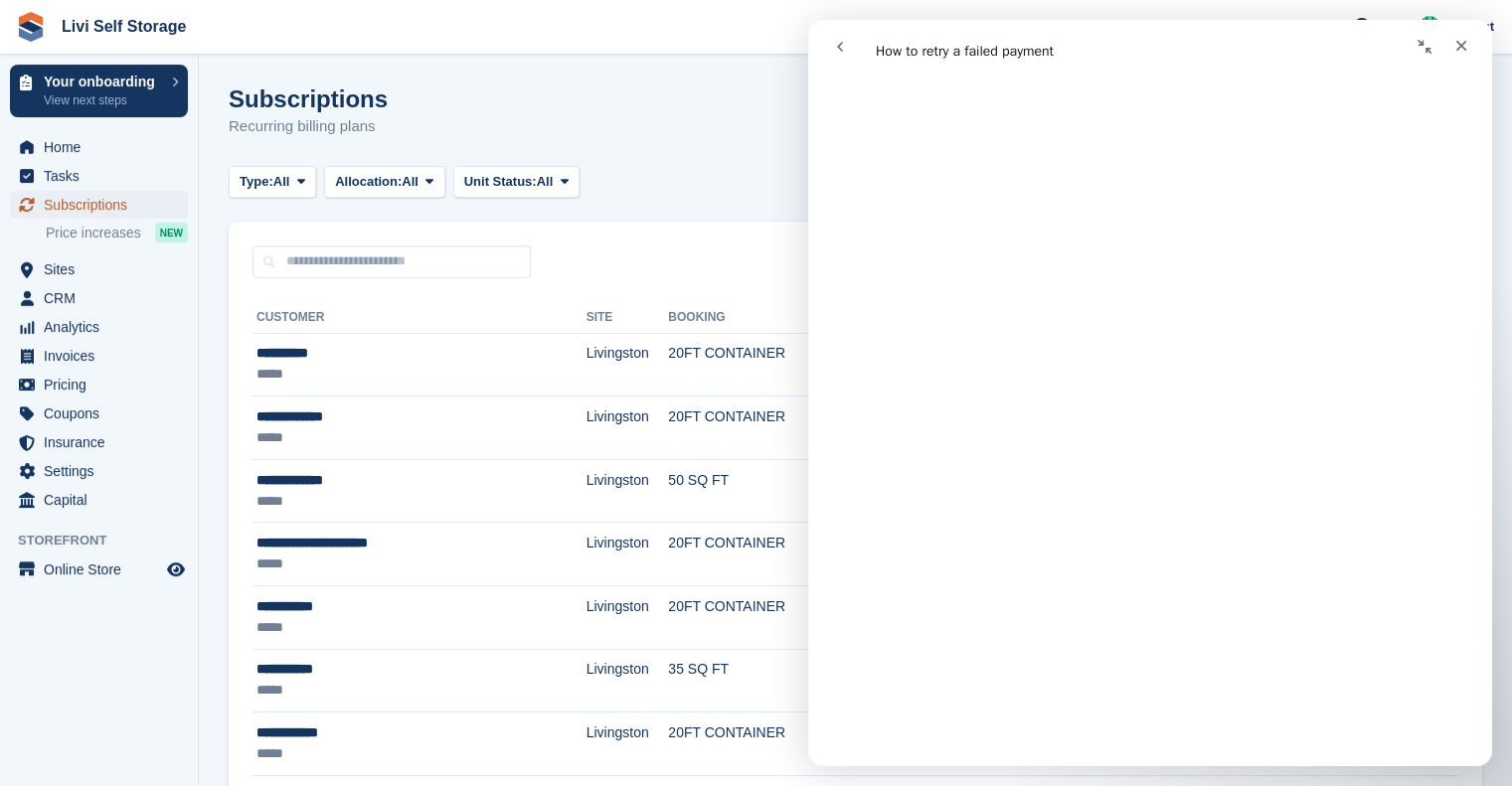 click on "Subscriptions" at bounding box center [103, 205] 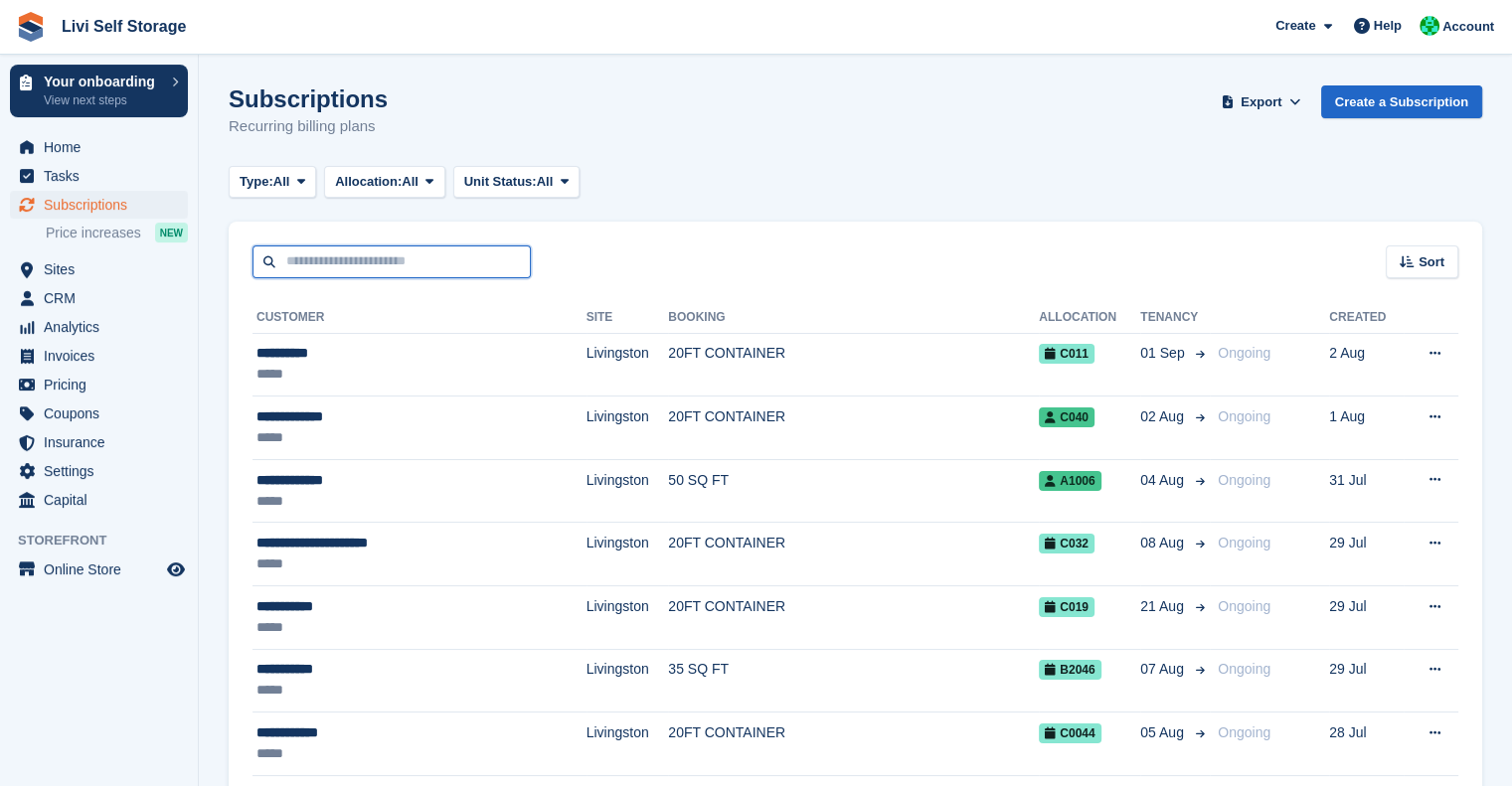 click at bounding box center (392, 261) 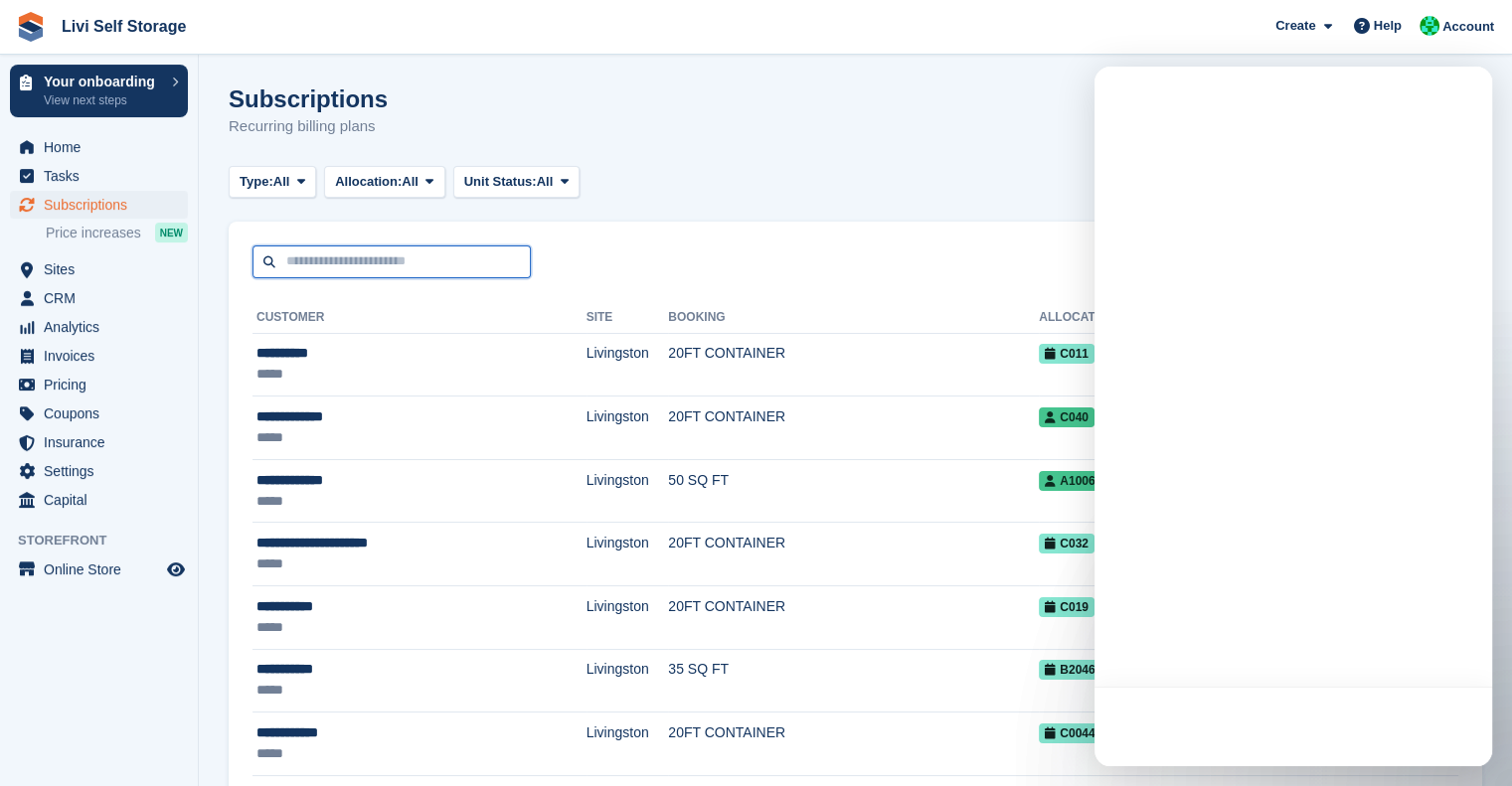 scroll, scrollTop: 0, scrollLeft: 0, axis: both 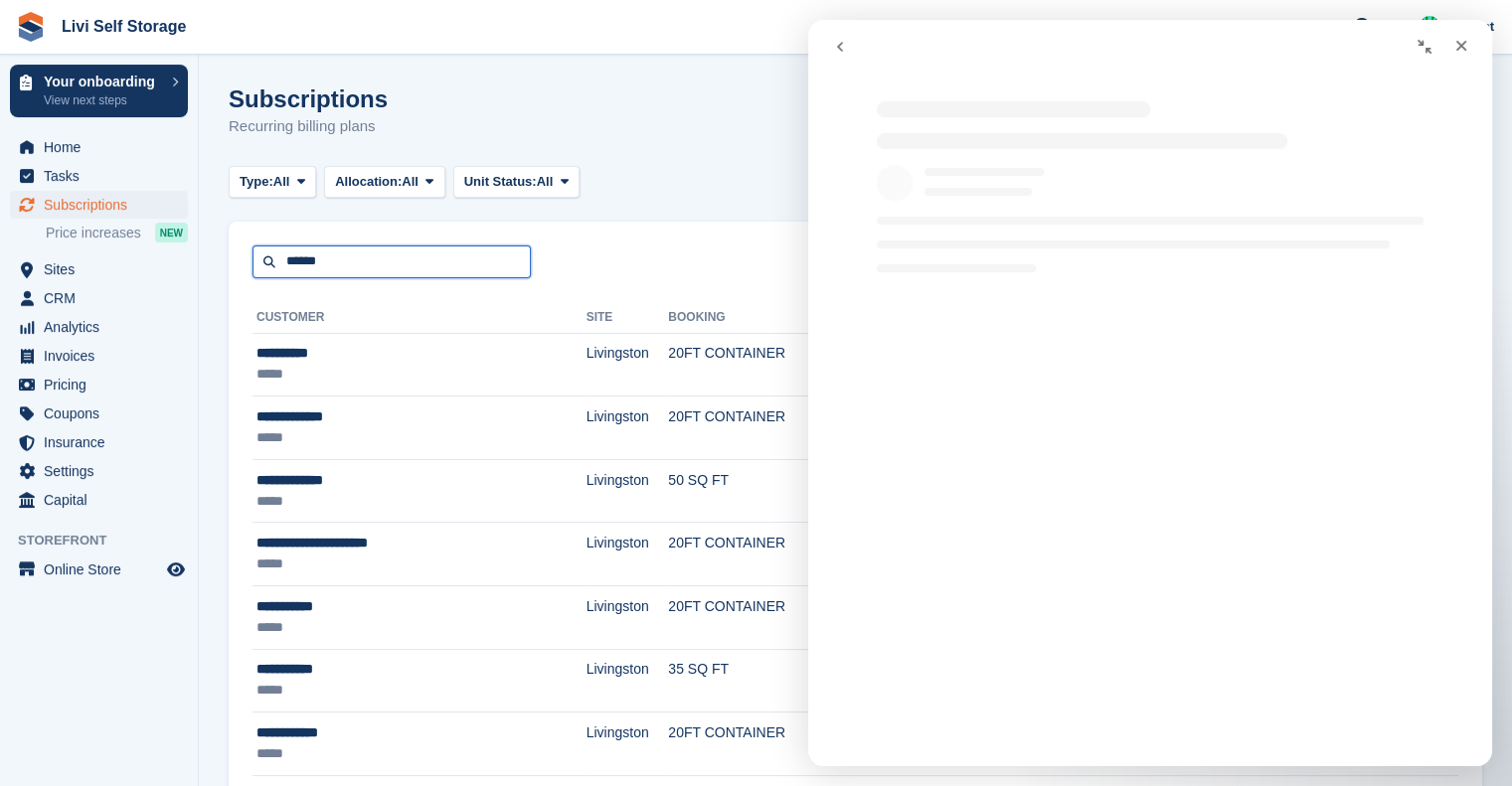 type on "******" 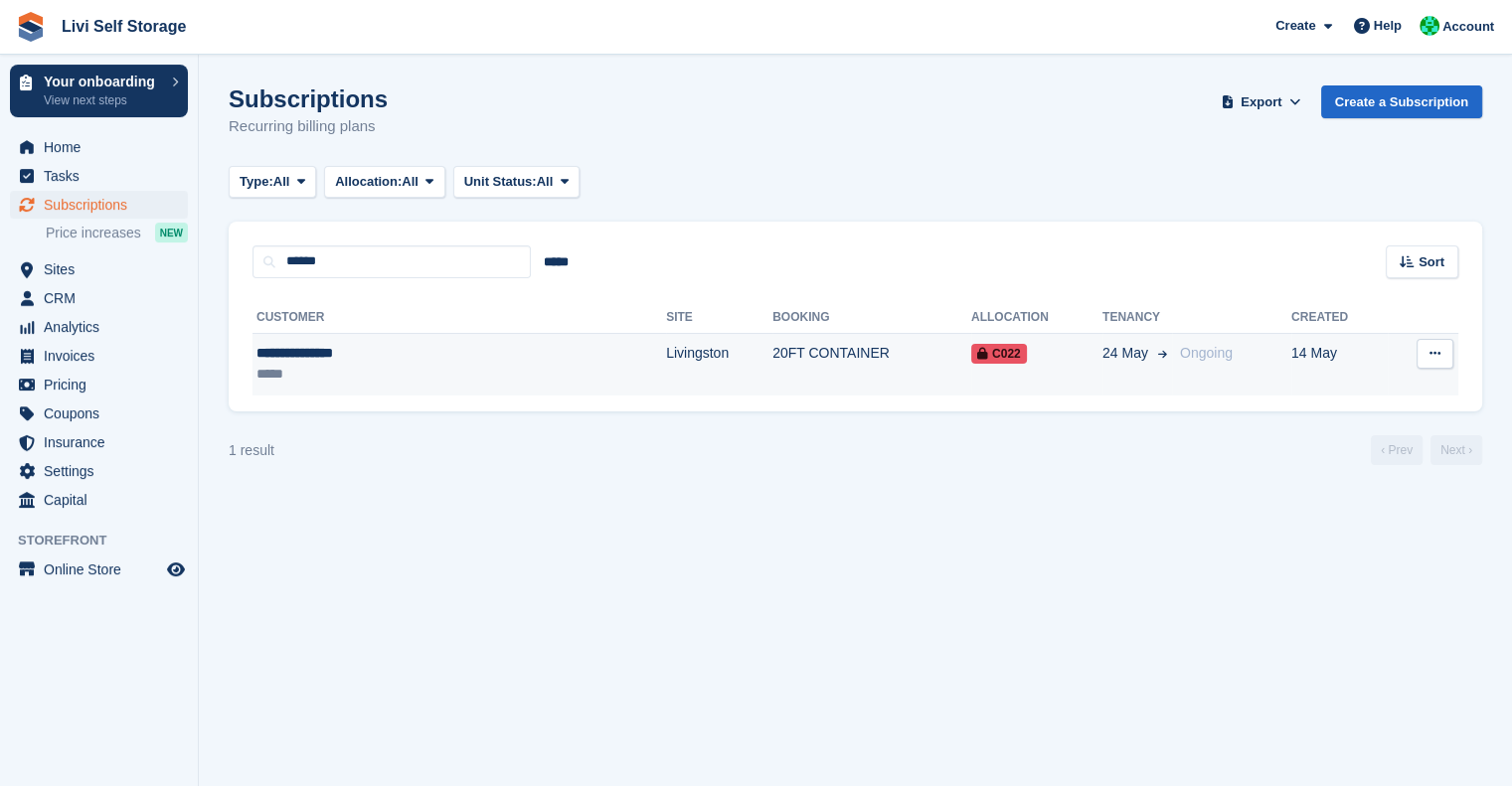 click on "**********" at bounding box center [376, 353] 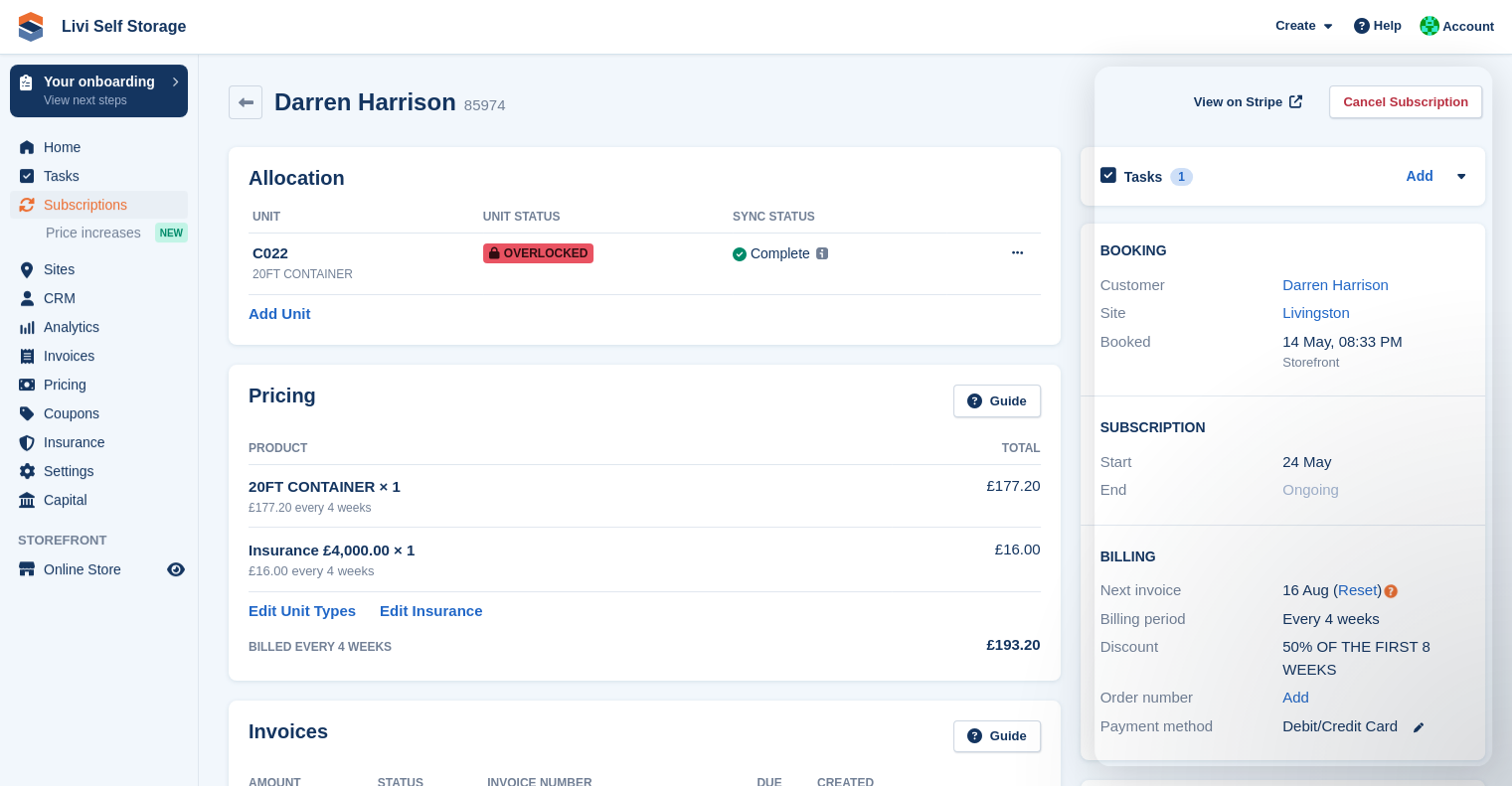 scroll, scrollTop: 91, scrollLeft: 0, axis: vertical 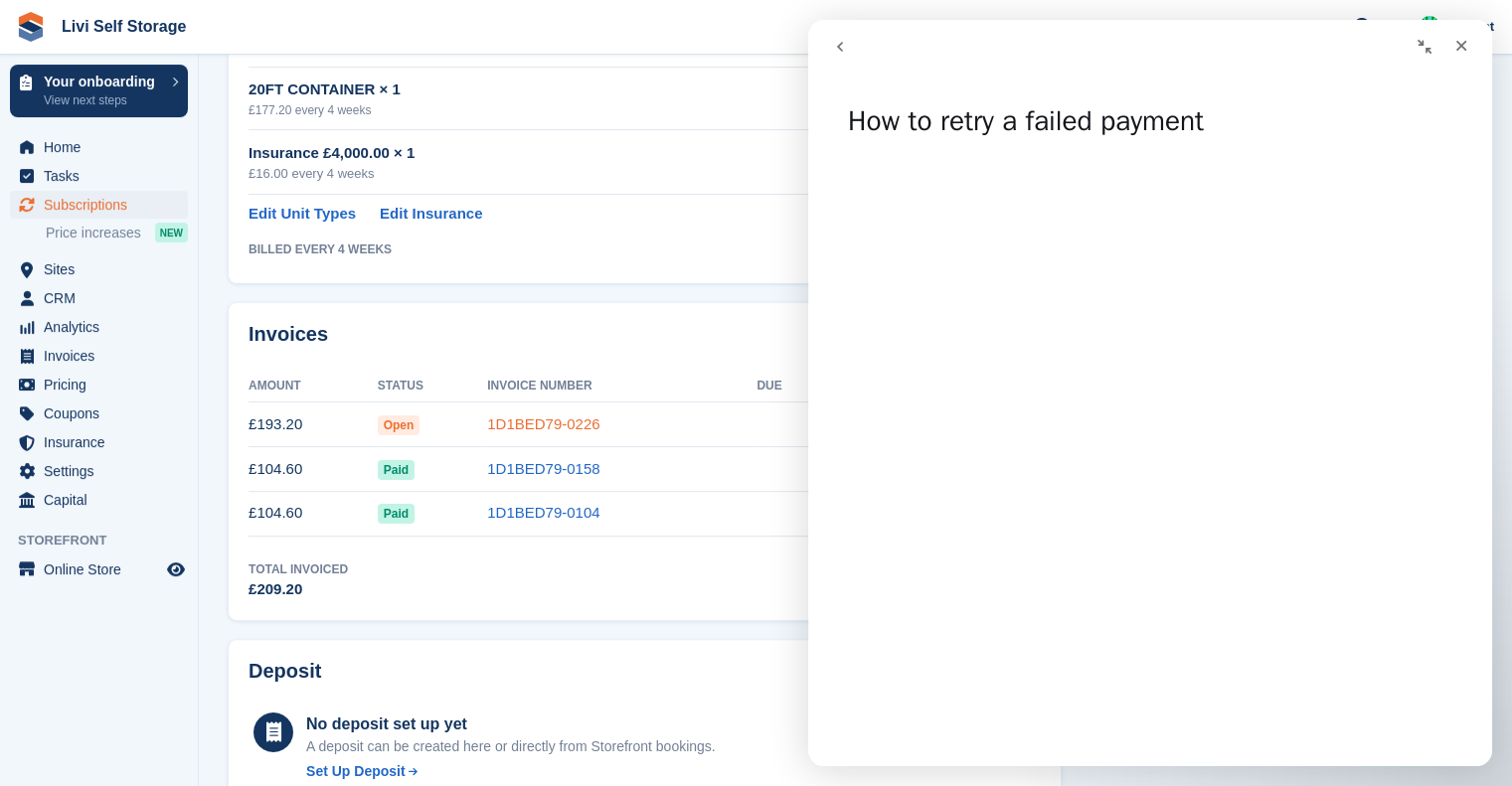 click on "1D1BED79-0226" at bounding box center [543, 423] 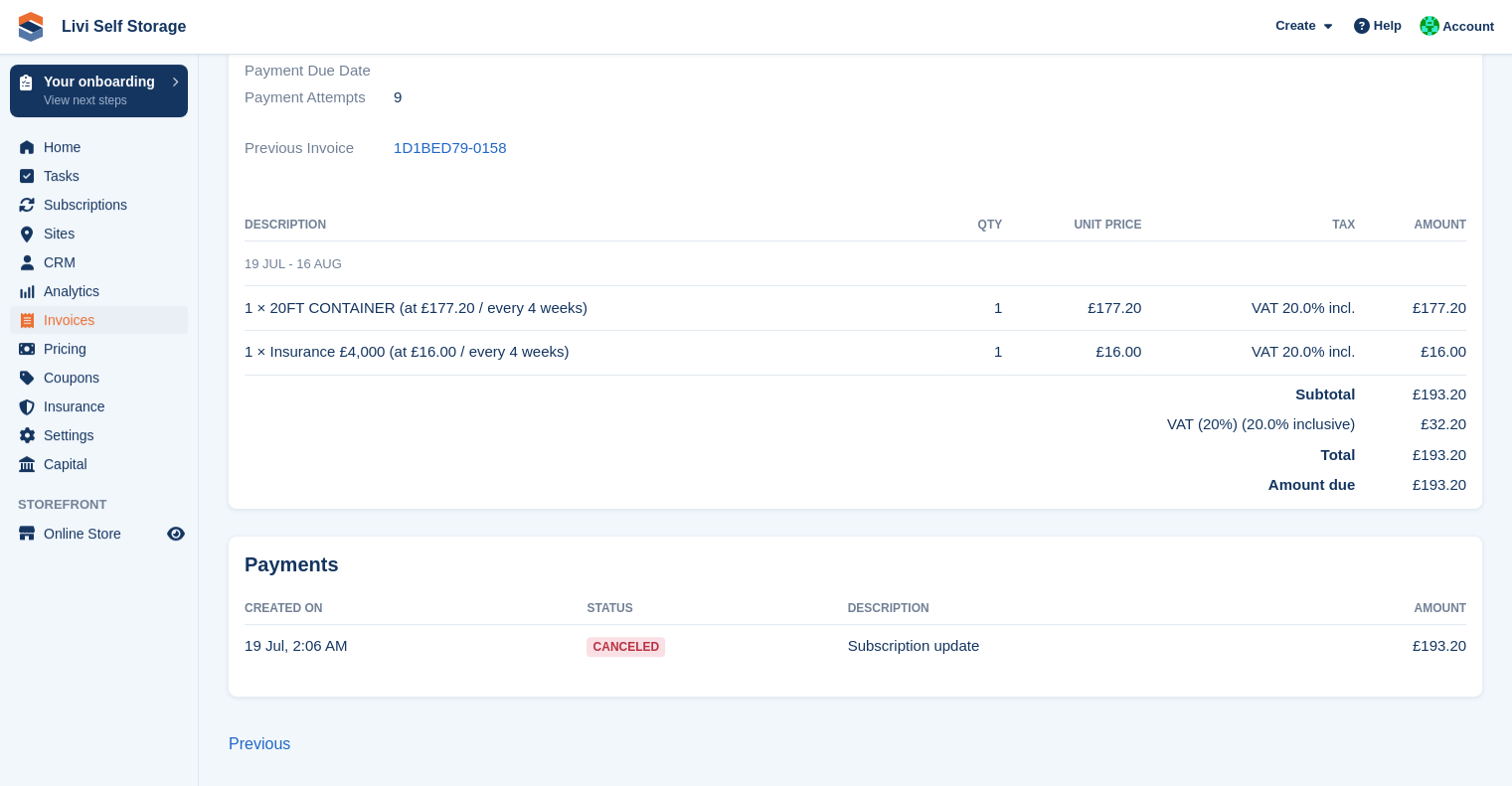 scroll, scrollTop: 0, scrollLeft: 0, axis: both 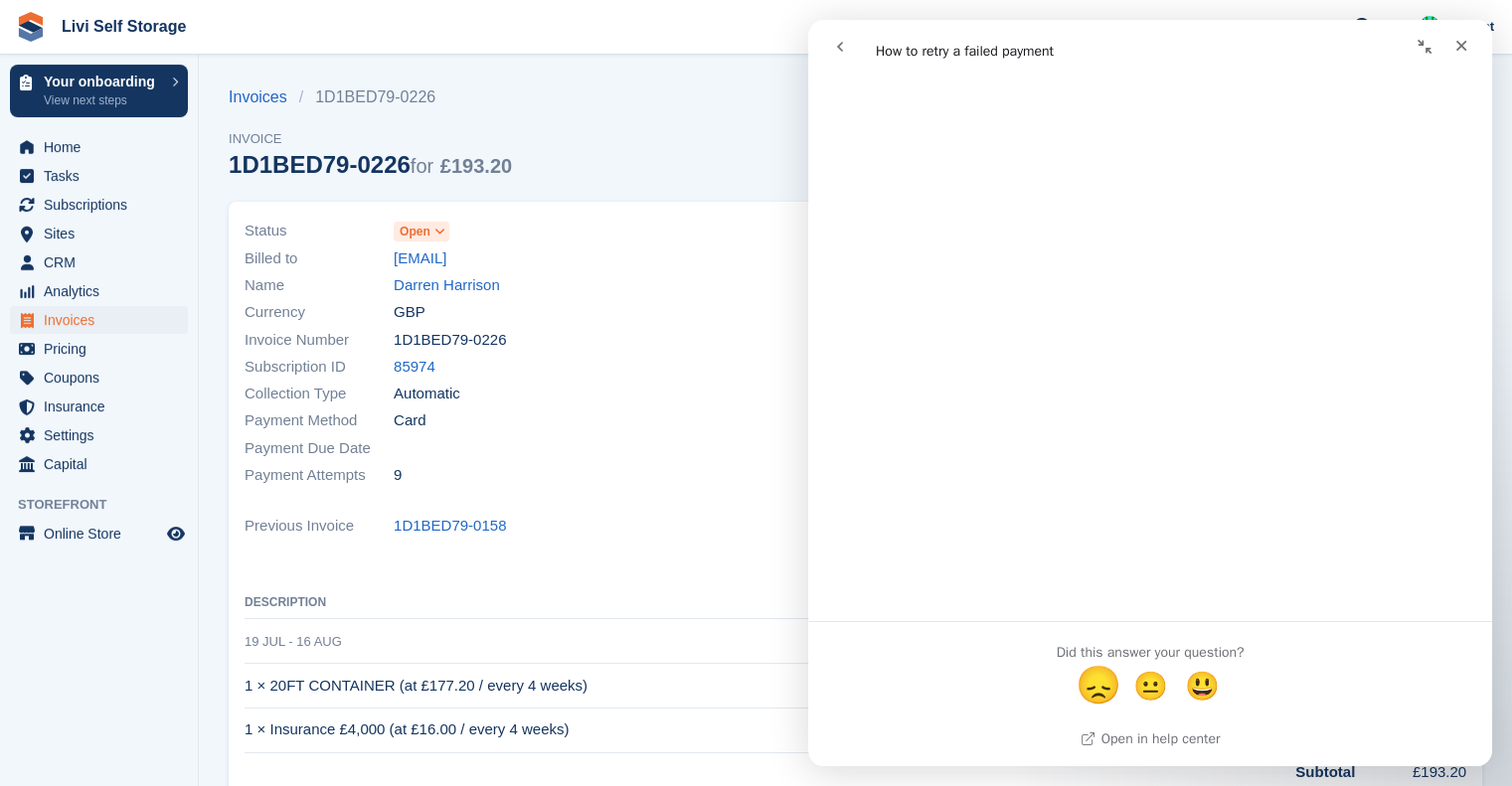 click on "😞" at bounding box center [1098, 685] 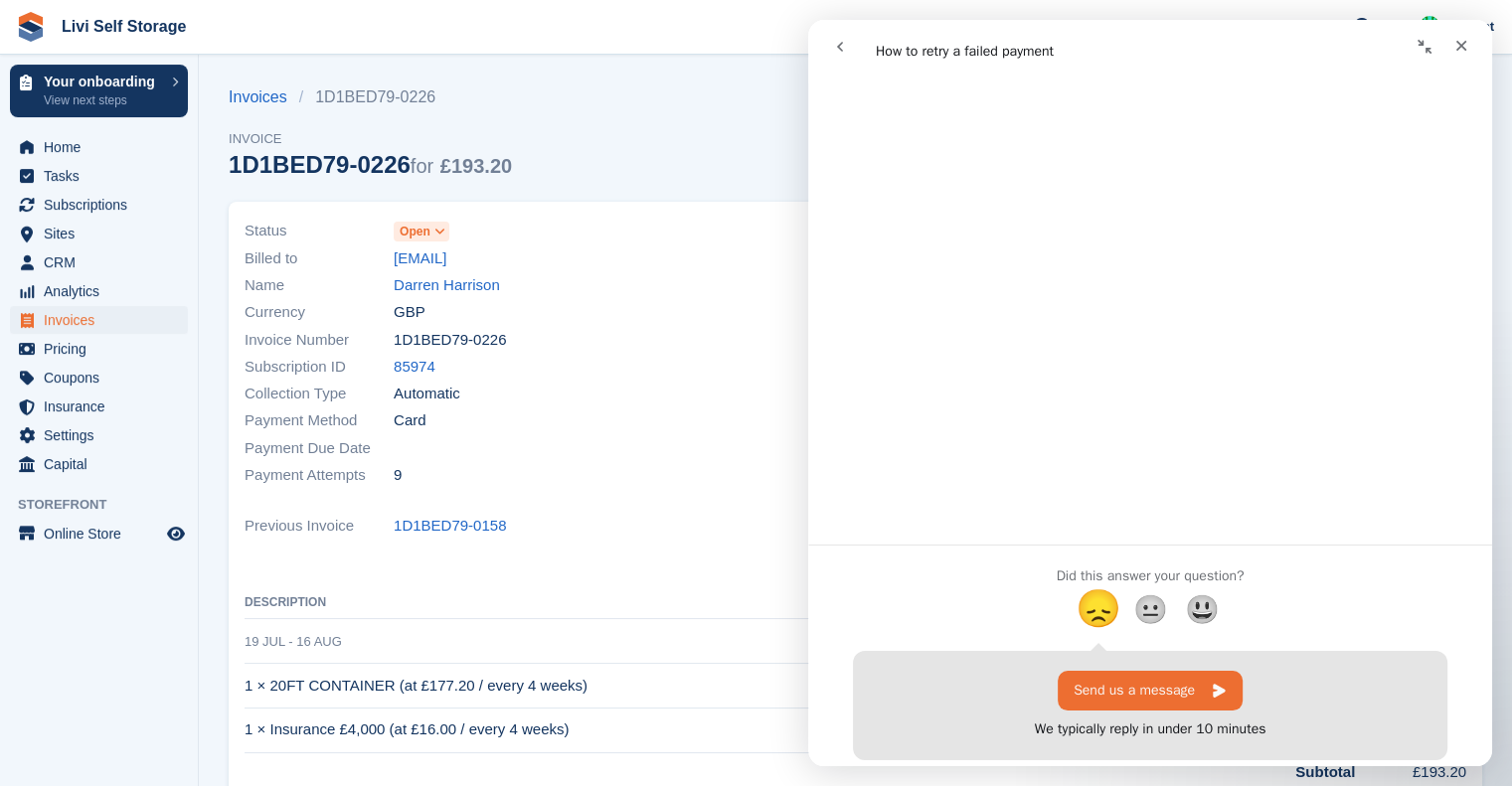 scroll, scrollTop: 707, scrollLeft: 0, axis: vertical 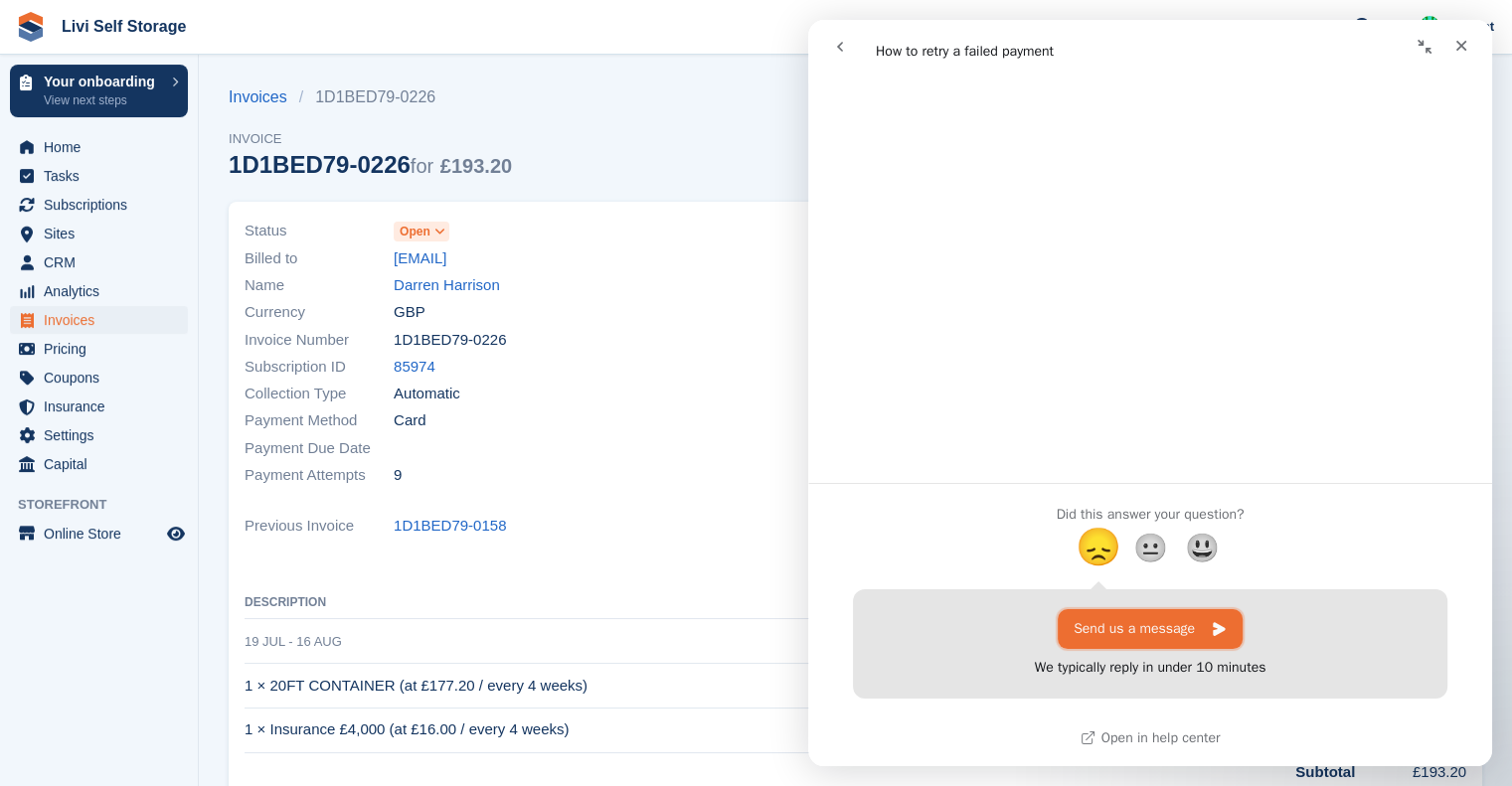 click on "Send us a message" at bounding box center (1150, 629) 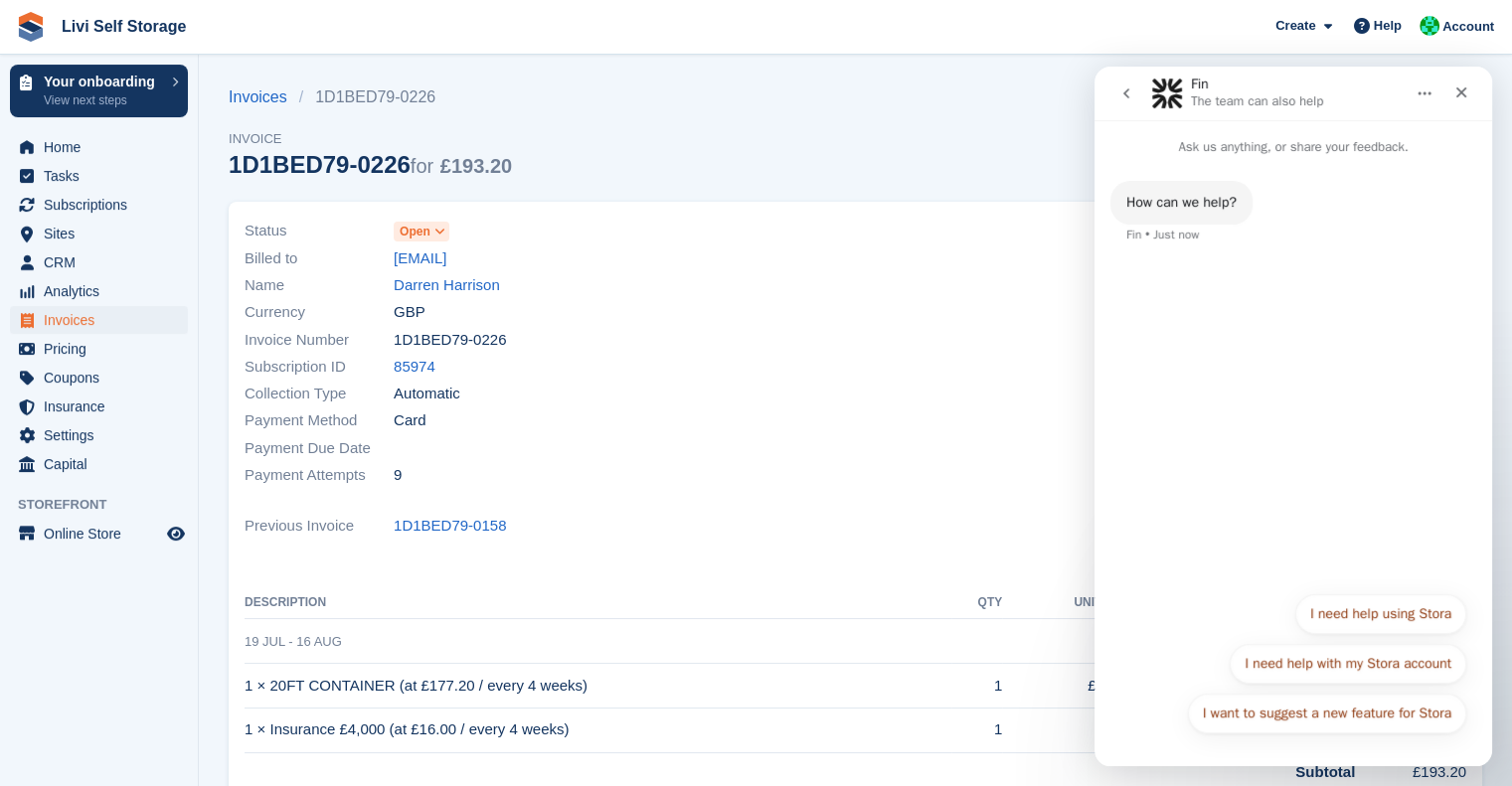scroll, scrollTop: 133, scrollLeft: 0, axis: vertical 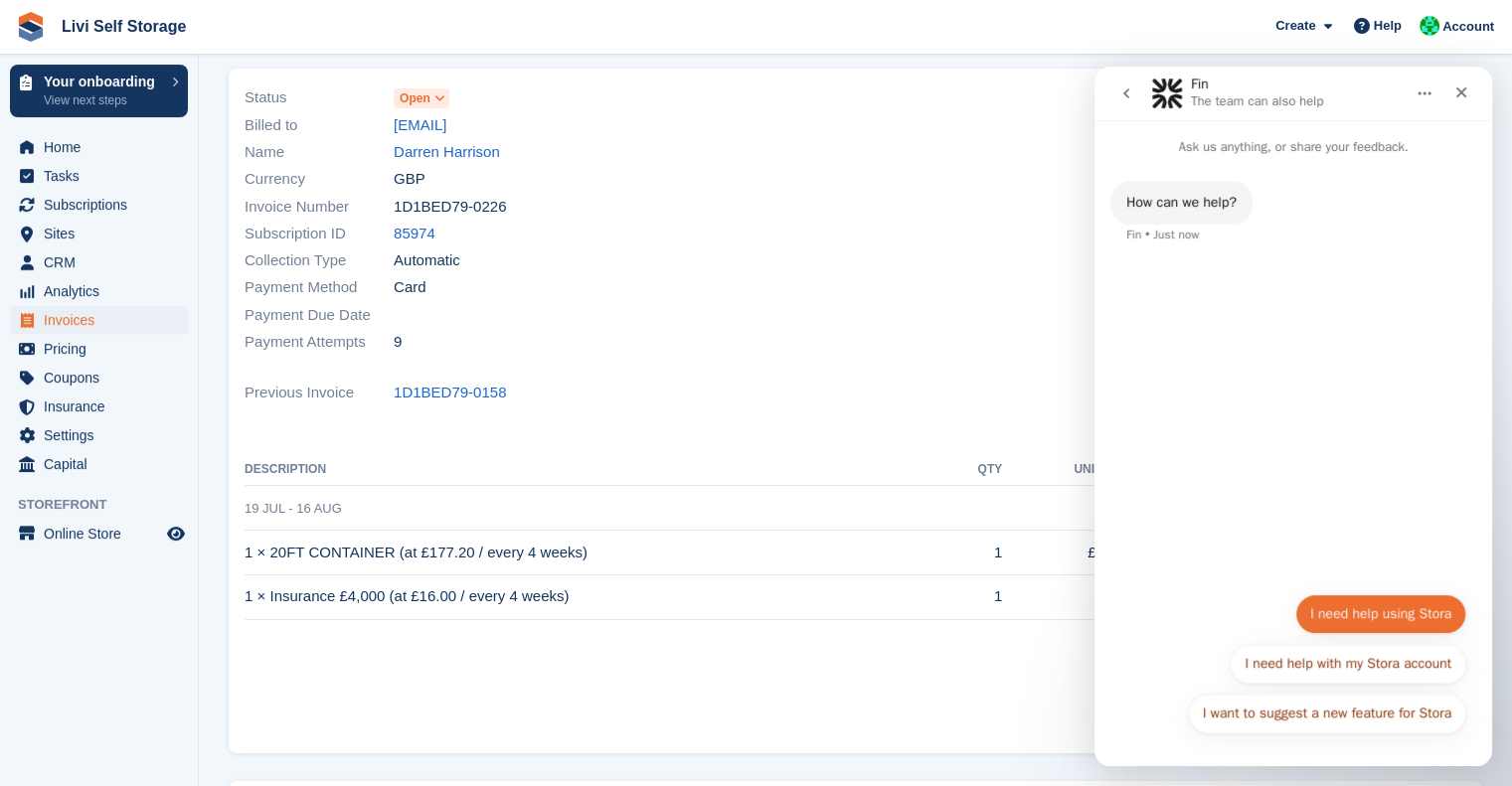 click on "I need help using Stora" at bounding box center [1381, 614] 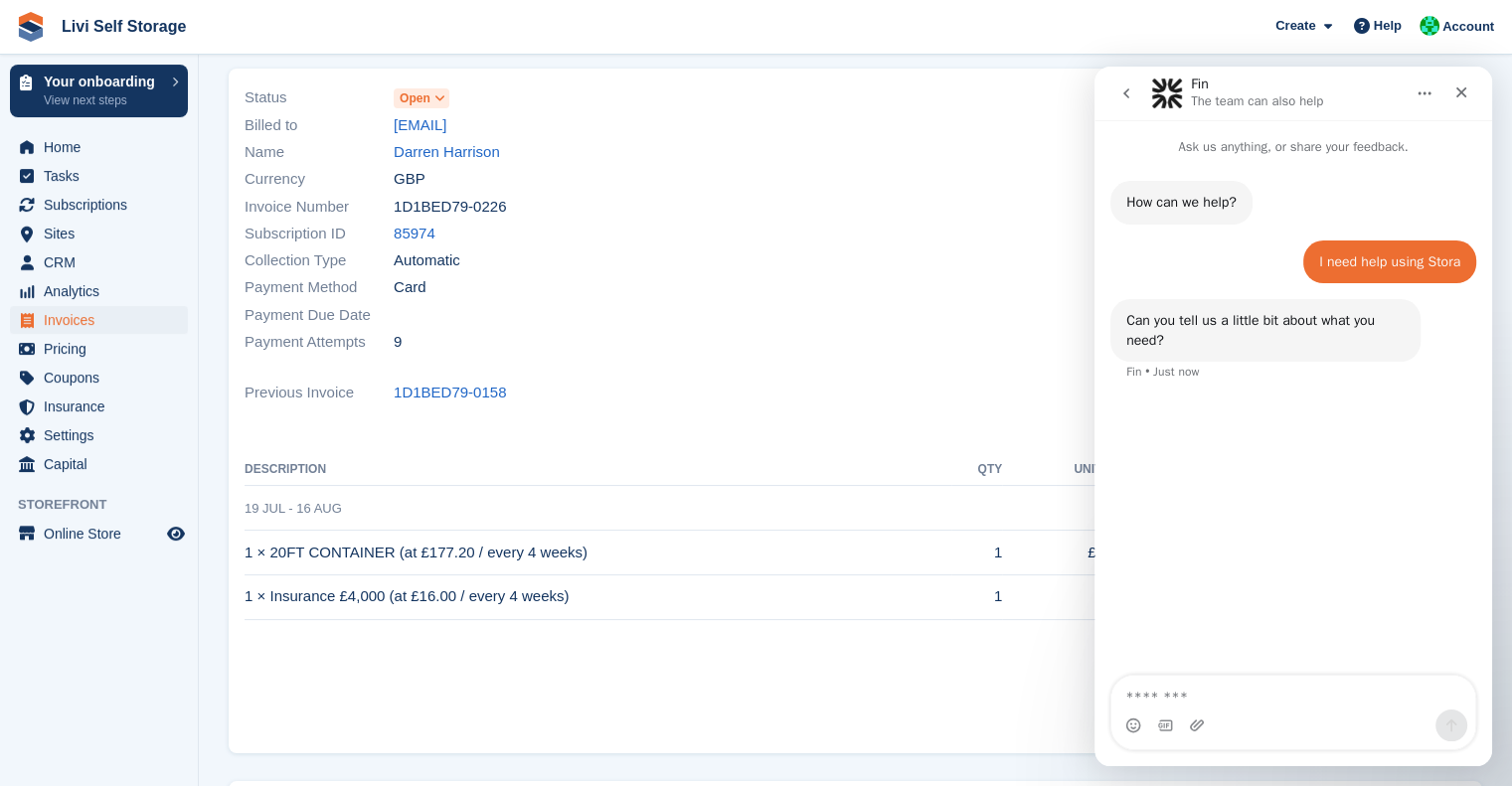 click at bounding box center [1293, 693] 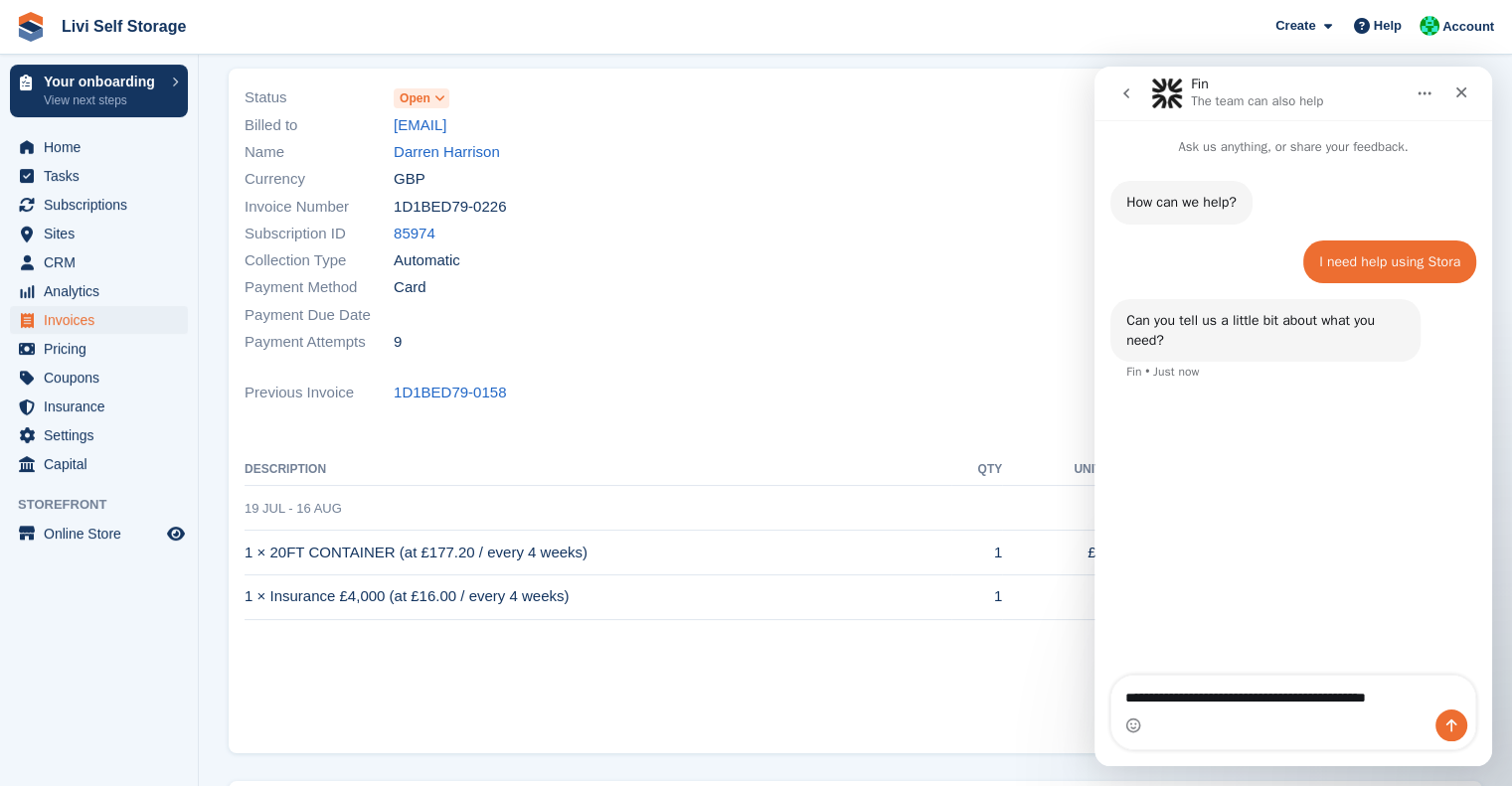 type on "**********" 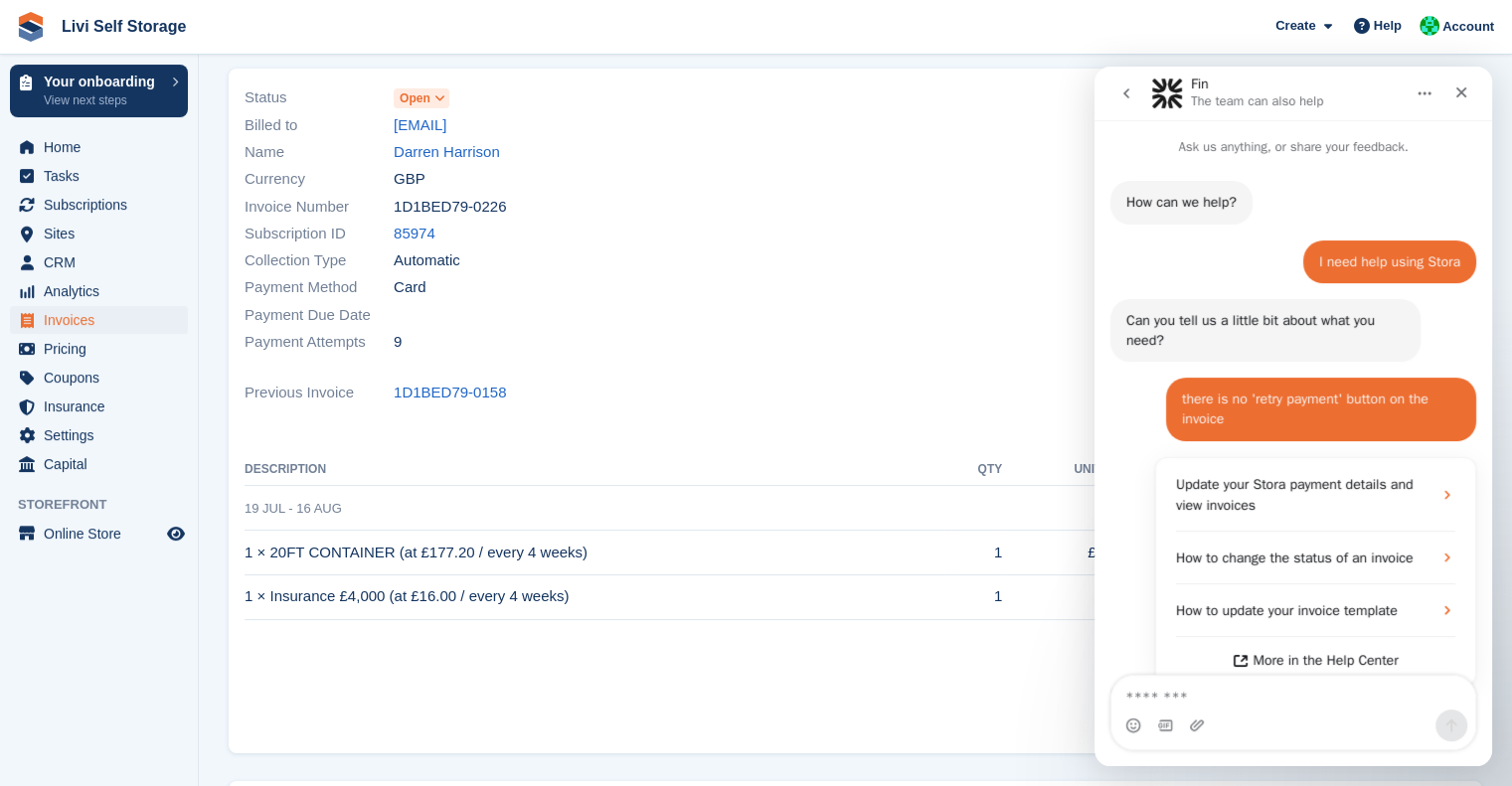 scroll, scrollTop: 187, scrollLeft: 0, axis: vertical 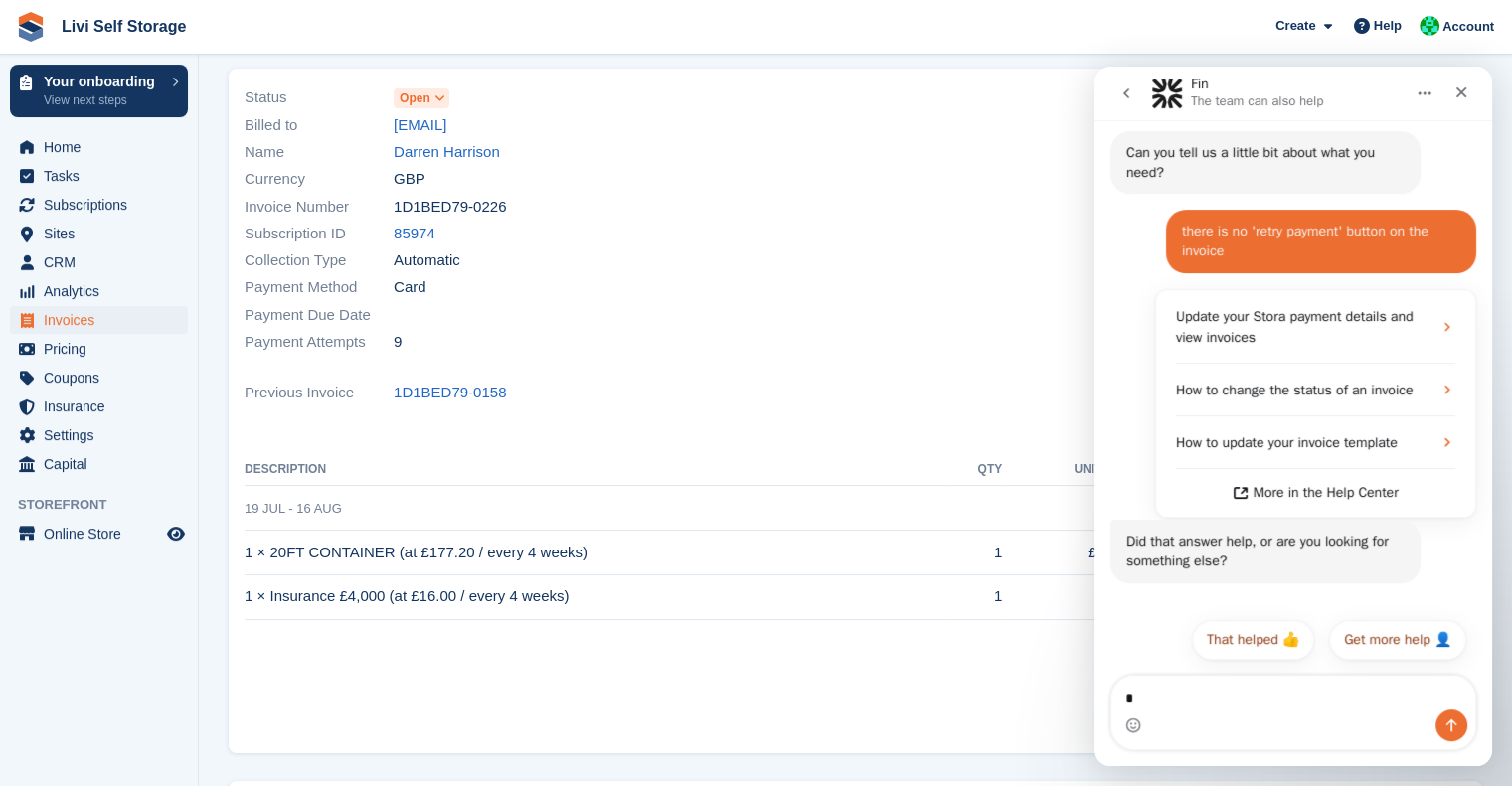 type on "**" 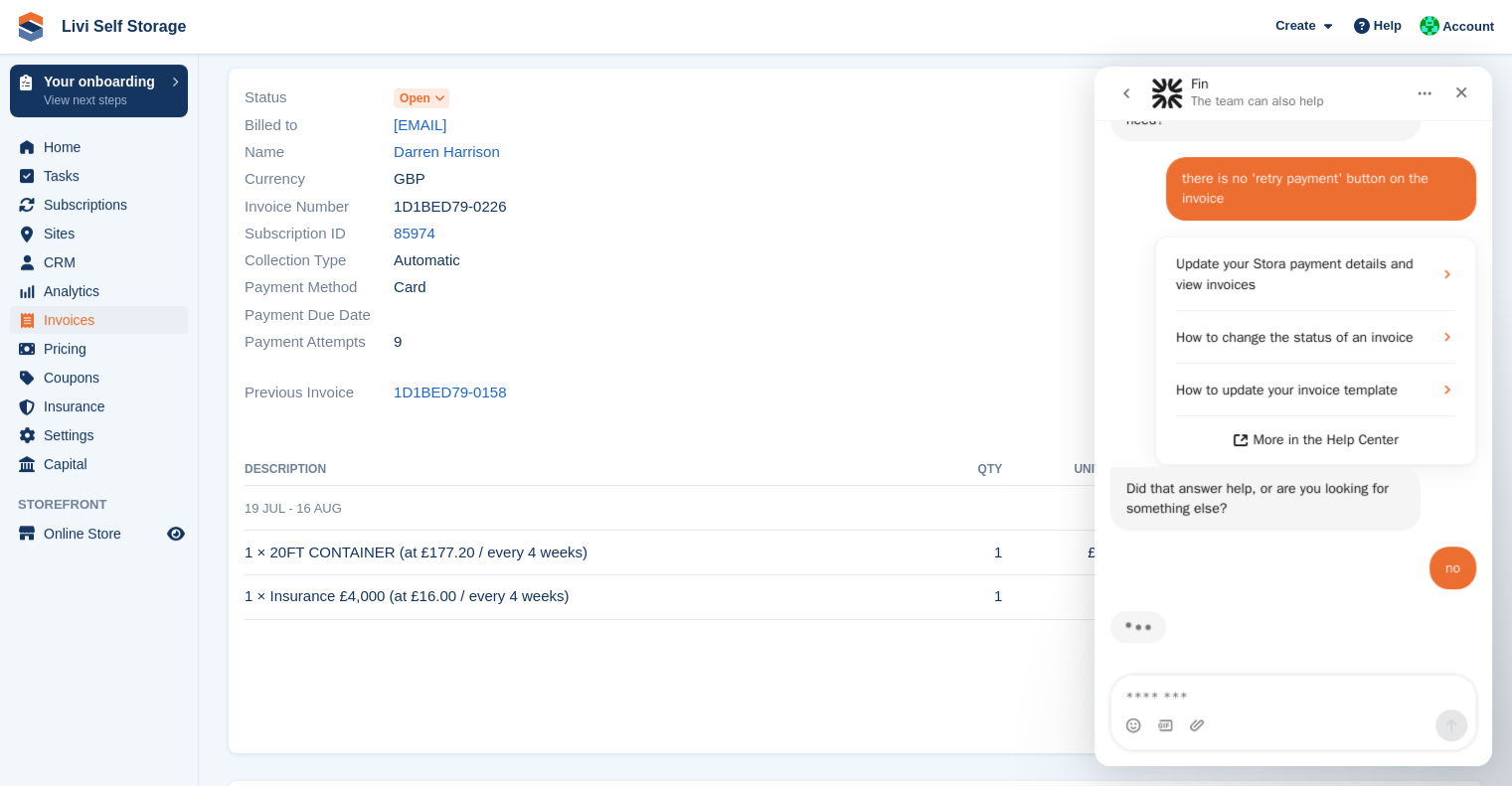 scroll, scrollTop: 240, scrollLeft: 0, axis: vertical 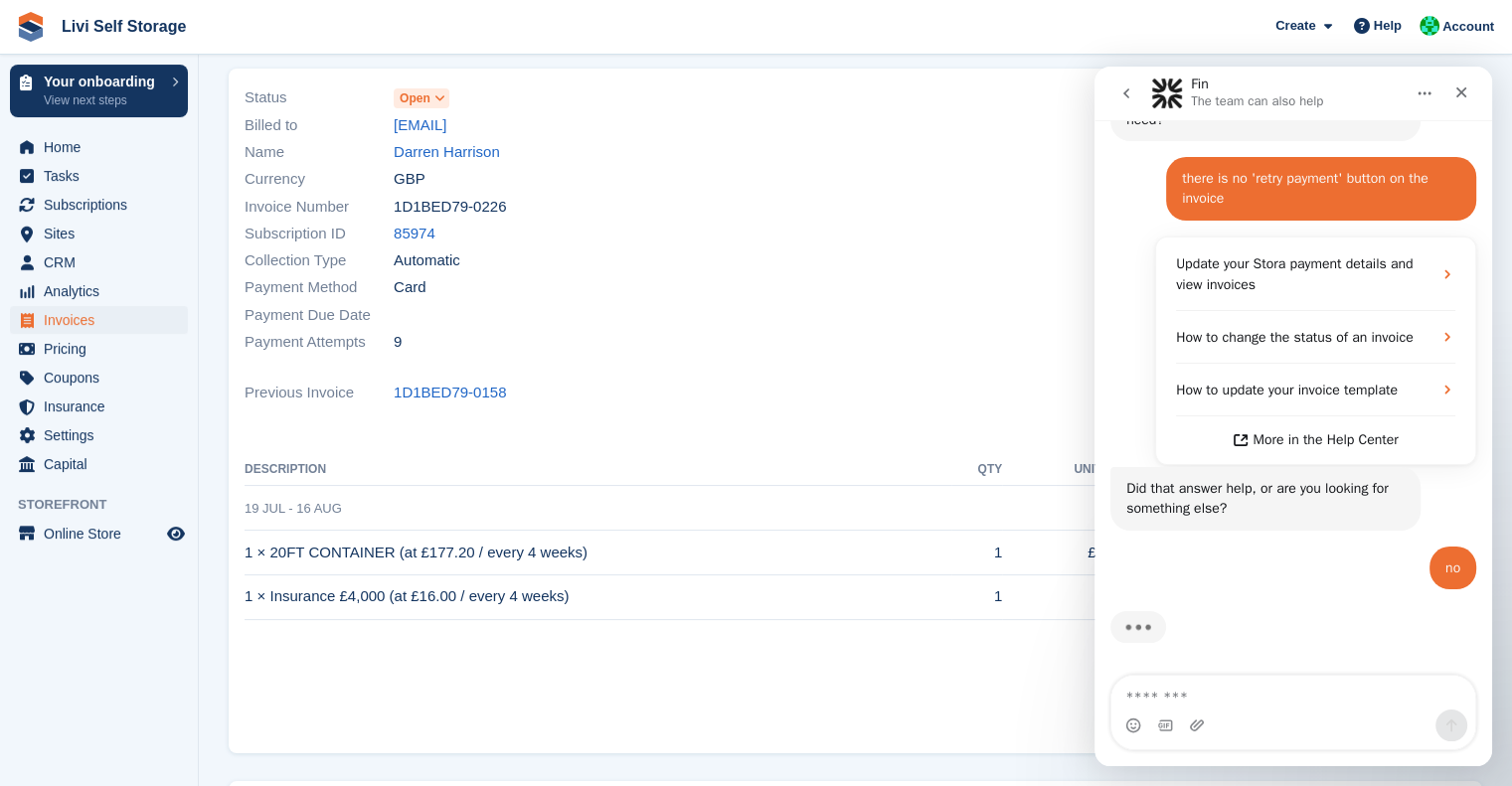click on "Status
Open
Billed to
electricgatesedinburgh@gmail.com
Name
Darren Harrison
Currency
GBP
Invoice Number
1D1BED79-0226
Subscription ID
85974
Collection Type" at bounding box center [544, 220] 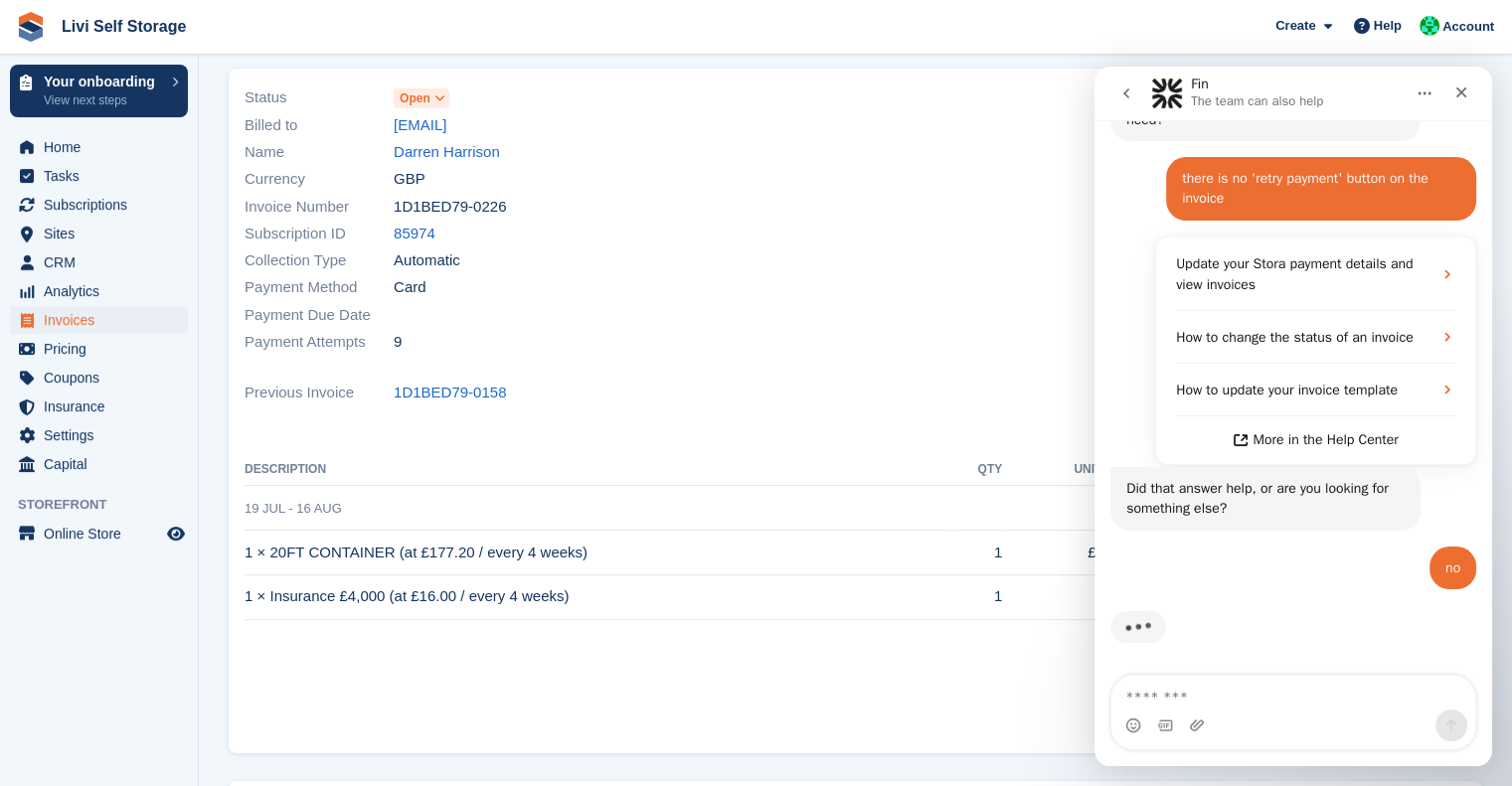 scroll, scrollTop: 0, scrollLeft: 0, axis: both 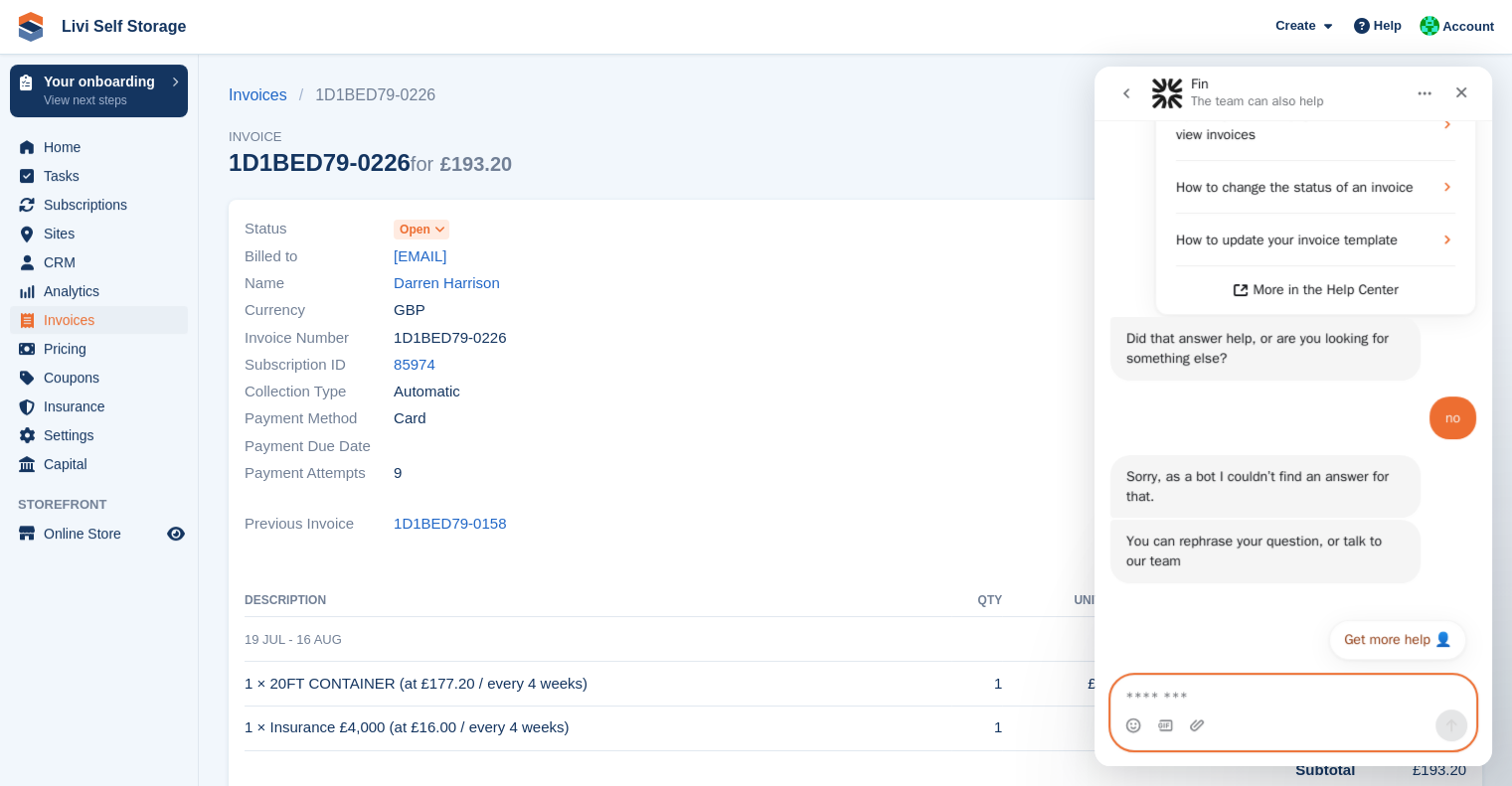 click at bounding box center [1293, 693] 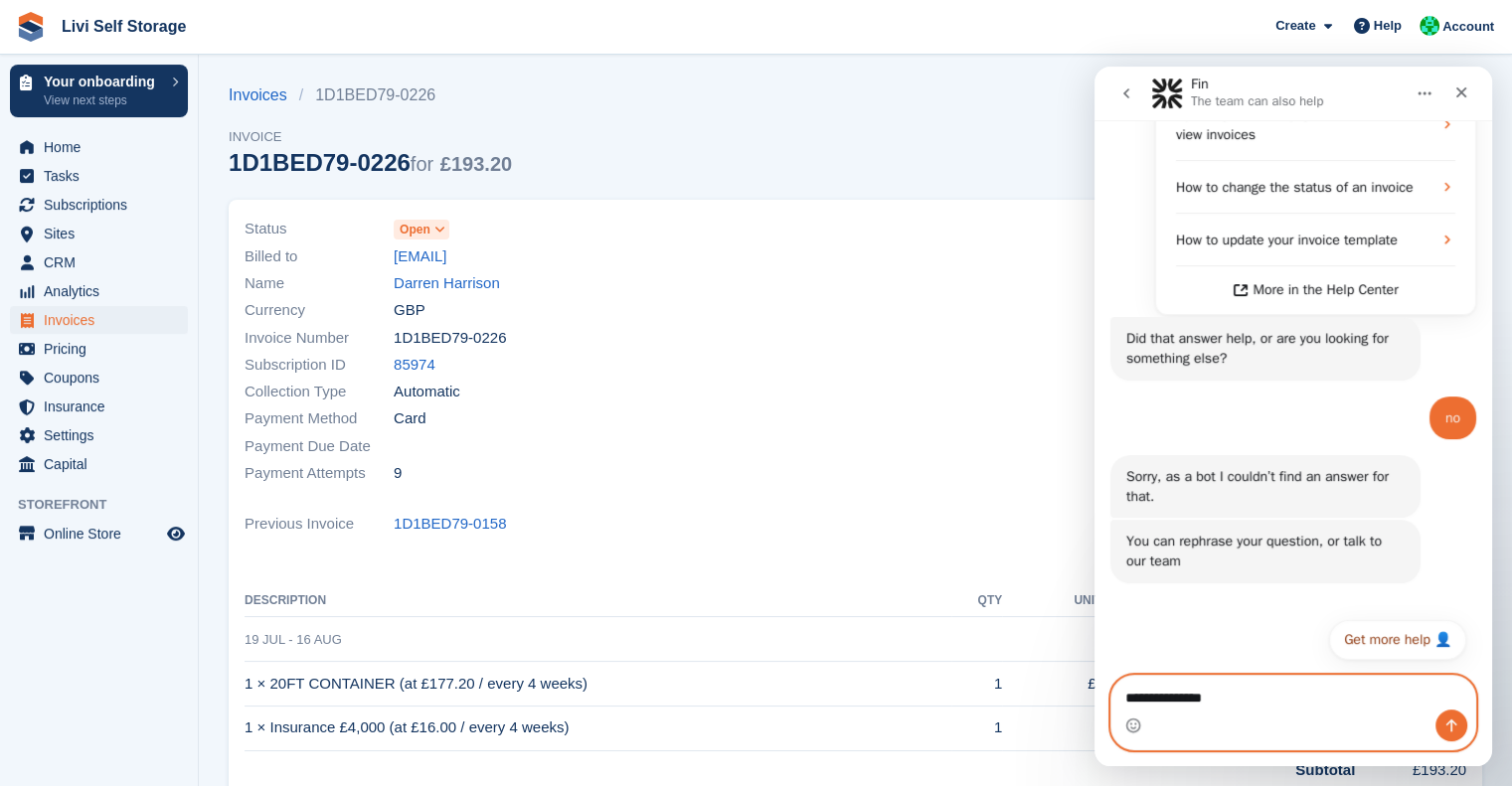 type on "**********" 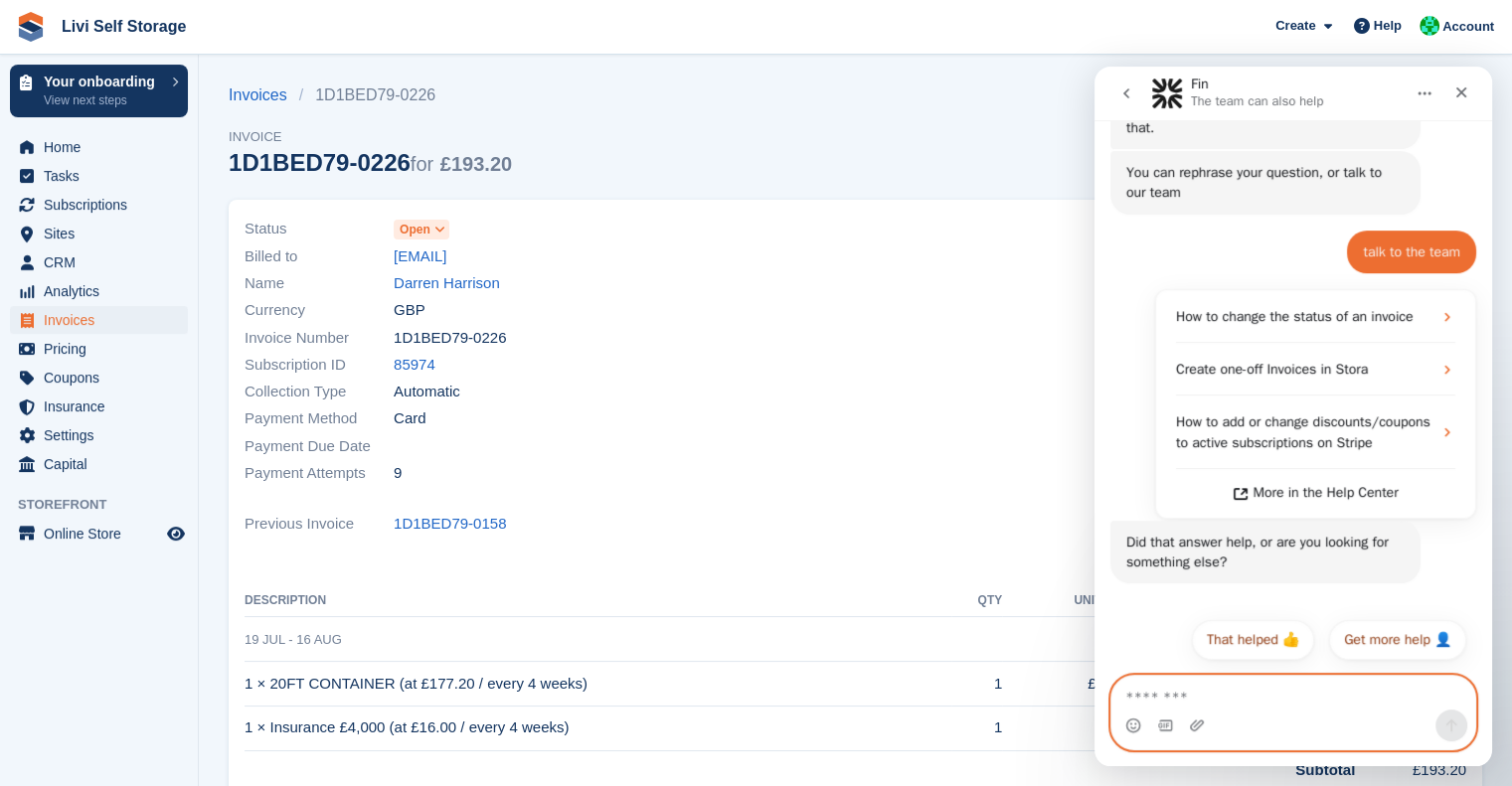 scroll, scrollTop: 800, scrollLeft: 0, axis: vertical 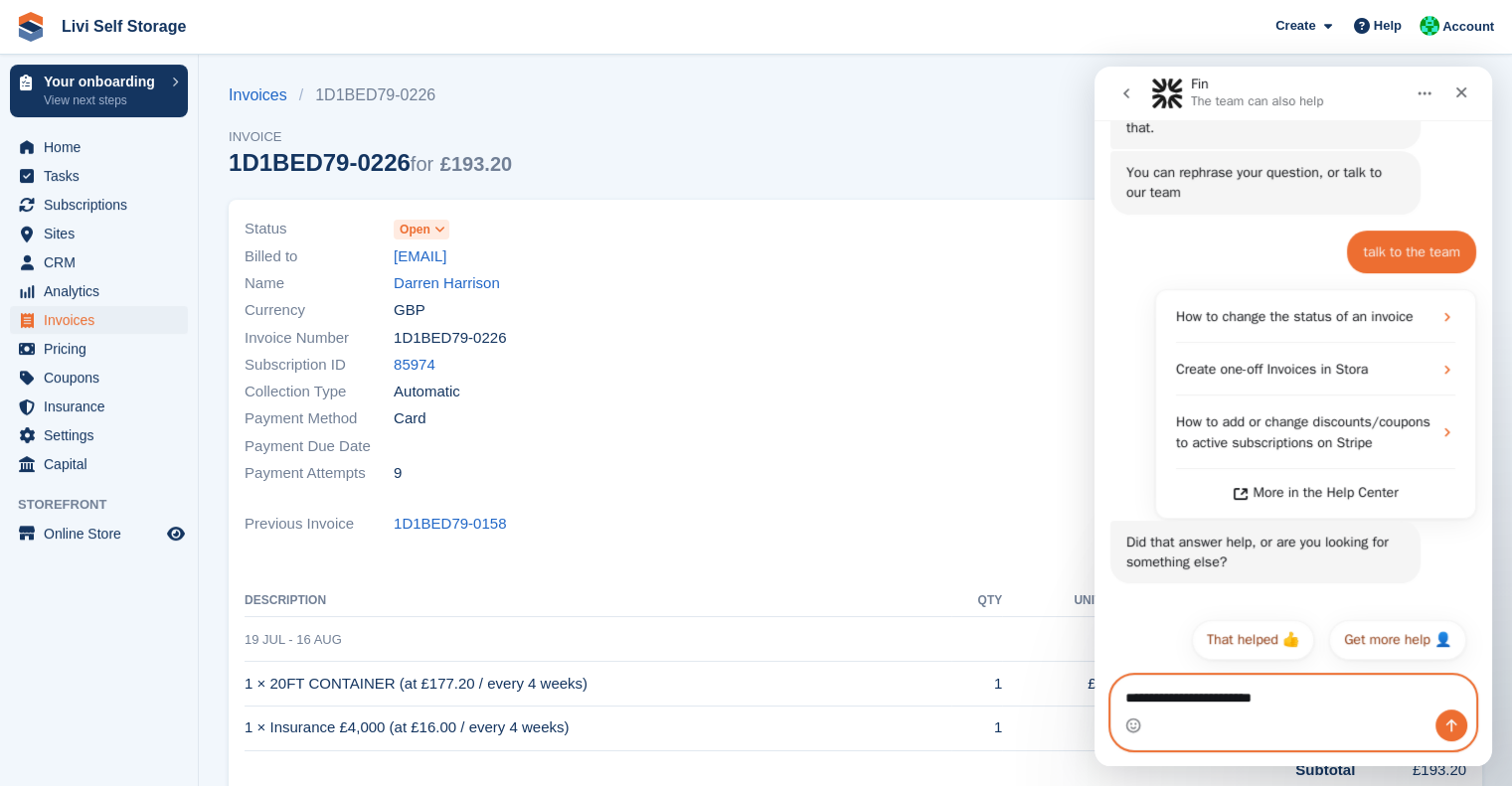 type on "**********" 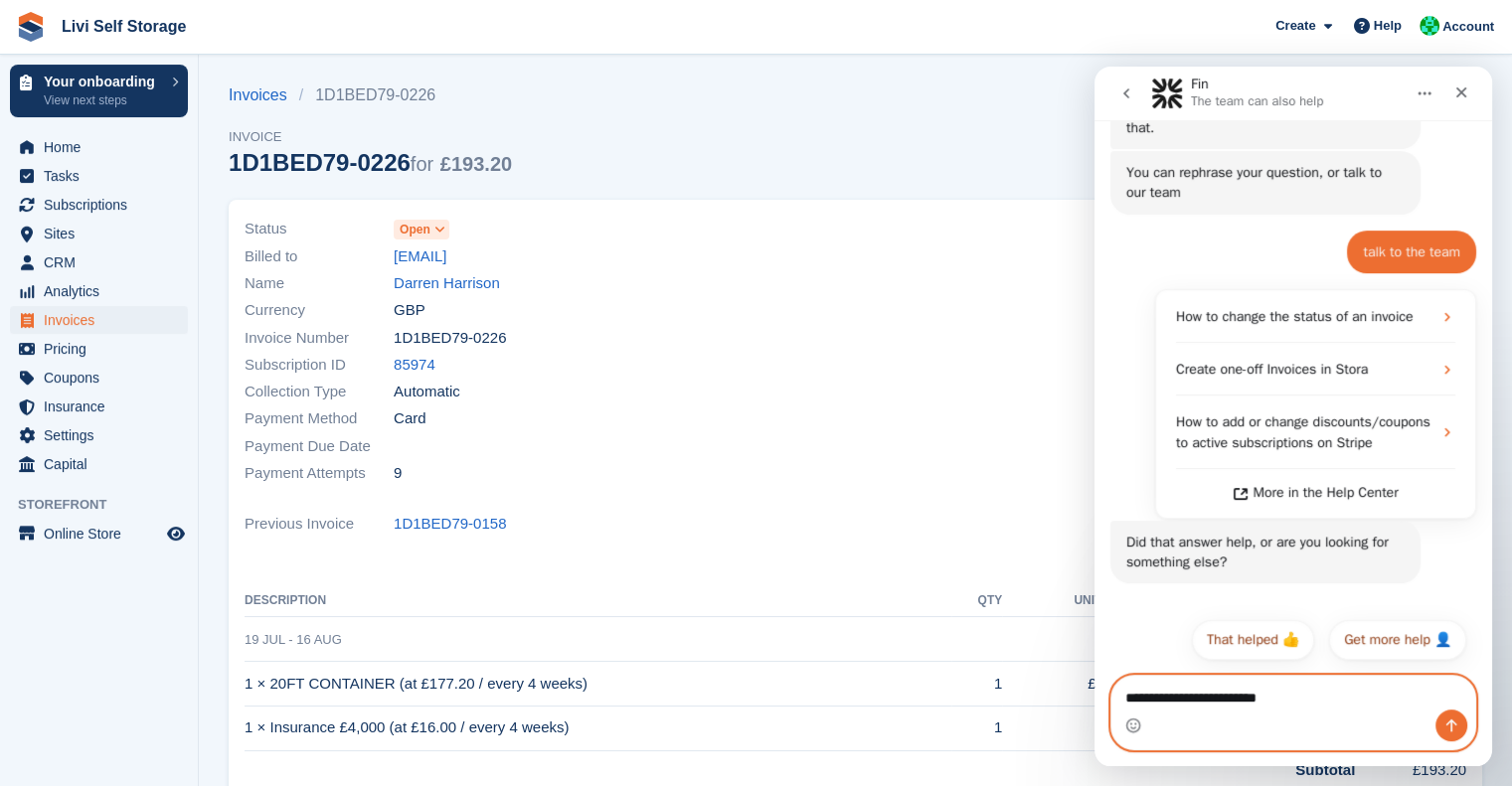 type 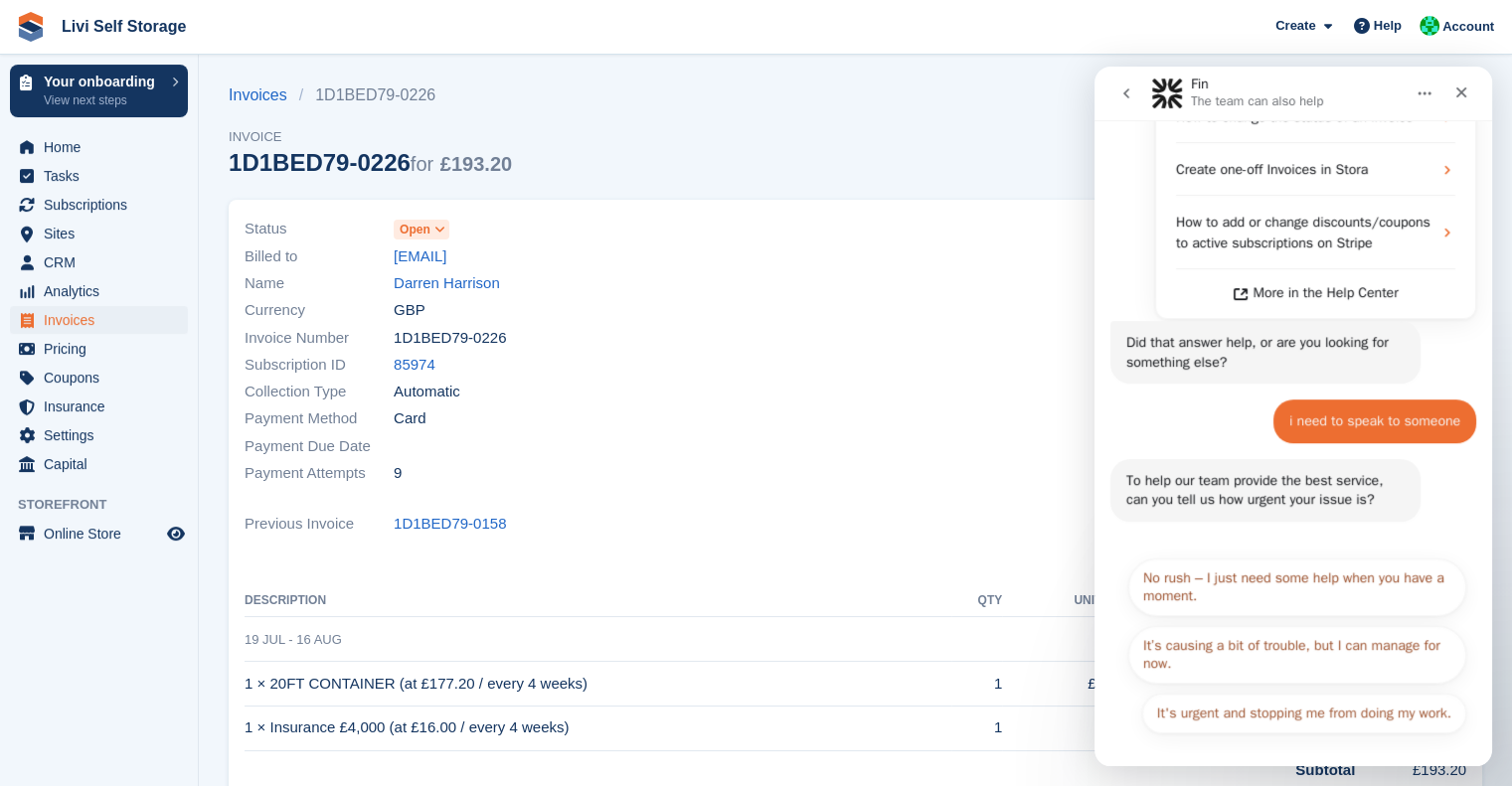 scroll, scrollTop: 1001, scrollLeft: 0, axis: vertical 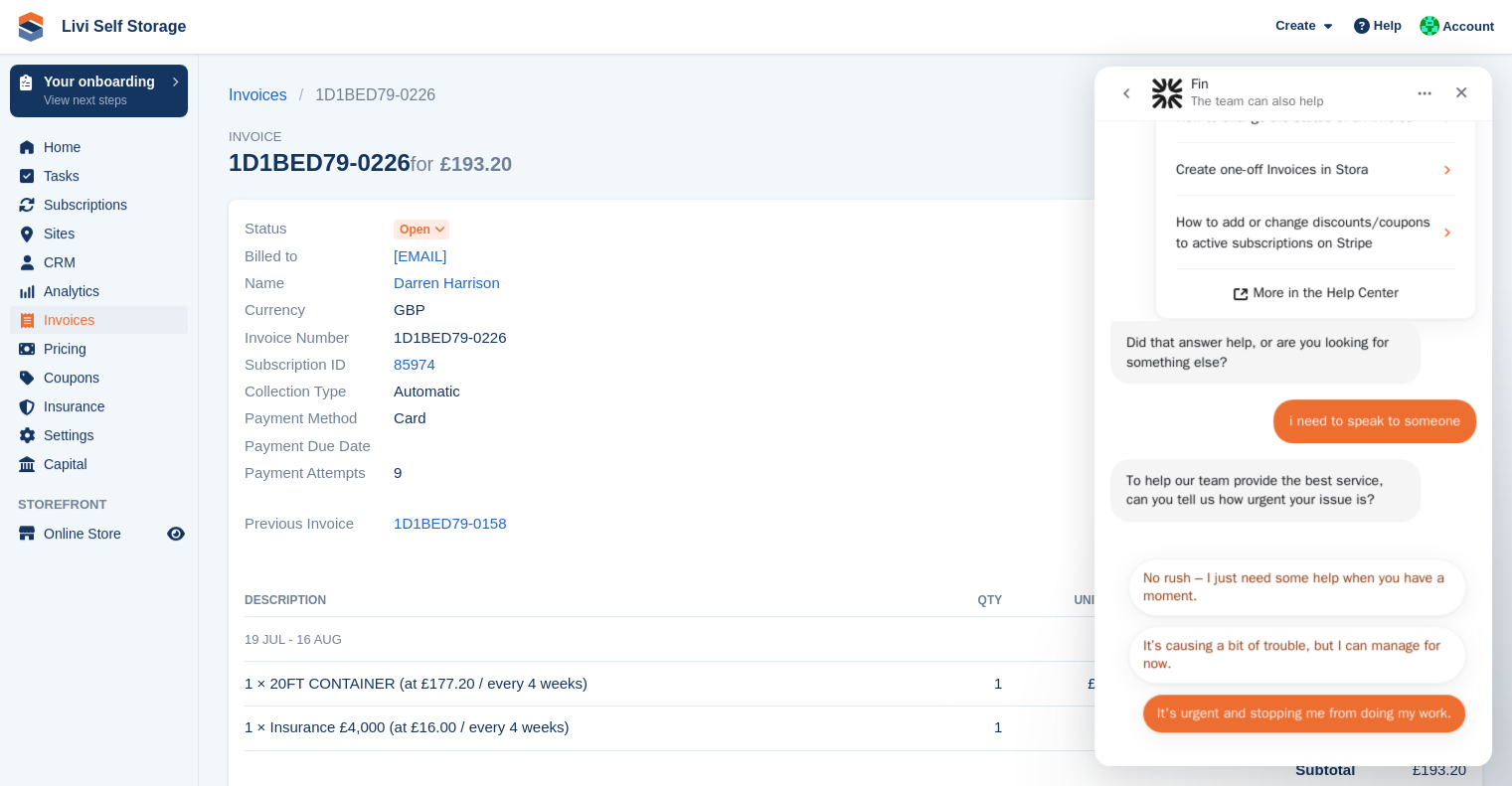 click on "It's urgent and stopping me from doing my work." at bounding box center [1304, 713] 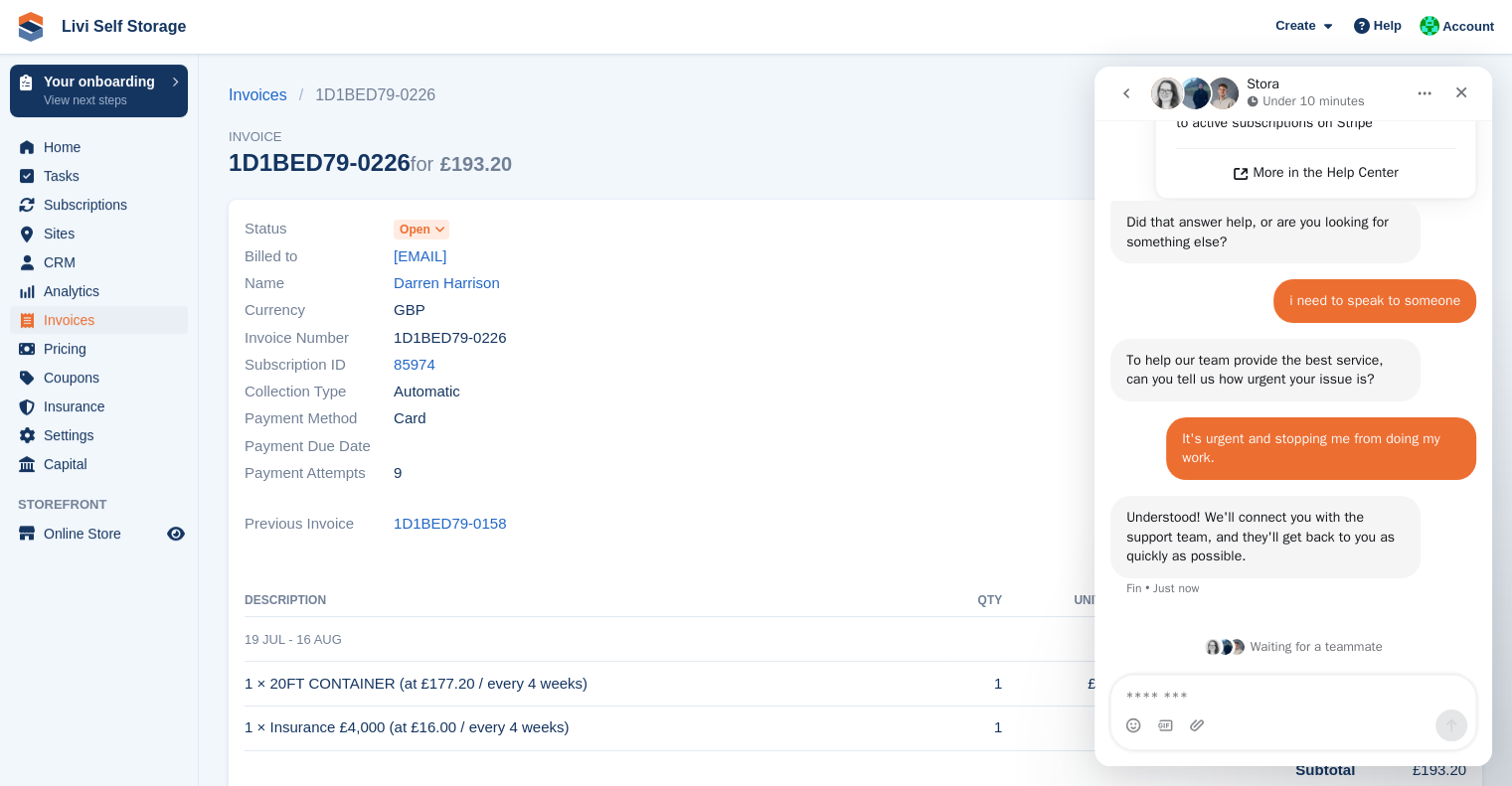 scroll, scrollTop: 1120, scrollLeft: 0, axis: vertical 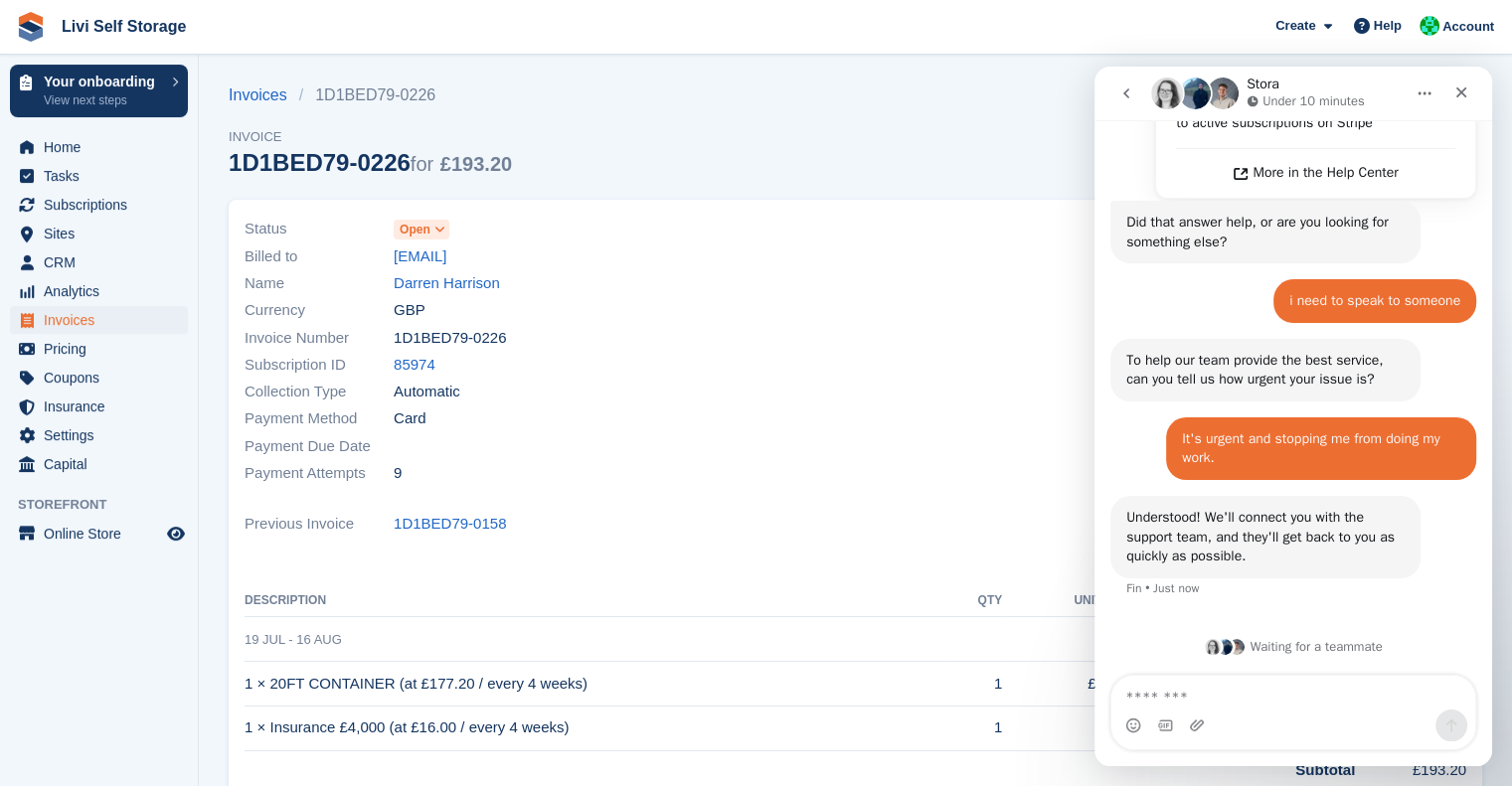 click at bounding box center [1167, 351] 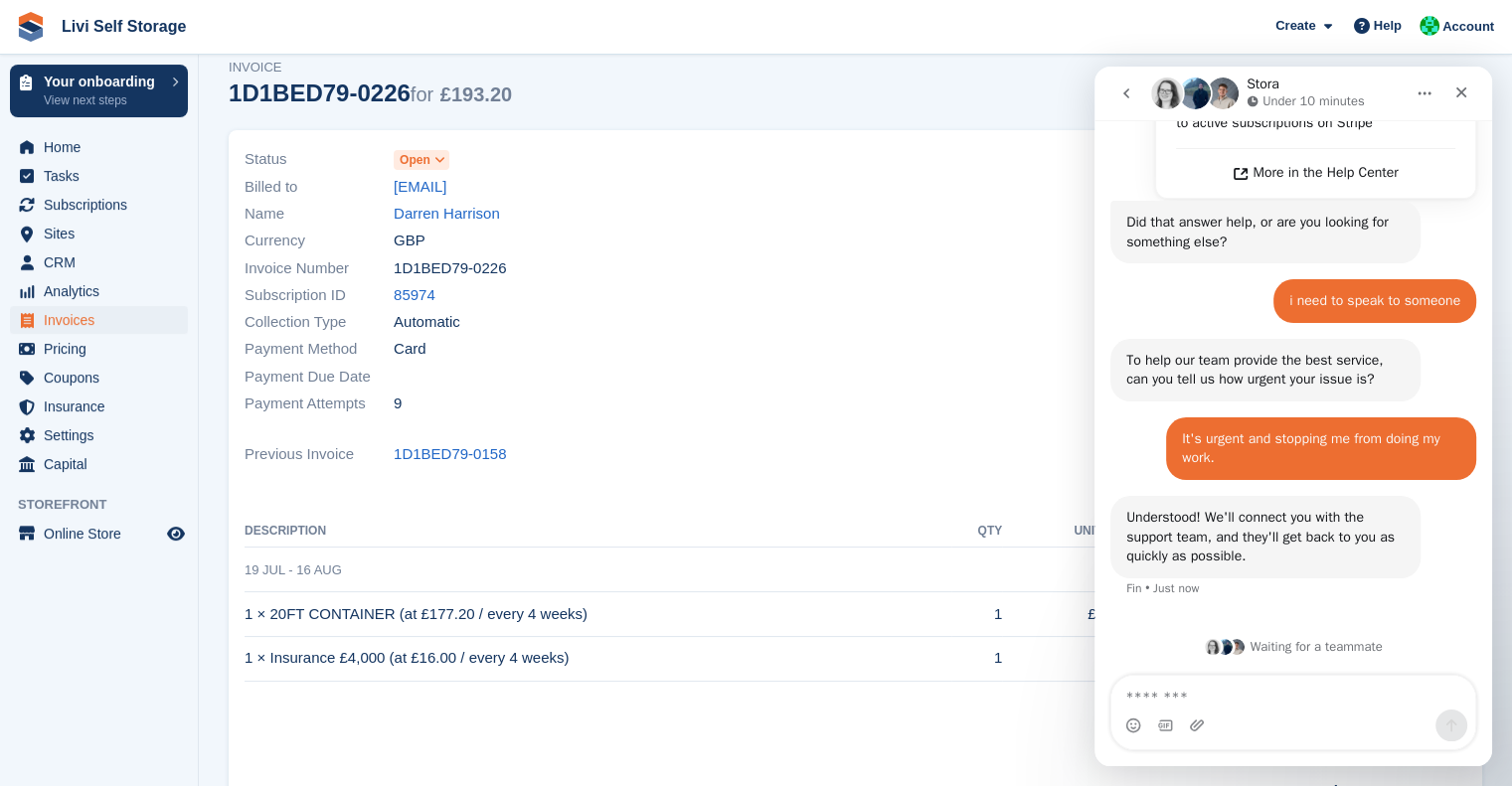 scroll, scrollTop: 0, scrollLeft: 0, axis: both 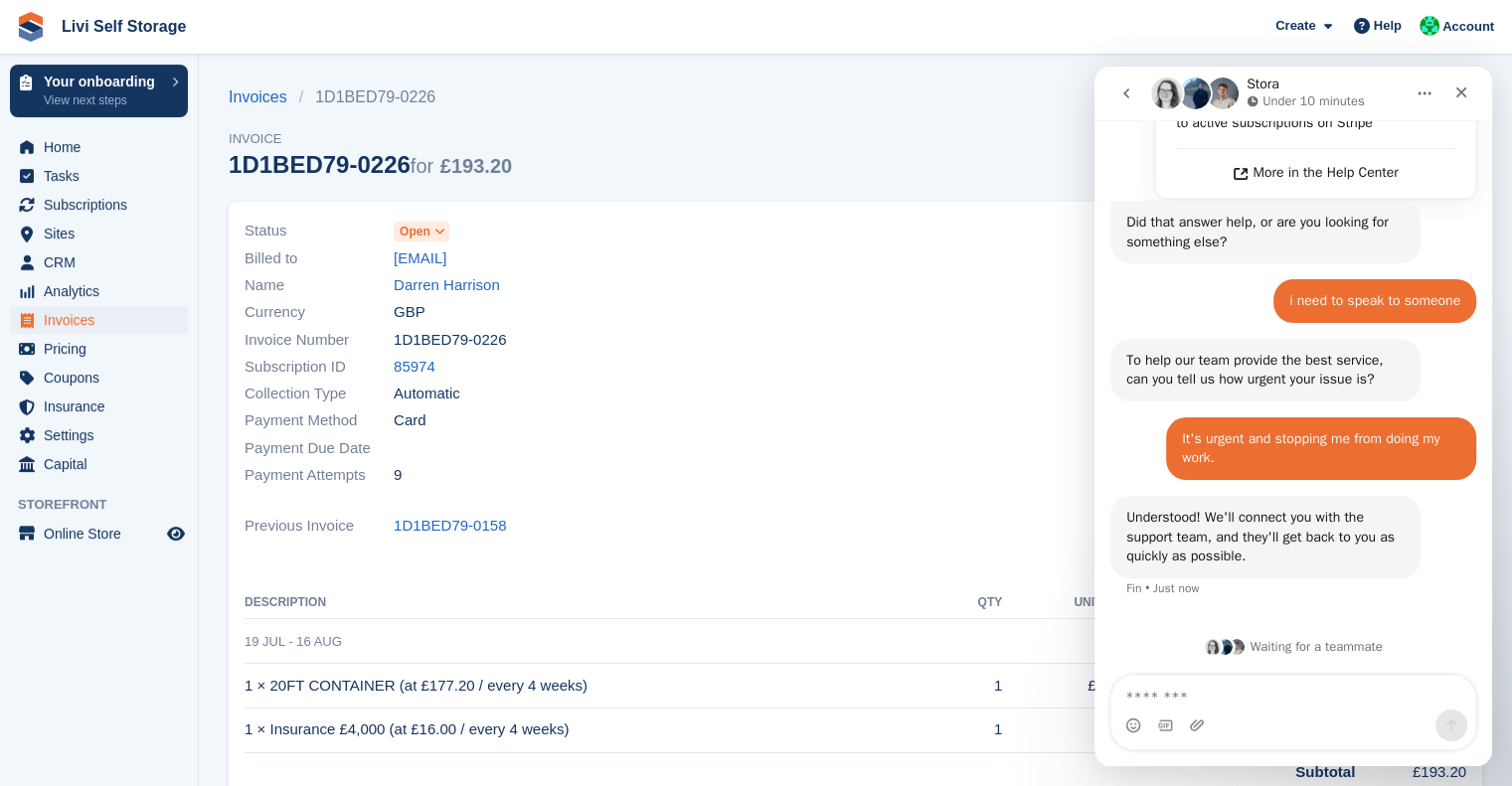 click on "Stora Under 10 minutes" at bounding box center [1277, 93] 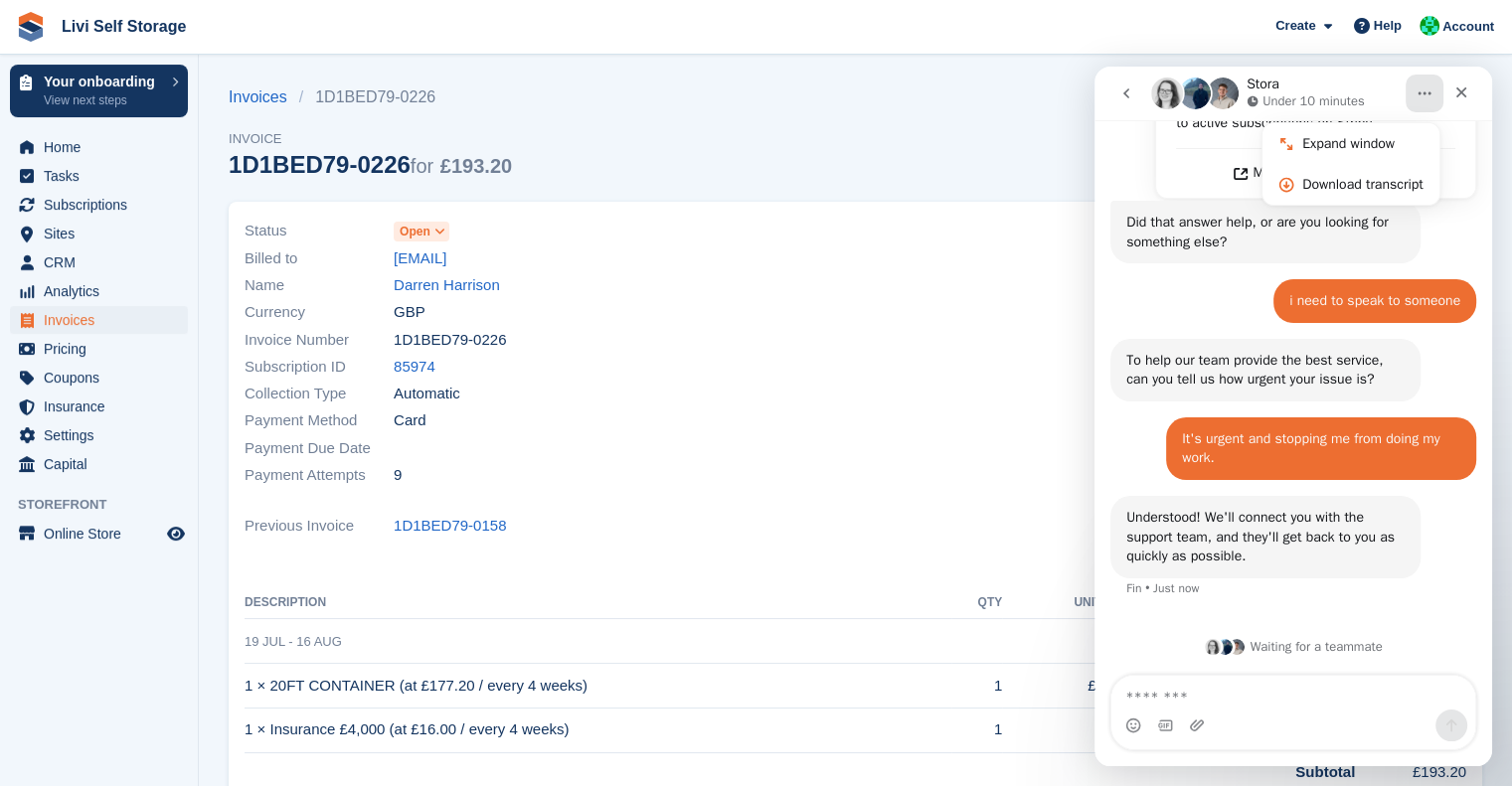 click on "Stora Under 10 minutes" at bounding box center [1277, 93] 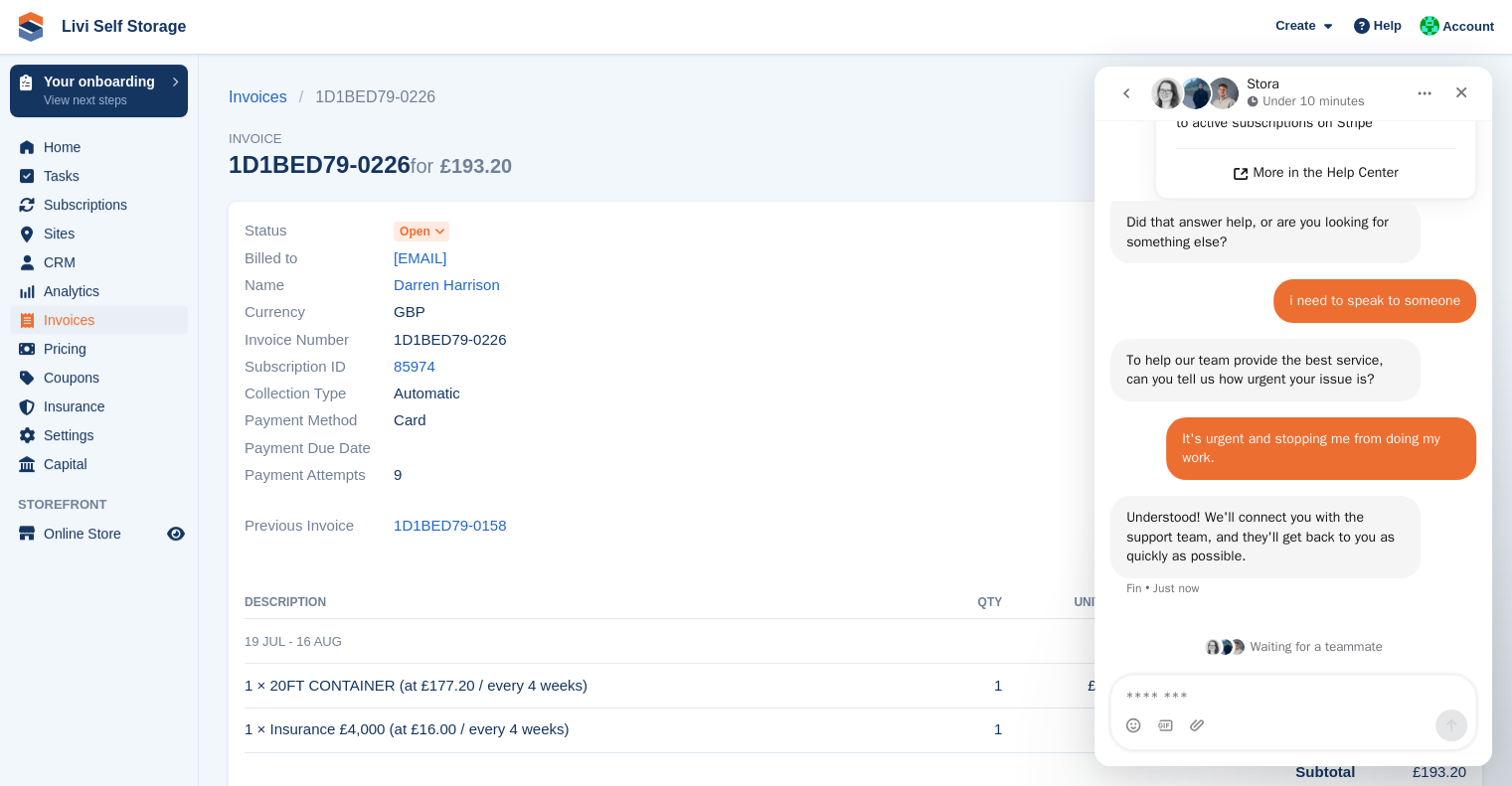 click at bounding box center [1167, 353] 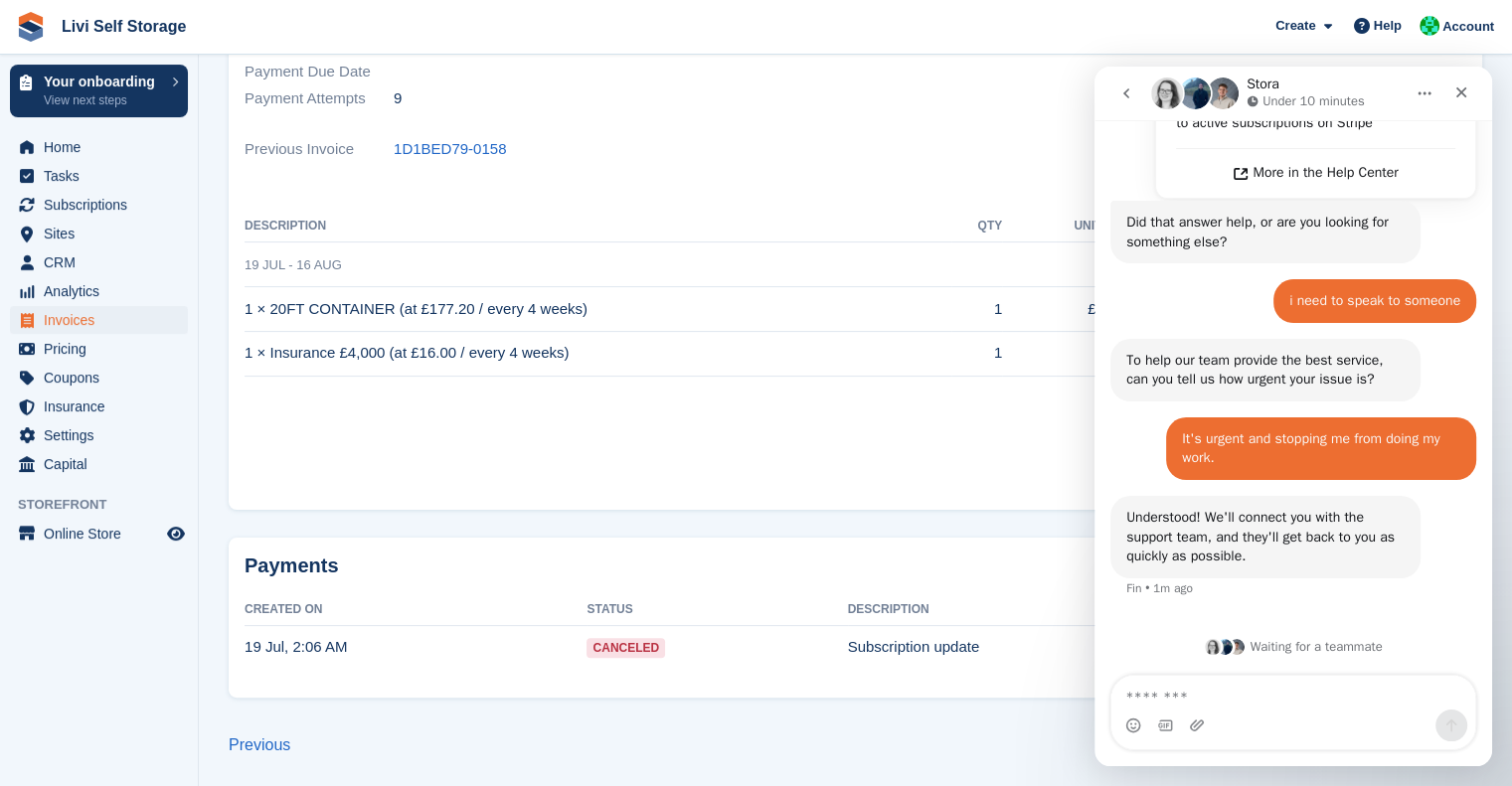 scroll, scrollTop: 0, scrollLeft: 0, axis: both 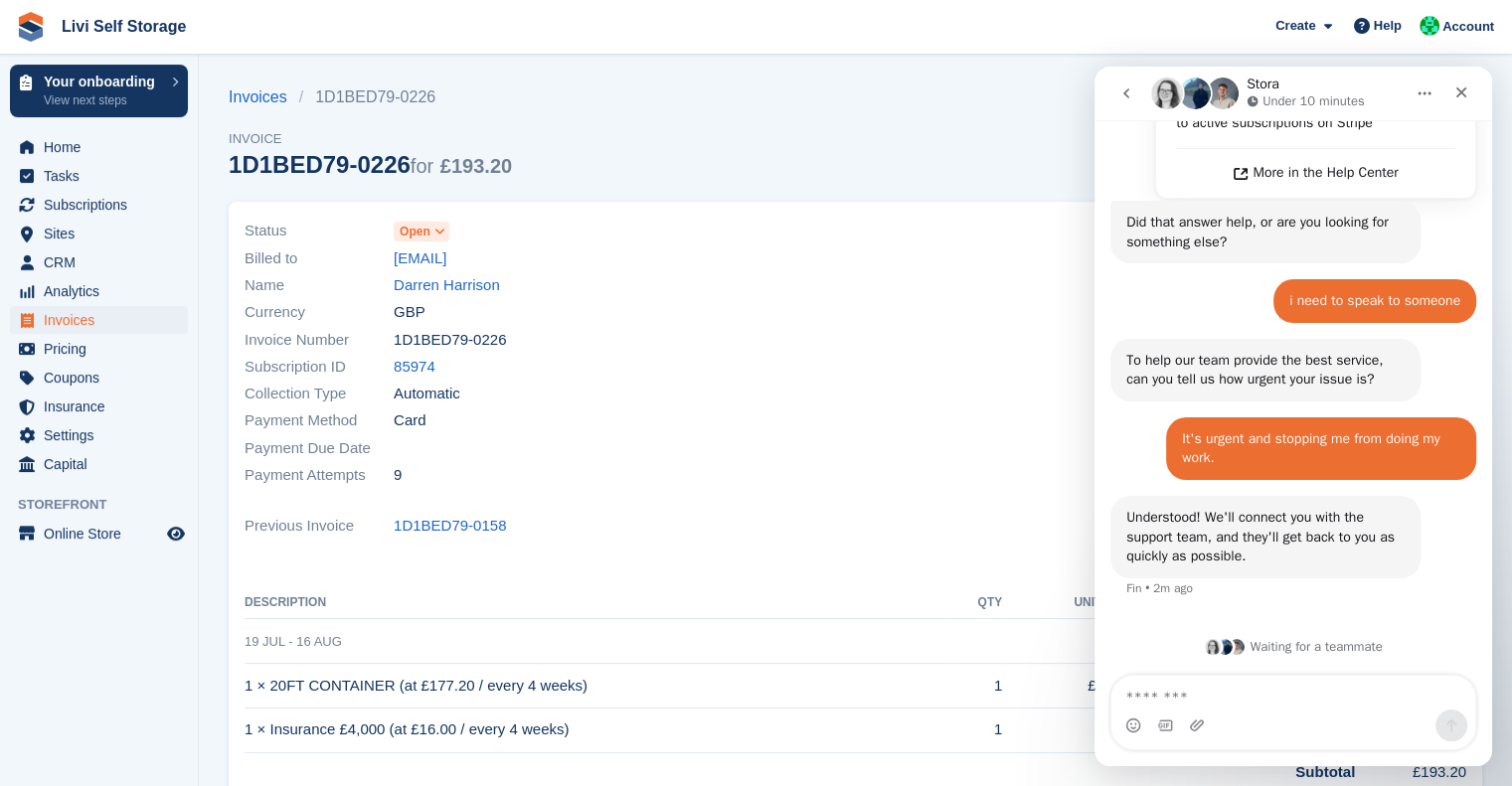 click on "Open" at bounding box center [415, 232] 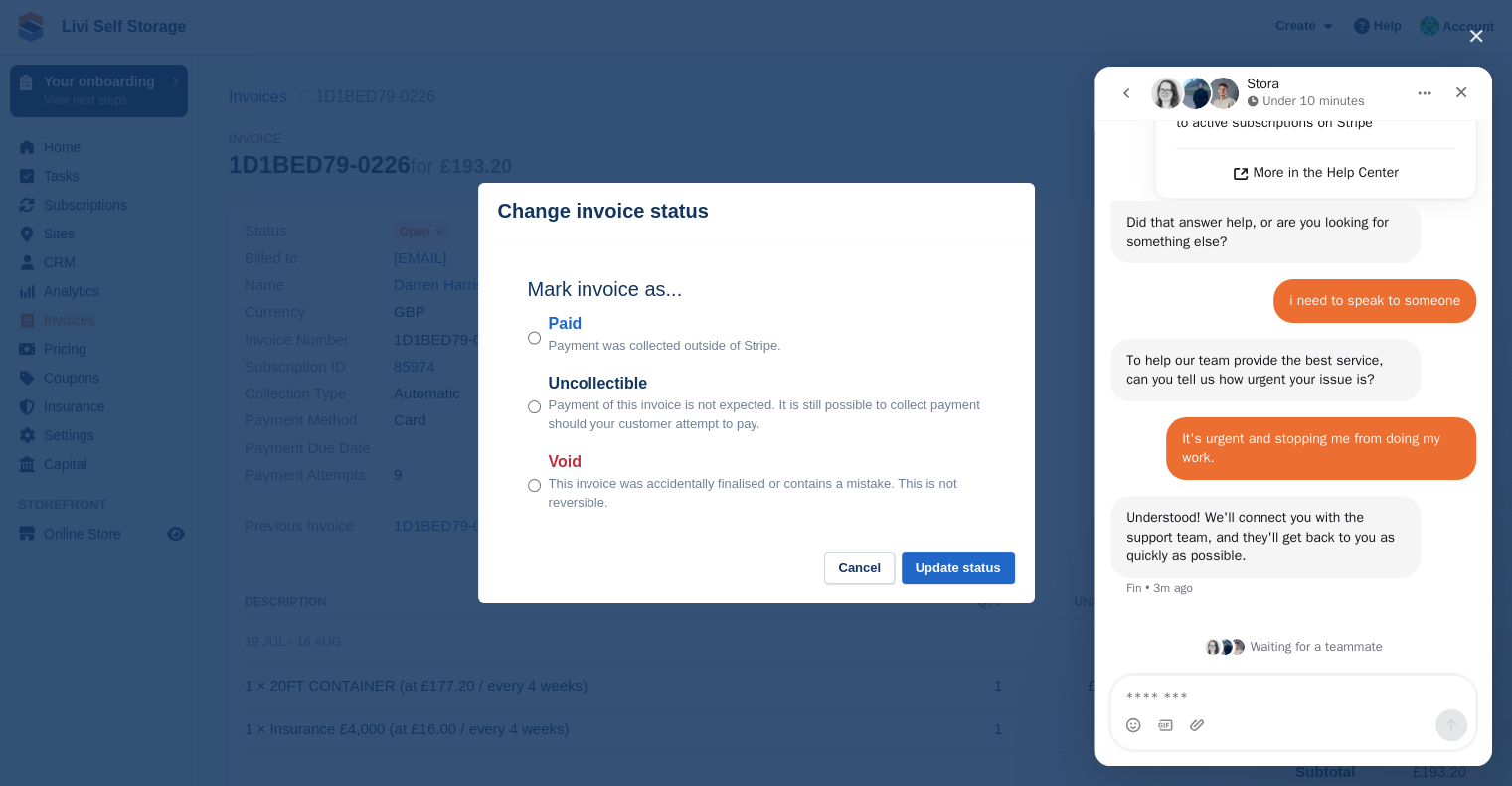click at bounding box center [756, 393] 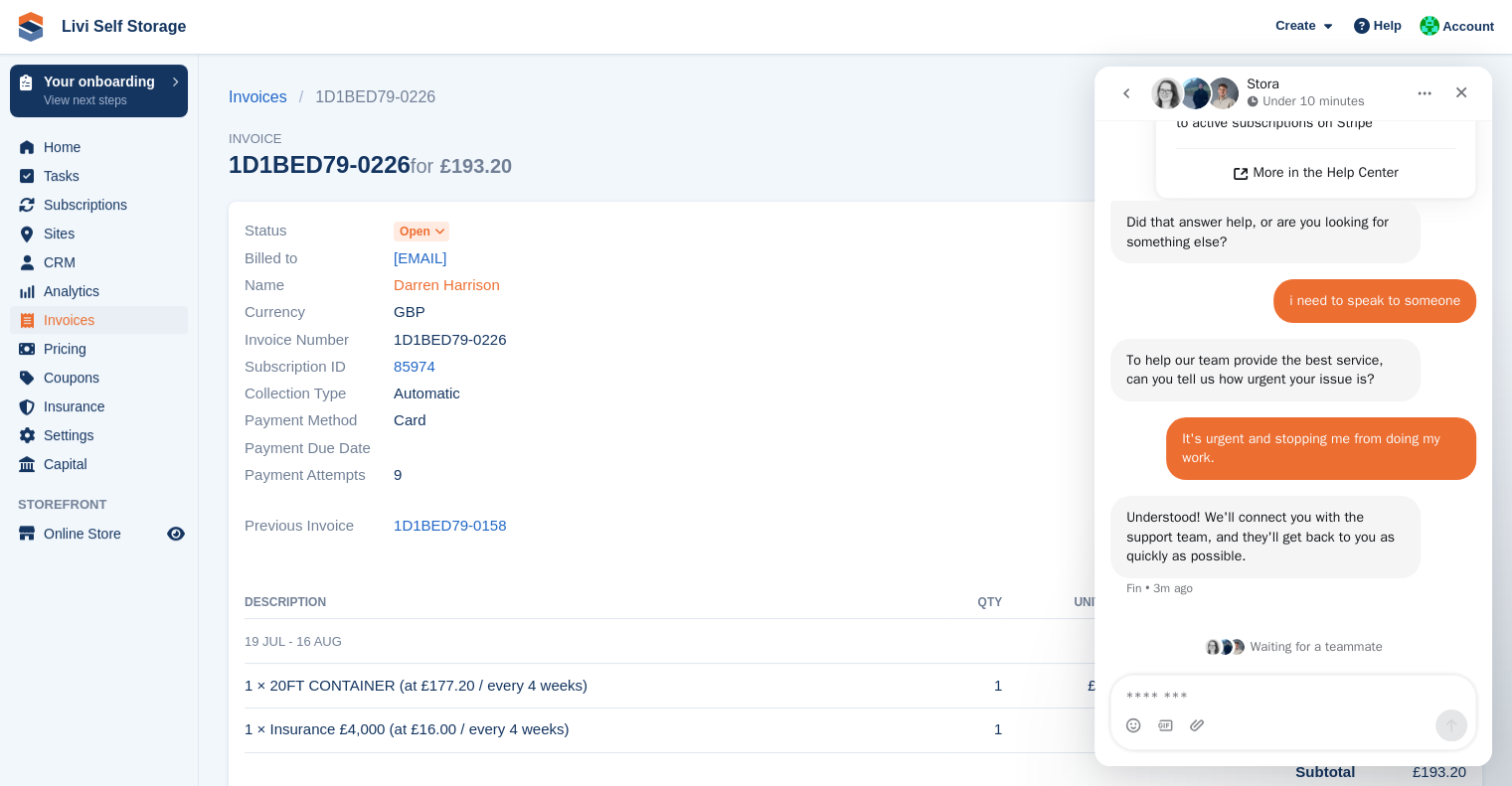click on "Darren Harrison" at bounding box center [446, 285] 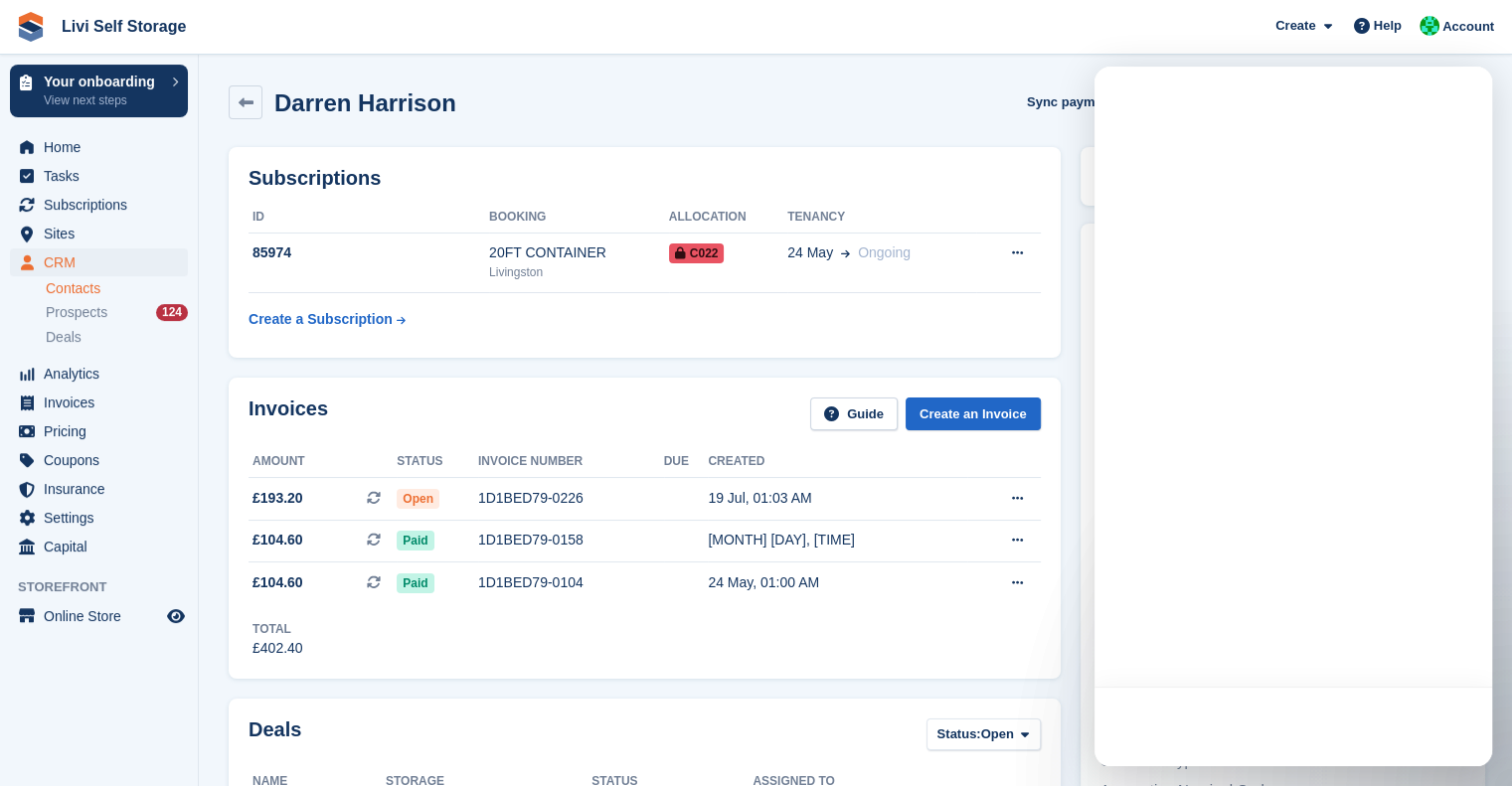scroll, scrollTop: 0, scrollLeft: 0, axis: both 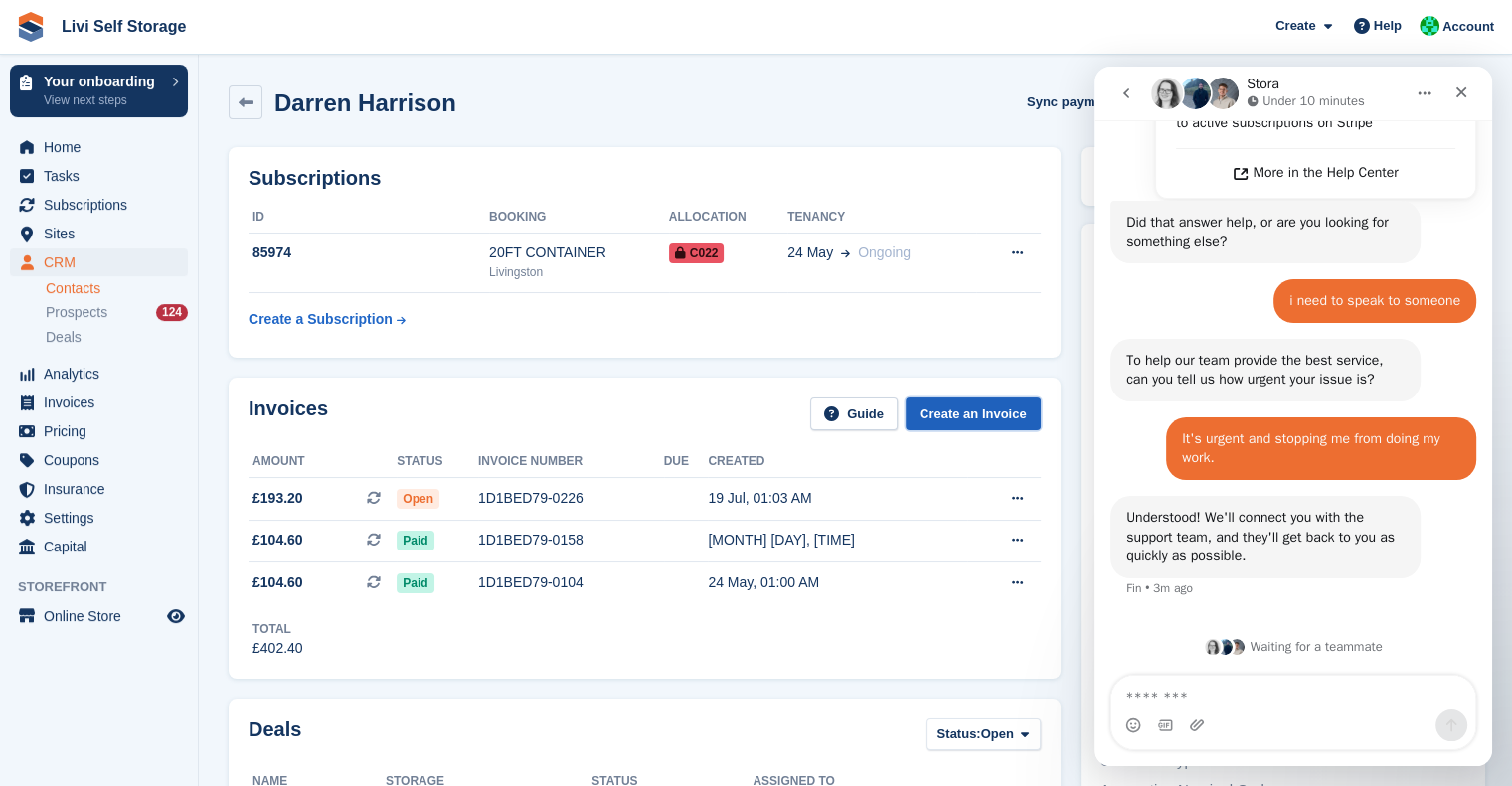 click on "Create an Invoice" at bounding box center (973, 413) 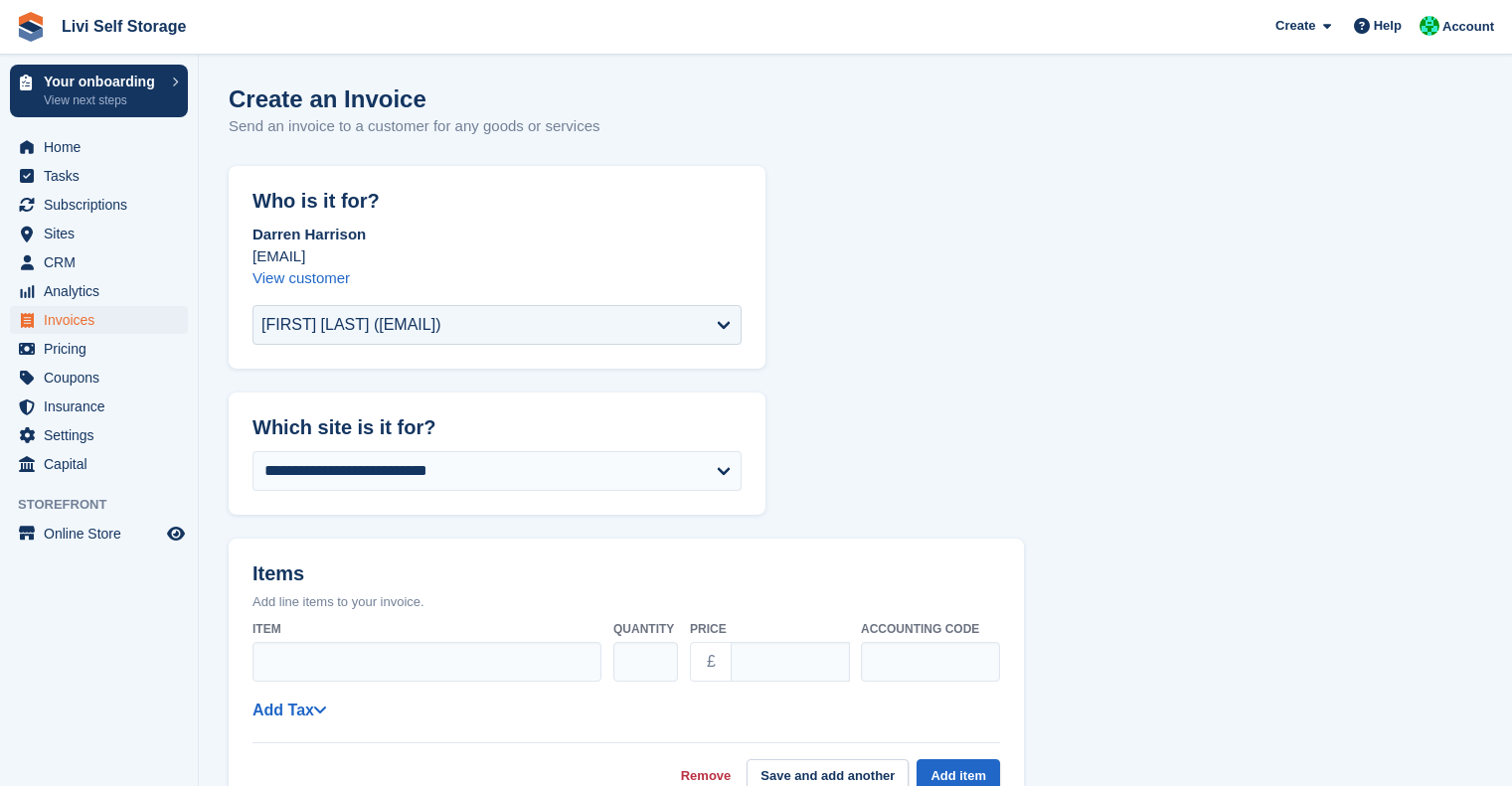 scroll, scrollTop: 0, scrollLeft: 0, axis: both 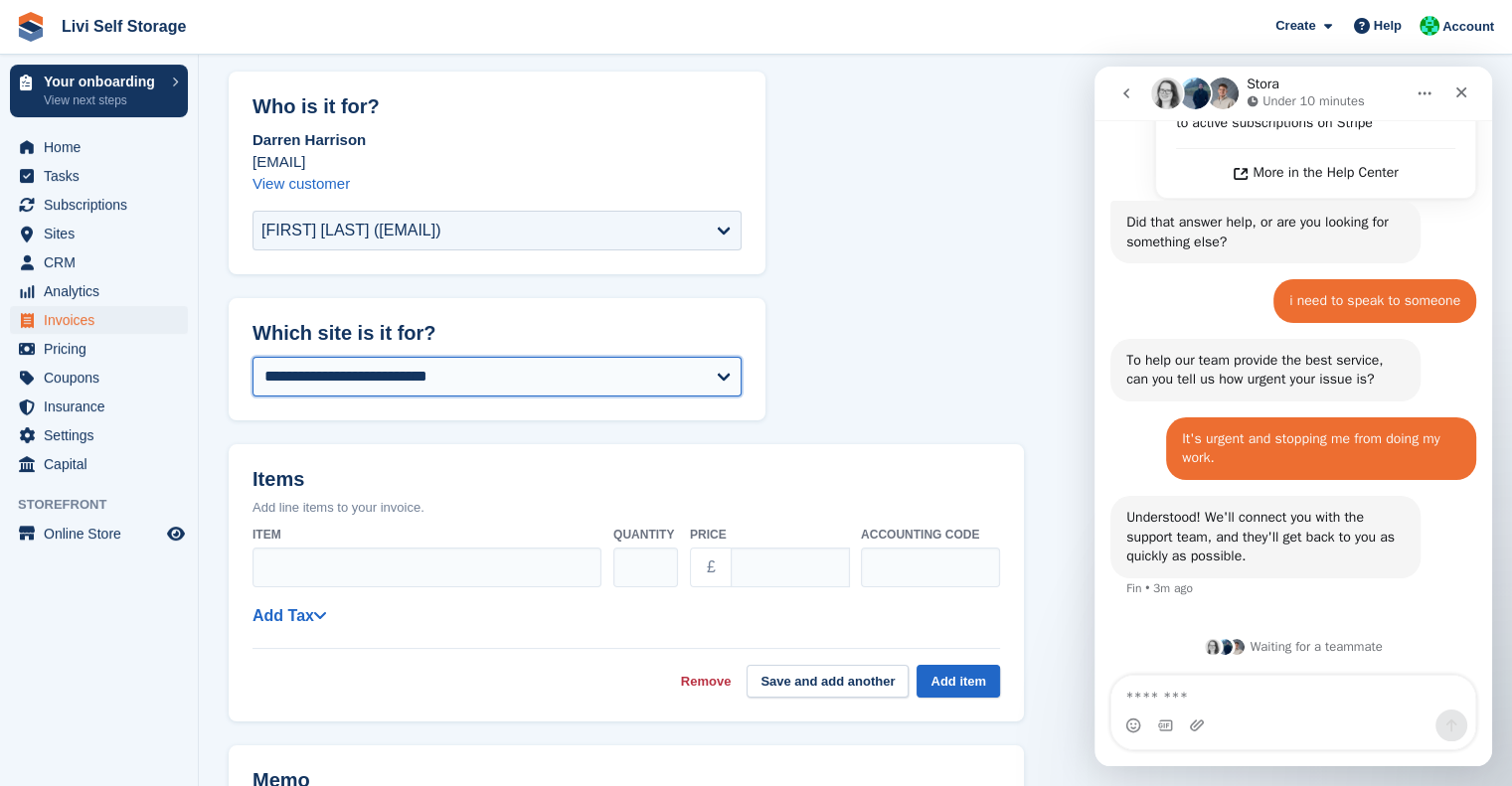 click on "**********" at bounding box center (497, 377) 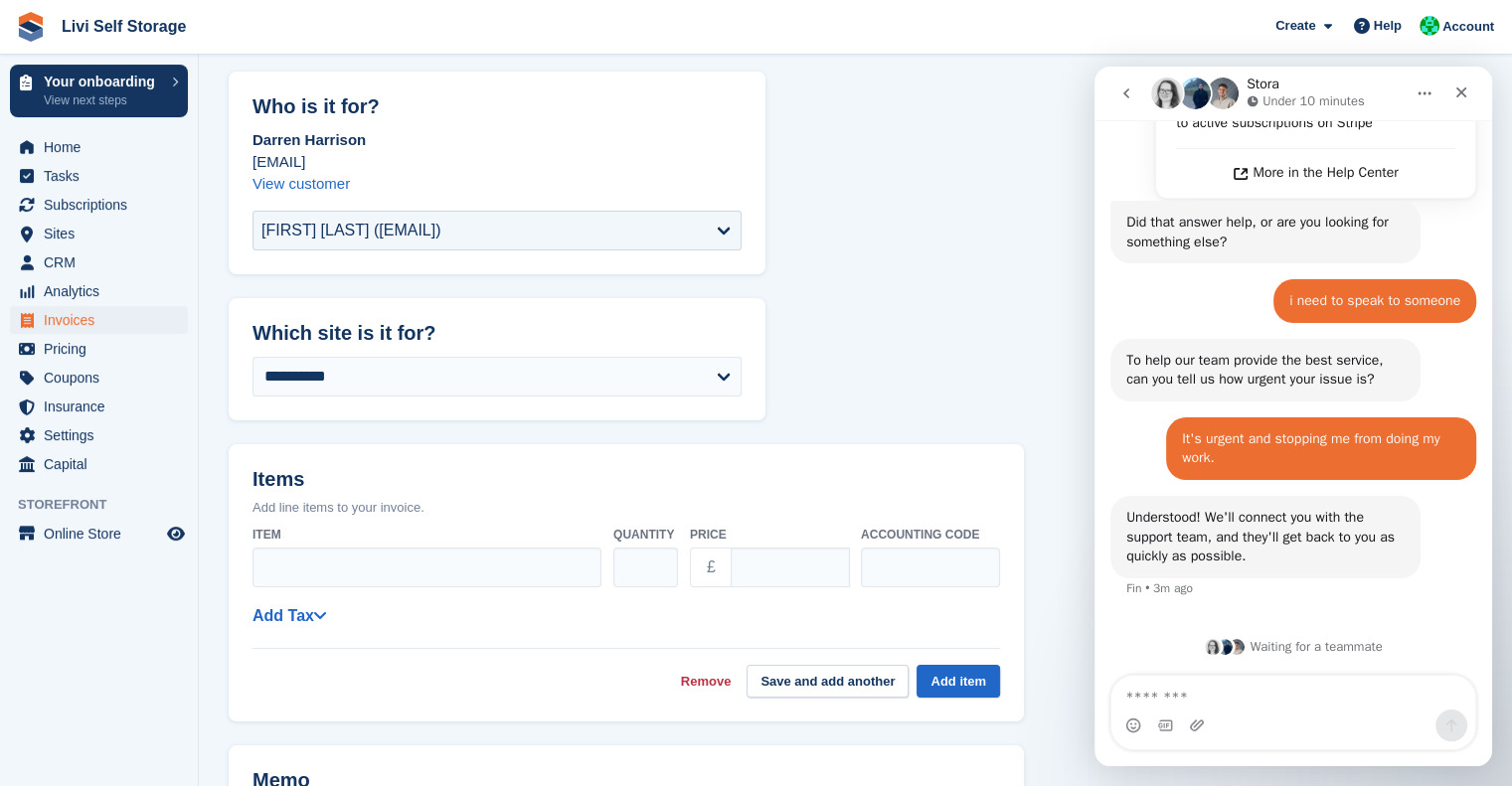 select on "******" 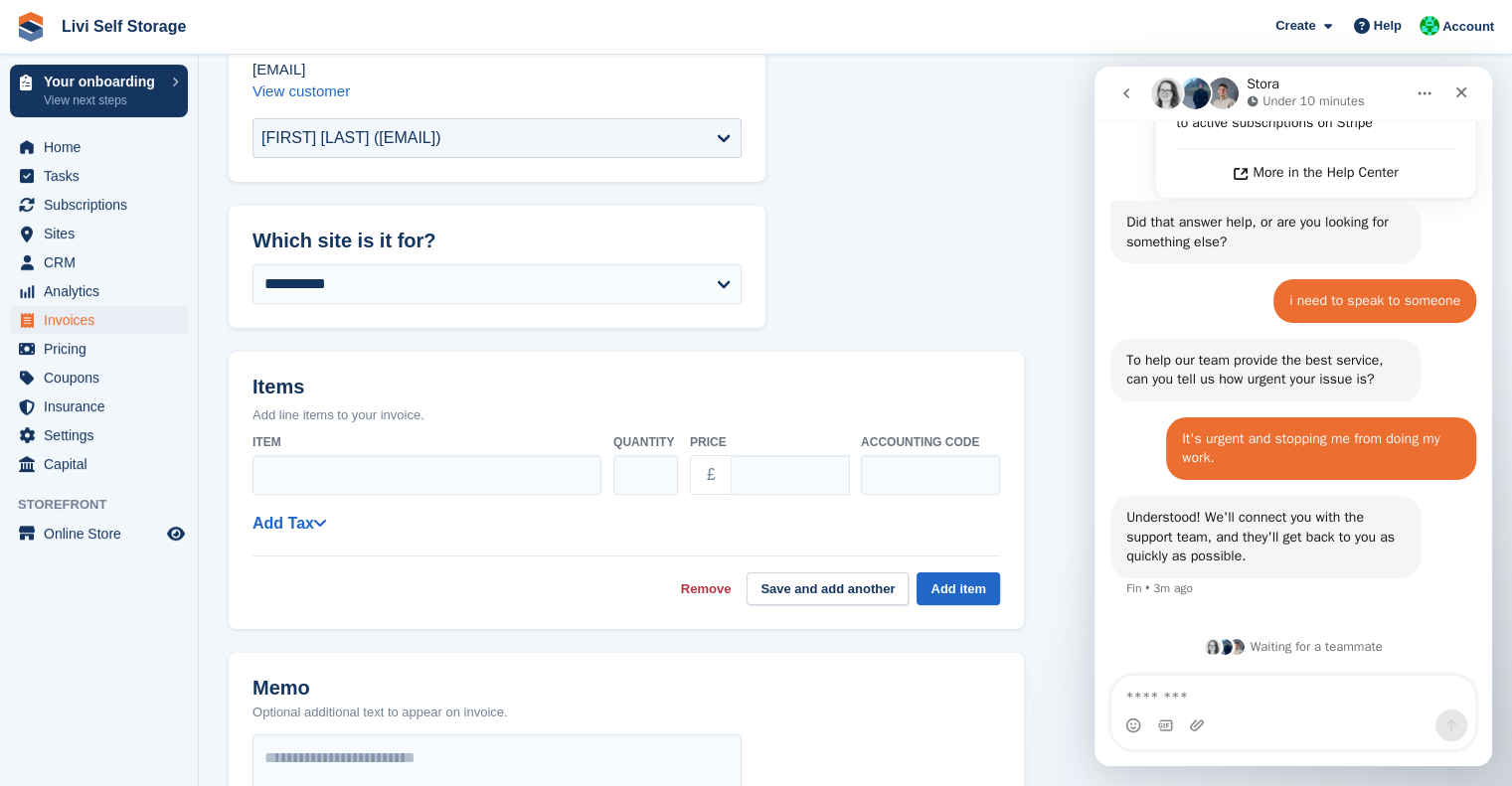 scroll, scrollTop: 187, scrollLeft: 0, axis: vertical 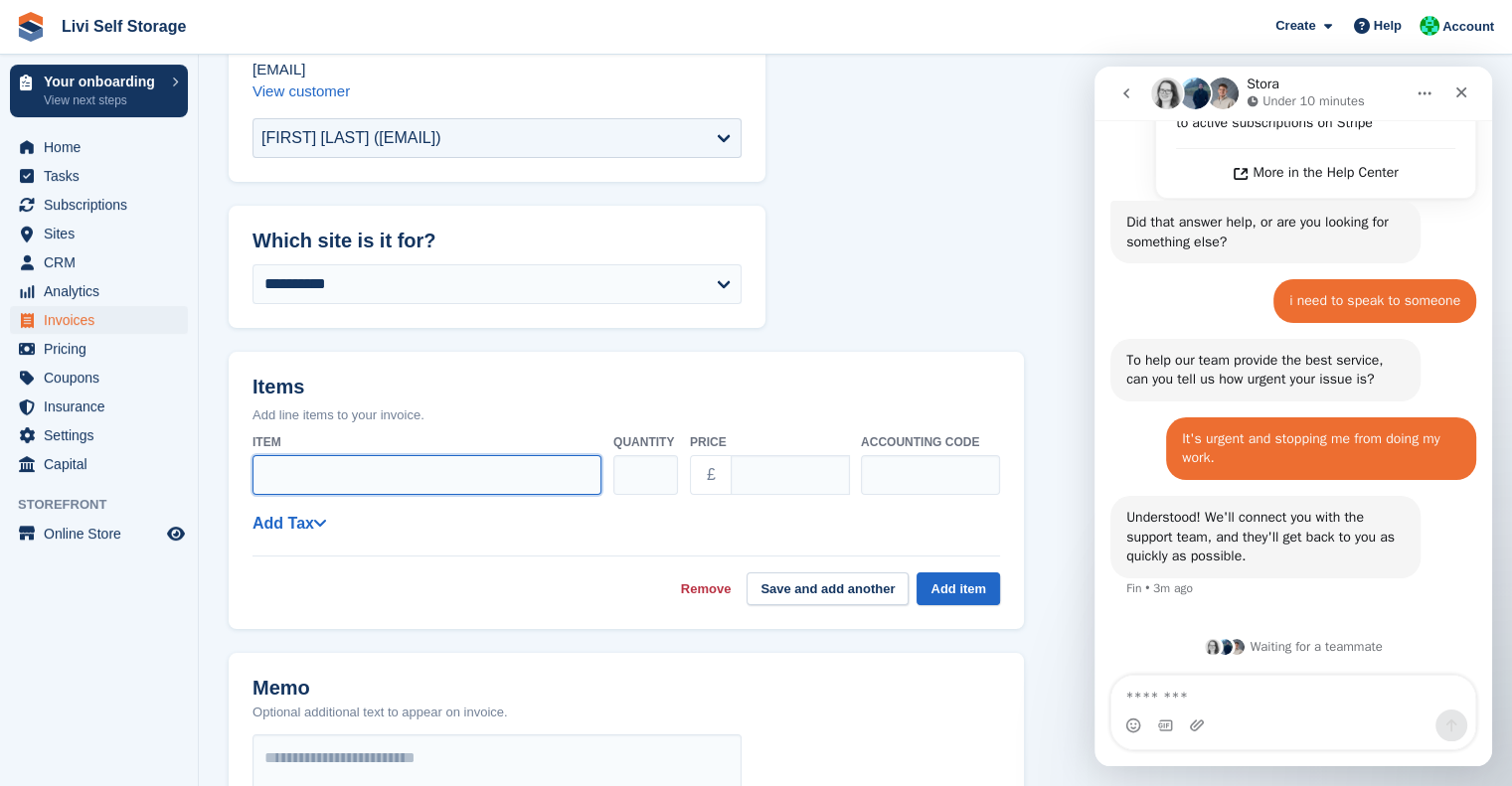 click on "Item" at bounding box center (426, 475) 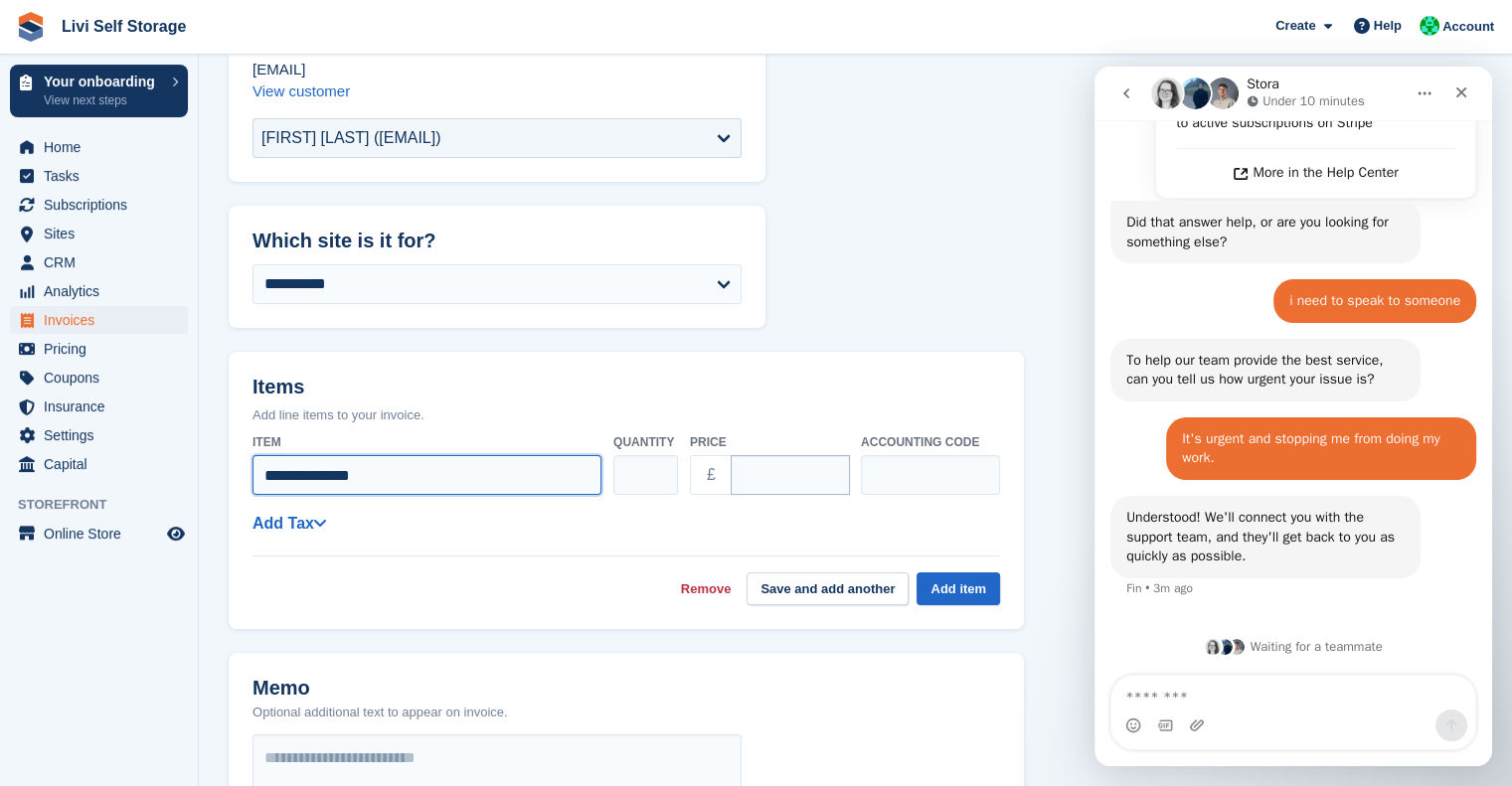 type on "**********" 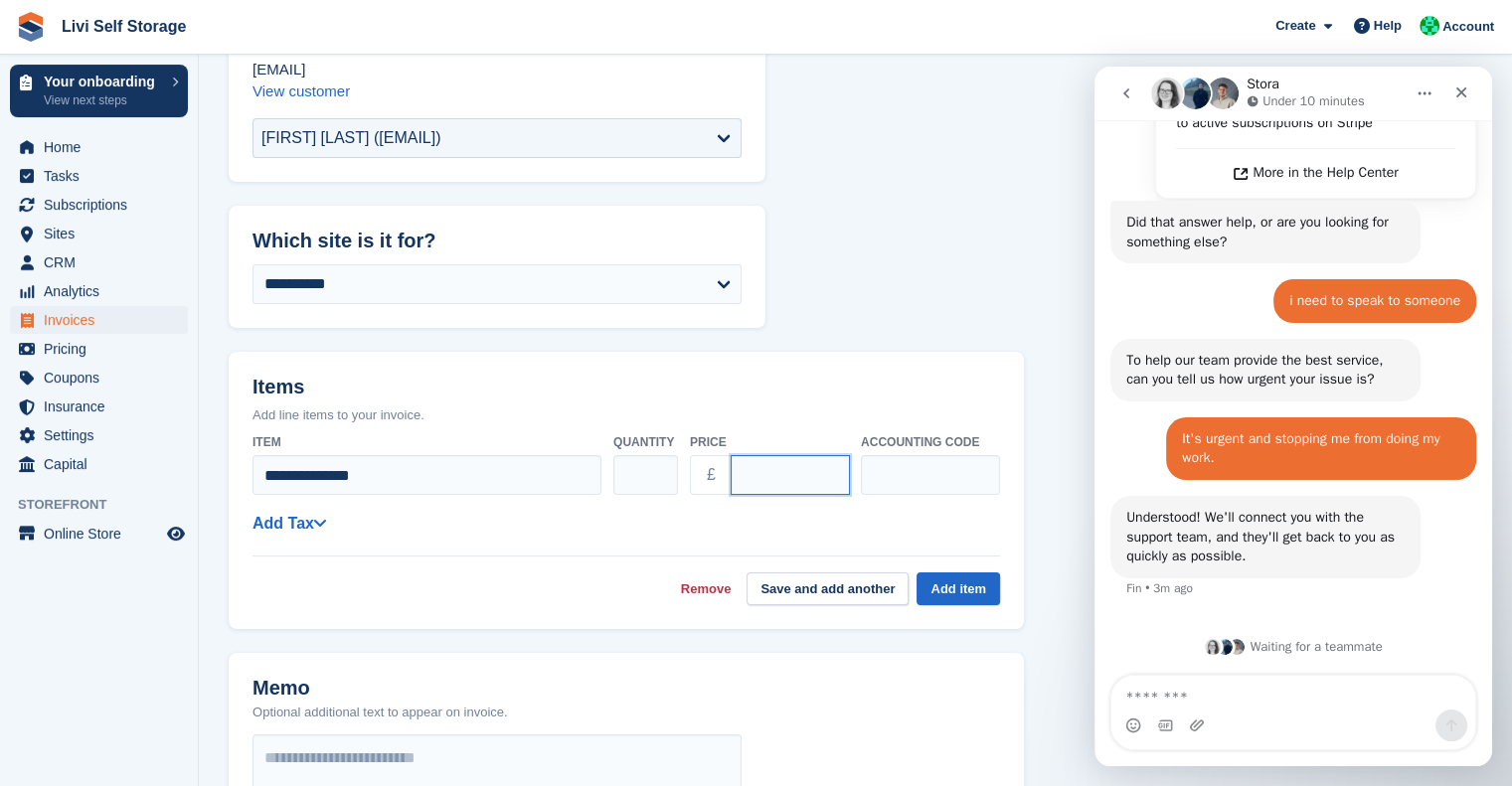 click on "****" at bounding box center [790, 475] 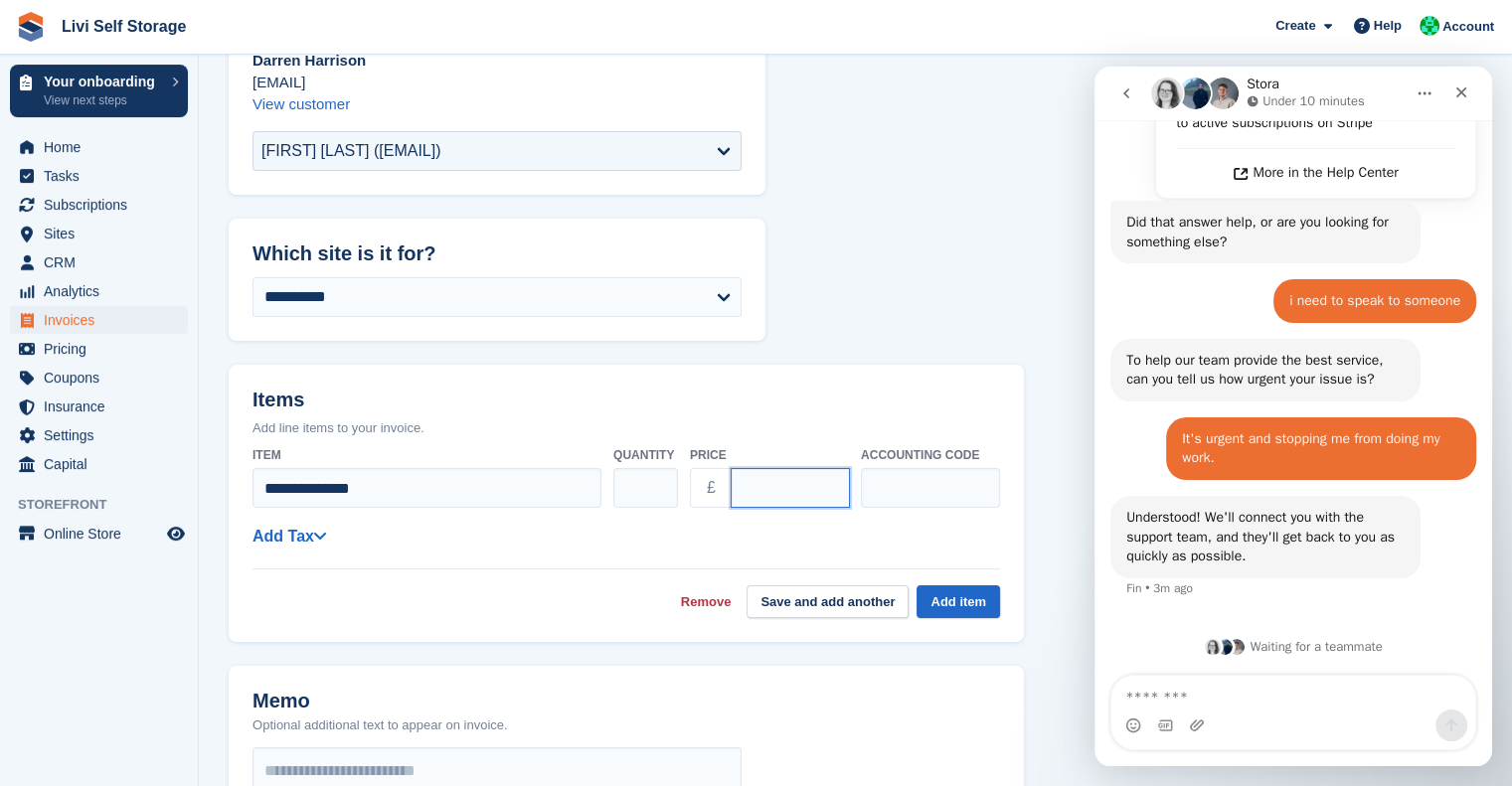 scroll, scrollTop: 181, scrollLeft: 0, axis: vertical 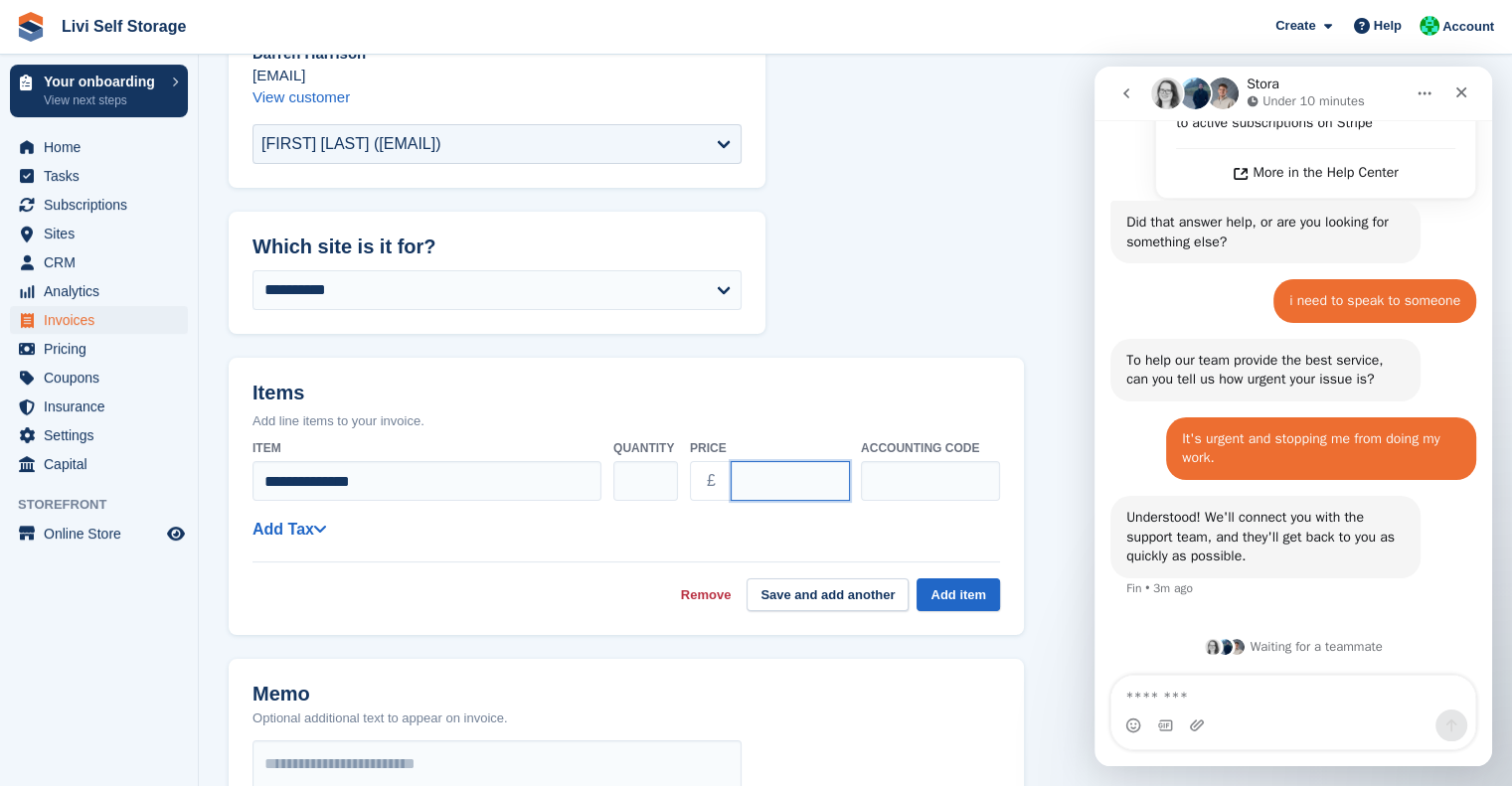 type on "******" 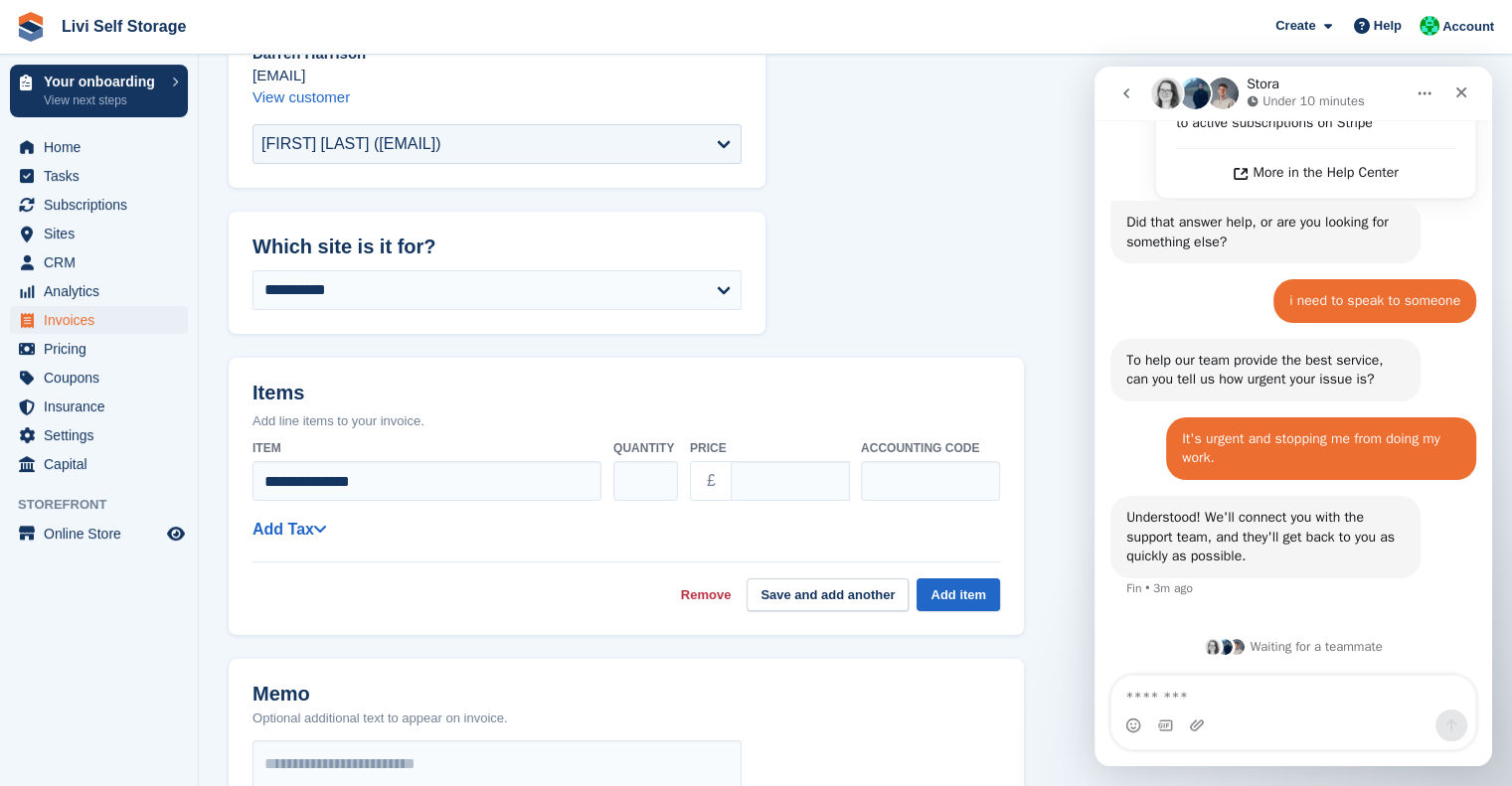 click on "Items
Add line items to your invoice." at bounding box center [626, 394] 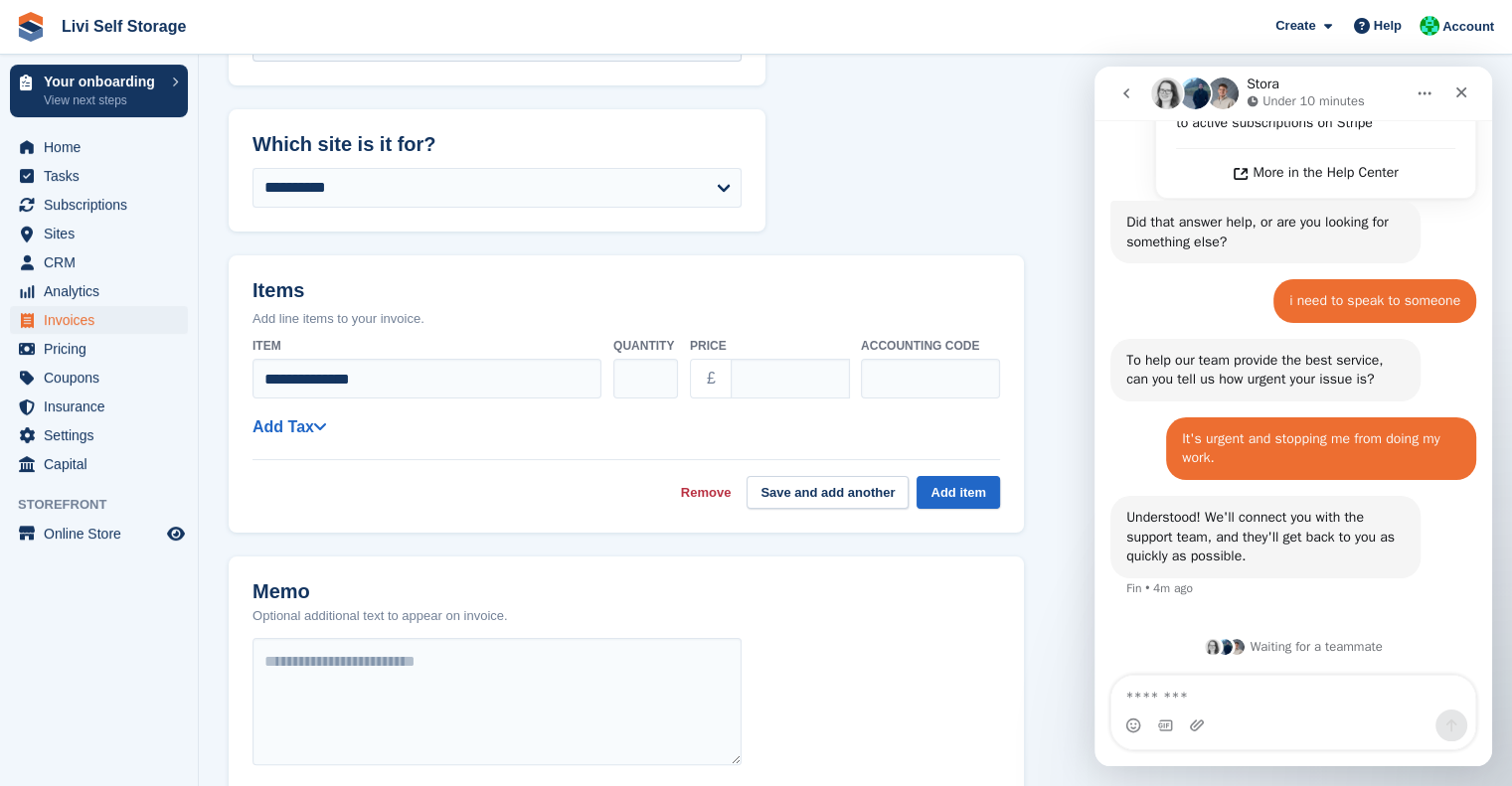 scroll, scrollTop: 282, scrollLeft: 0, axis: vertical 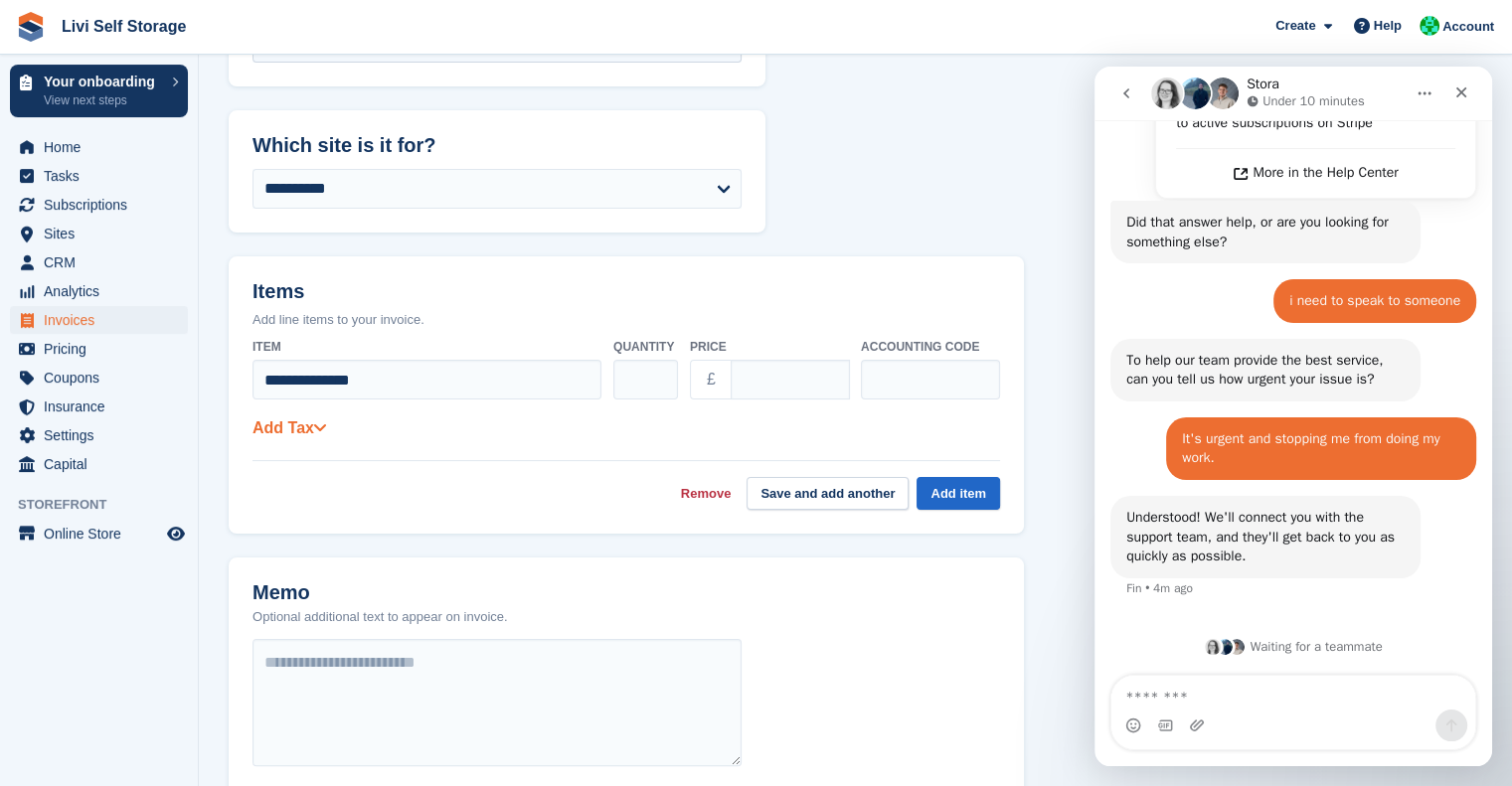 click on "Add Tax" at bounding box center (289, 427) 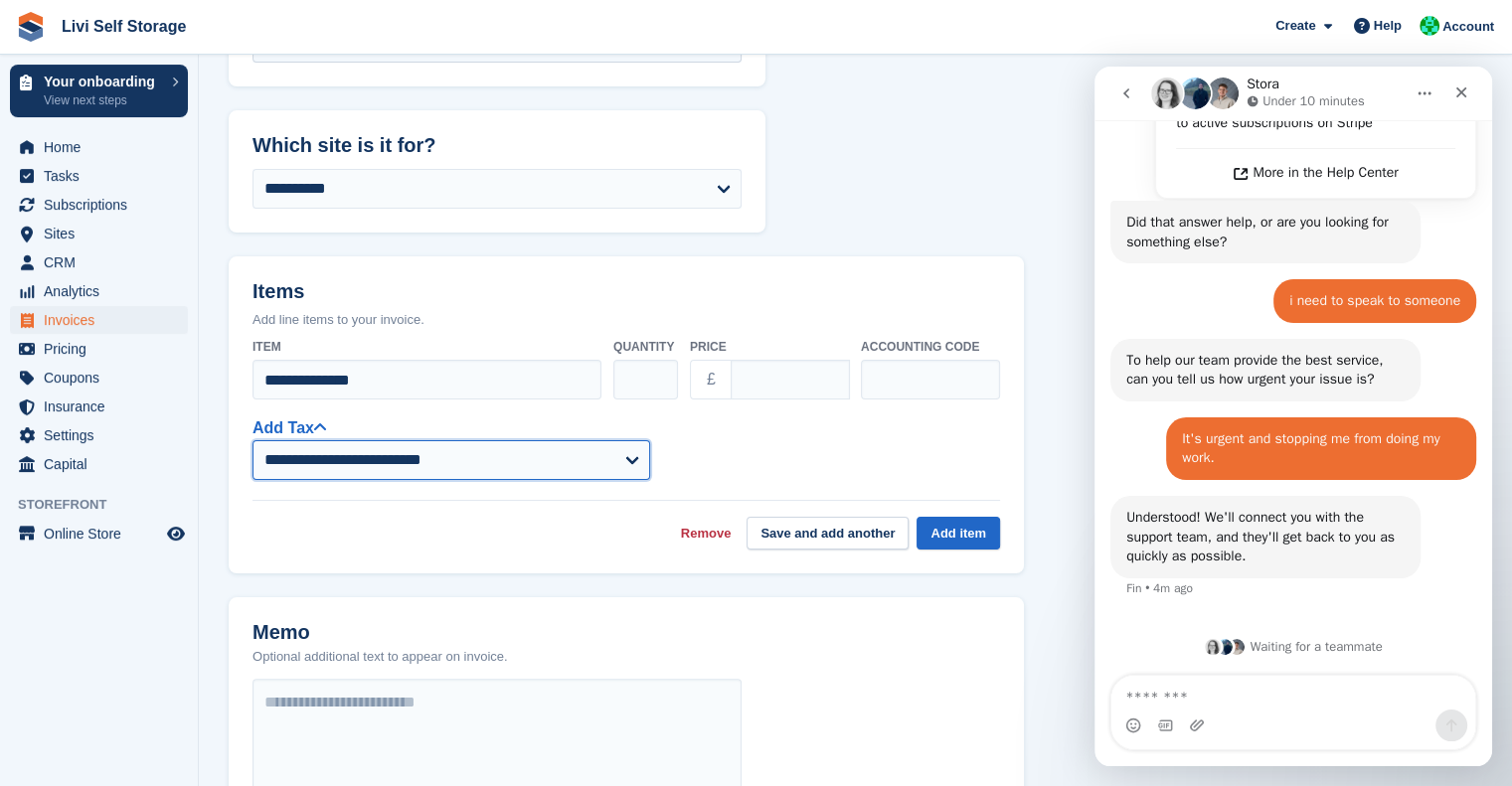 click on "**********" at bounding box center [451, 460] 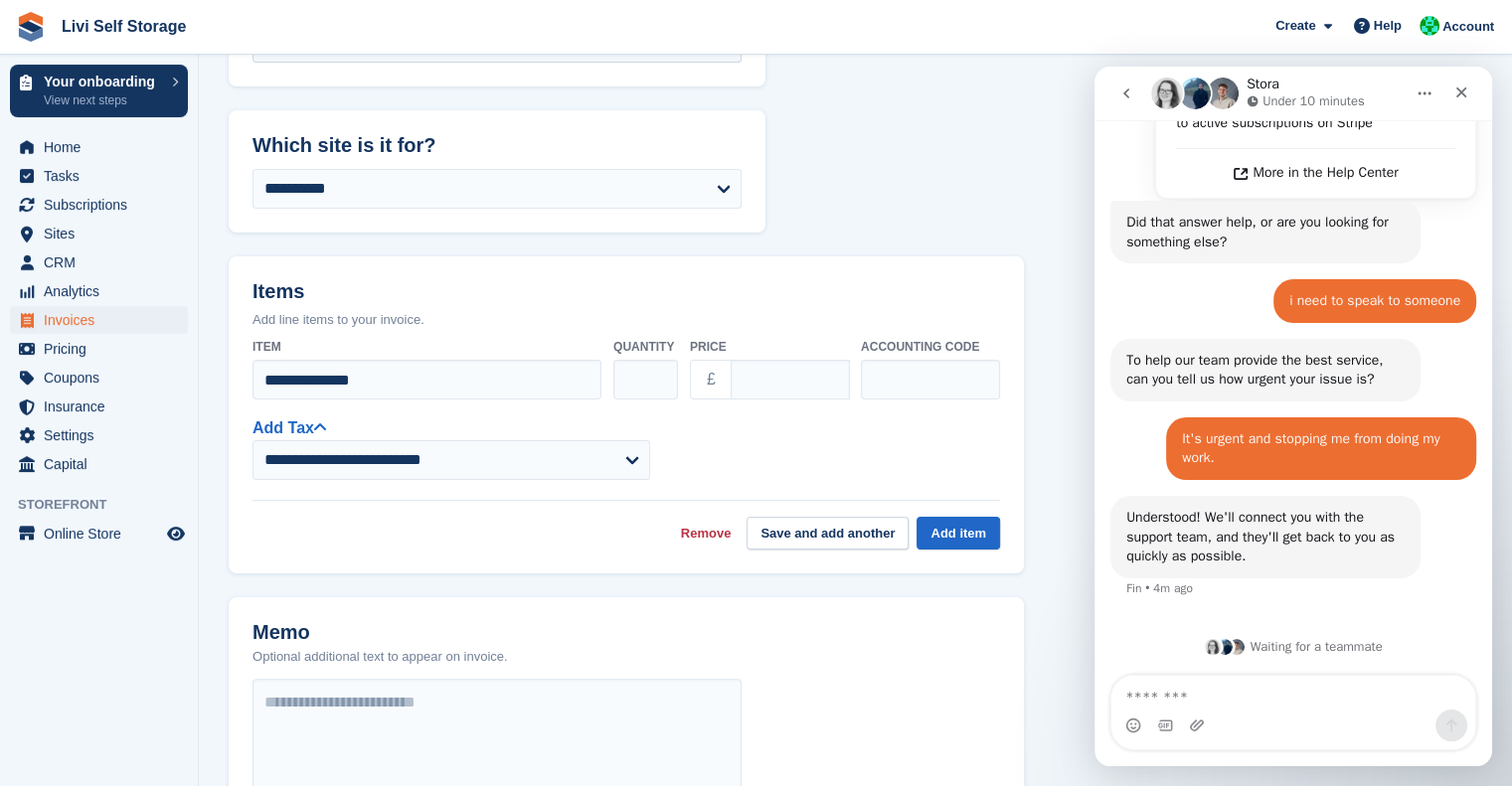 click on "**********" at bounding box center (626, 447) 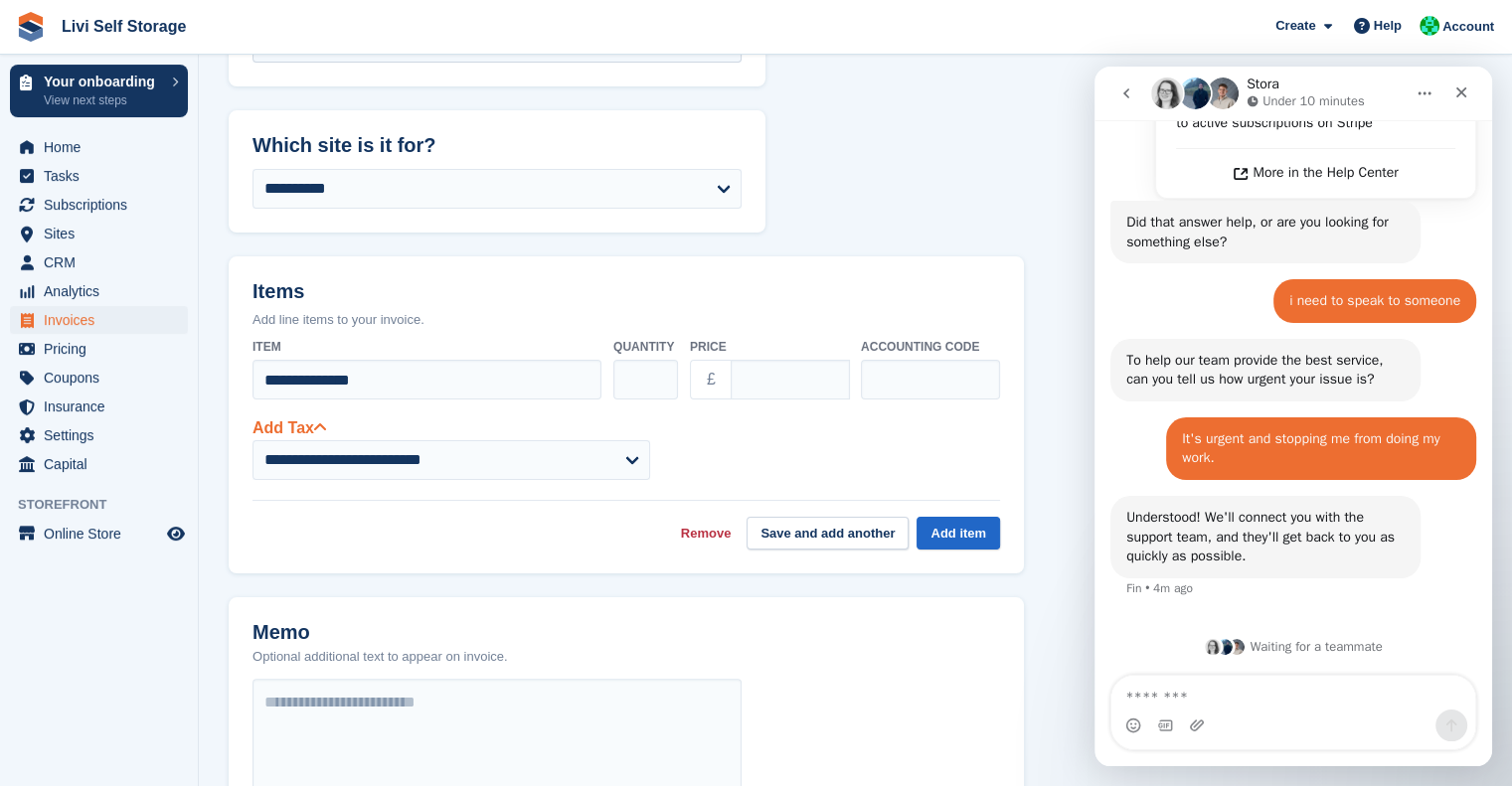 click on "Add Tax" at bounding box center (289, 427) 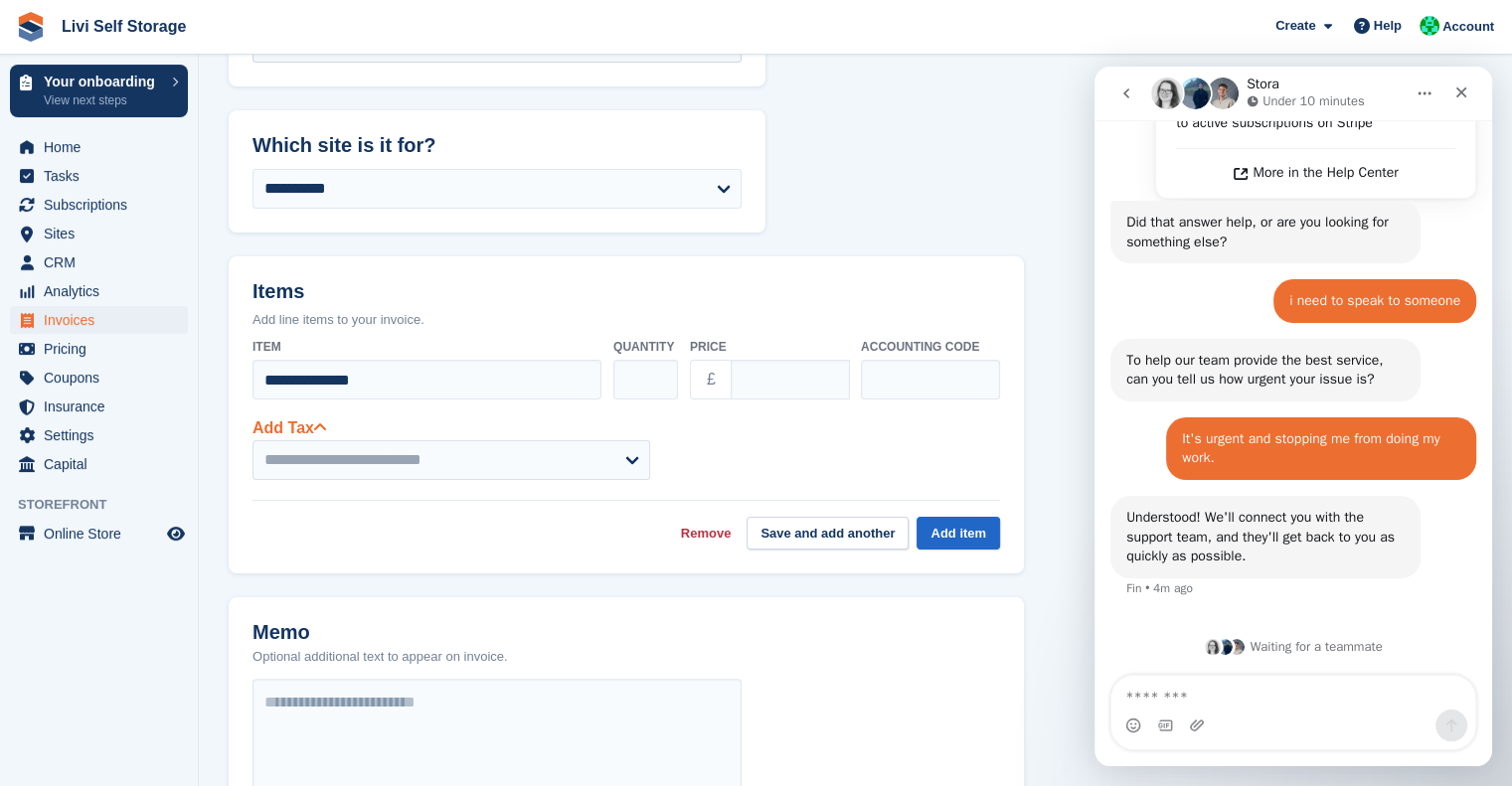 select on "******" 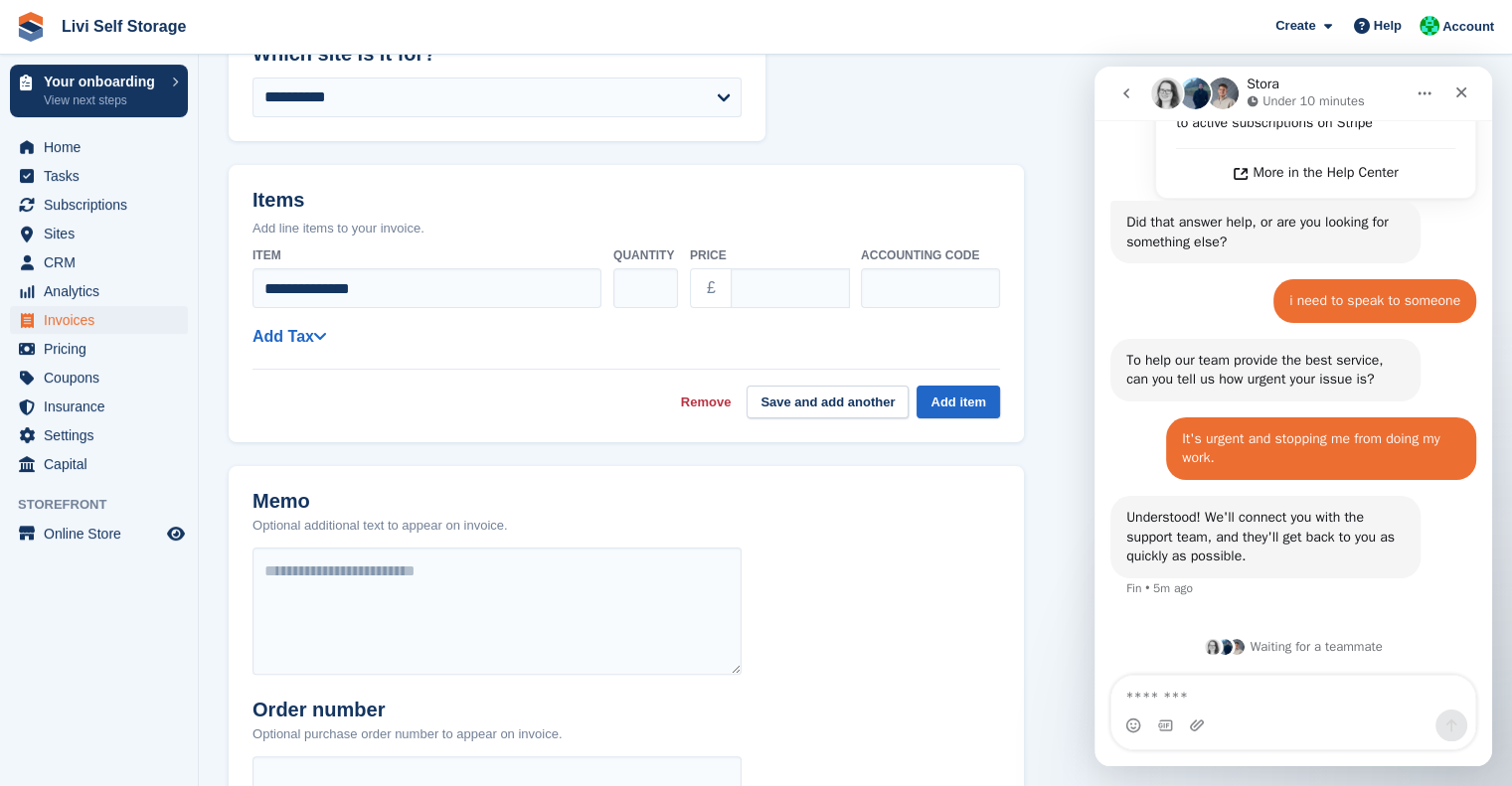 scroll, scrollTop: 374, scrollLeft: 0, axis: vertical 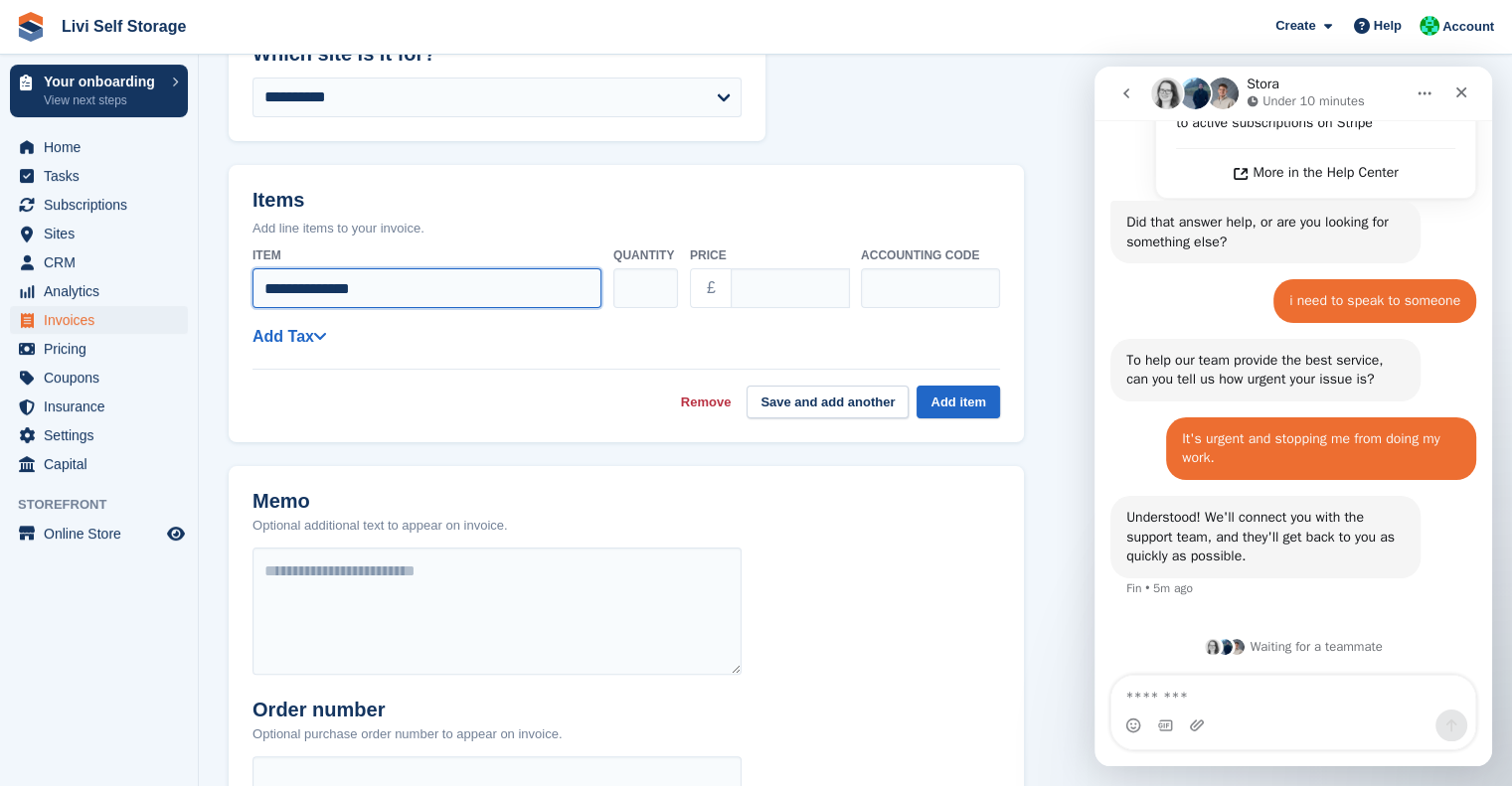 click on "**********" at bounding box center [426, 288] 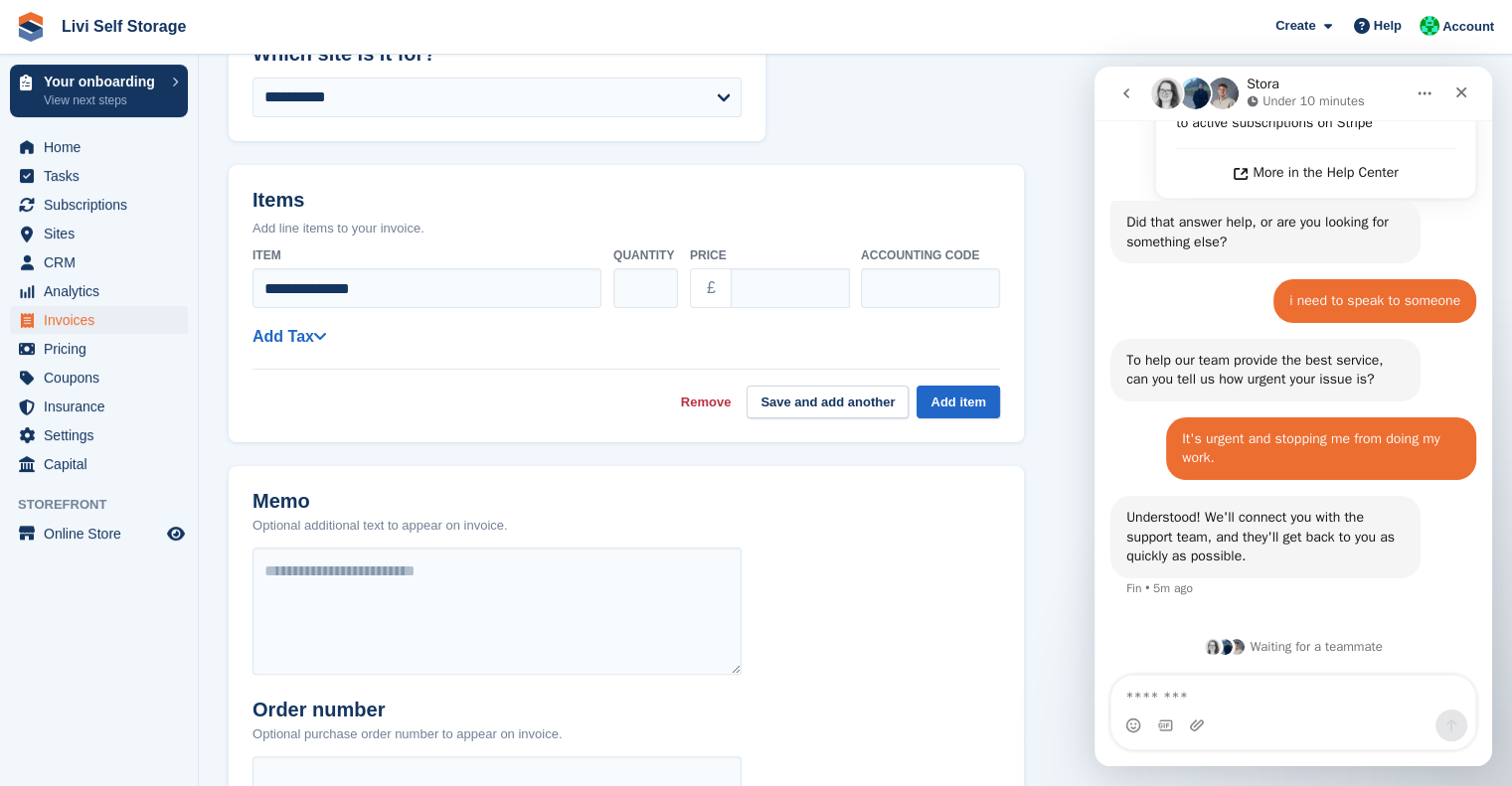 click on "Memo
Optional additional text to appear on invoice.
Order number
Optional purchase order number to appear on invoice." at bounding box center (626, 643) 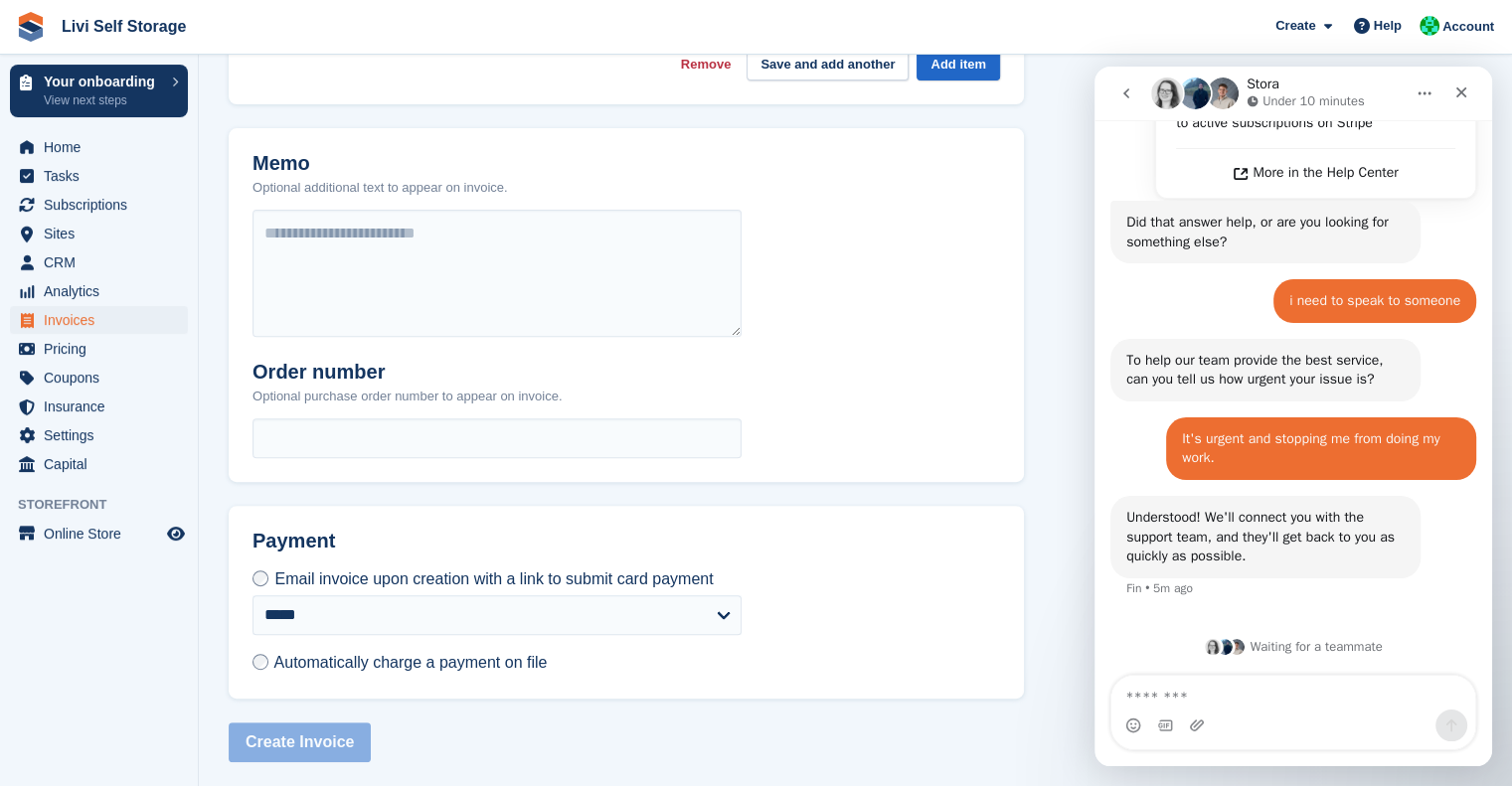 scroll, scrollTop: 716, scrollLeft: 0, axis: vertical 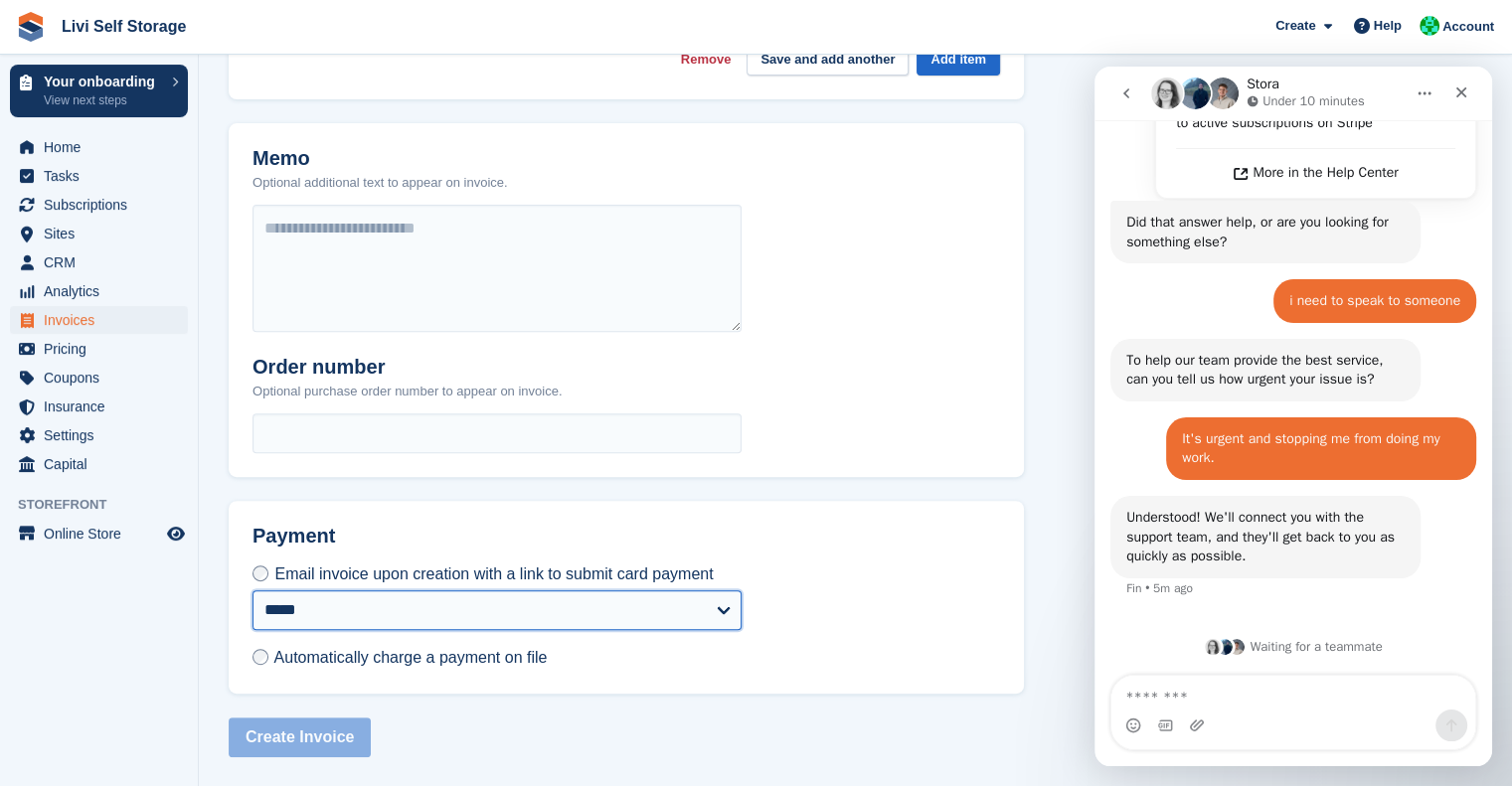 click on "**********" at bounding box center [497, 610] 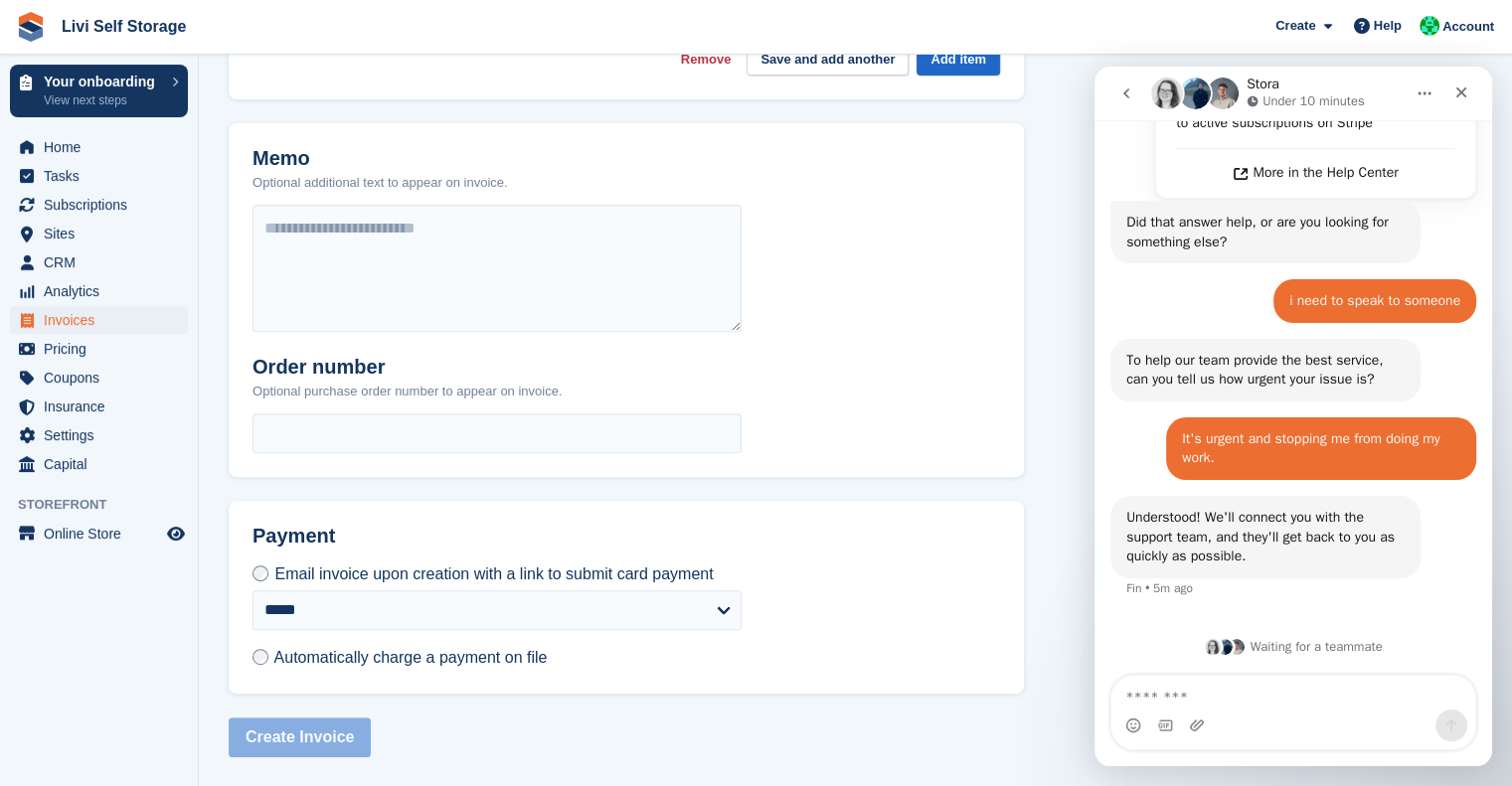 click on "**********" at bounding box center [626, 597] 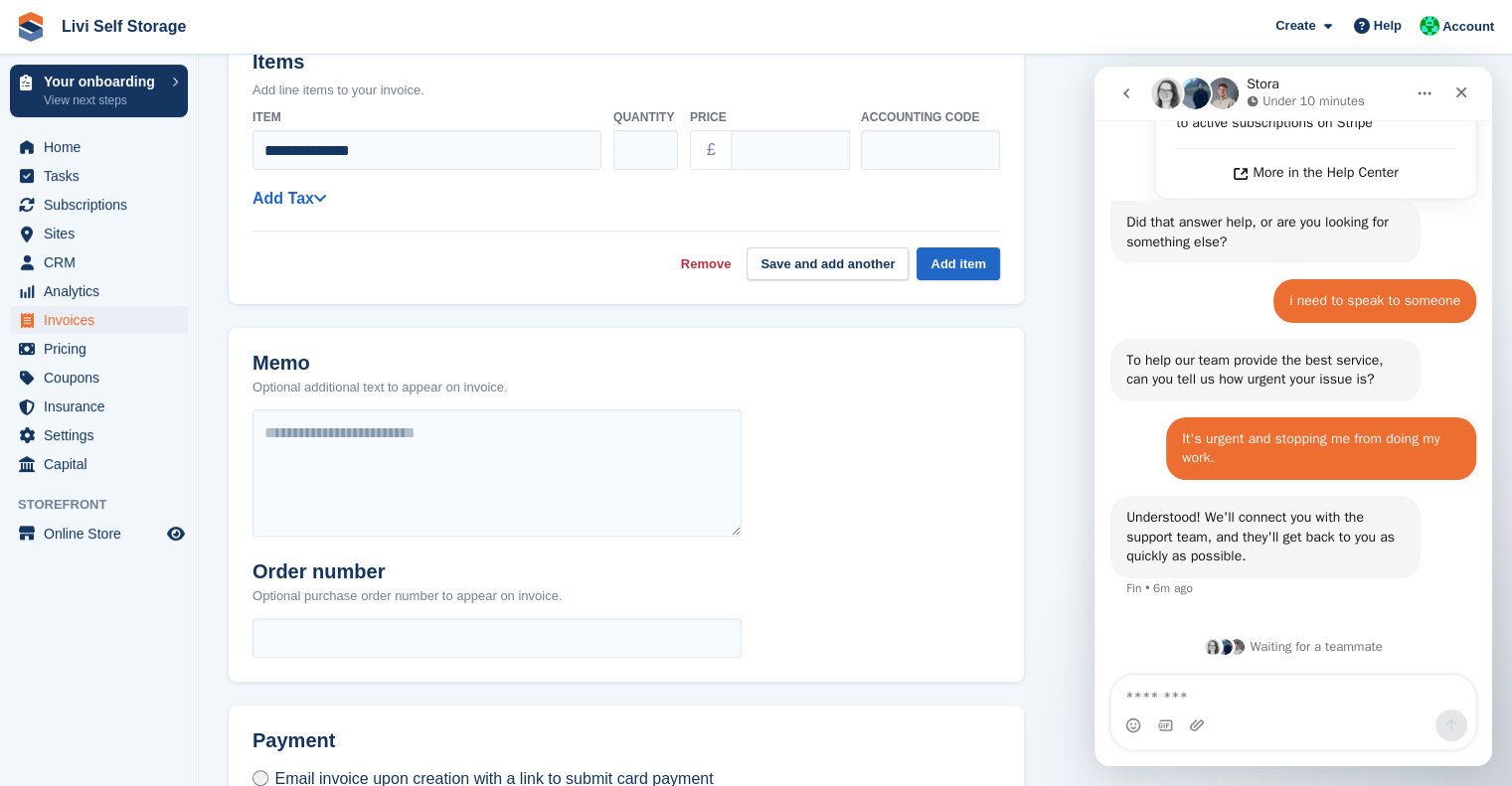 scroll, scrollTop: 513, scrollLeft: 0, axis: vertical 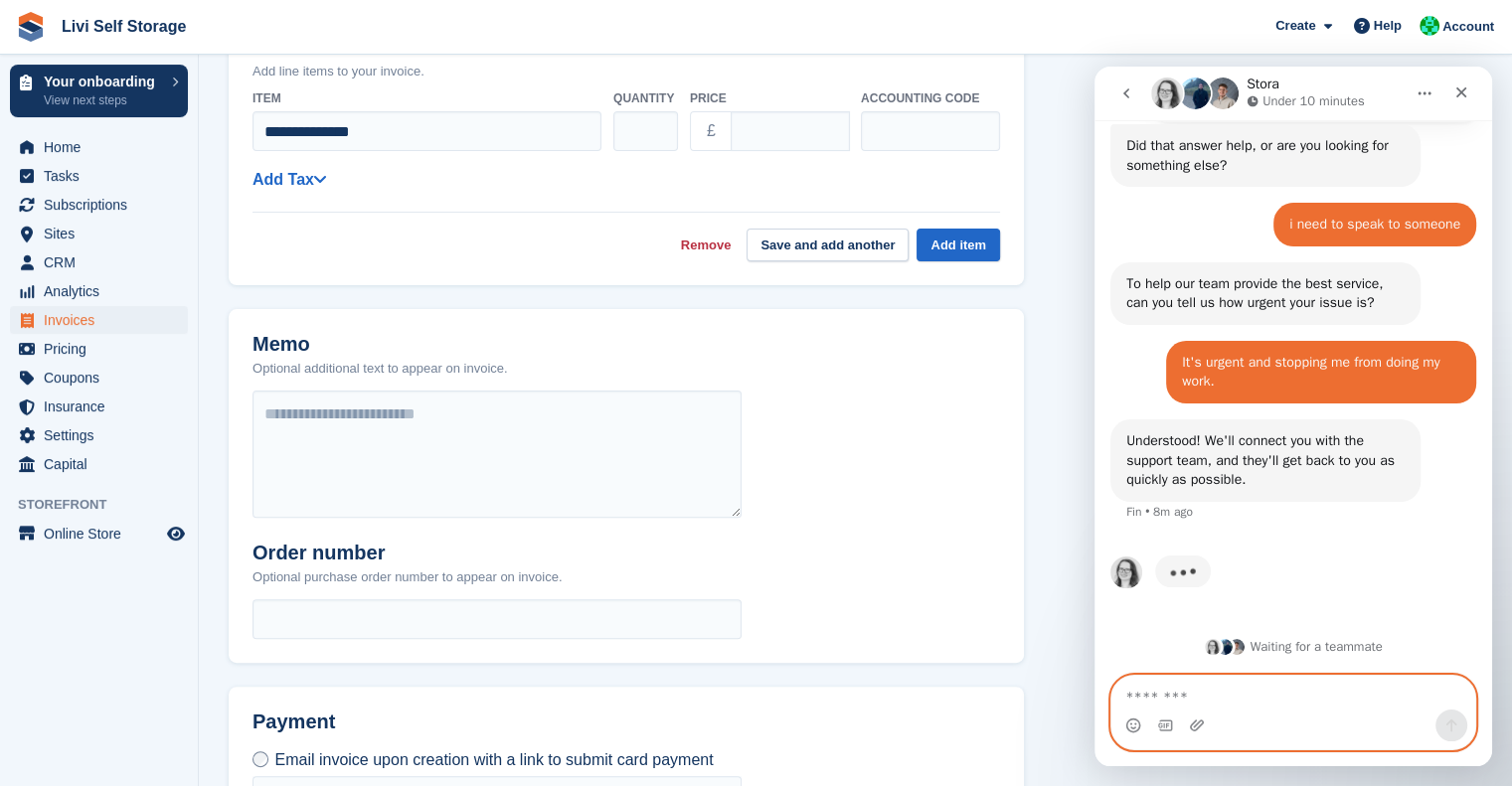 click at bounding box center [1293, 693] 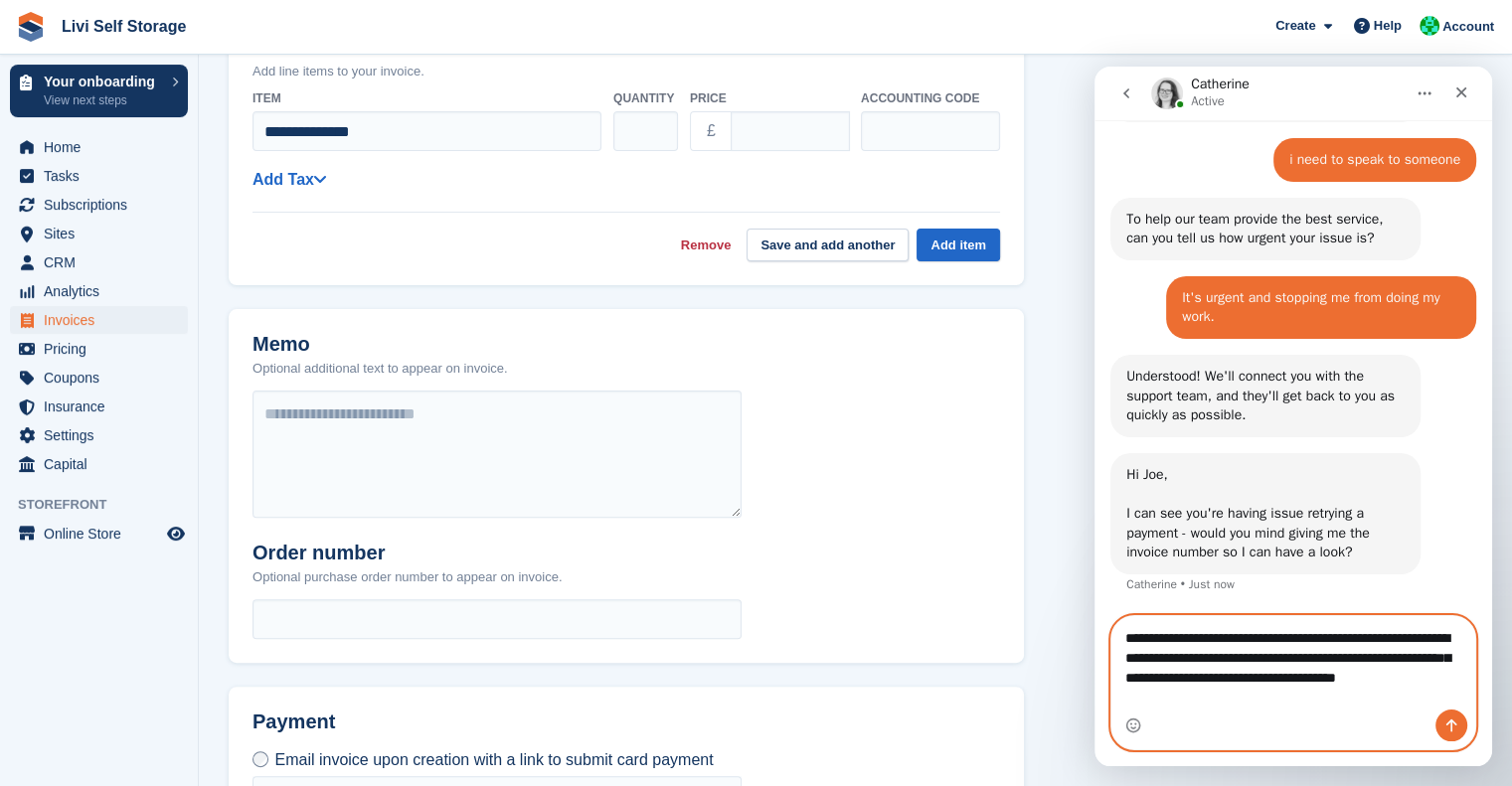 scroll, scrollTop: 1261, scrollLeft: 0, axis: vertical 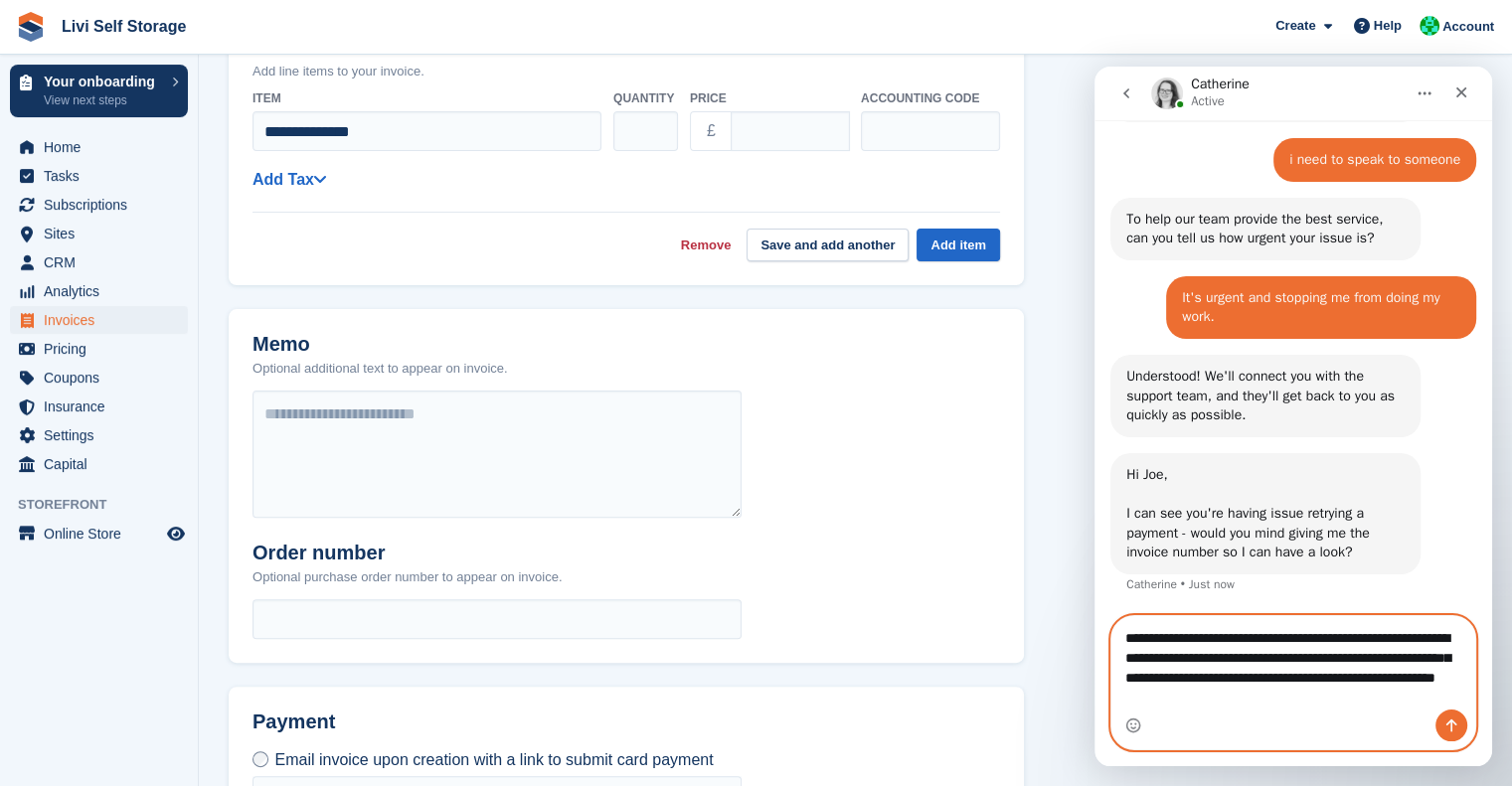 click on "**********" at bounding box center [1293, 663] 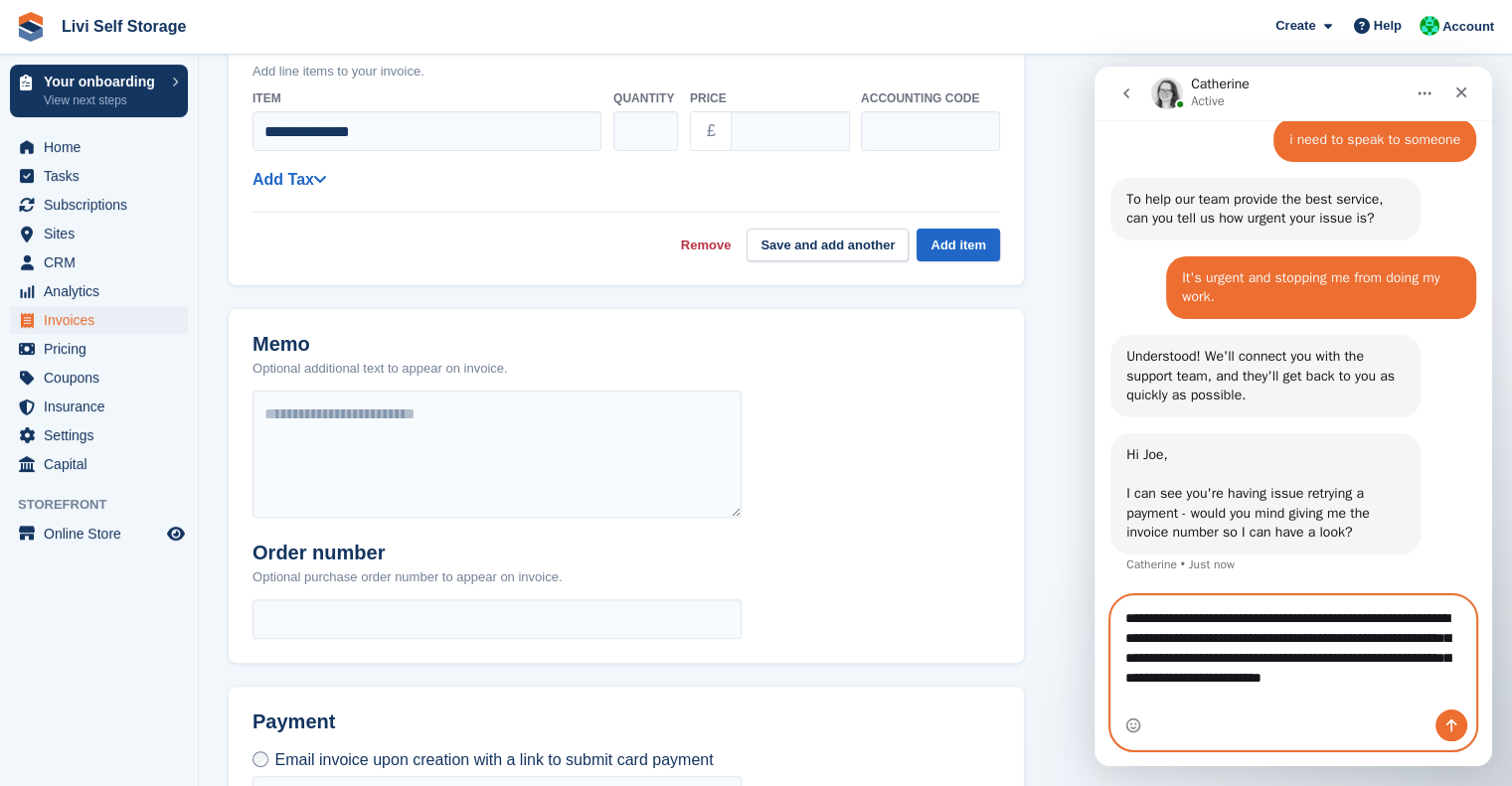 scroll, scrollTop: 1281, scrollLeft: 0, axis: vertical 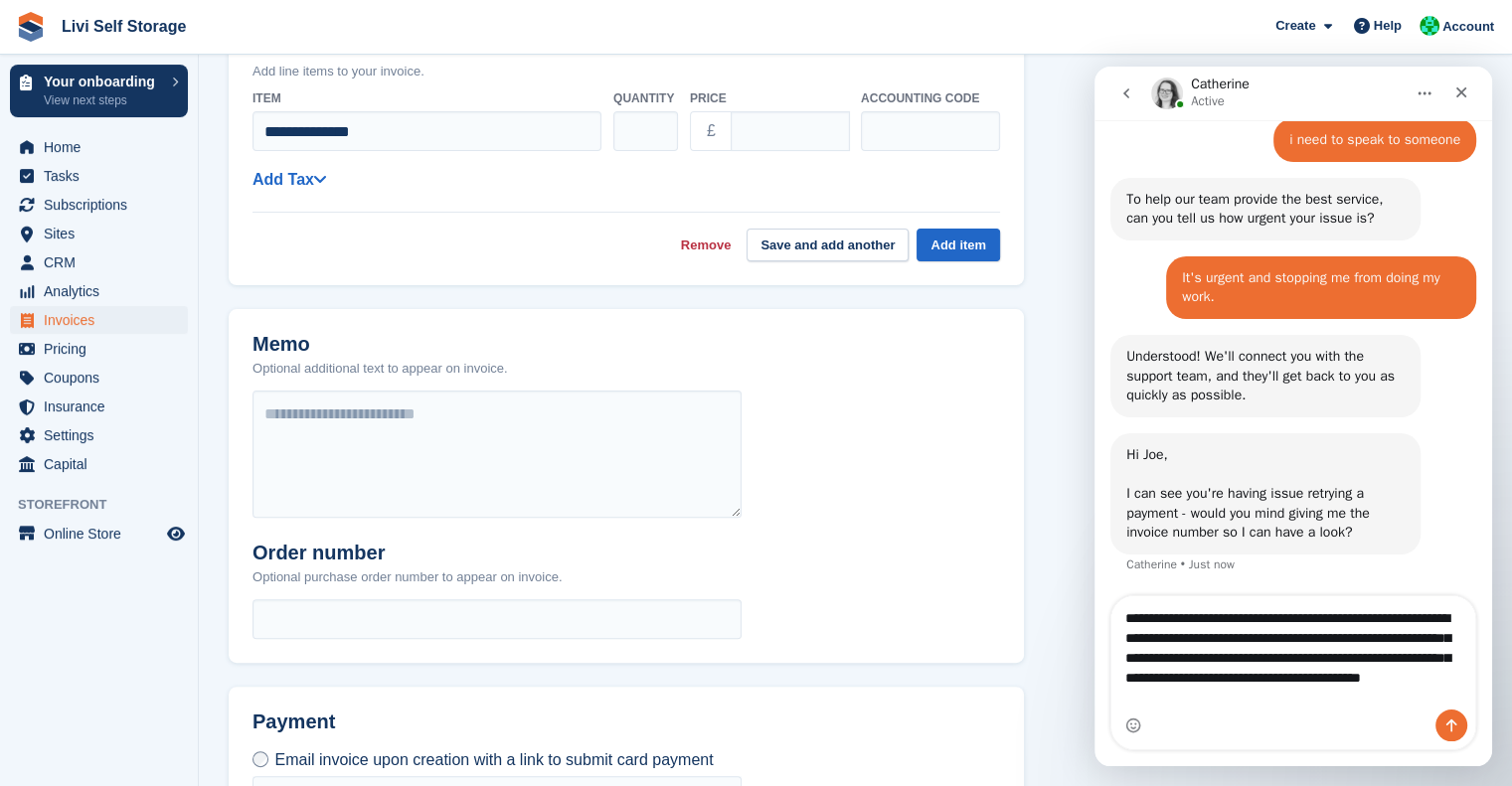 click at bounding box center (1293, 725) 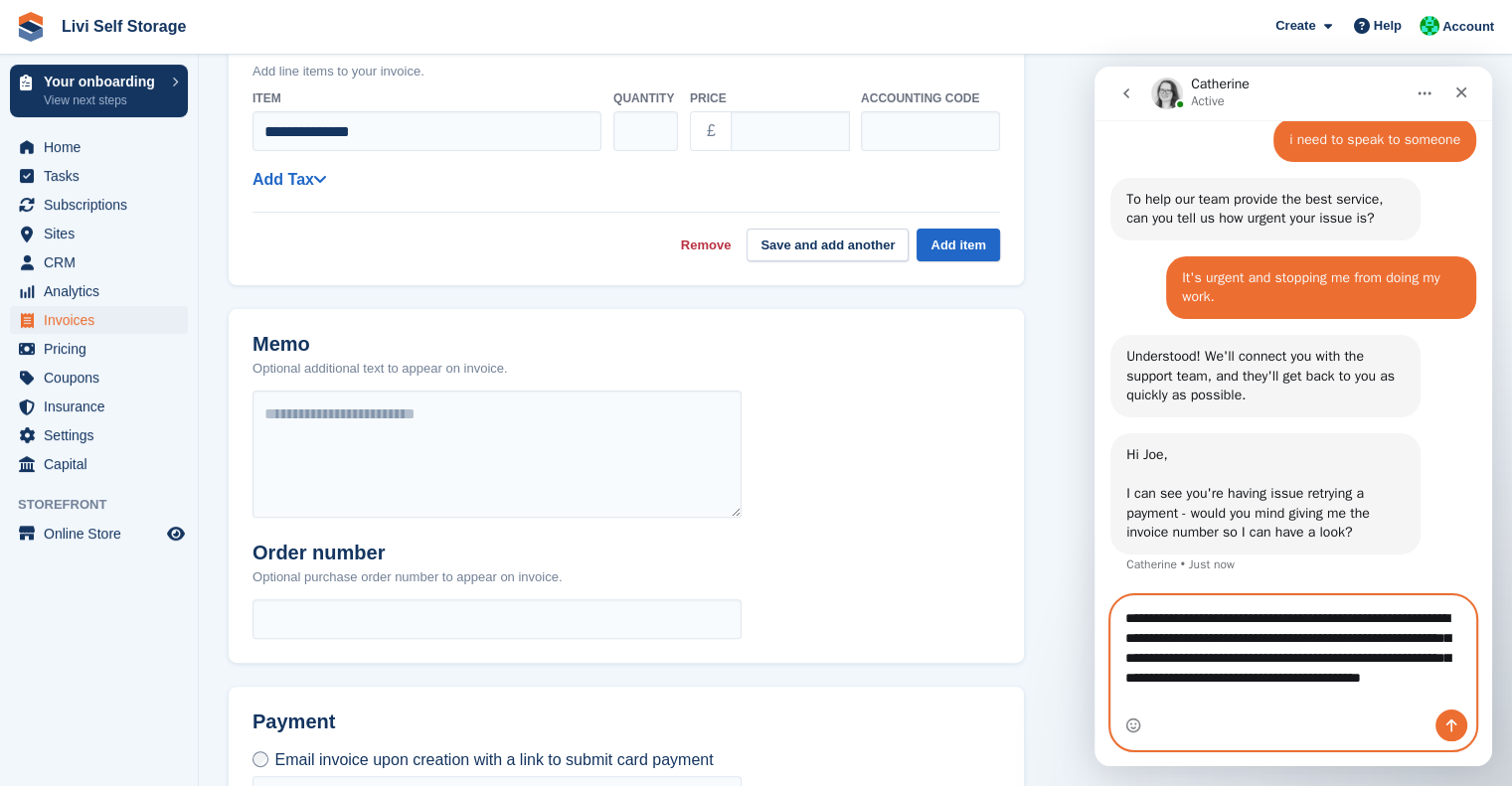 click on "**********" at bounding box center (1293, 653) 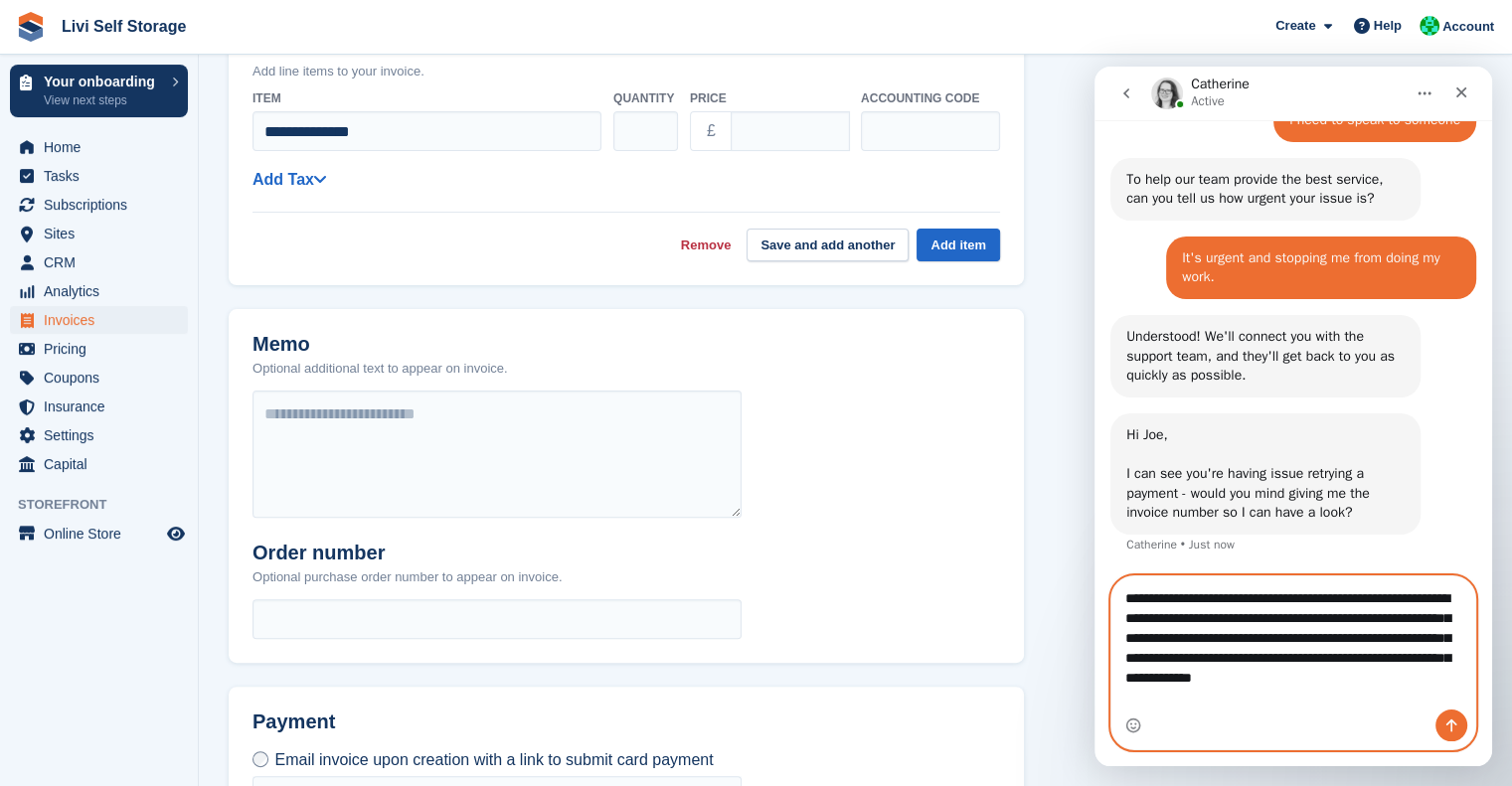 scroll, scrollTop: 1301, scrollLeft: 0, axis: vertical 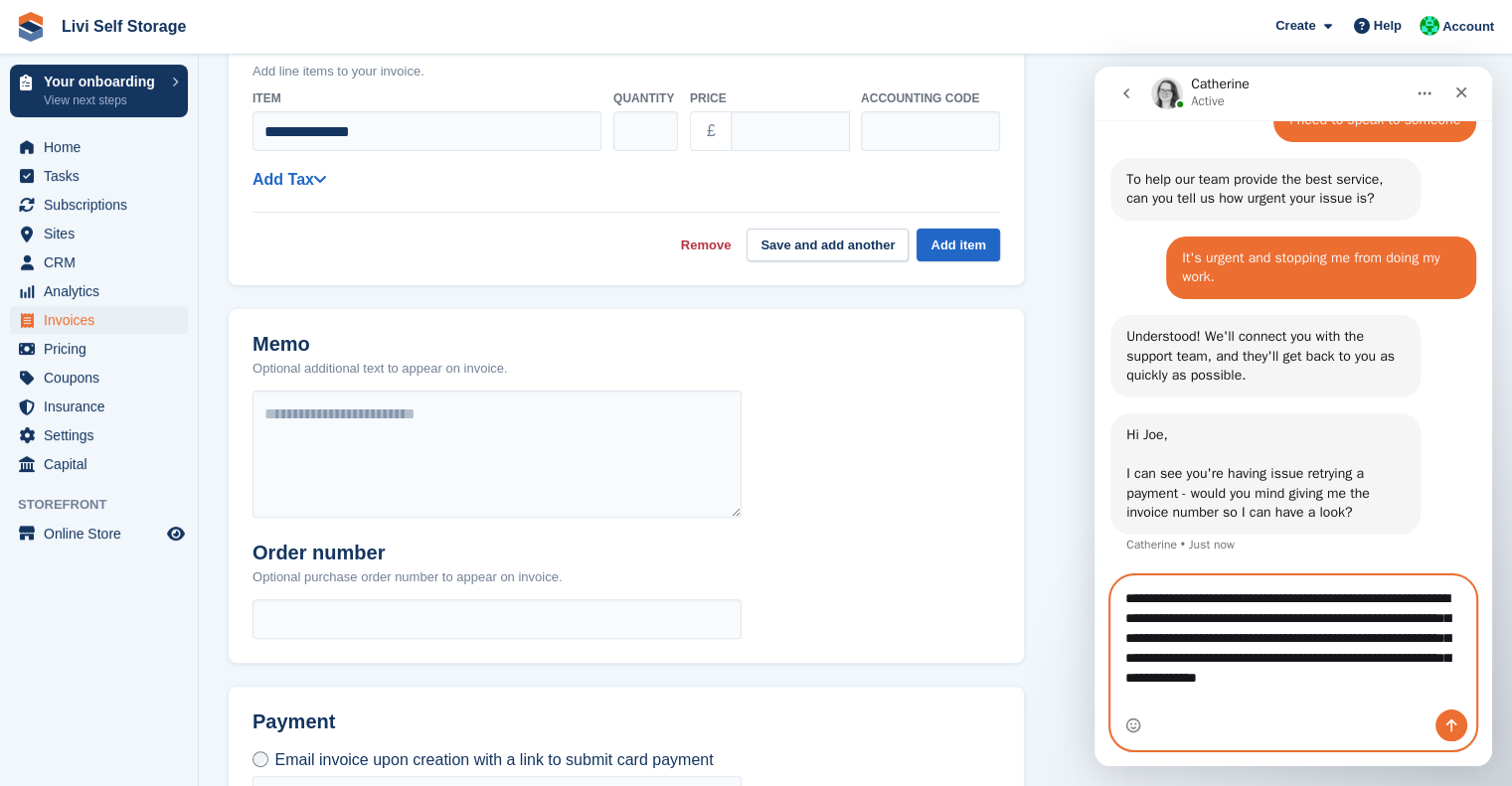 type on "**********" 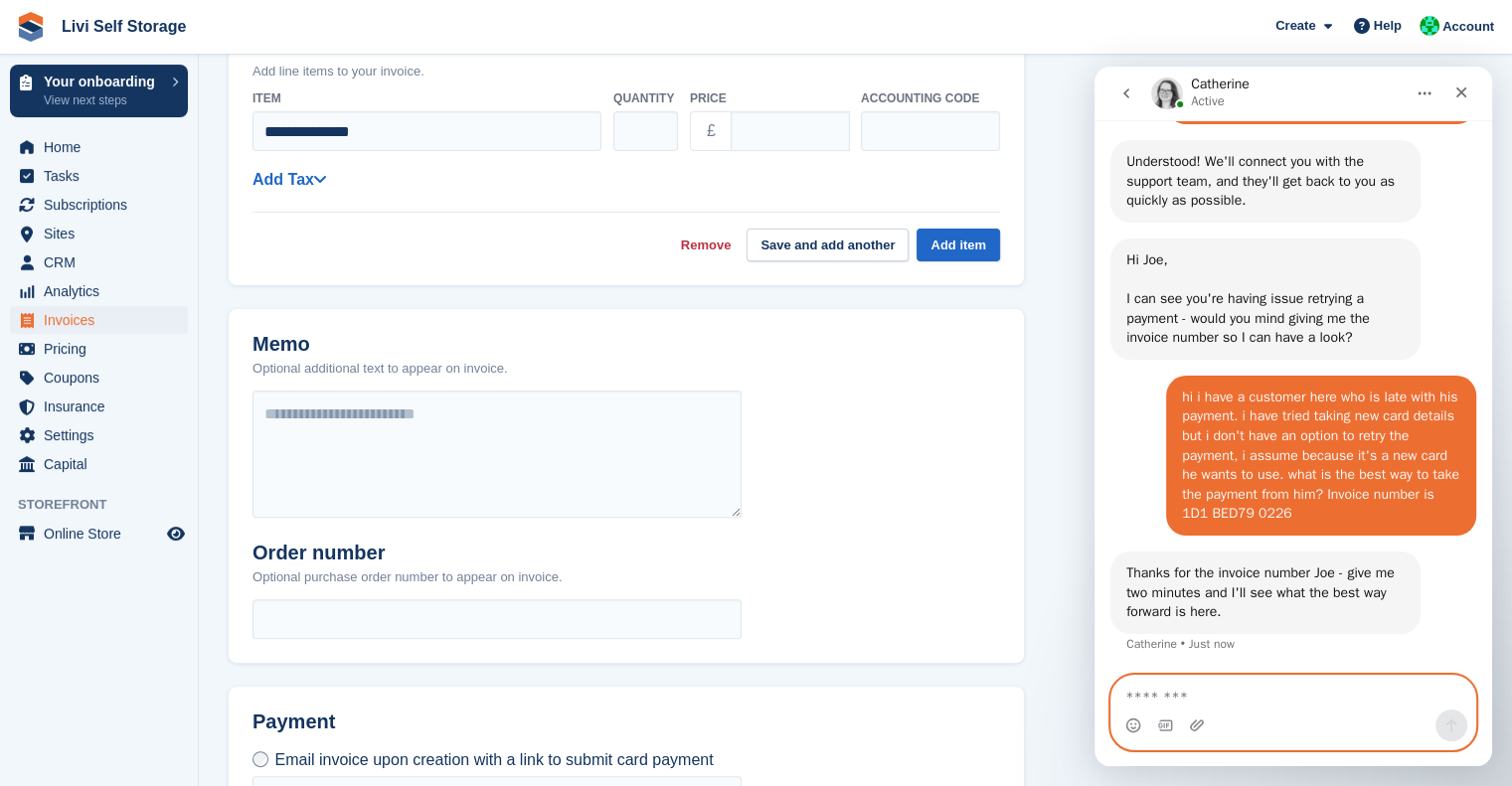 scroll, scrollTop: 1476, scrollLeft: 0, axis: vertical 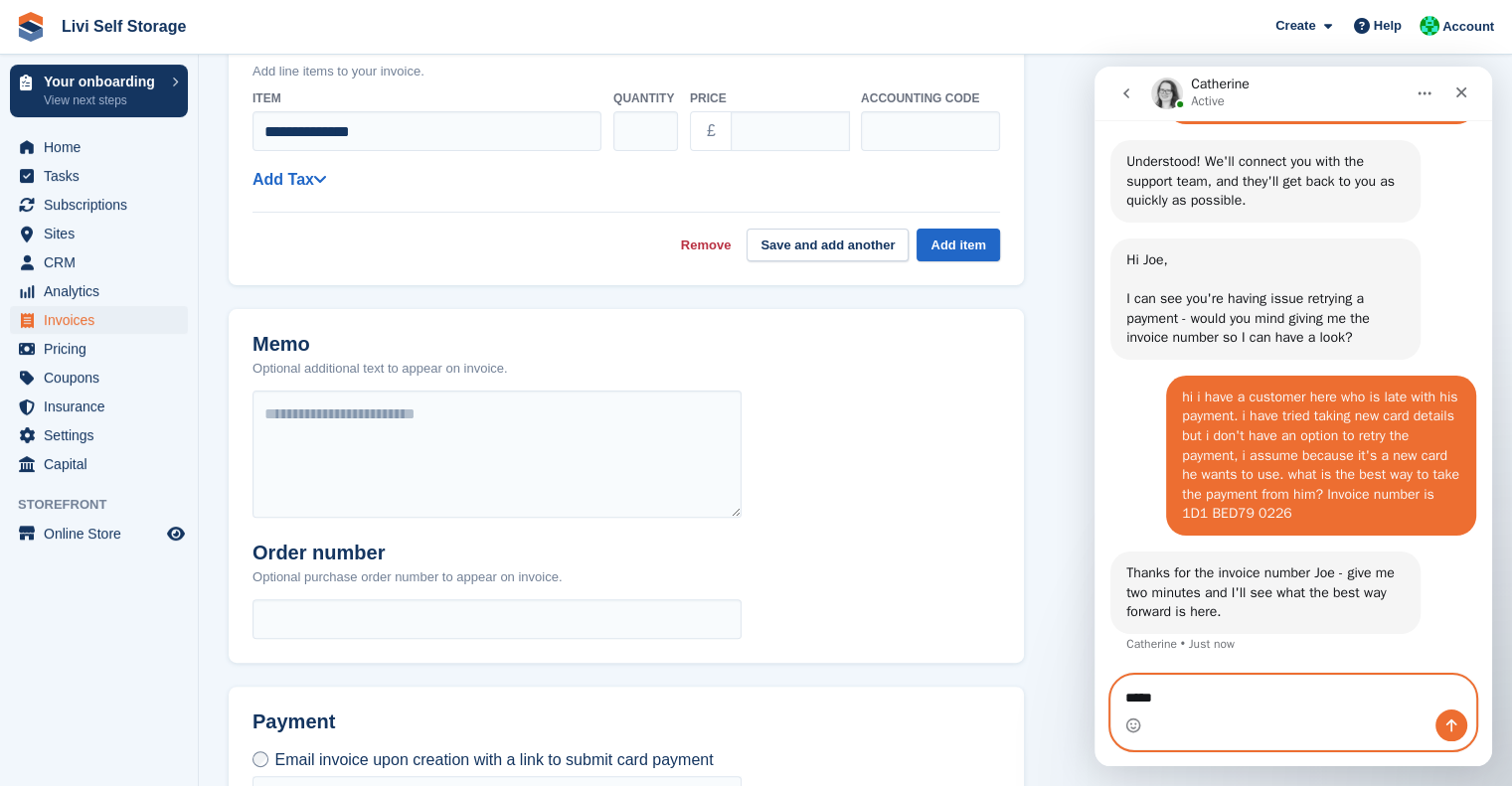 type on "******" 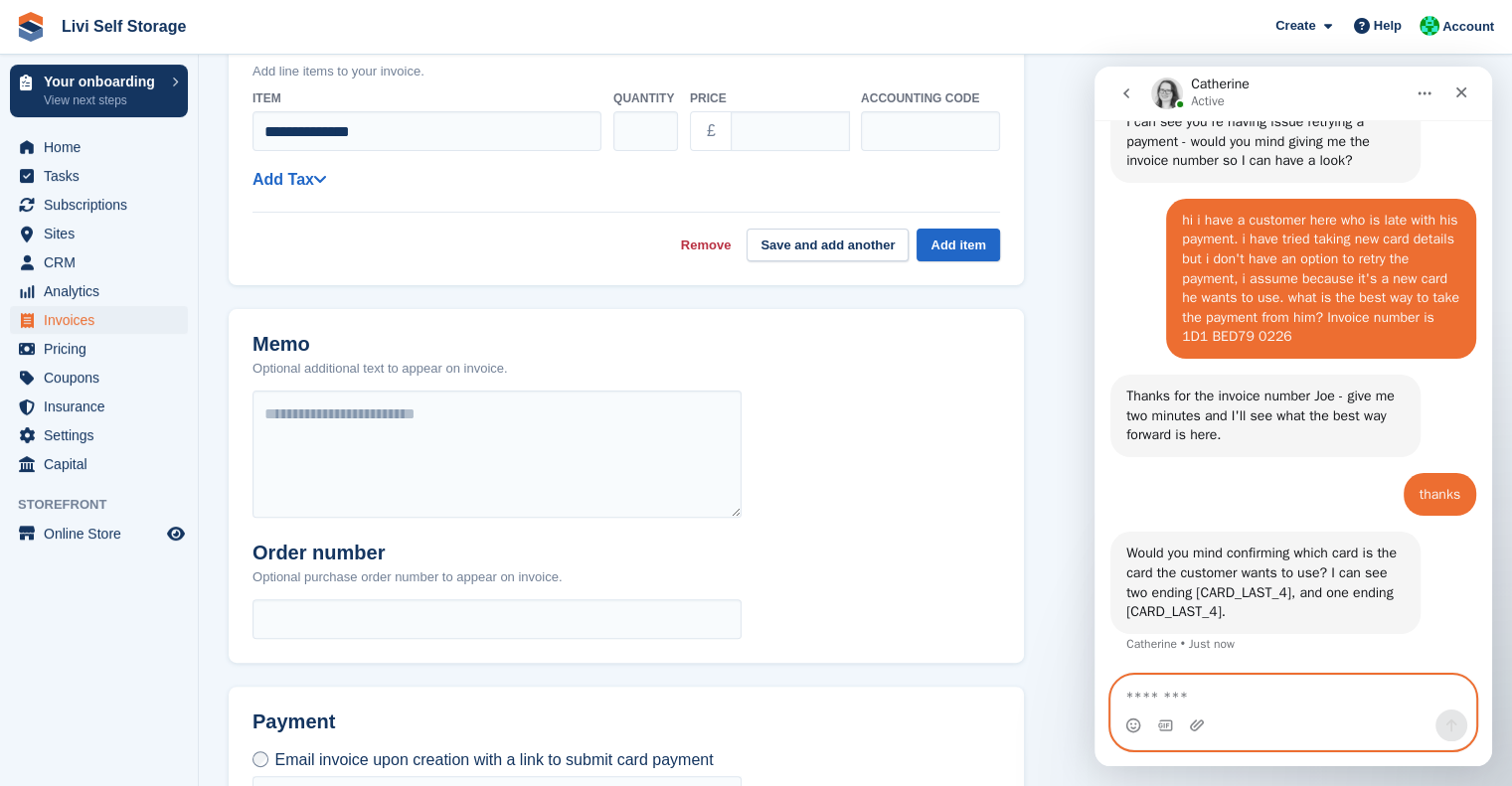 scroll, scrollTop: 1634, scrollLeft: 0, axis: vertical 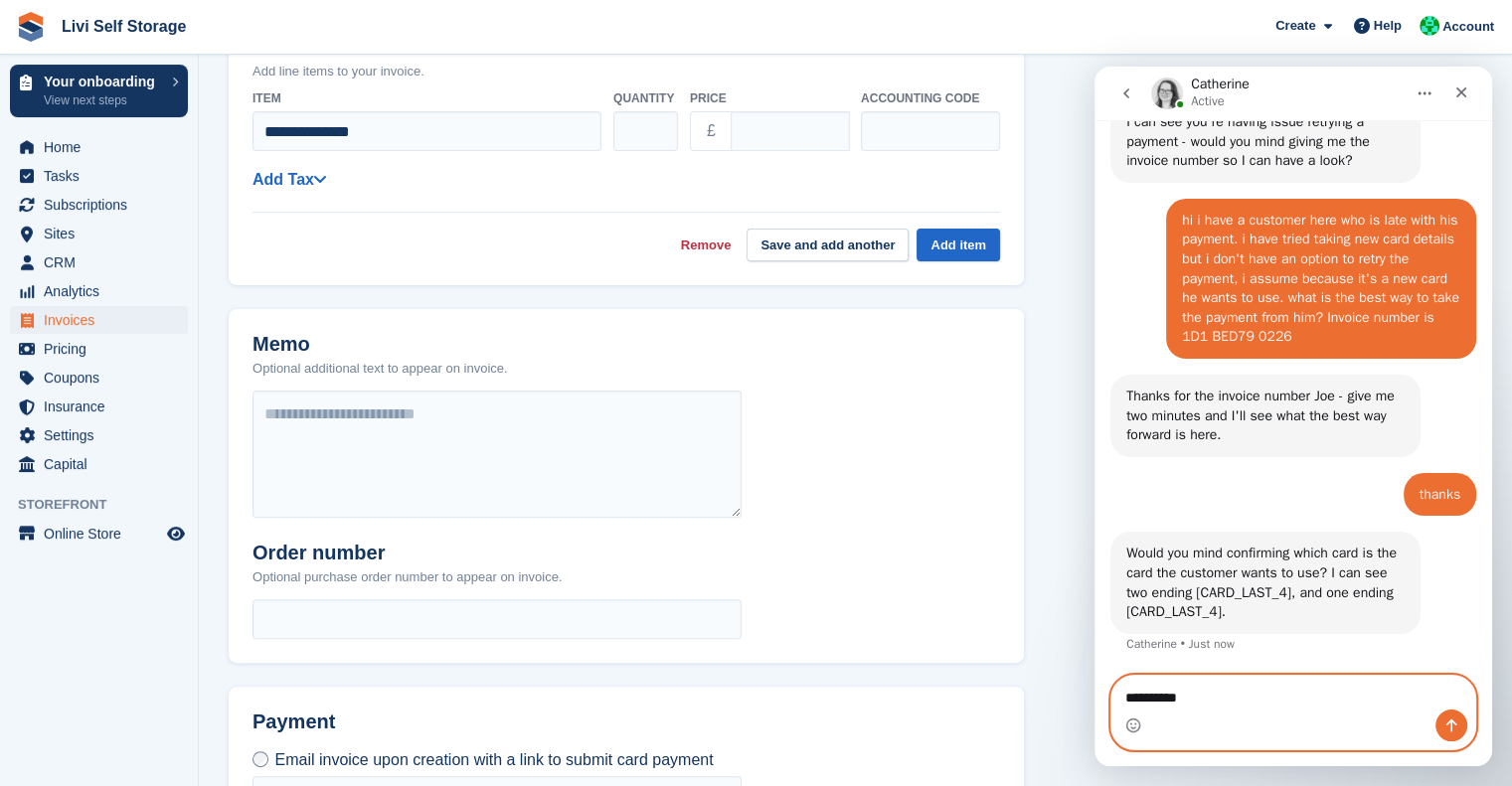type on "**********" 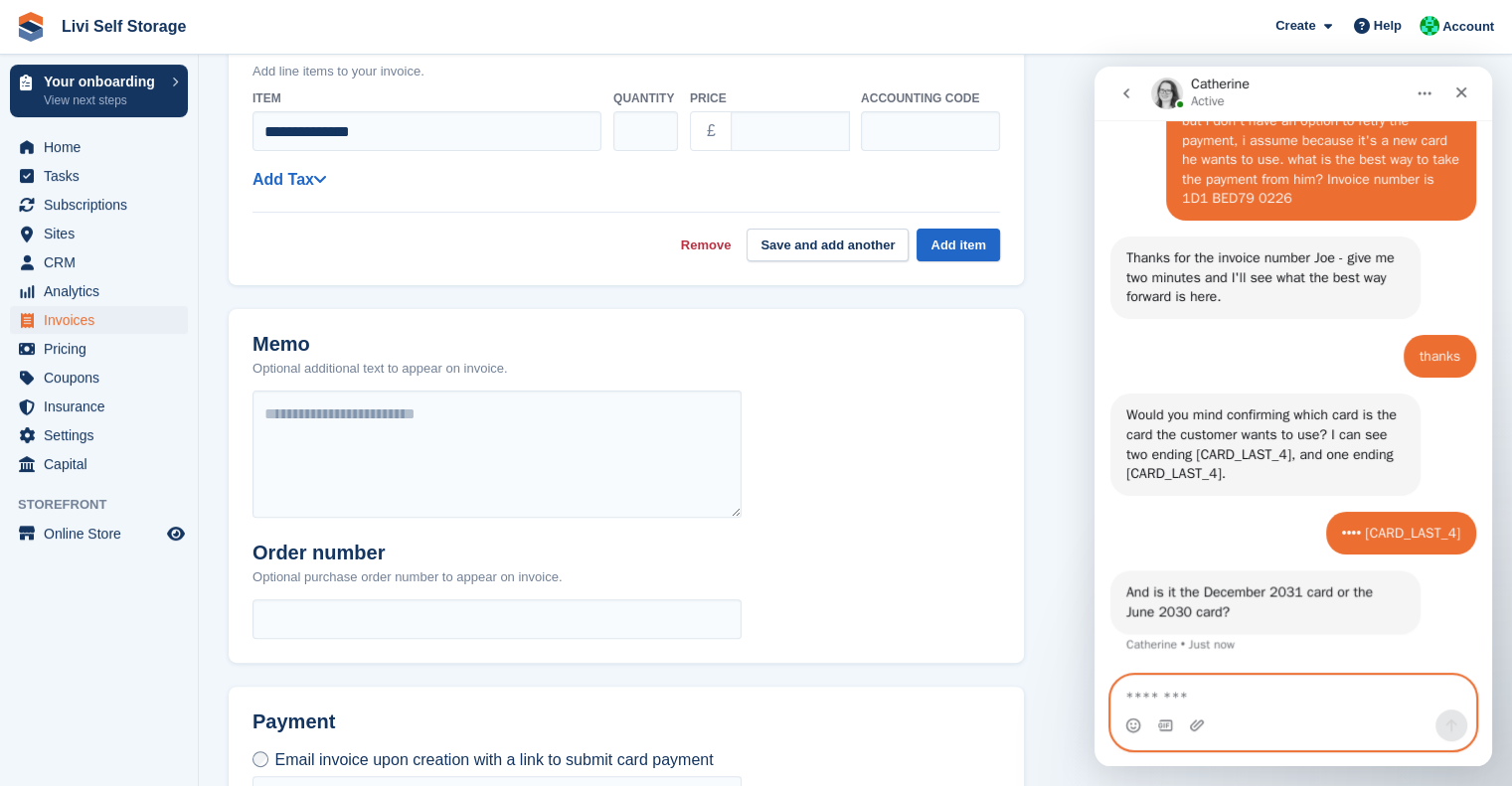 scroll, scrollTop: 1772, scrollLeft: 0, axis: vertical 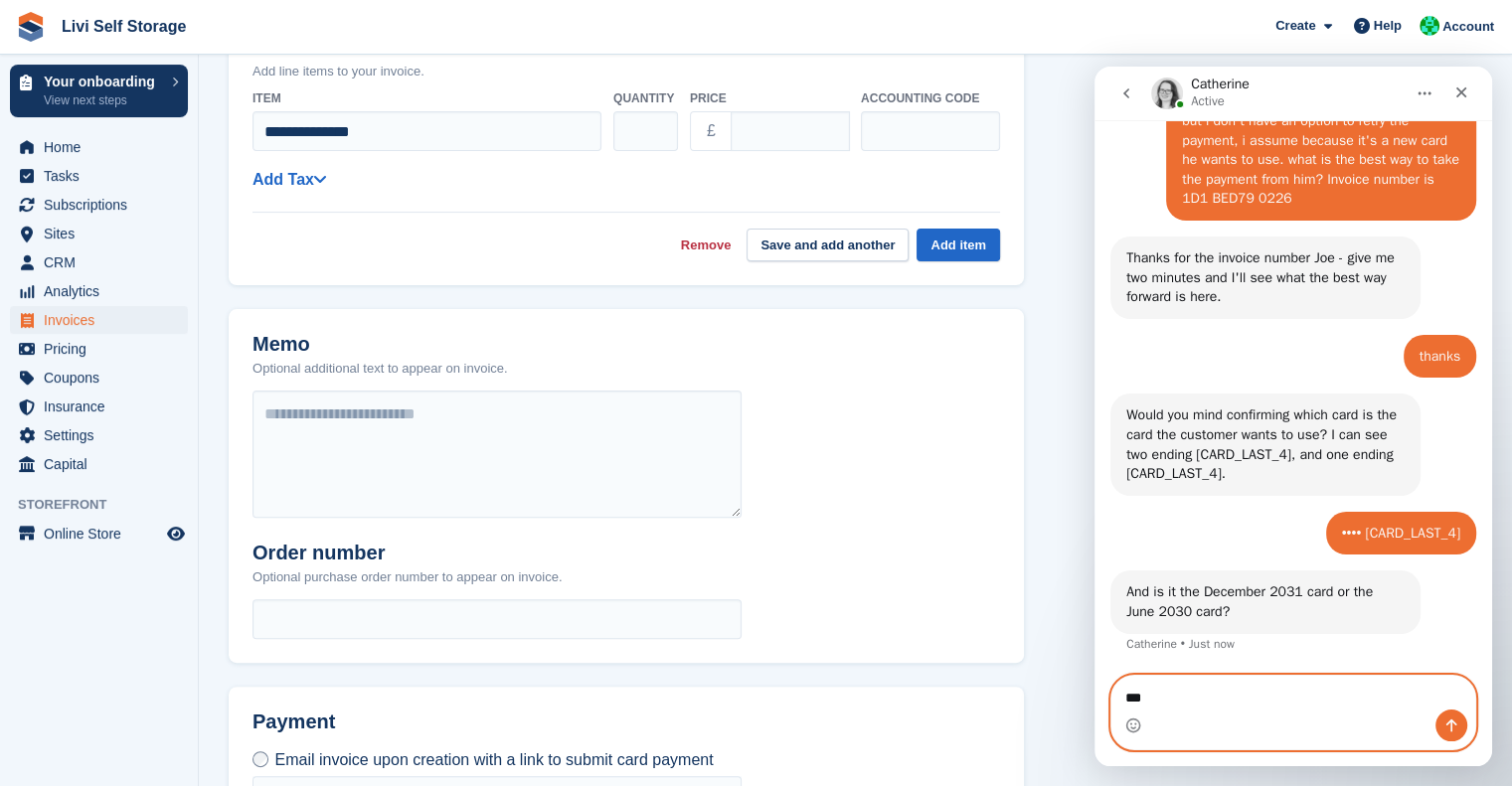 type on "****" 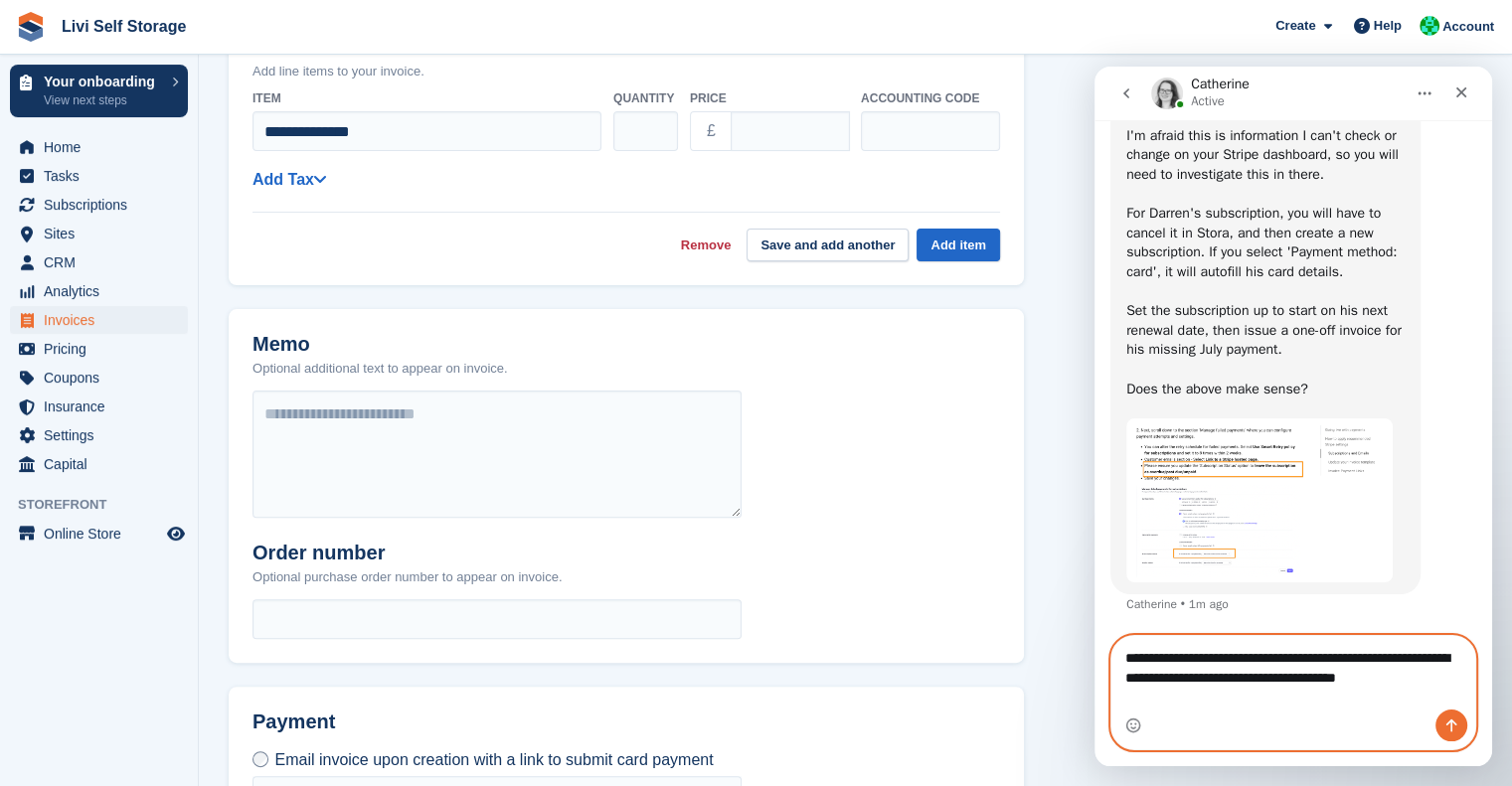 scroll, scrollTop: 2853, scrollLeft: 0, axis: vertical 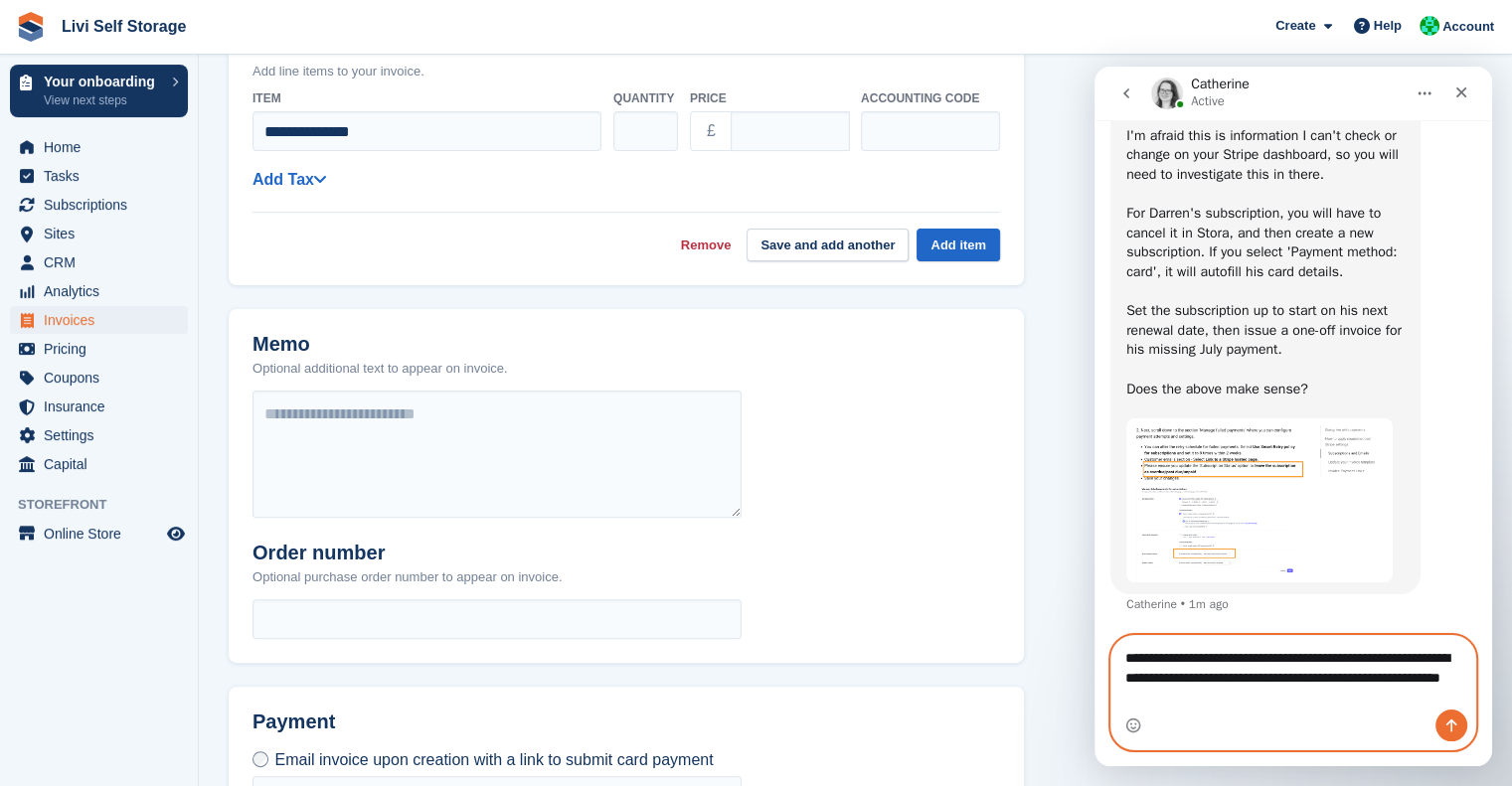 type on "**********" 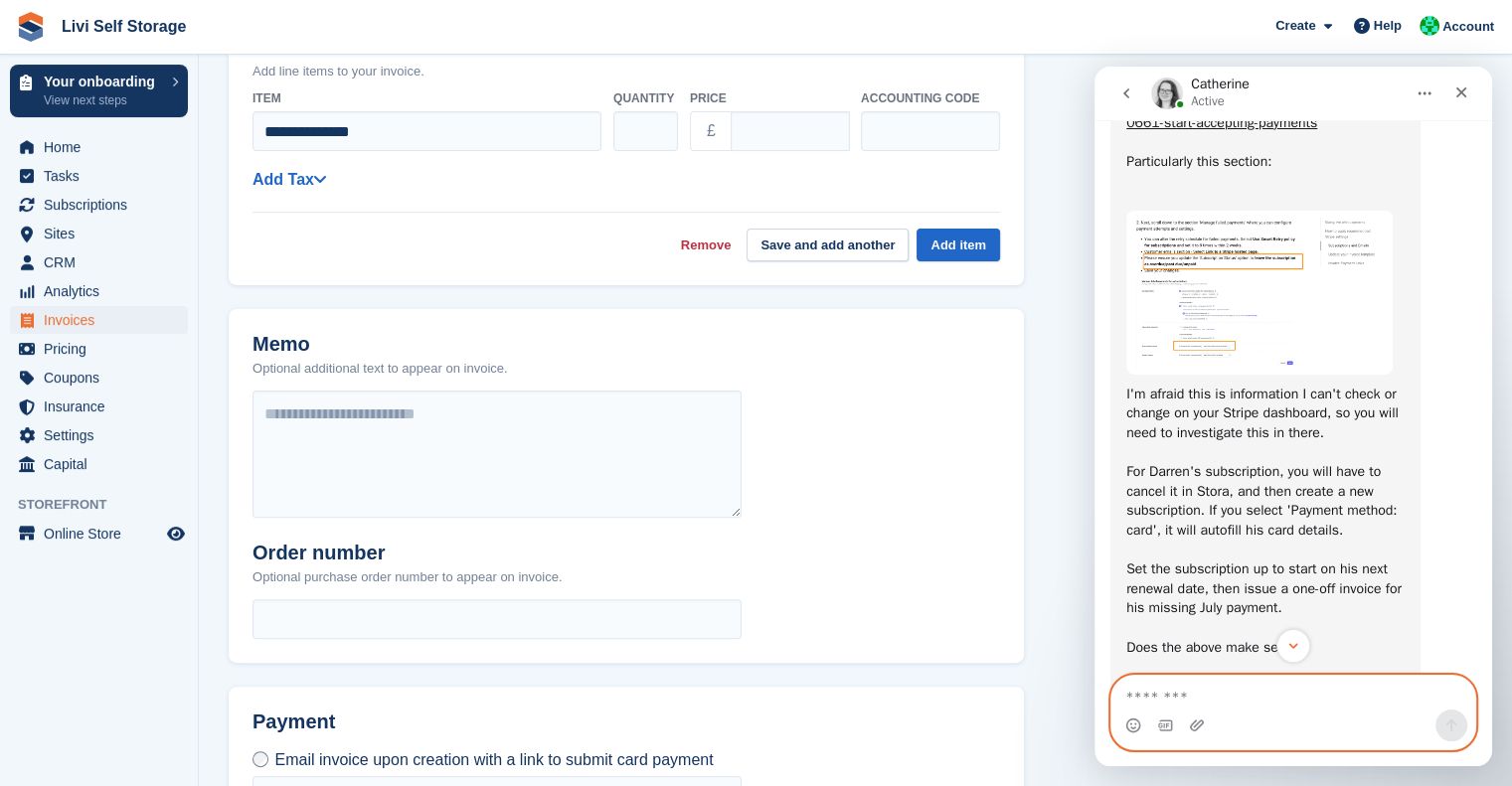scroll, scrollTop: 2555, scrollLeft: 0, axis: vertical 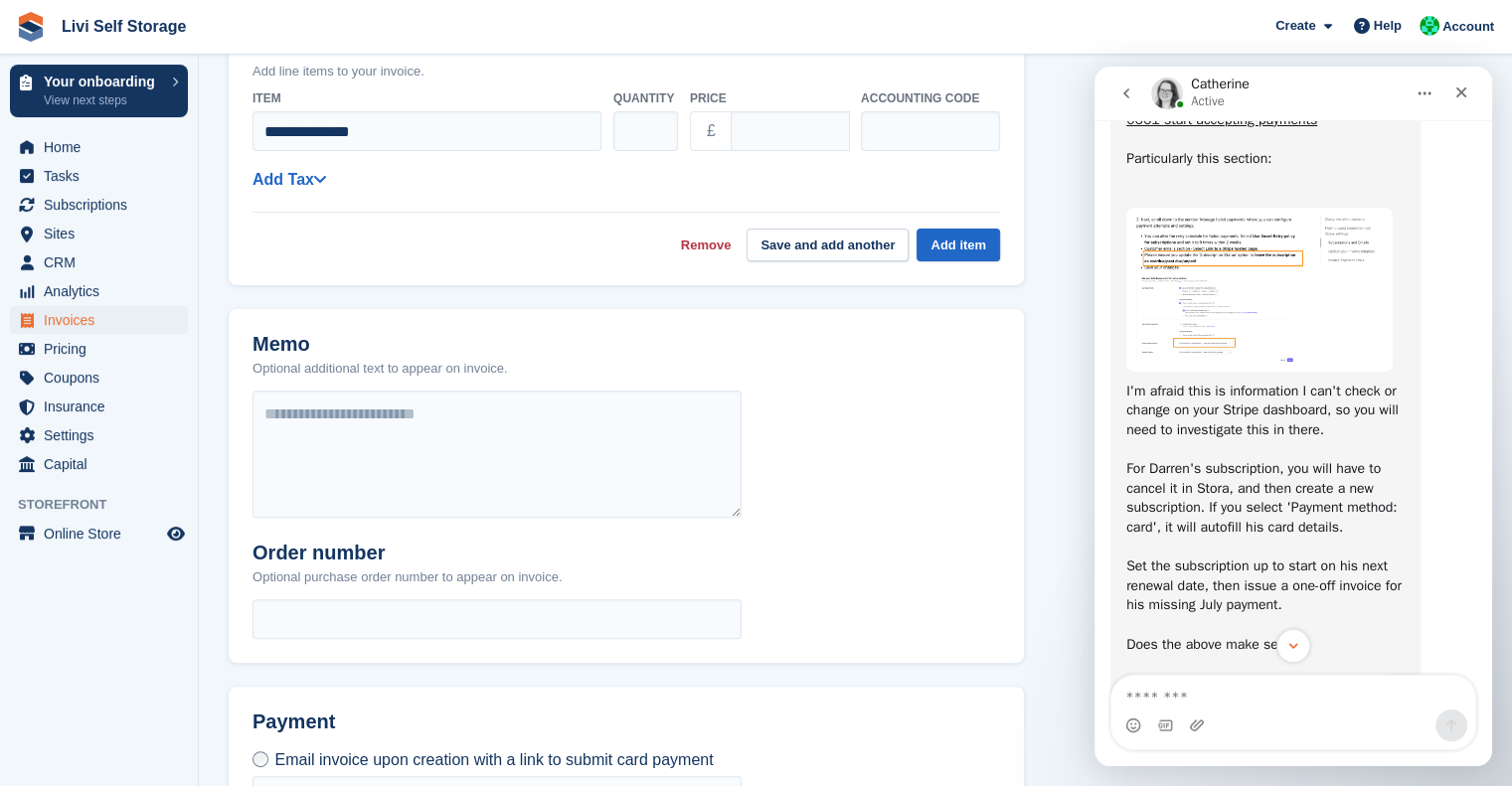 click at bounding box center (1260, 289) 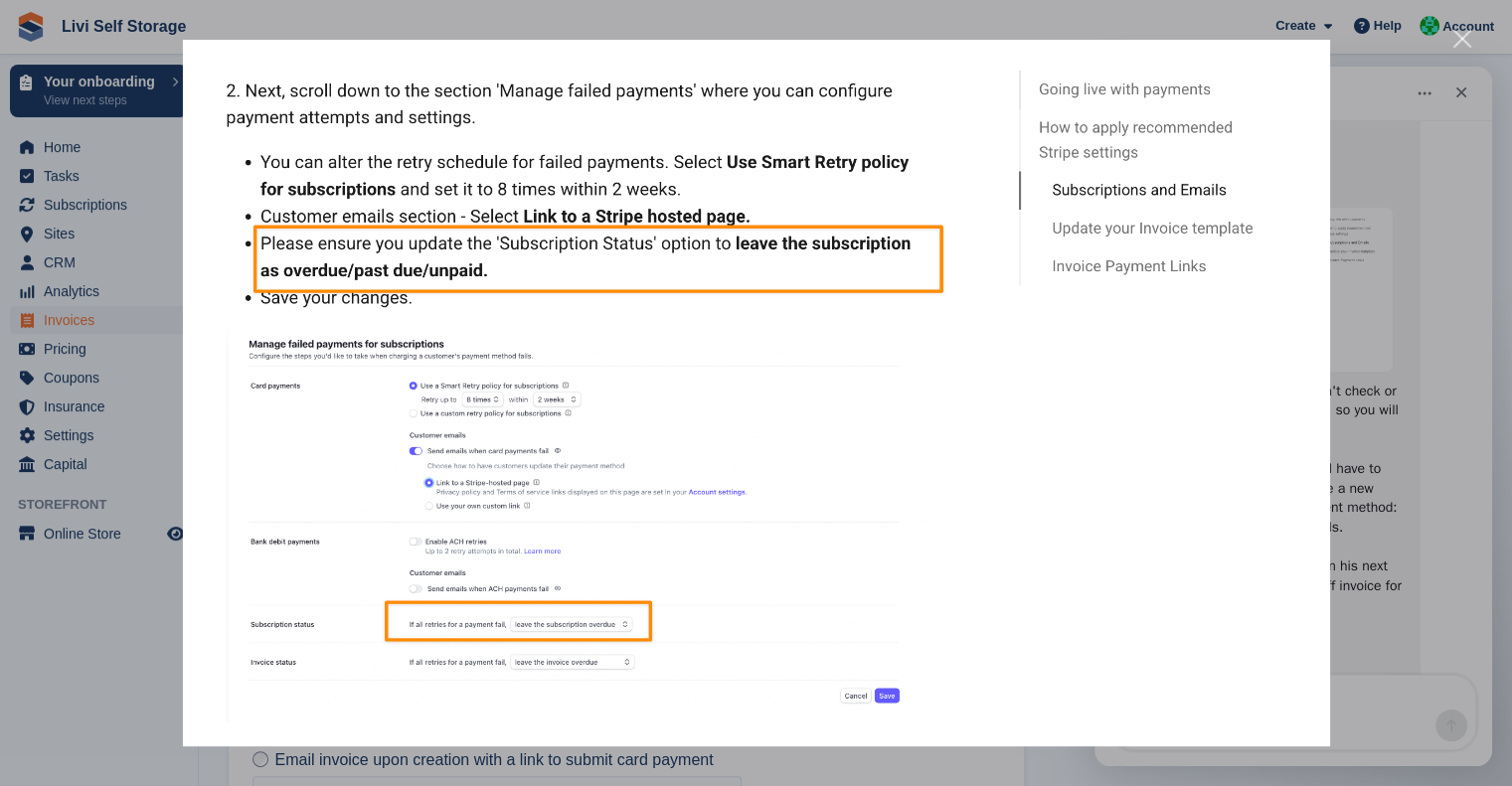 scroll, scrollTop: 0, scrollLeft: 0, axis: both 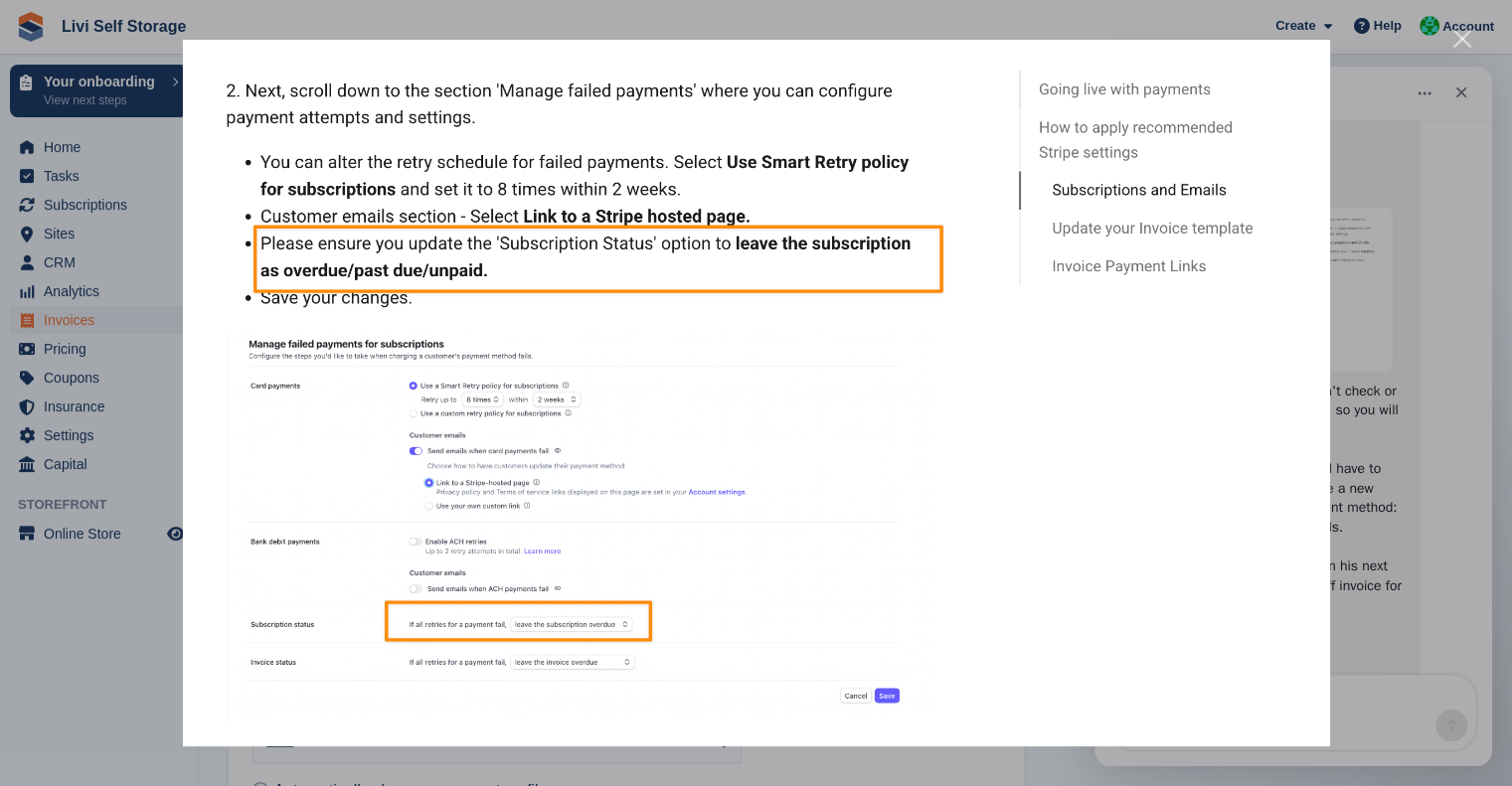 click at bounding box center [756, 393] 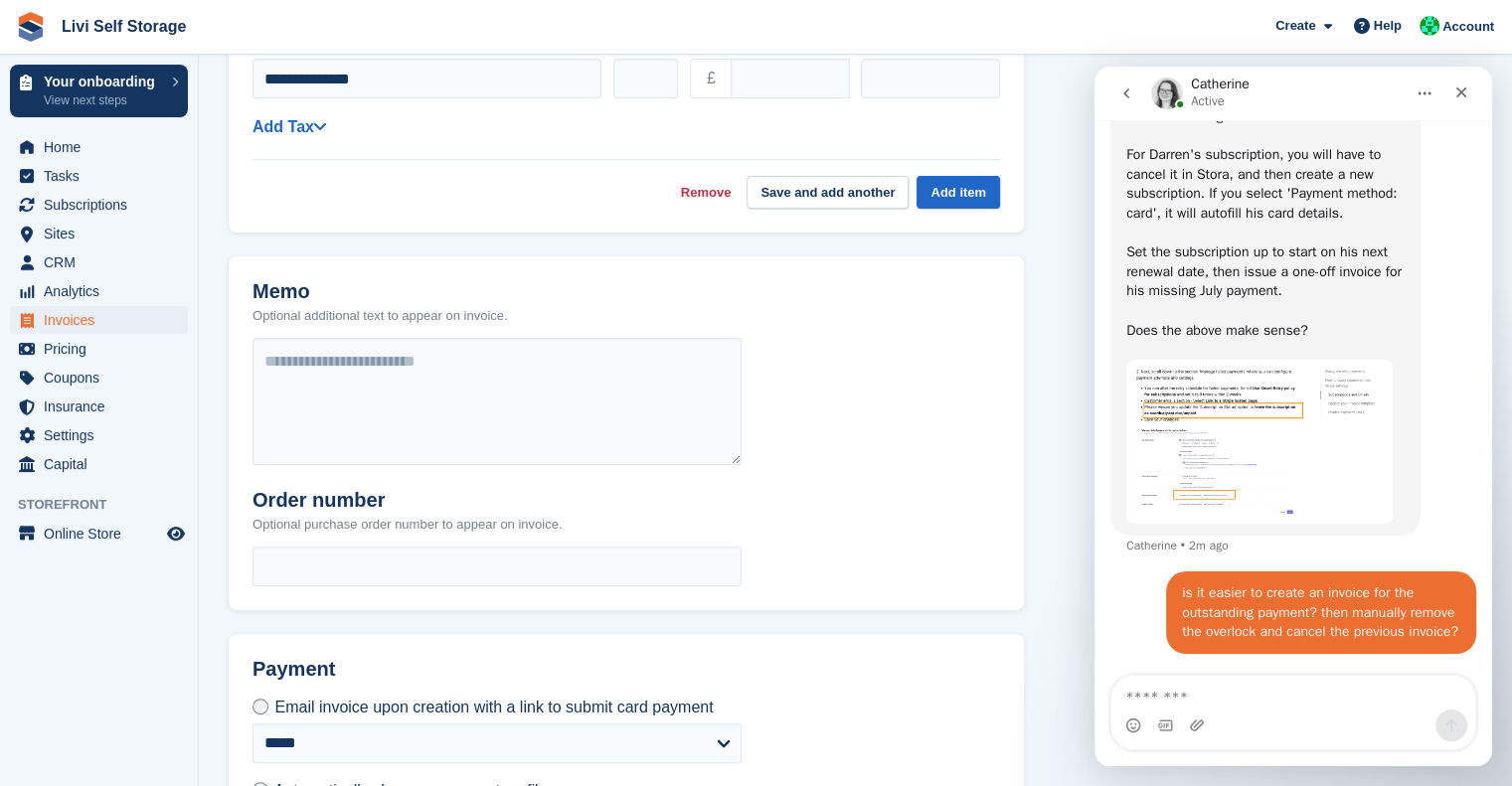 scroll, scrollTop: 2929, scrollLeft: 0, axis: vertical 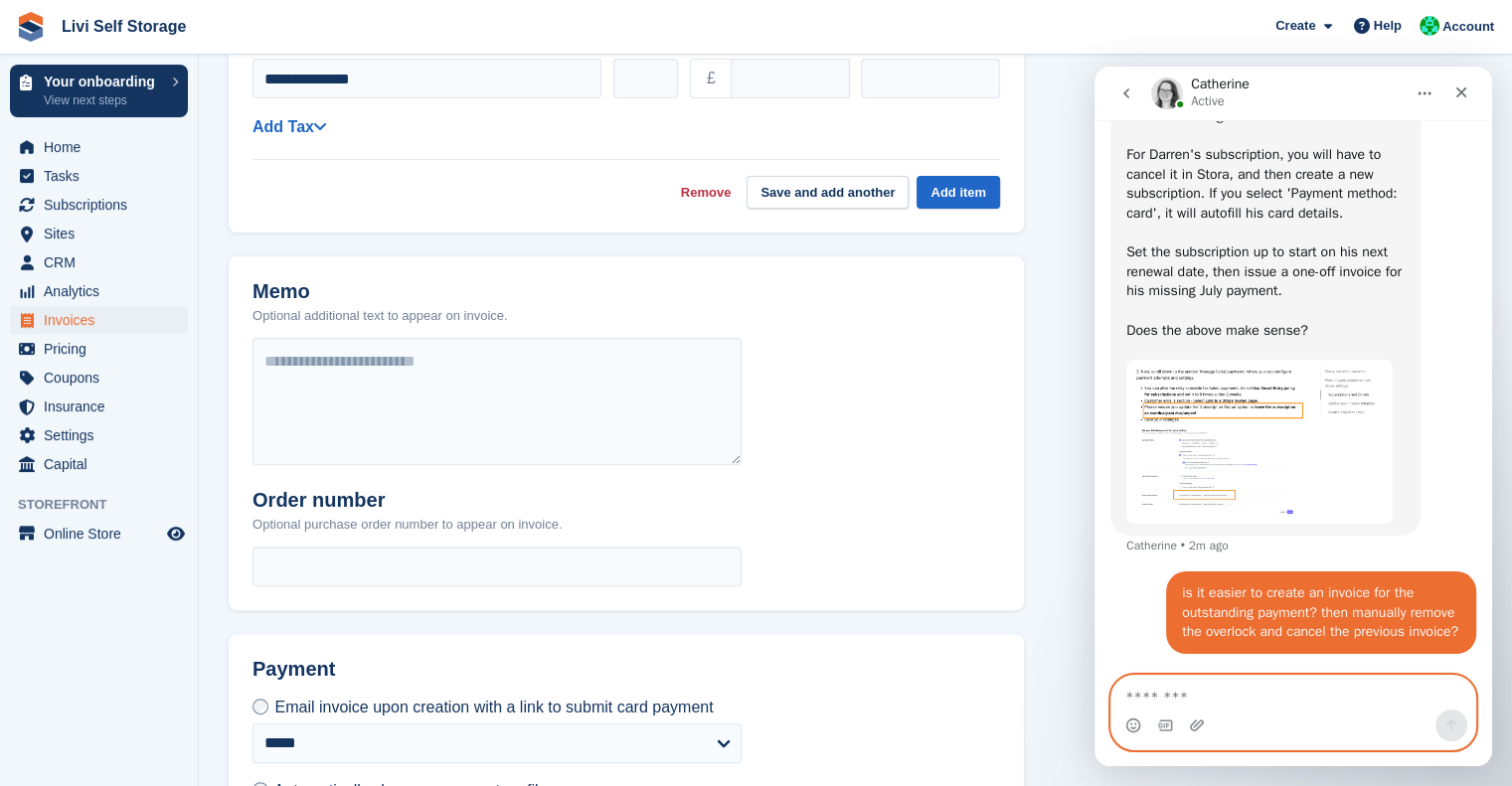 click at bounding box center [1293, 693] 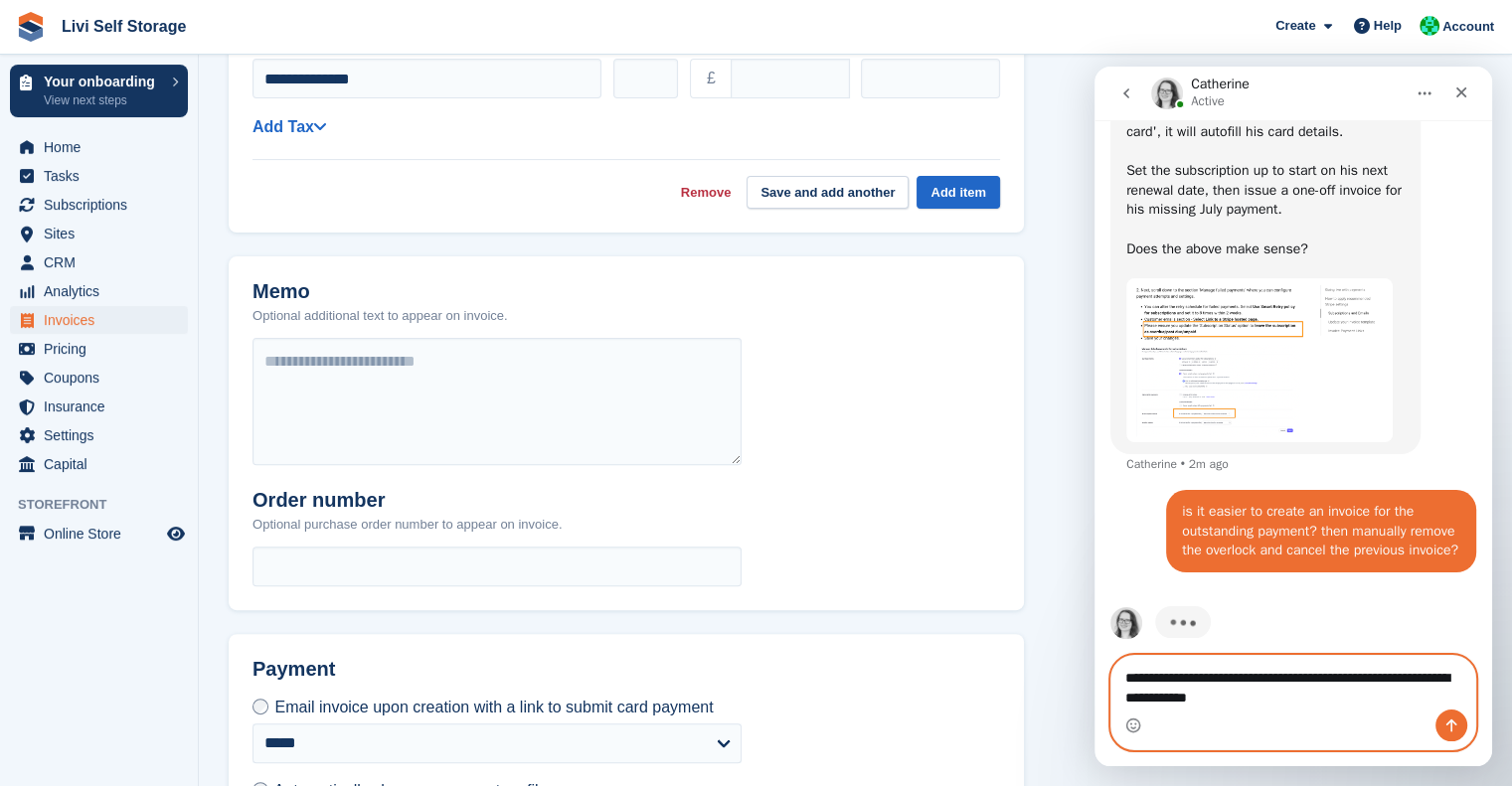 scroll, scrollTop: 3027, scrollLeft: 0, axis: vertical 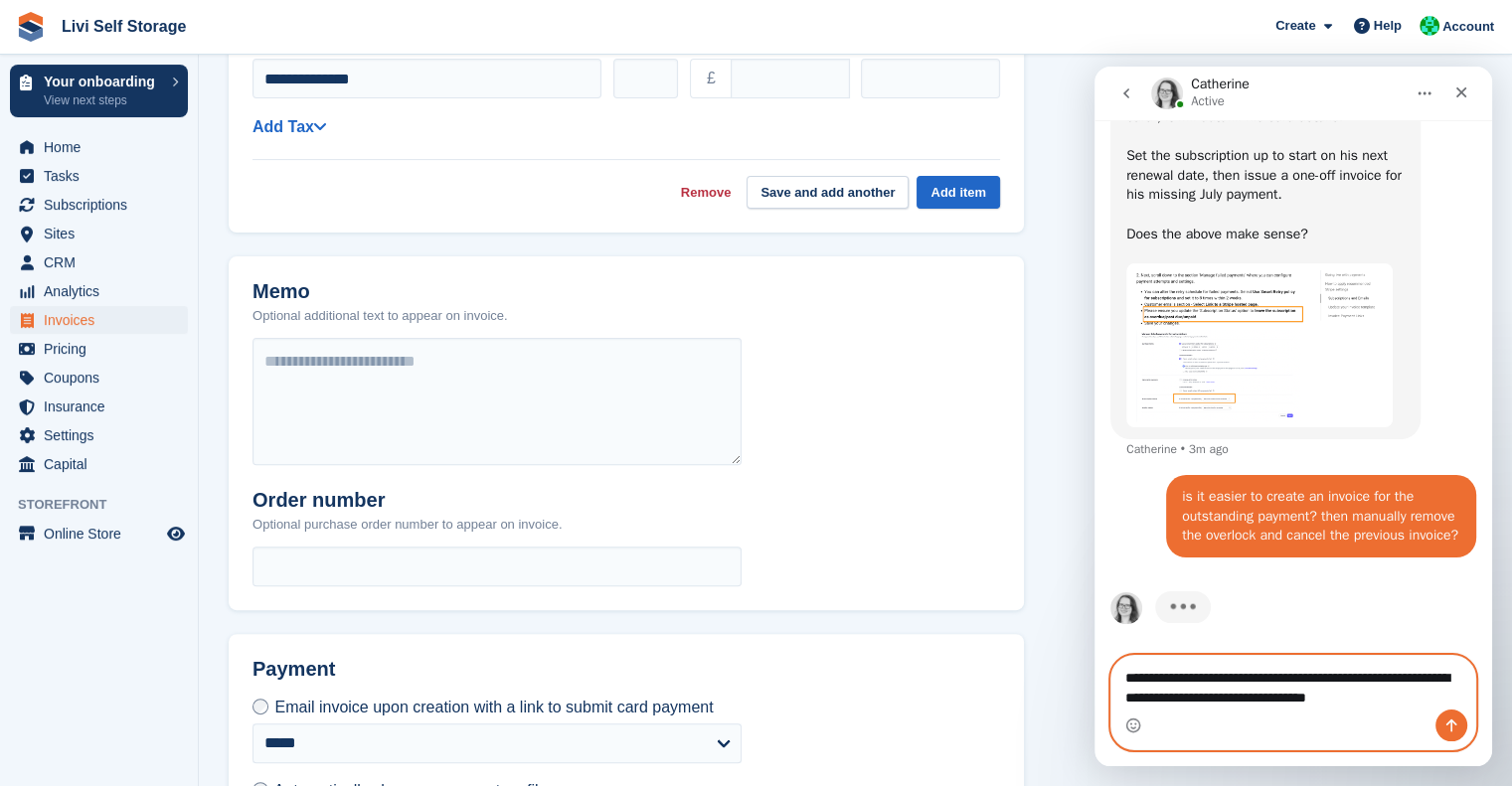 type on "**********" 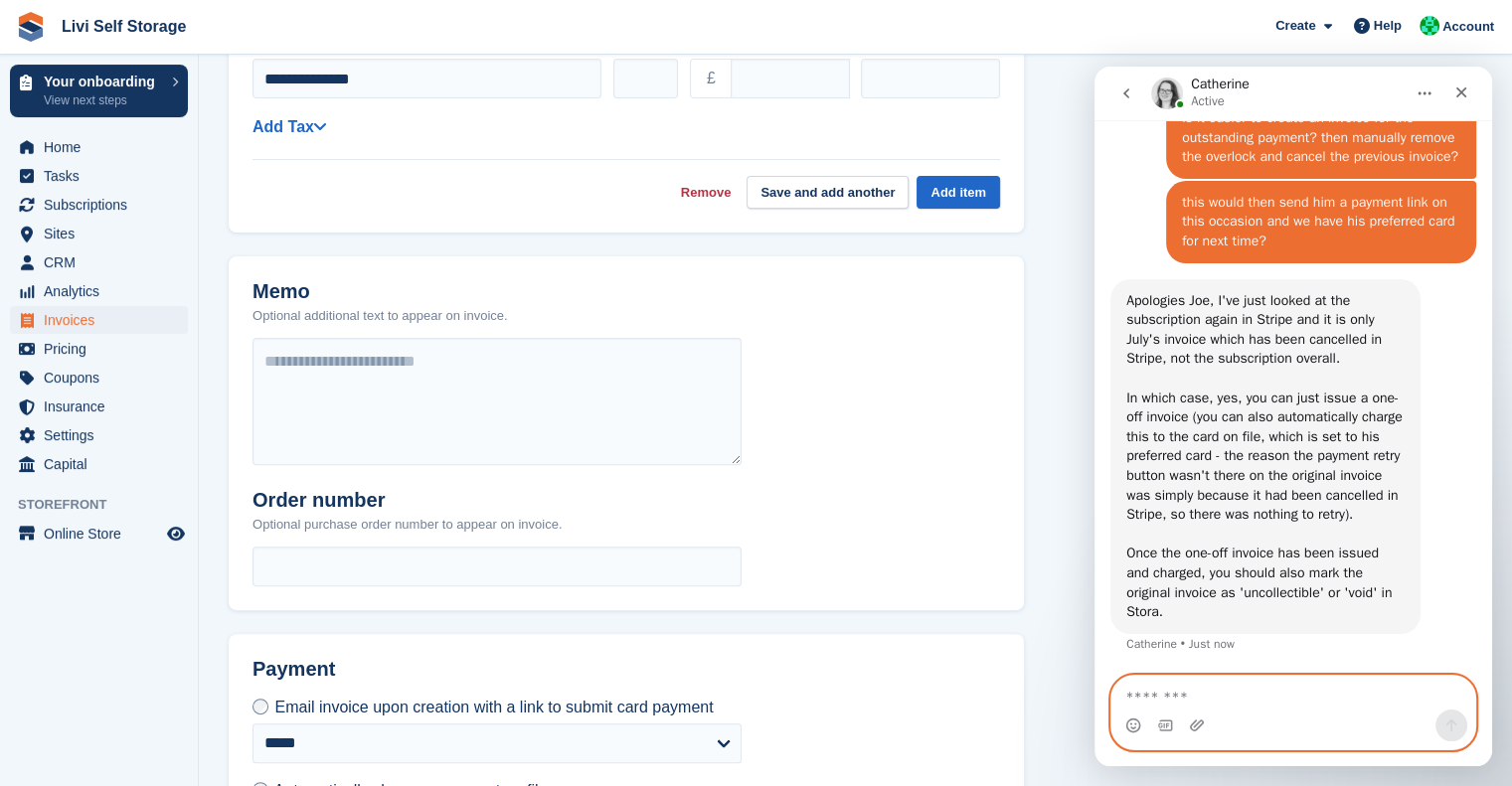 scroll, scrollTop: 3405, scrollLeft: 0, axis: vertical 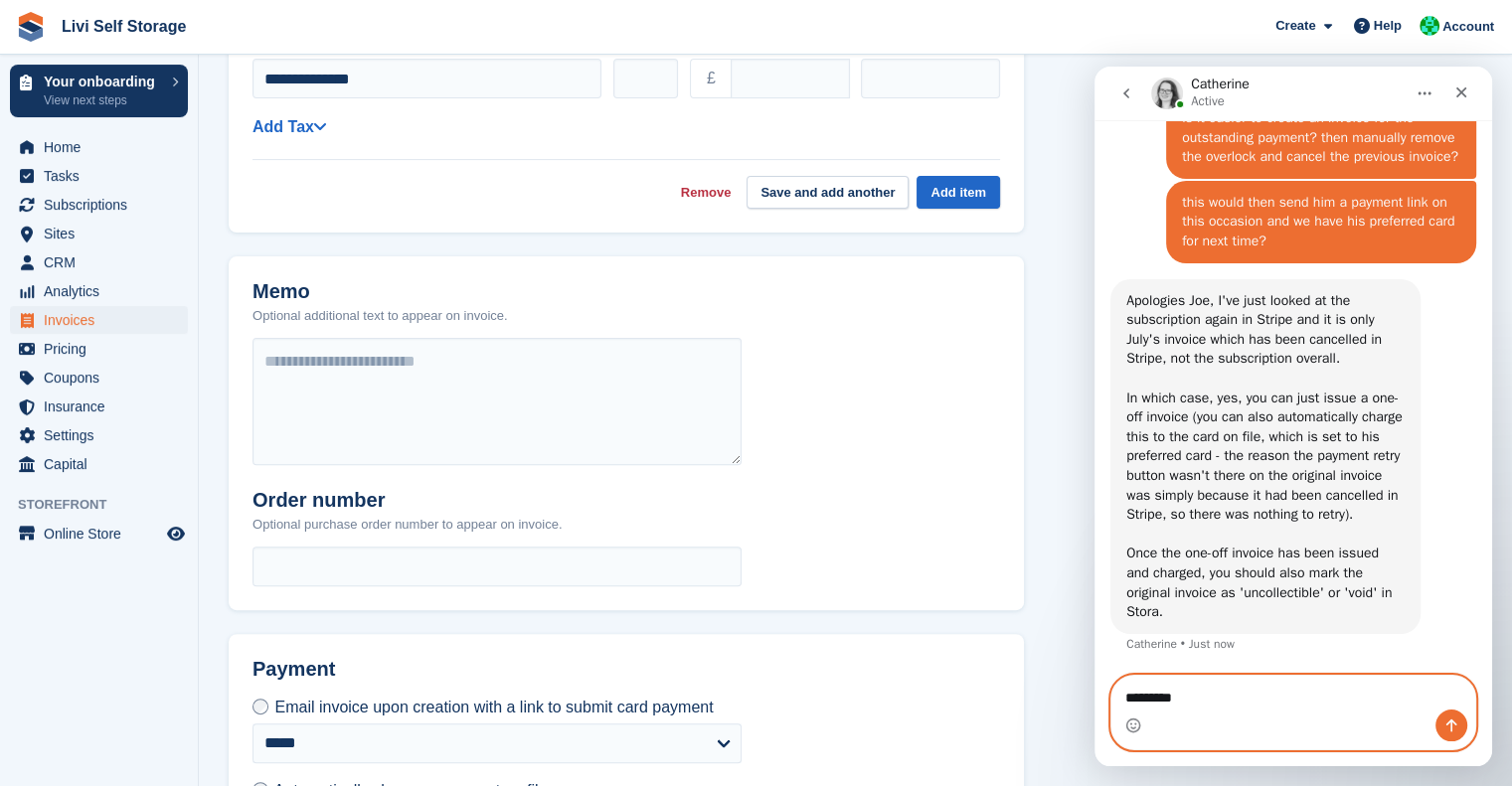 type on "*********" 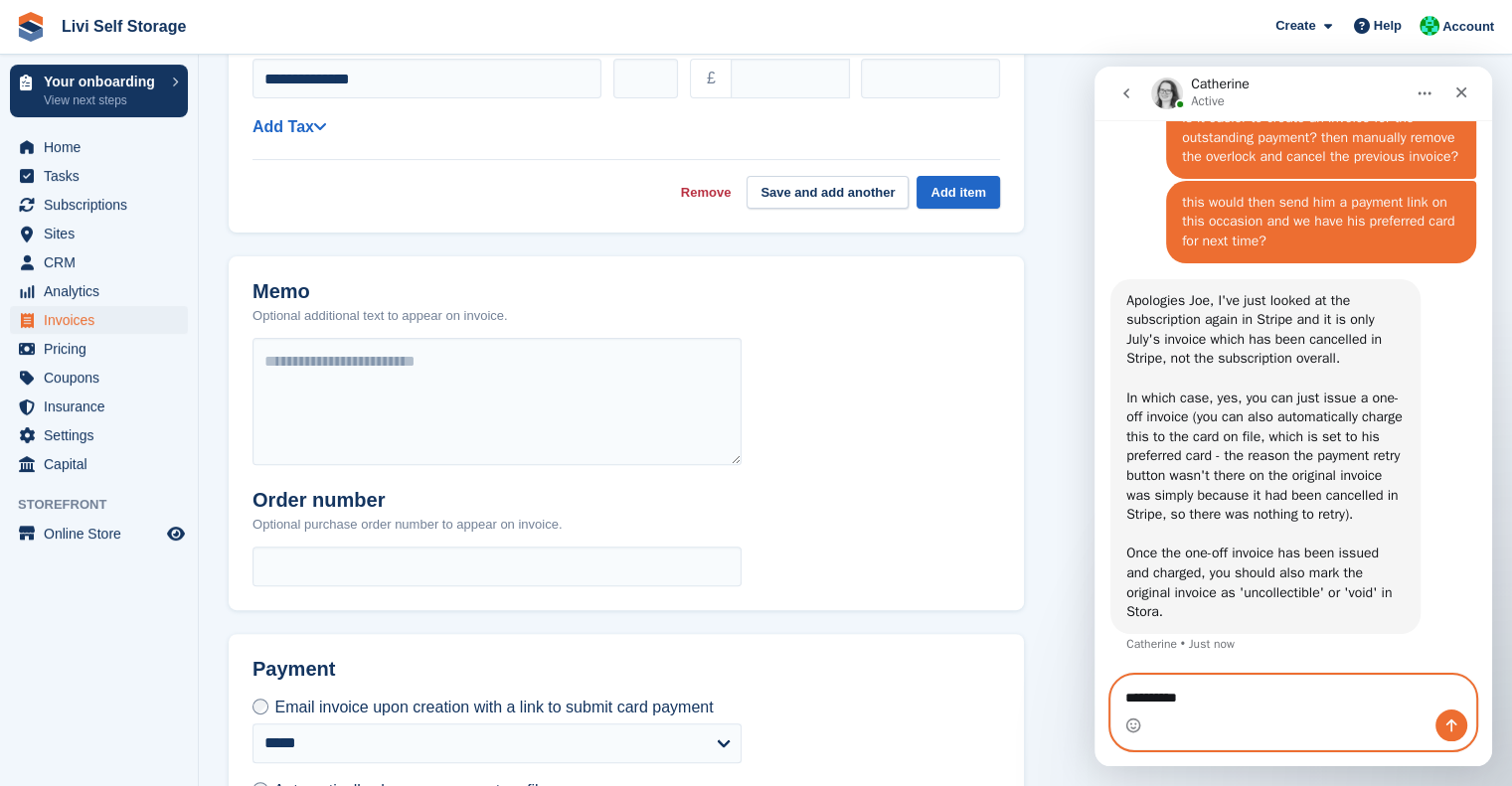 type 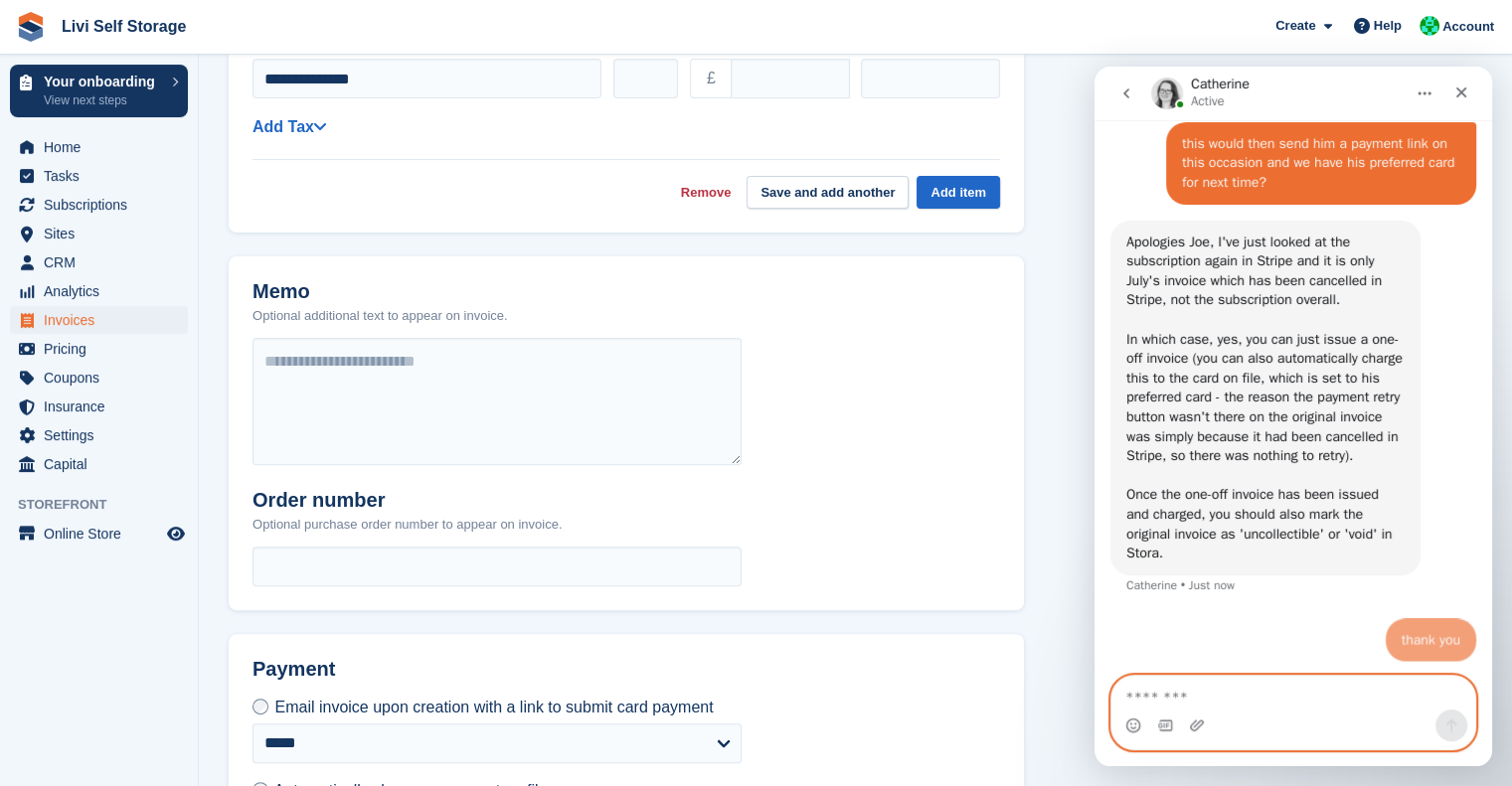 scroll, scrollTop: 3464, scrollLeft: 0, axis: vertical 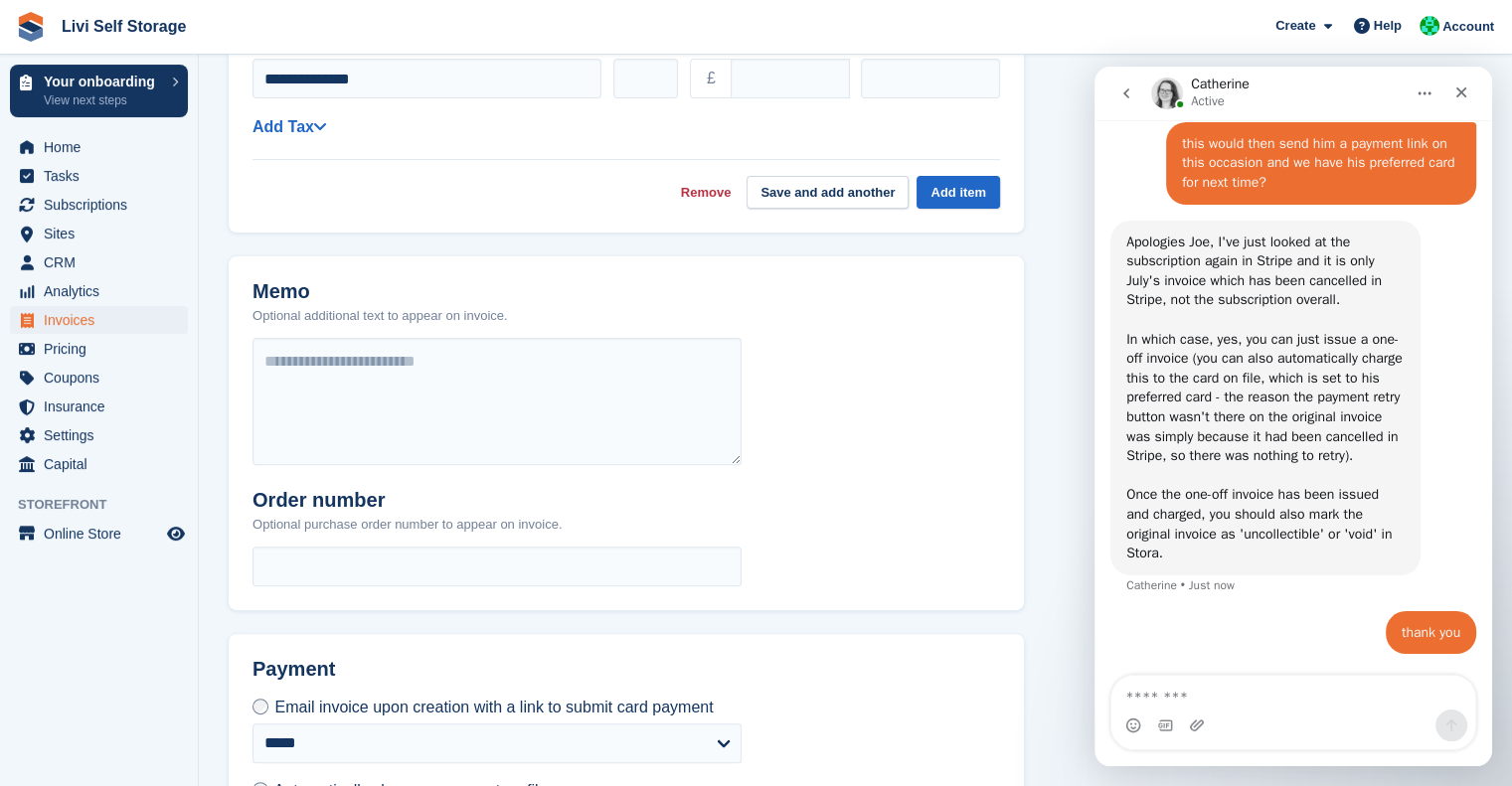 click on "Memo
Optional additional text to appear on invoice.
Order number
Optional purchase order number to appear on invoice." at bounding box center (626, 433) 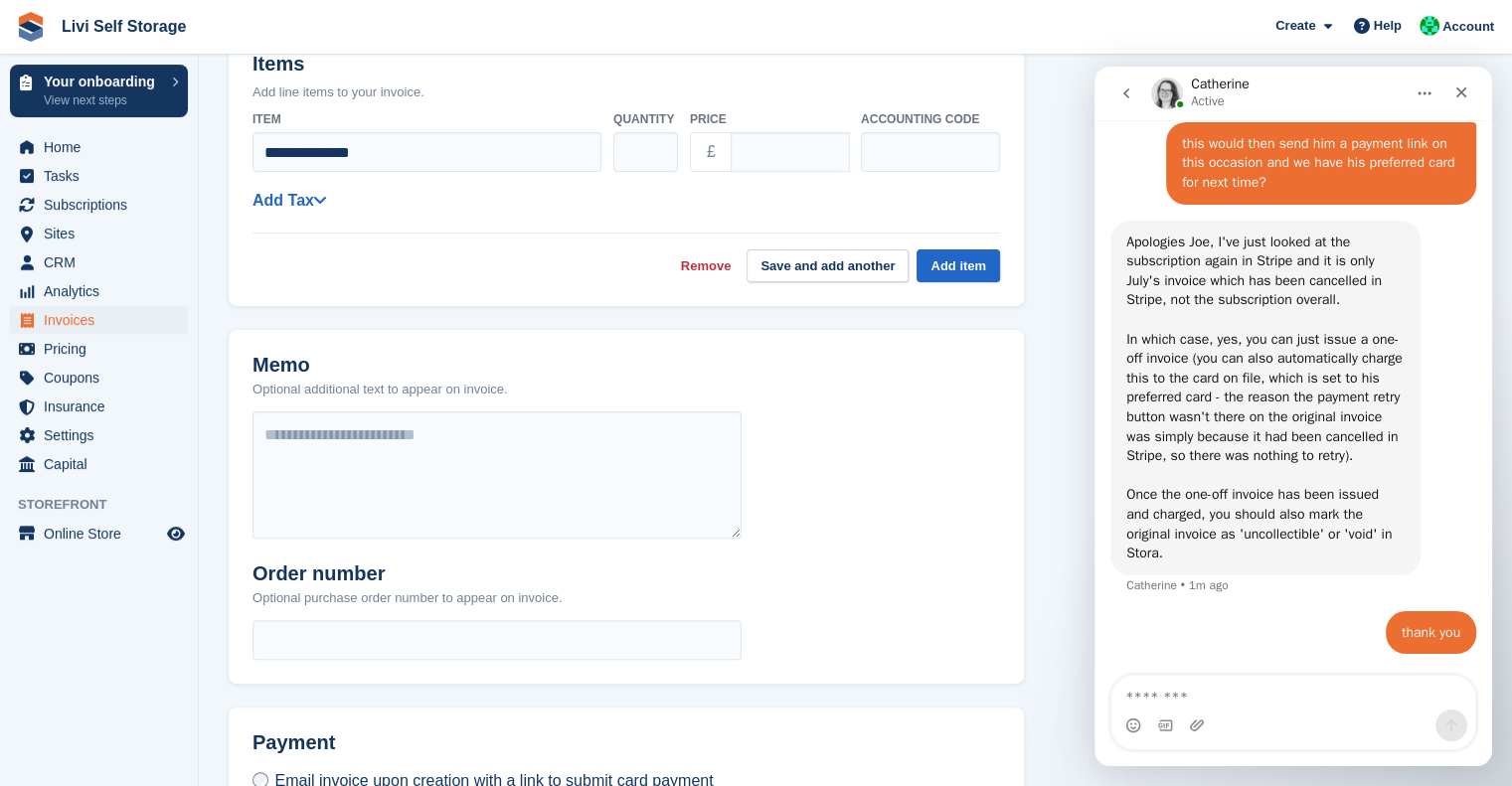 scroll, scrollTop: 406, scrollLeft: 0, axis: vertical 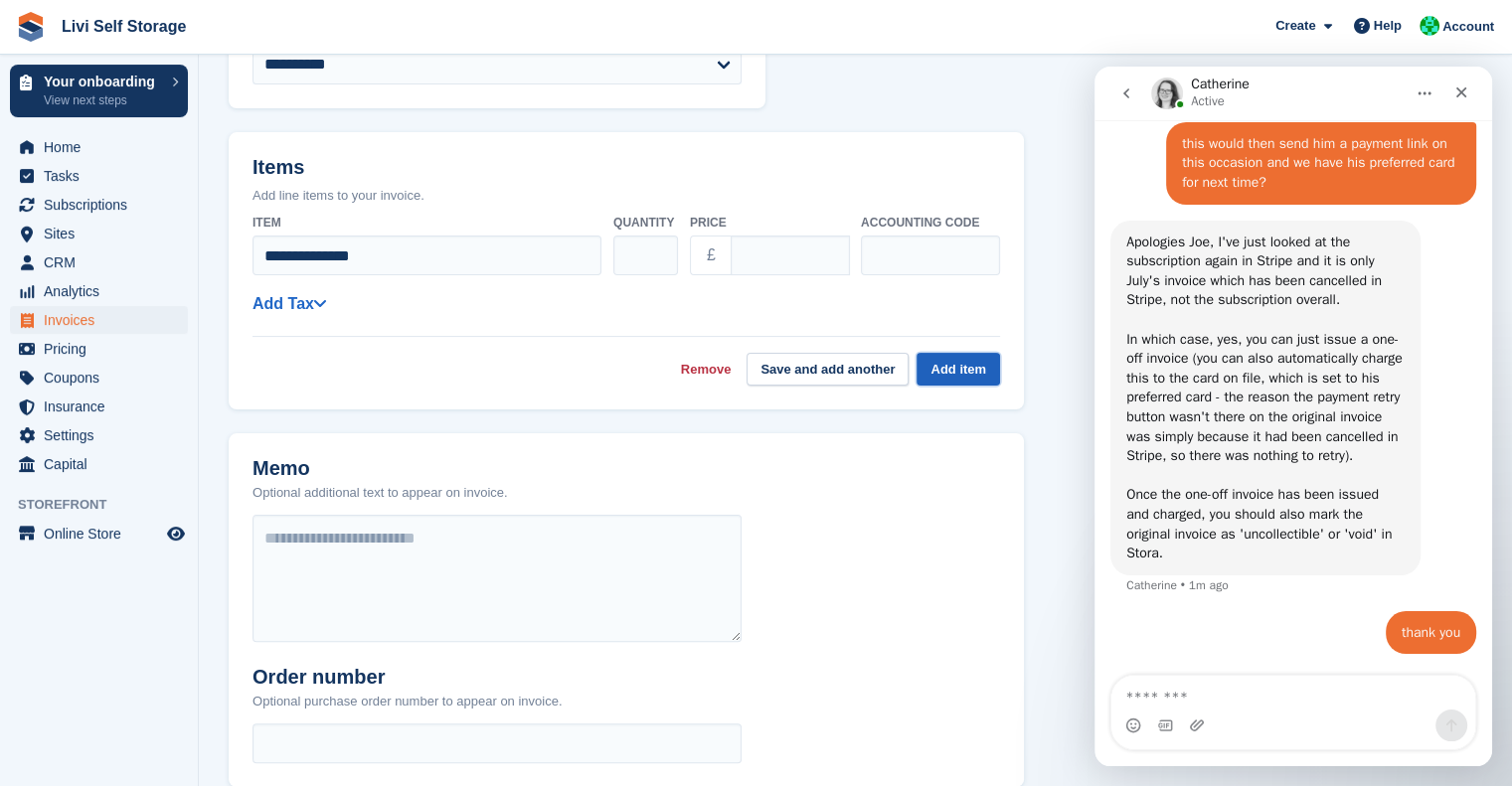 click on "Add item" at bounding box center (958, 369) 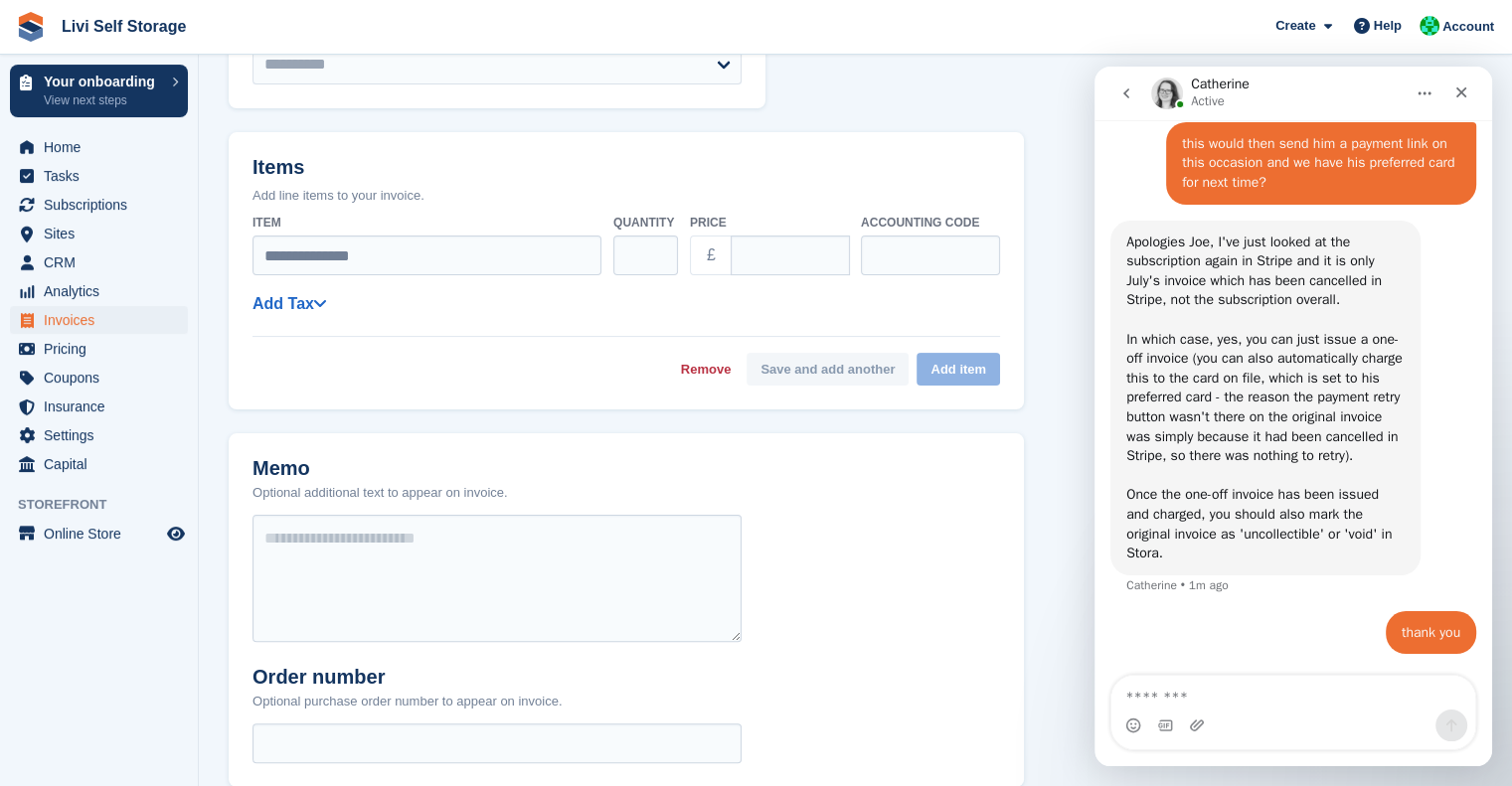 select on "******" 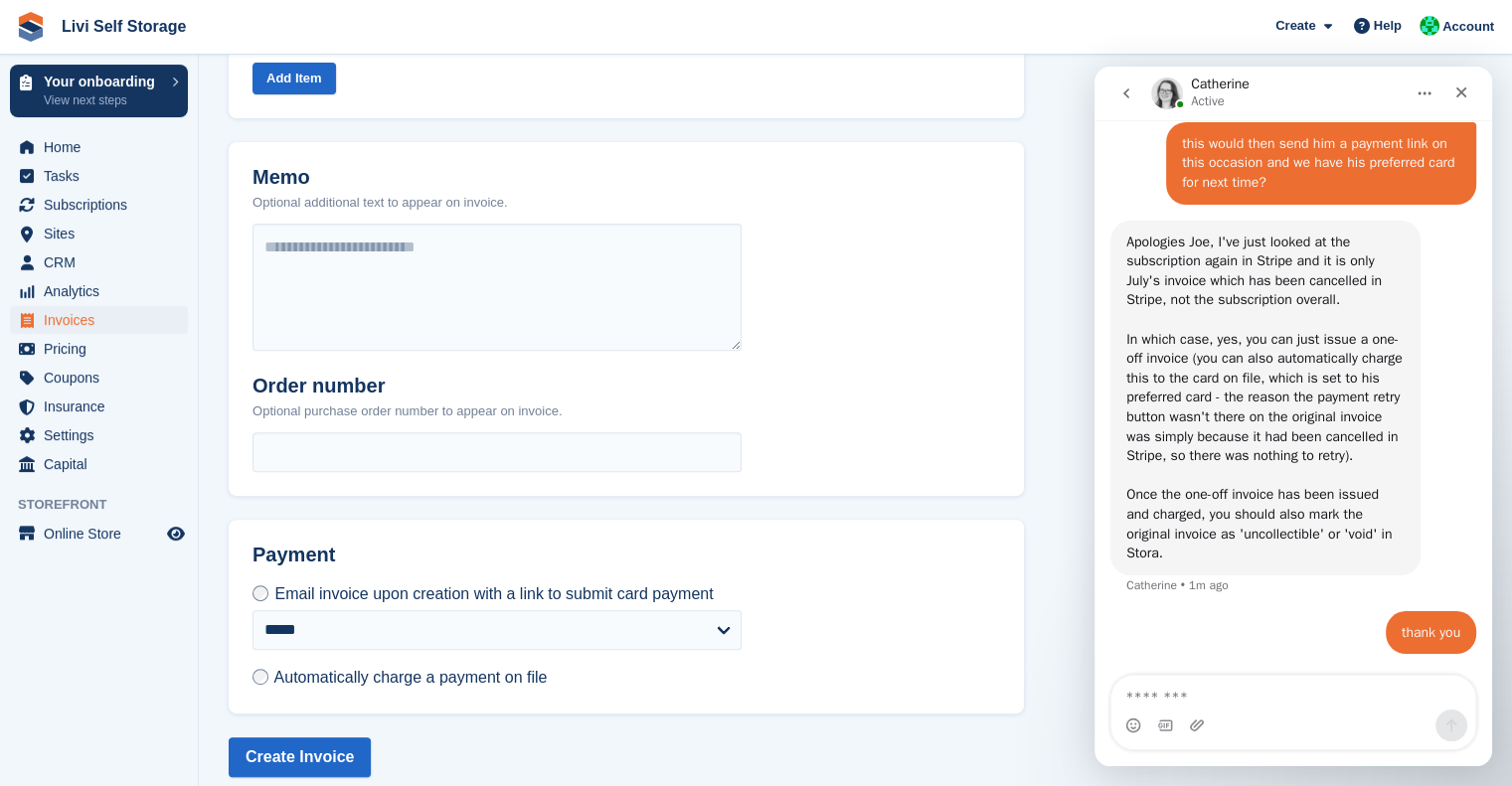 scroll, scrollTop: 690, scrollLeft: 0, axis: vertical 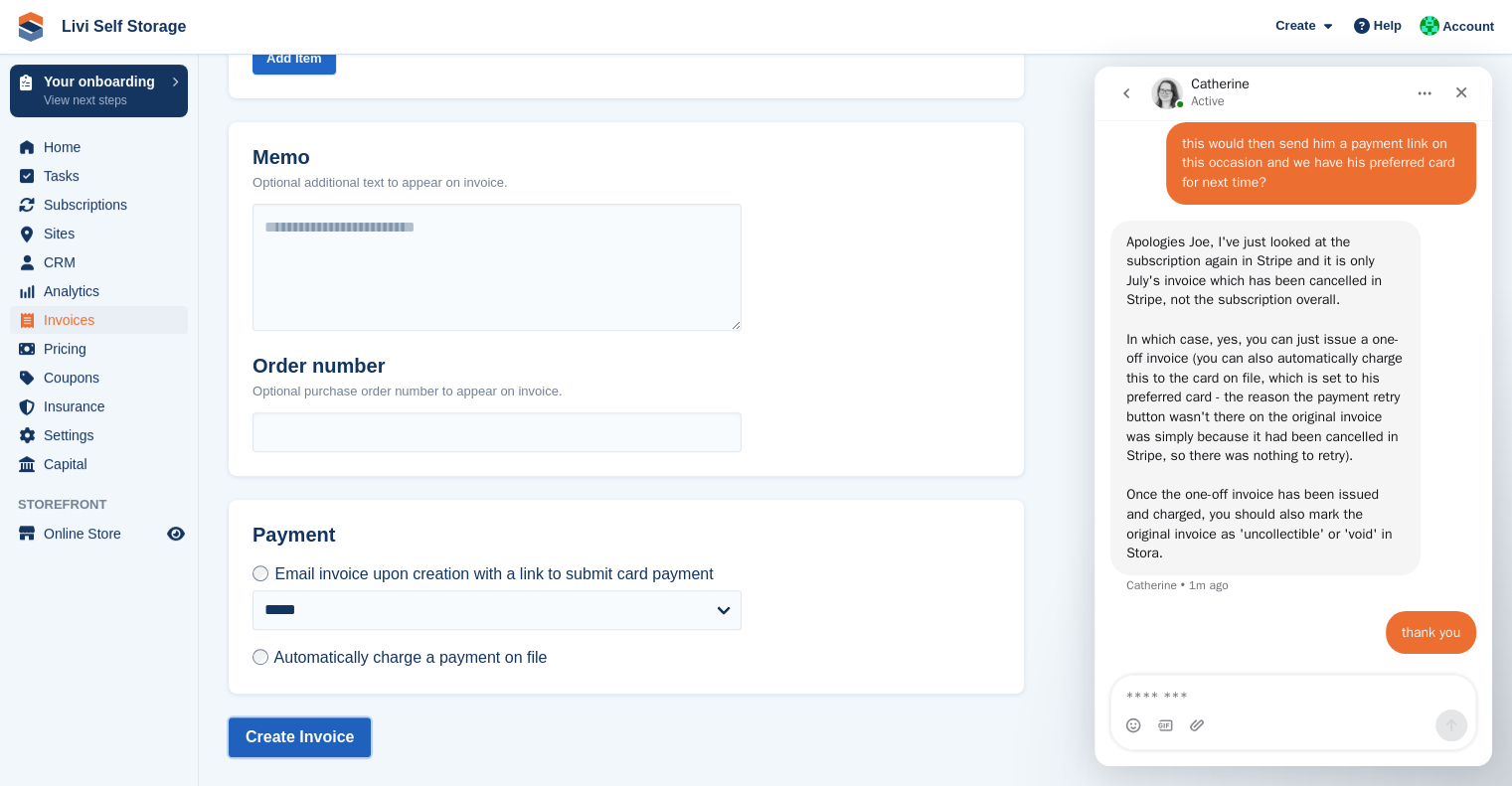 click on "Create Invoice" at bounding box center [299, 737] 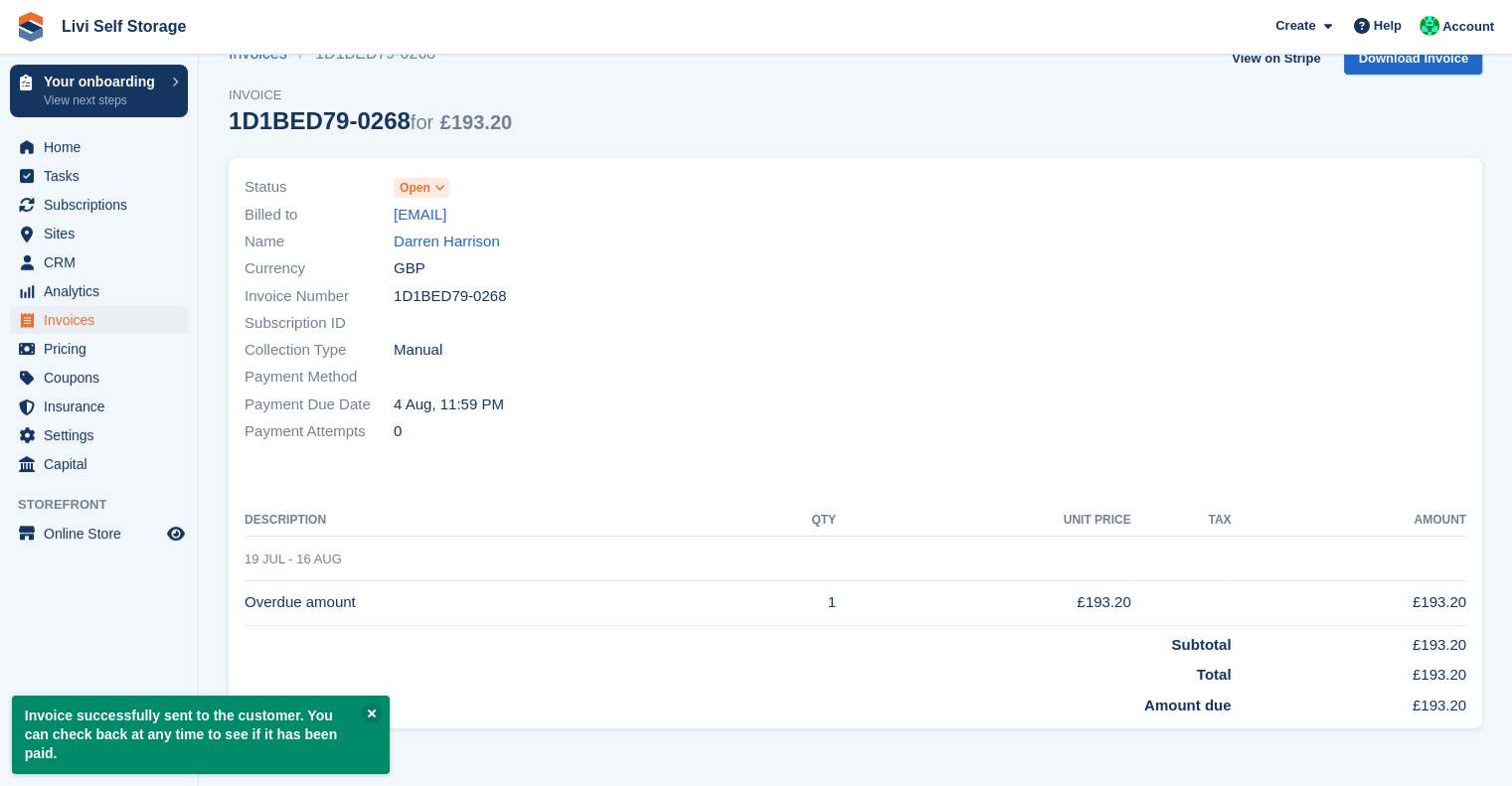 scroll, scrollTop: 0, scrollLeft: 0, axis: both 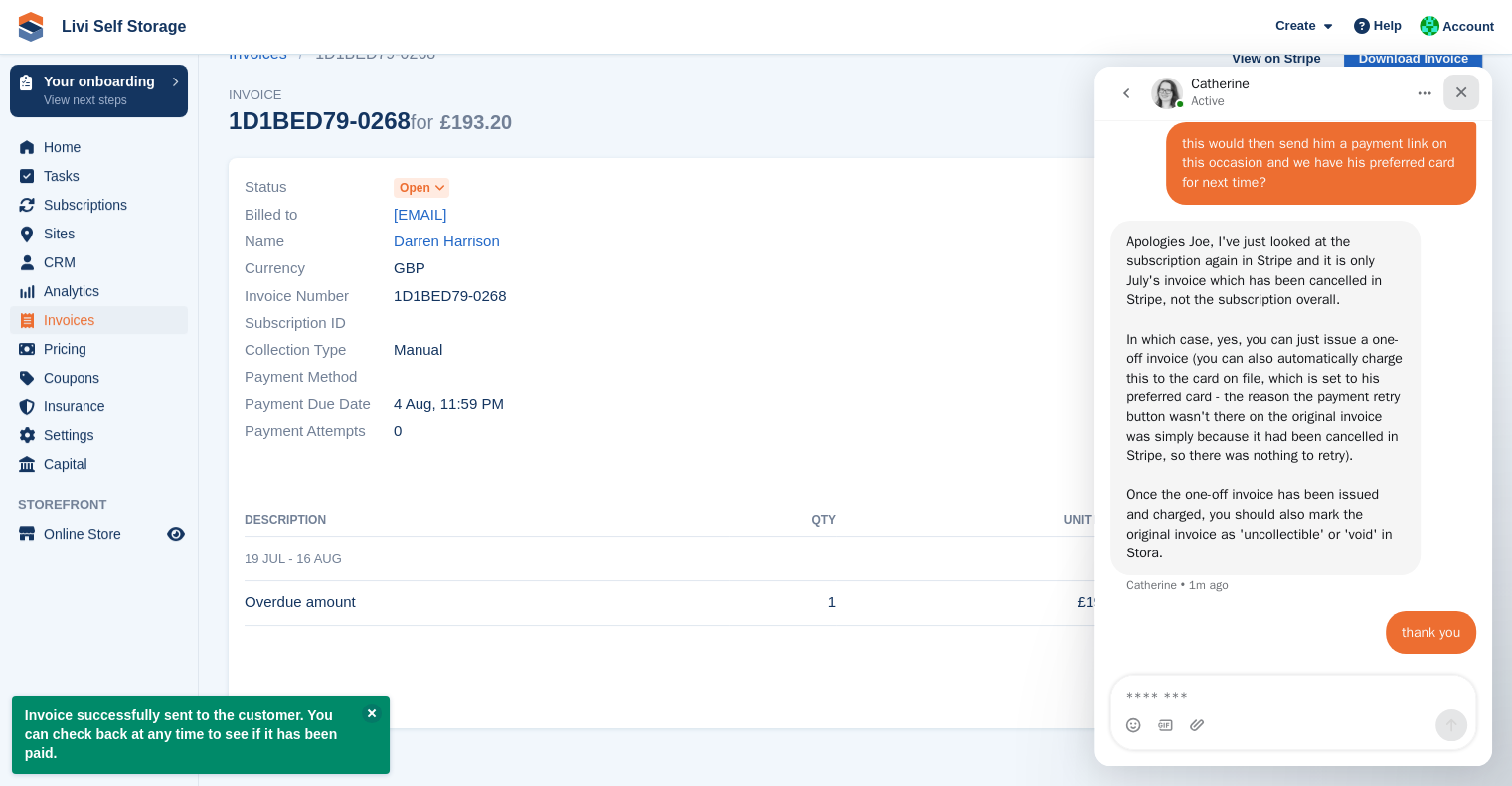 click 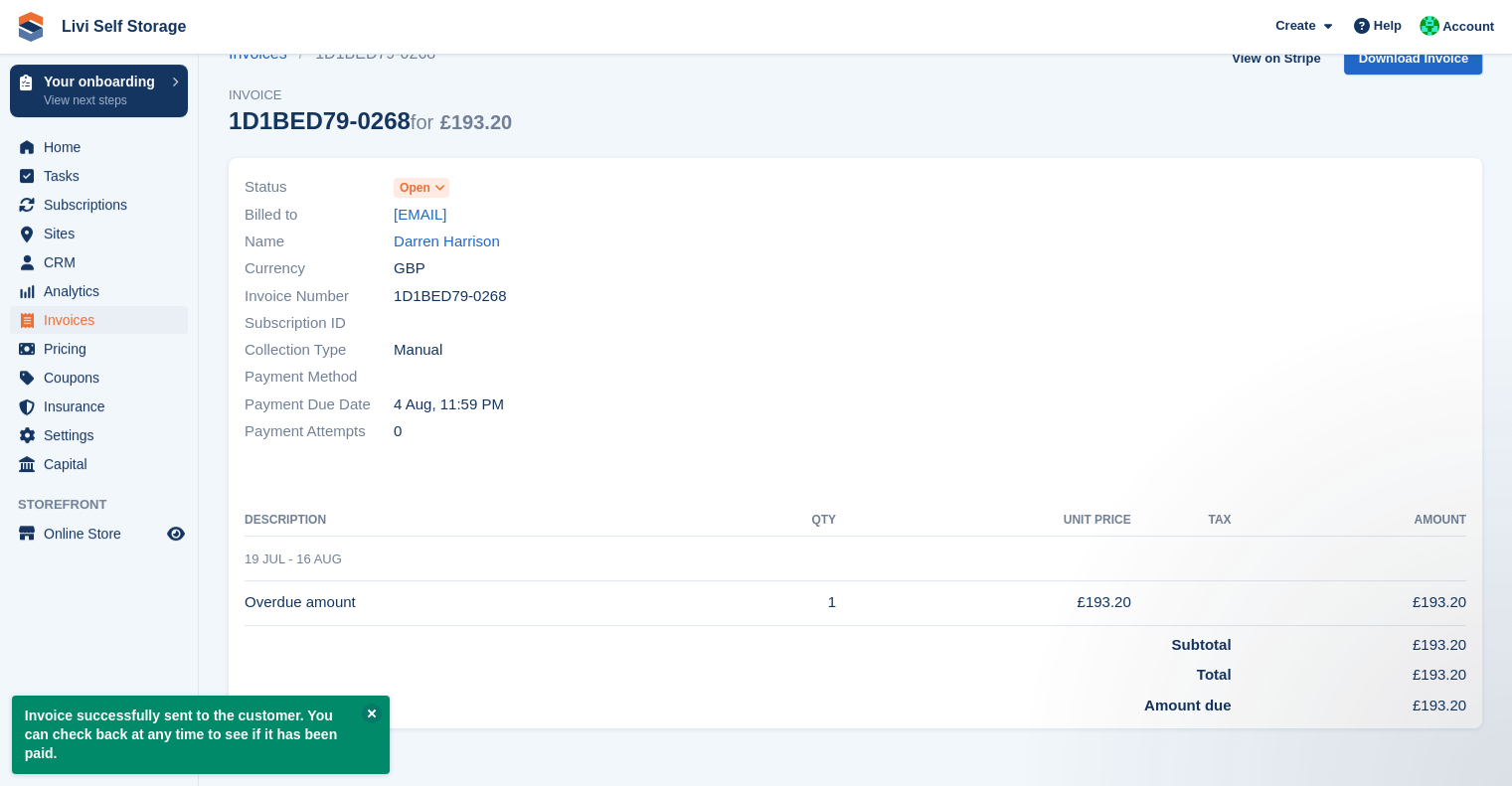 scroll, scrollTop: 0, scrollLeft: 0, axis: both 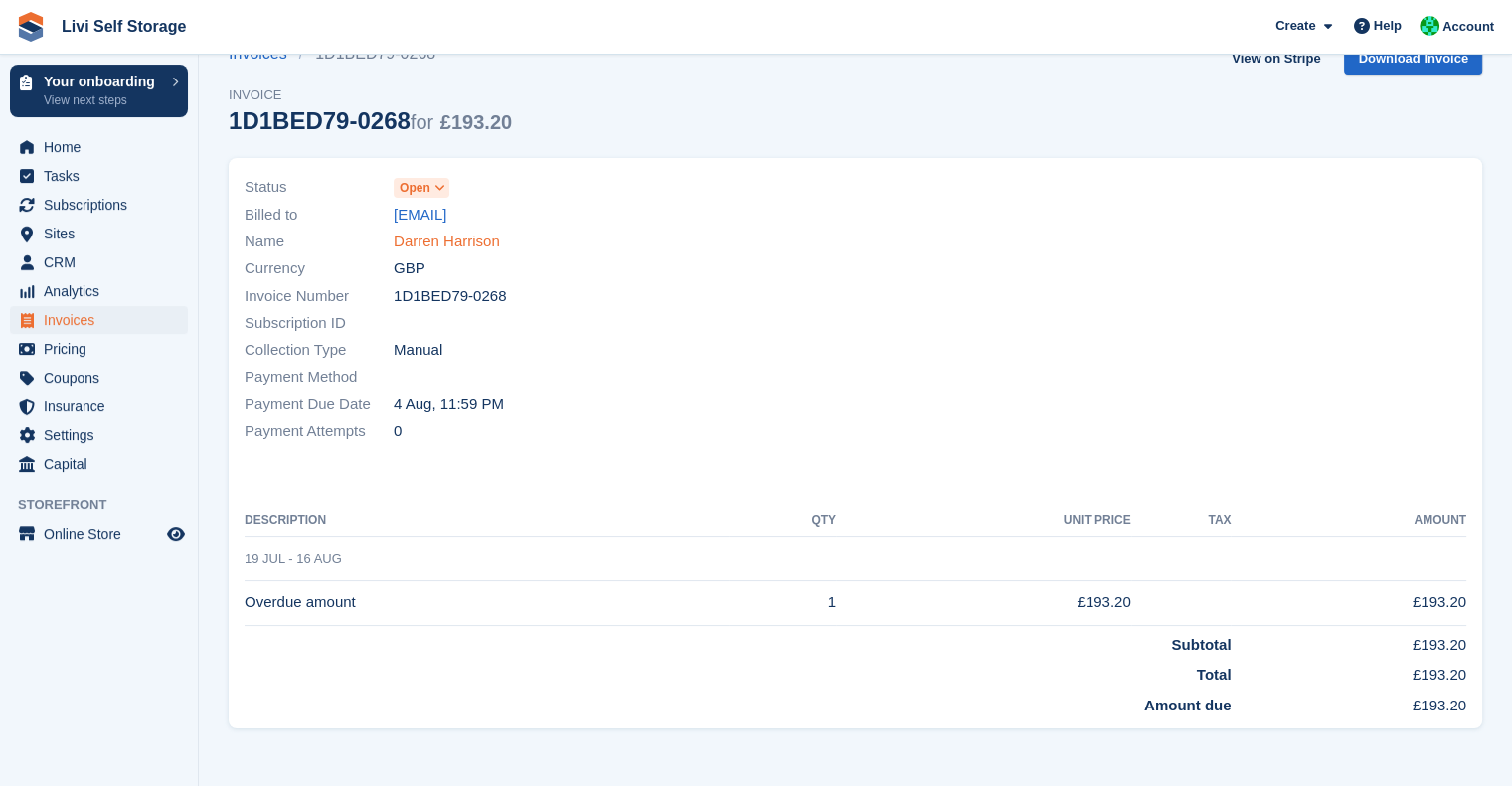 click on "Darren Harrison" at bounding box center [446, 241] 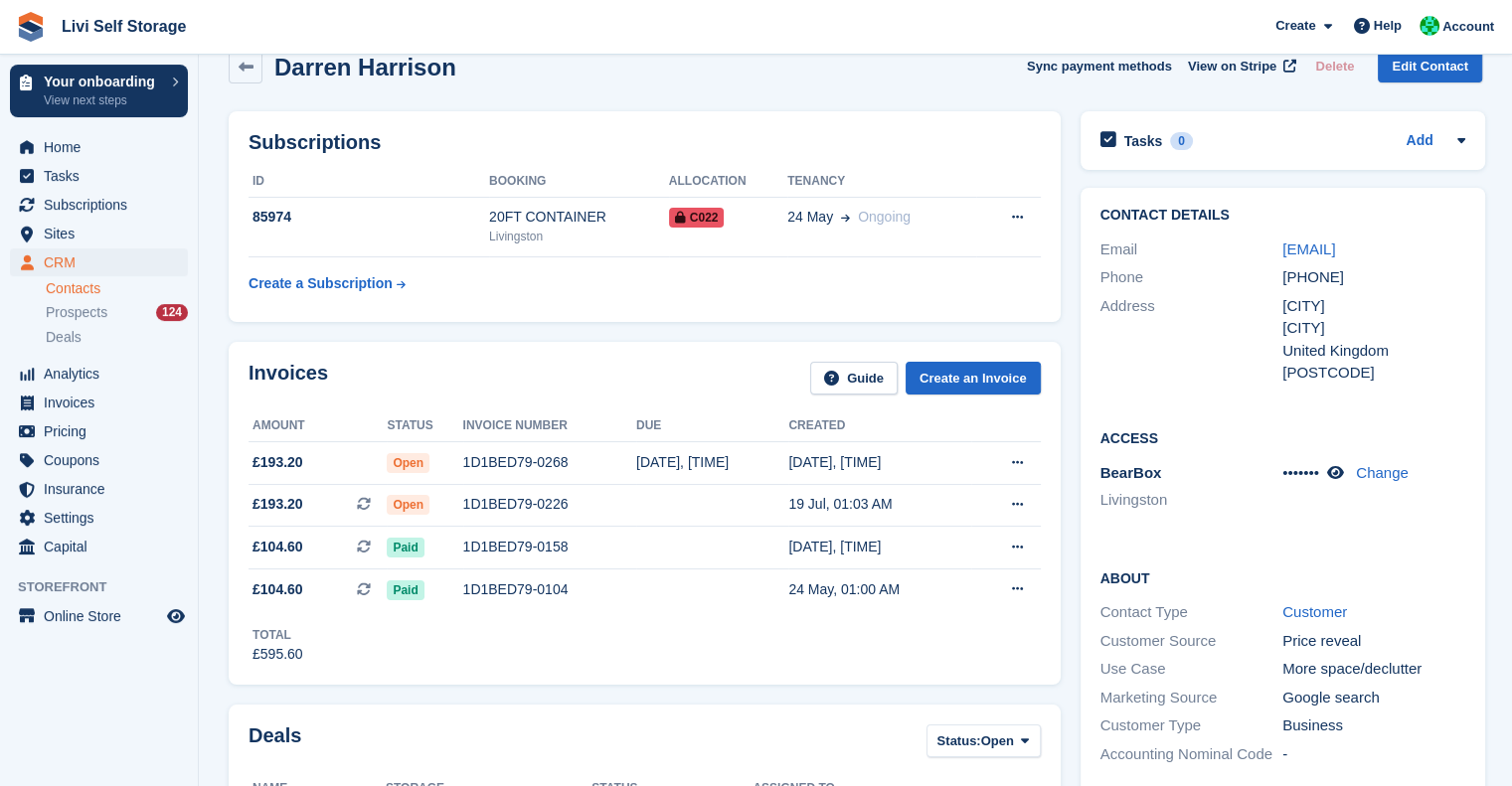 scroll, scrollTop: 40, scrollLeft: 0, axis: vertical 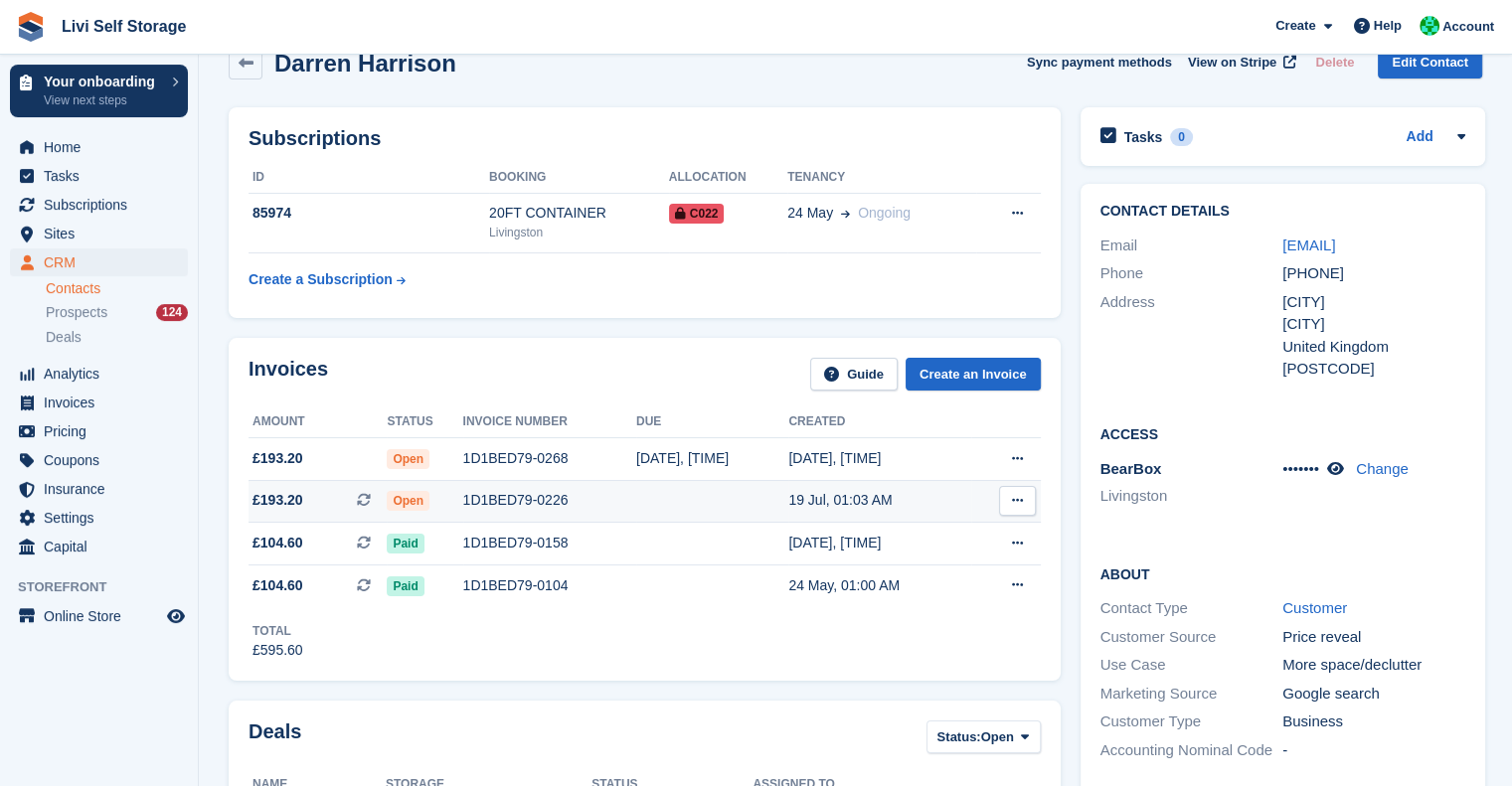 click at bounding box center [1017, 500] 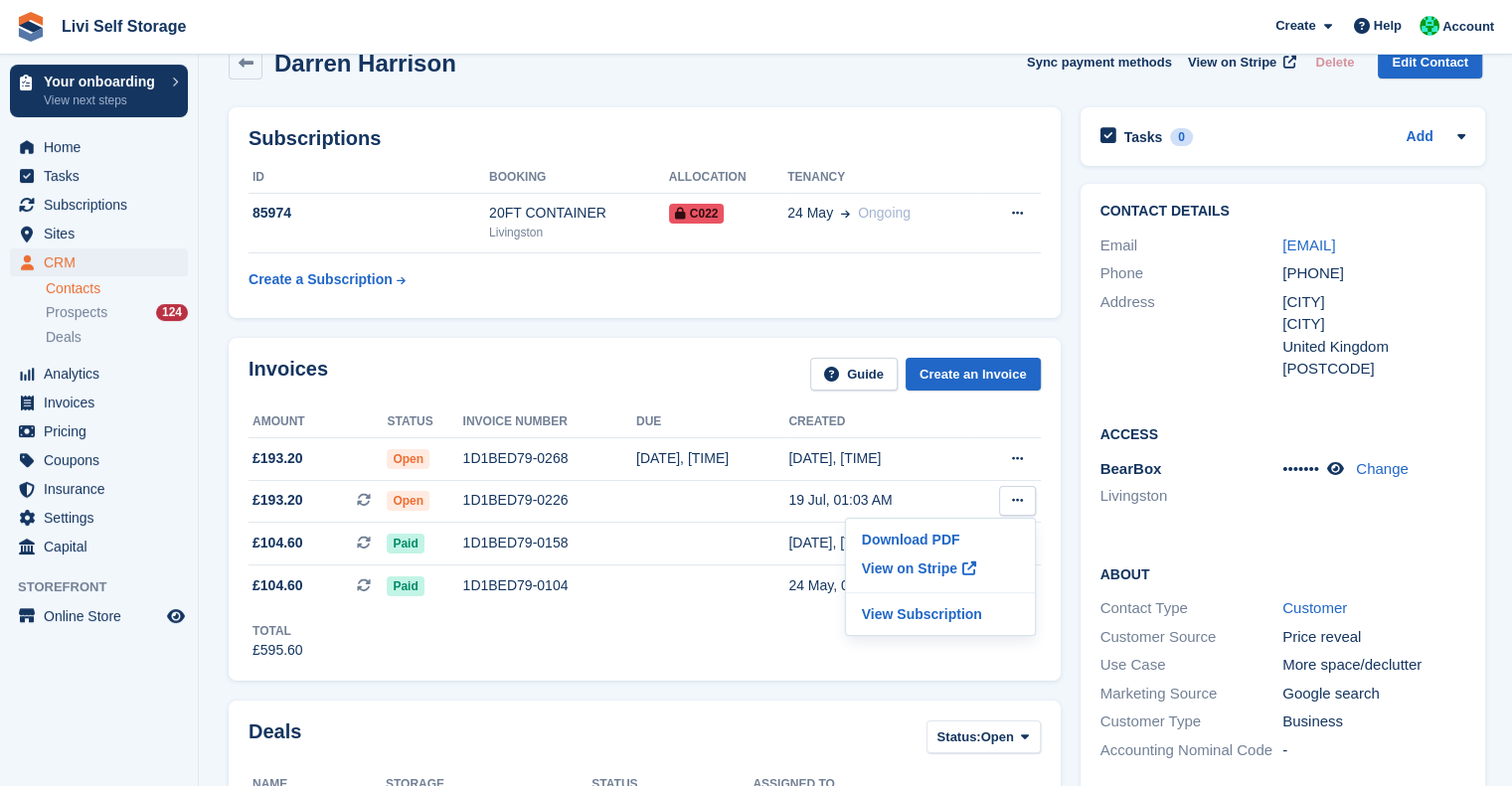 click on "Invoices
Guide
Create an Invoice
Amount
Status
Invoice number
Due
Created
£193.20
Open
1D1BED79-0268
04 Aug, 11:59 PM
04 Aug, 03:38 PM
Download PDF" at bounding box center [644, 509] 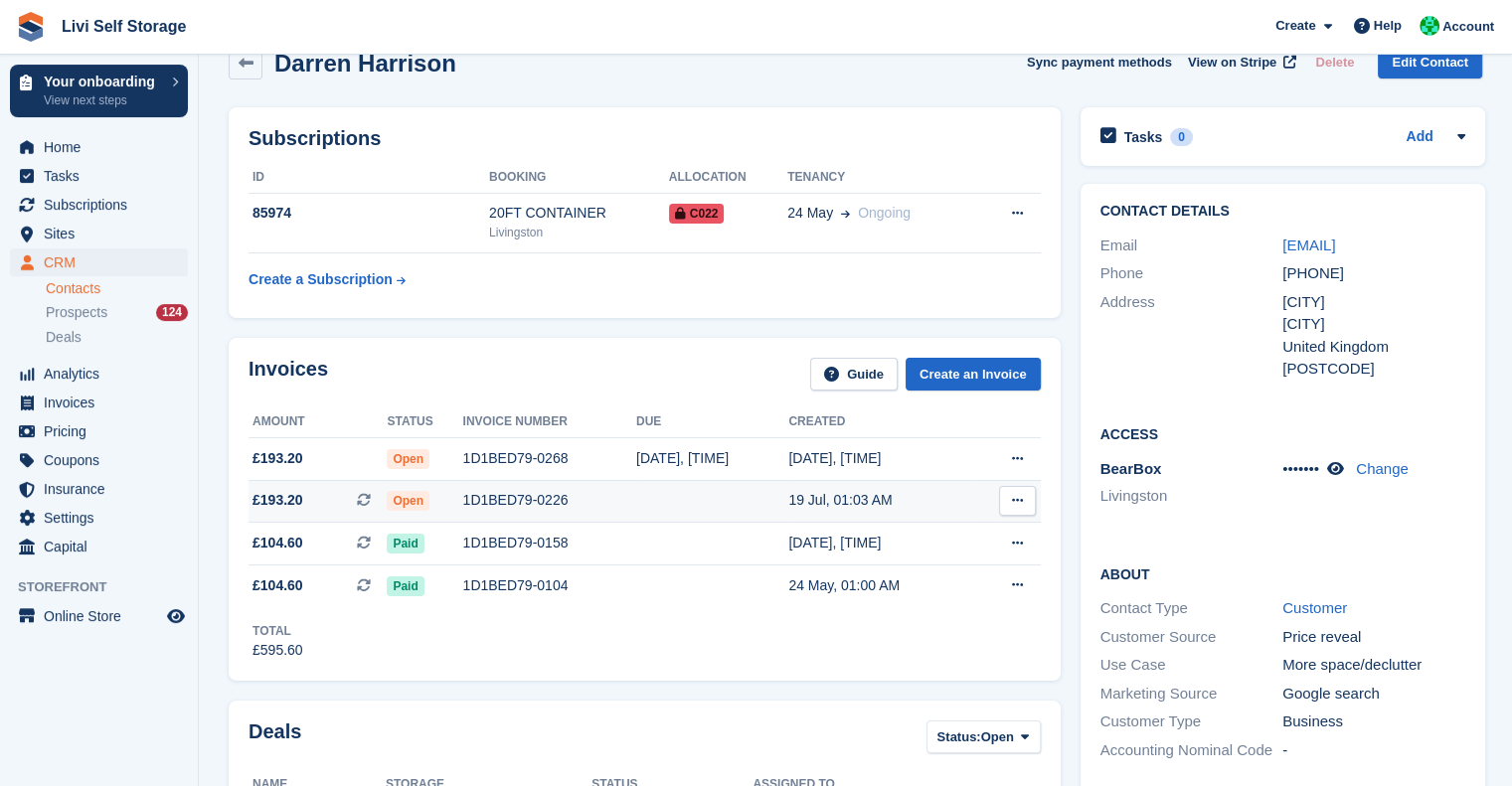 click on "1D1BED79-0226" at bounding box center [550, 500] 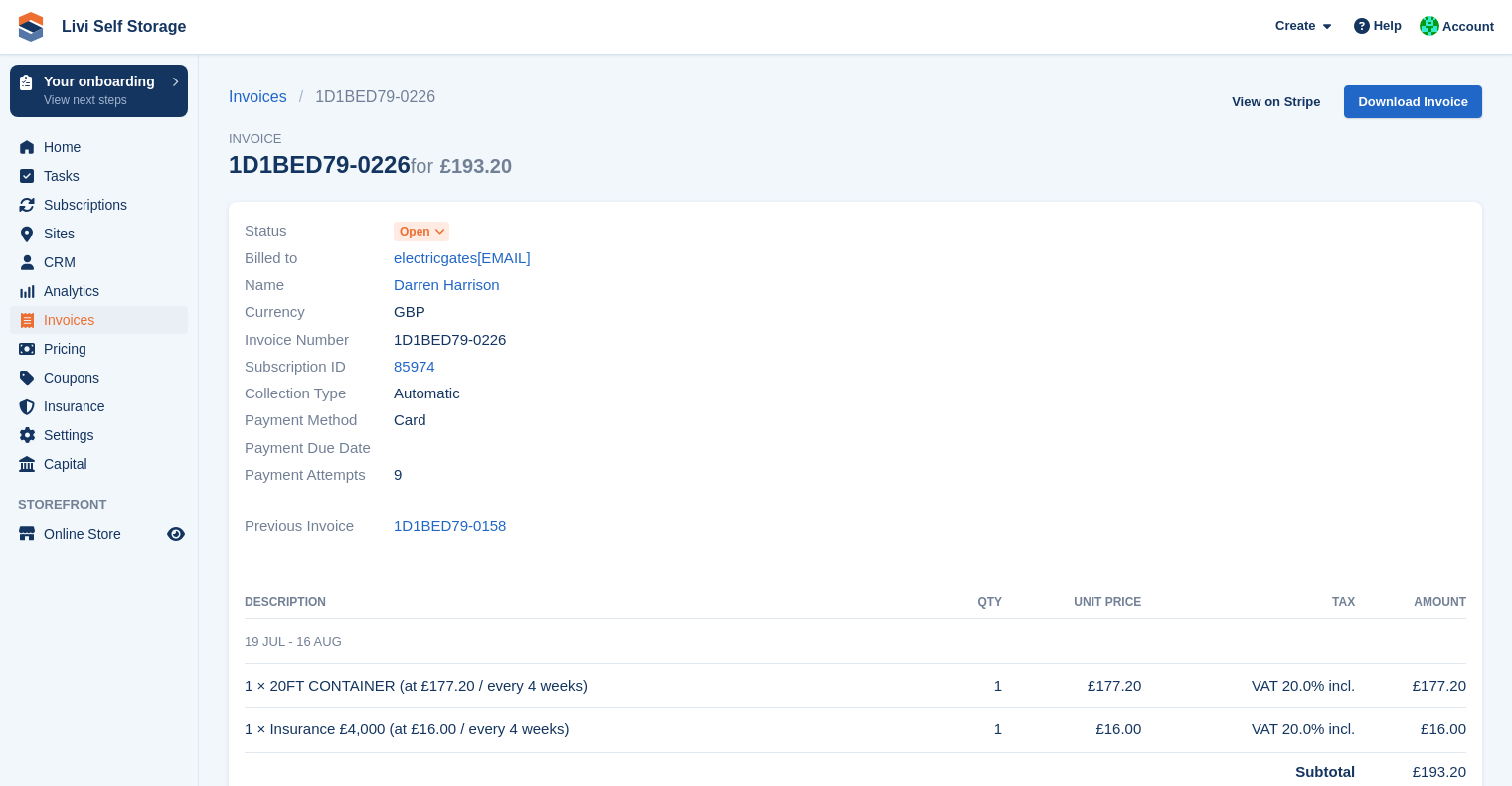 scroll, scrollTop: 0, scrollLeft: 0, axis: both 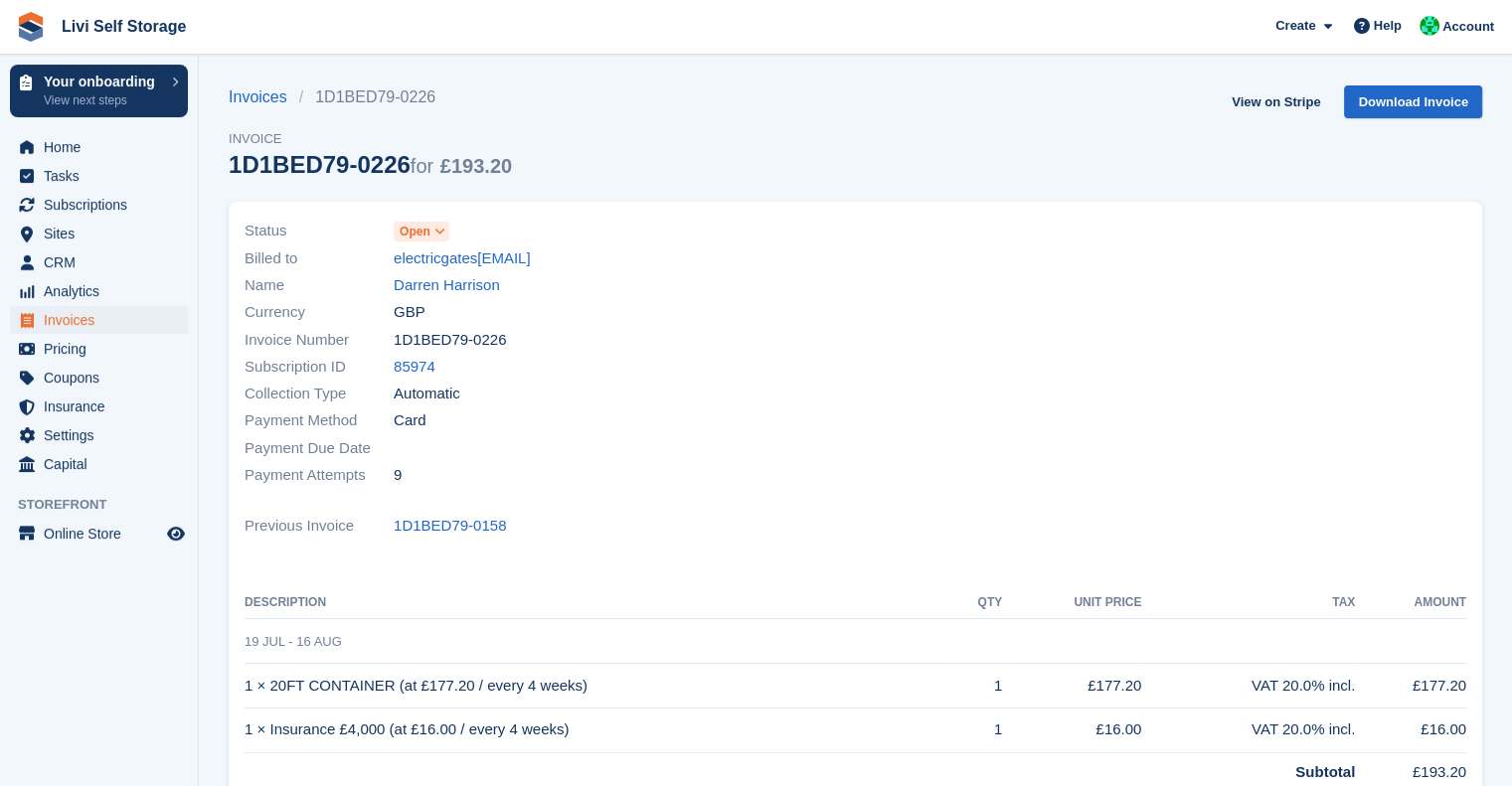 click on "Open" at bounding box center (415, 232) 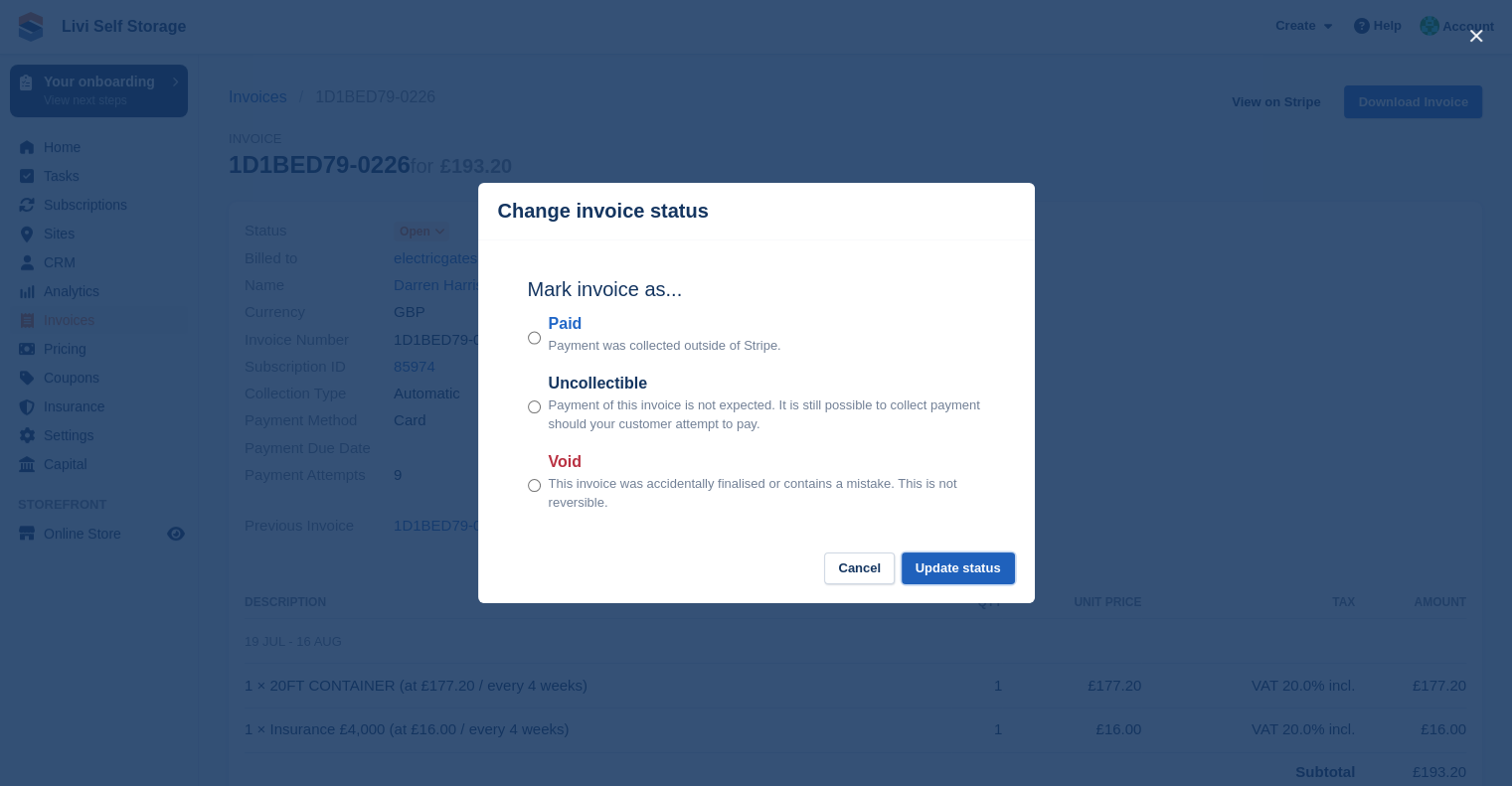 click on "Update status" at bounding box center (958, 568) 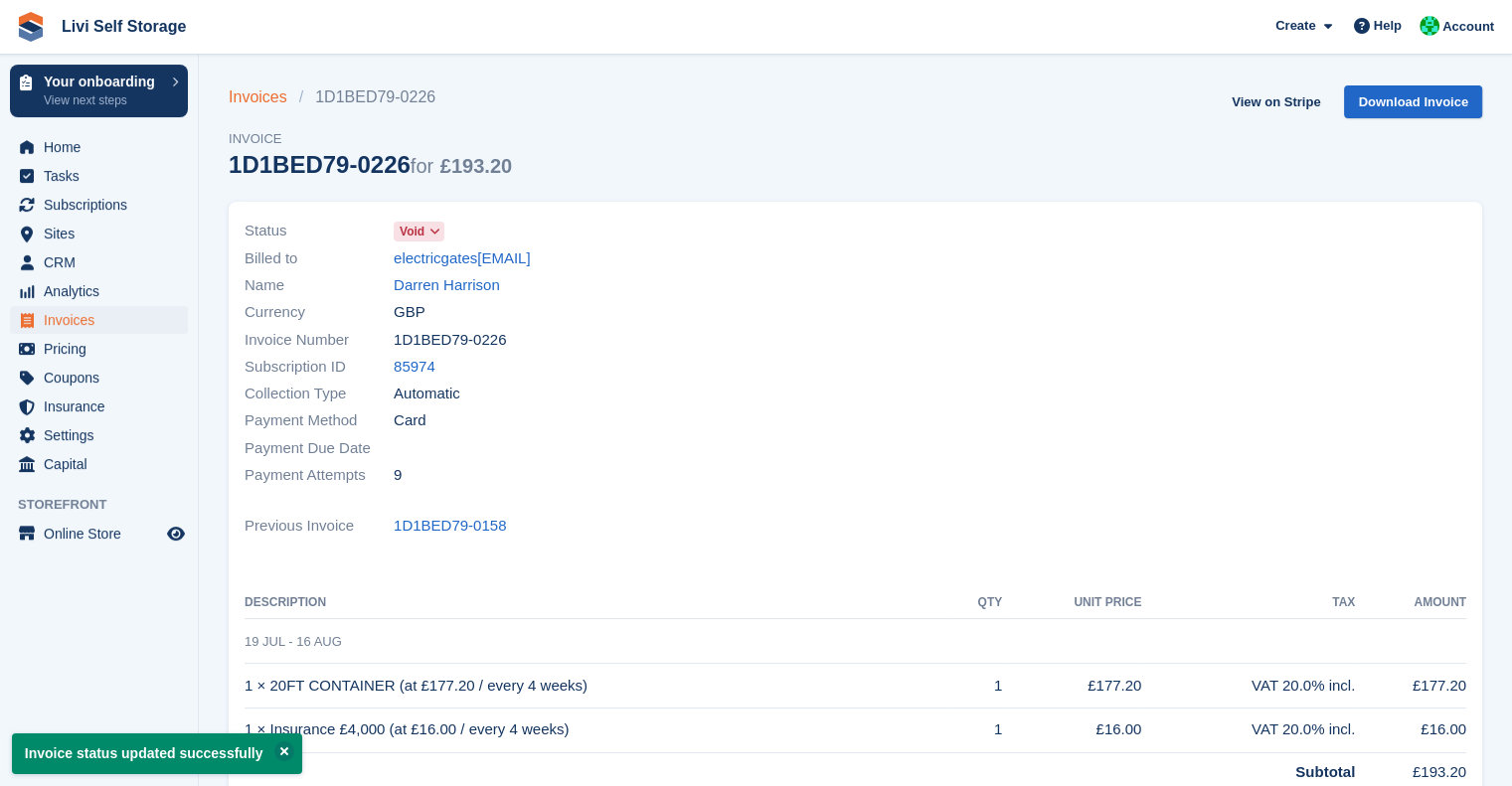 click on "Invoices" at bounding box center [263, 97] 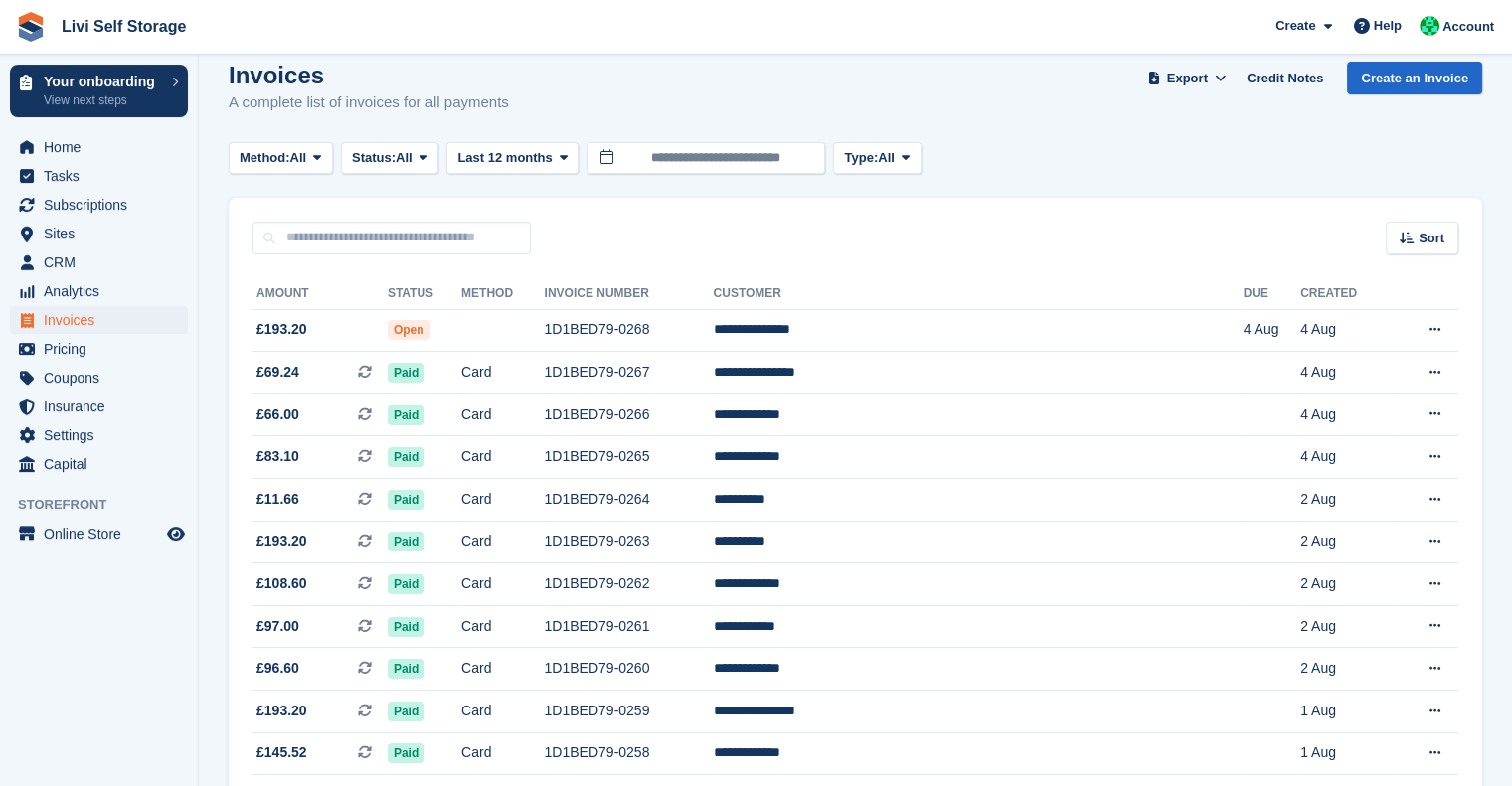 scroll, scrollTop: 16, scrollLeft: 0, axis: vertical 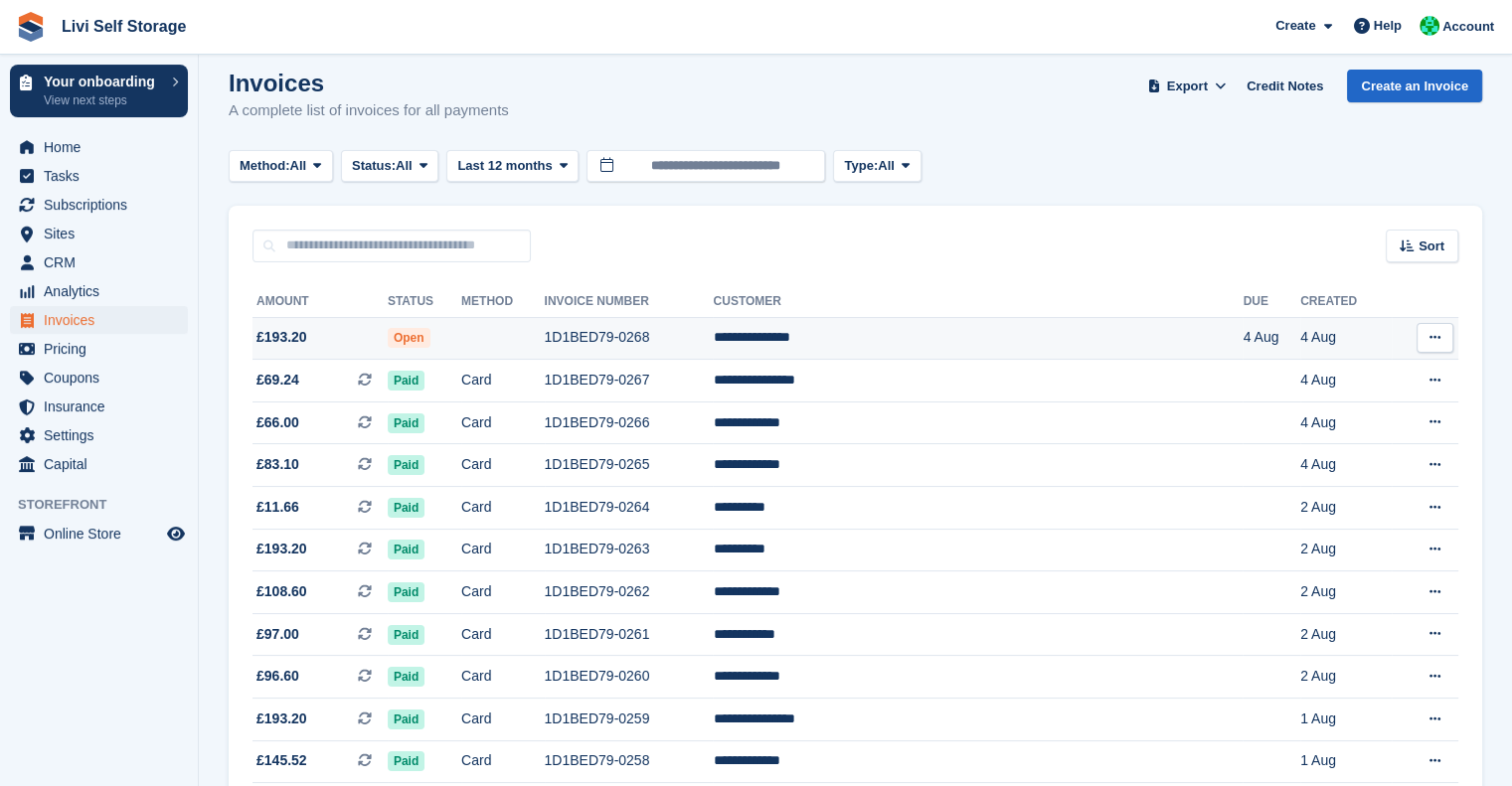 click on "1D1BED79-0268" at bounding box center [629, 338] 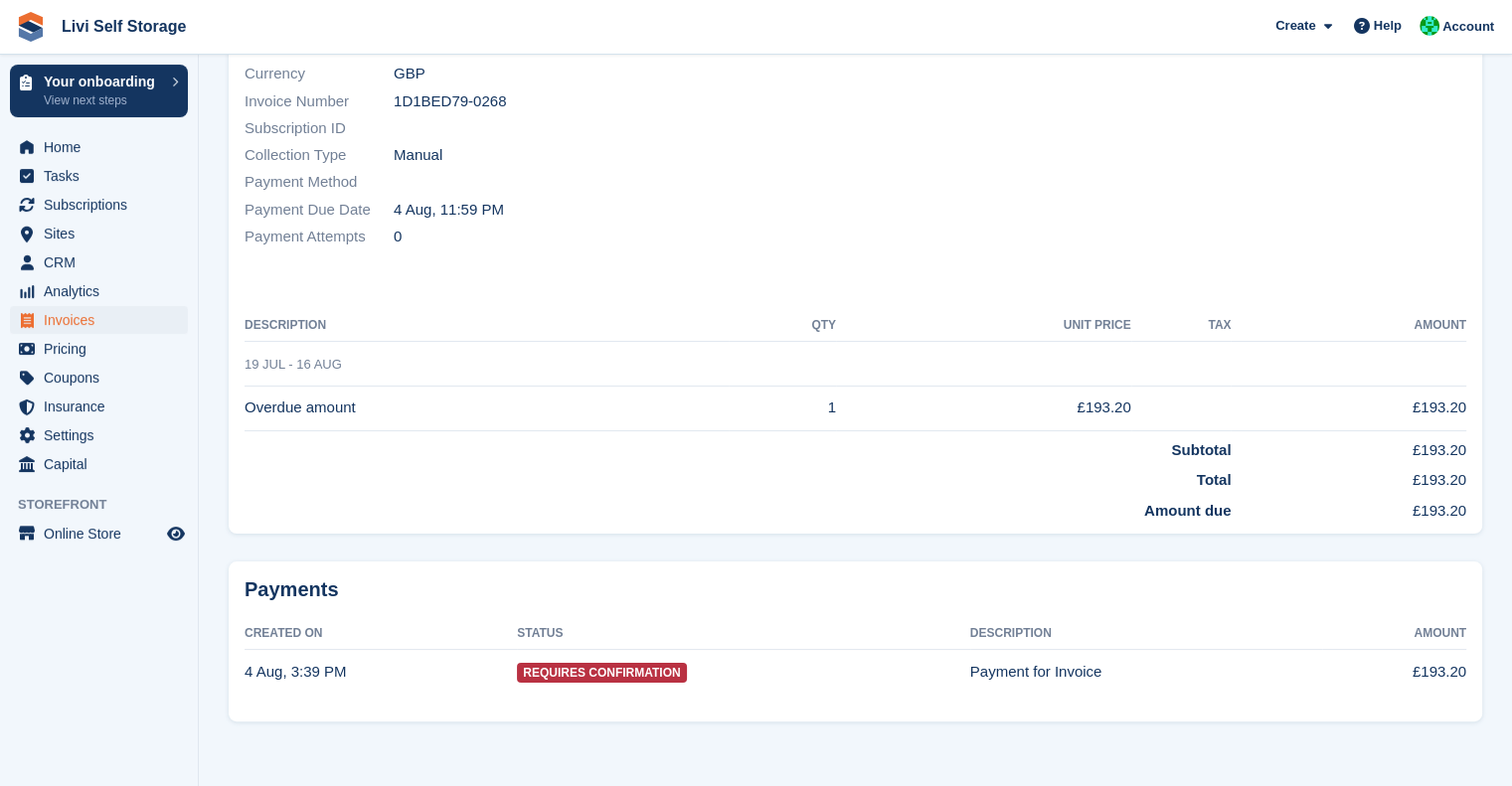 scroll, scrollTop: 0, scrollLeft: 0, axis: both 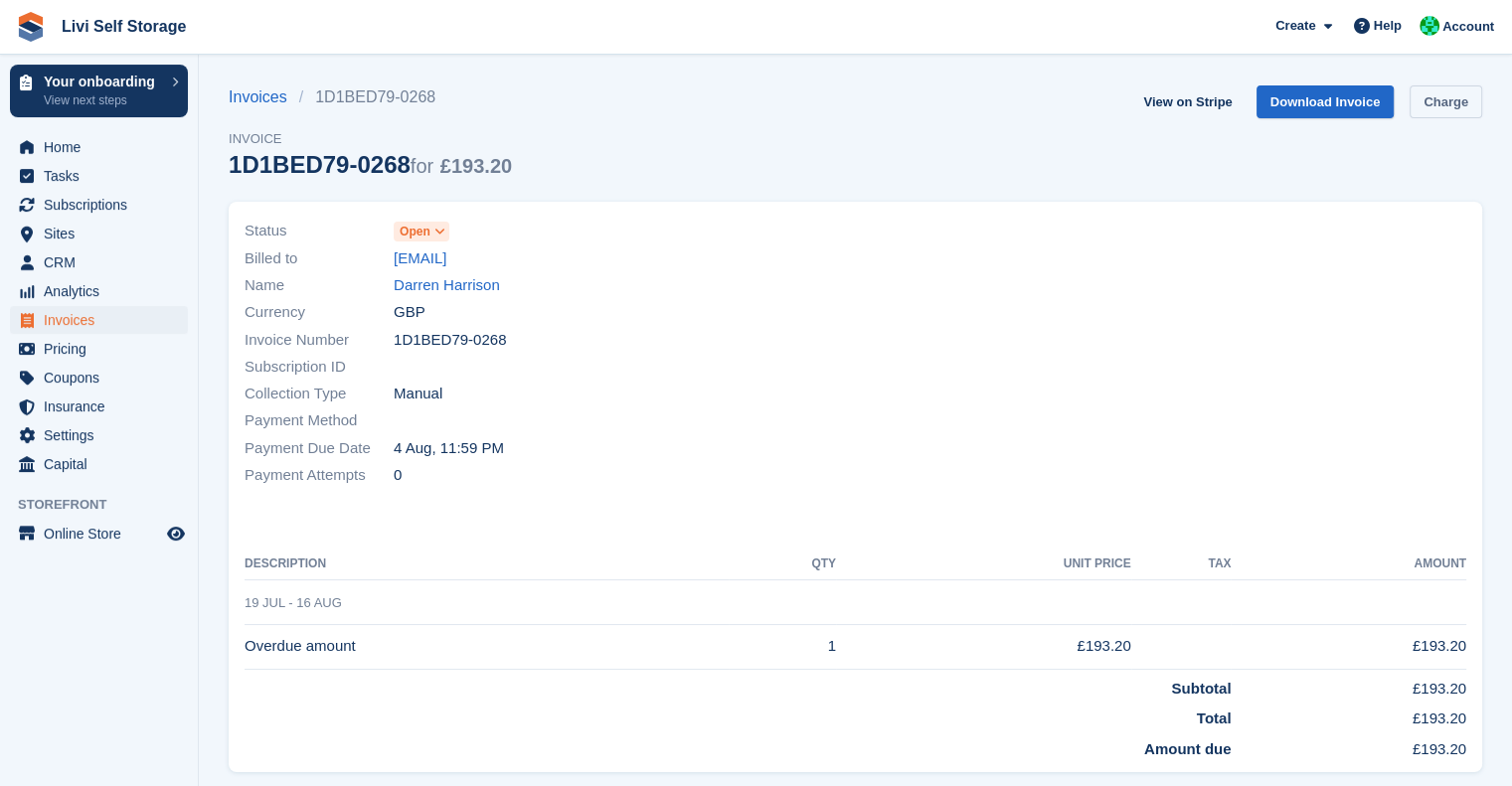 click on "Charge" at bounding box center [1445, 101] 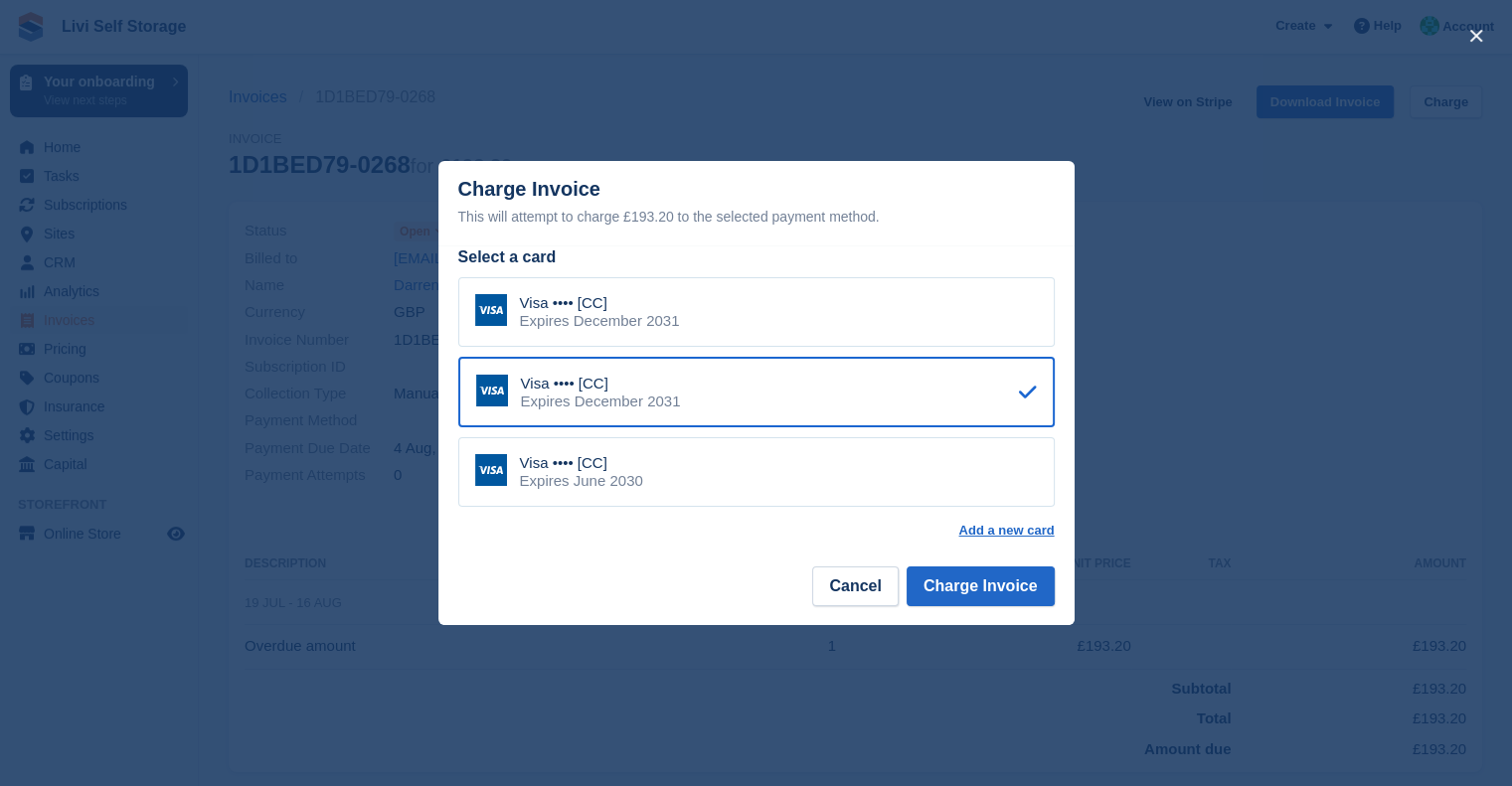 click on "Visa •••• [CC]" at bounding box center [599, 303] 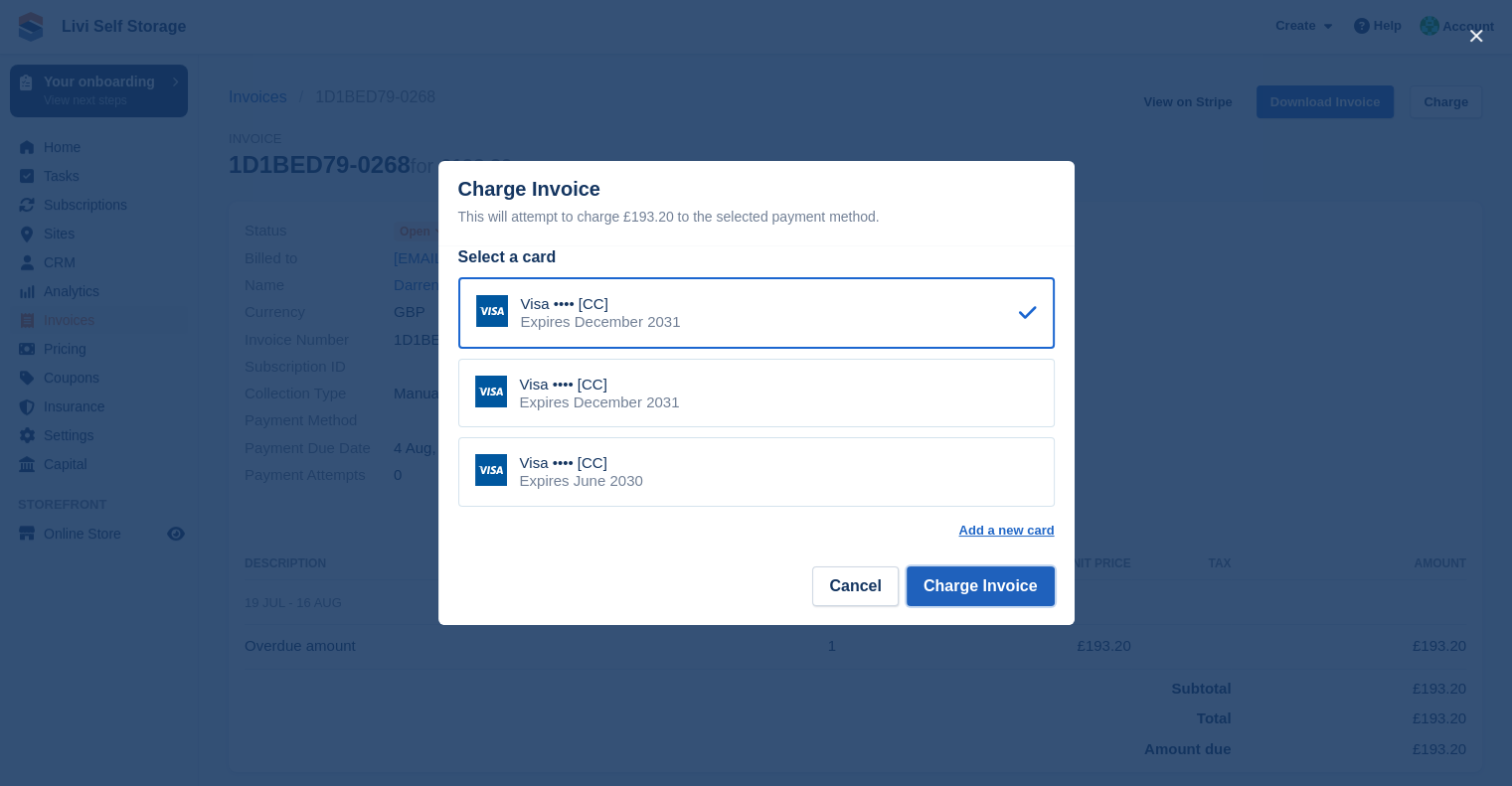 click on "Charge Invoice" at bounding box center [980, 586] 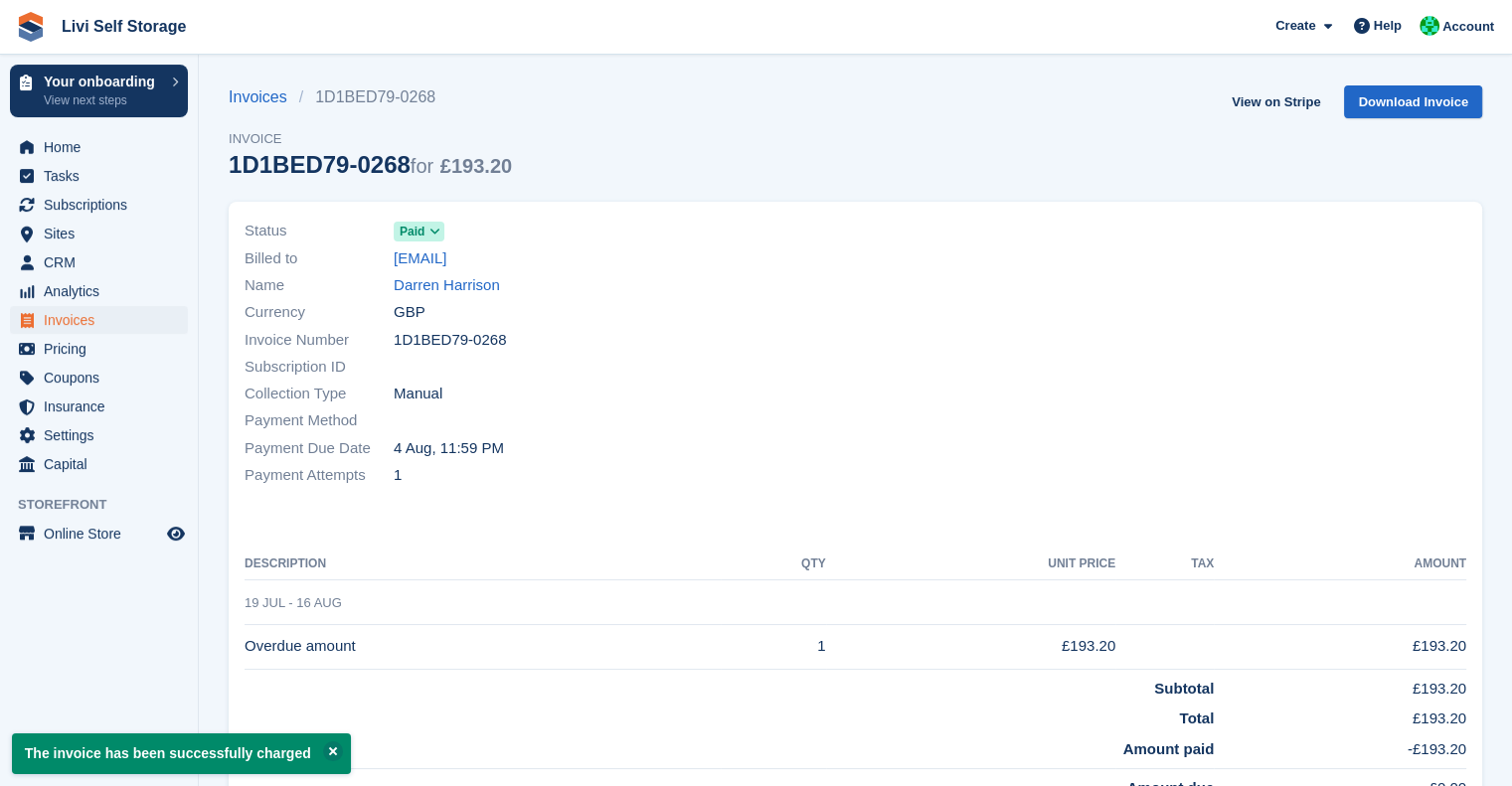 scroll, scrollTop: 278, scrollLeft: 0, axis: vertical 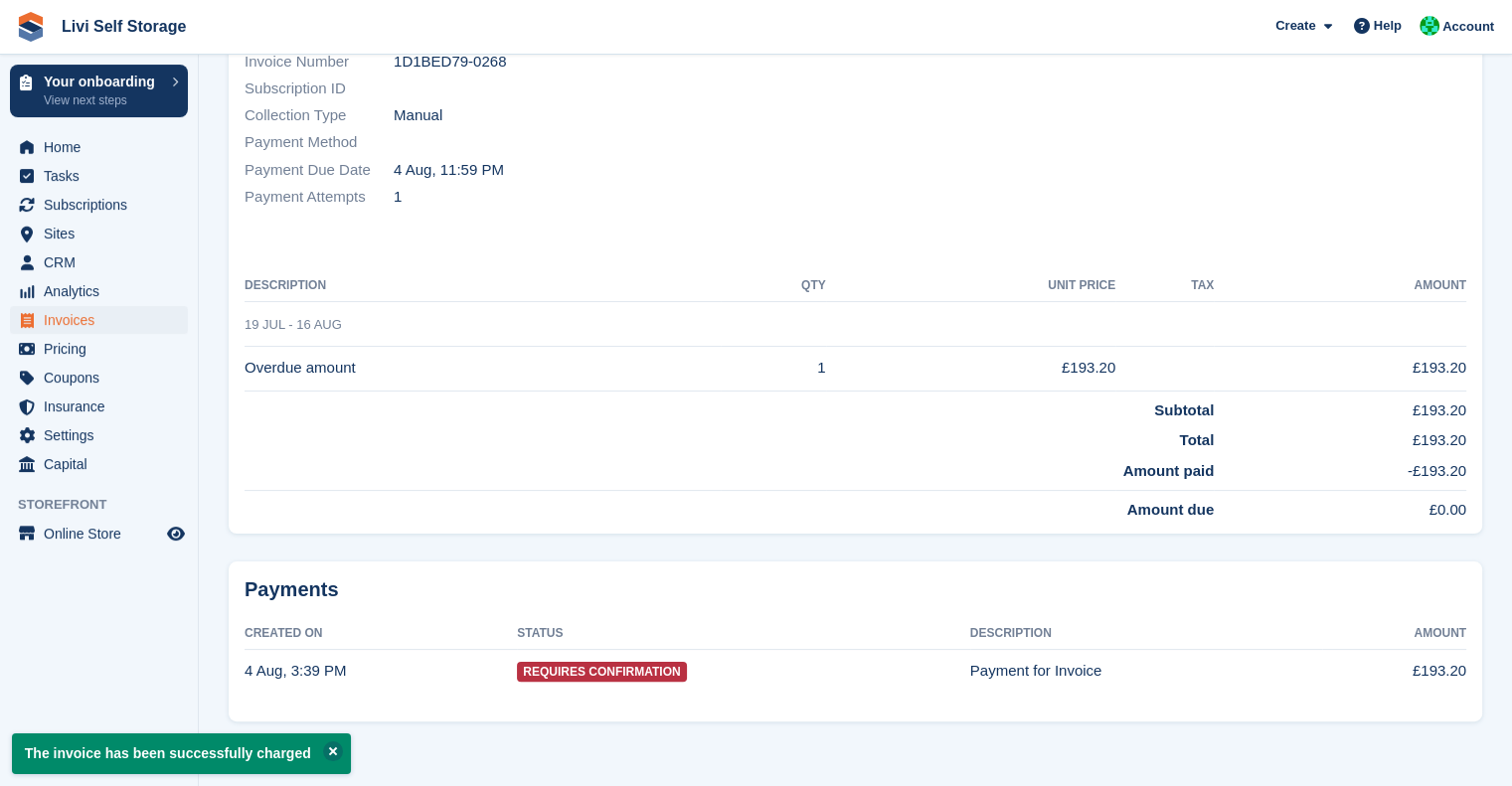 click at bounding box center (333, 751) 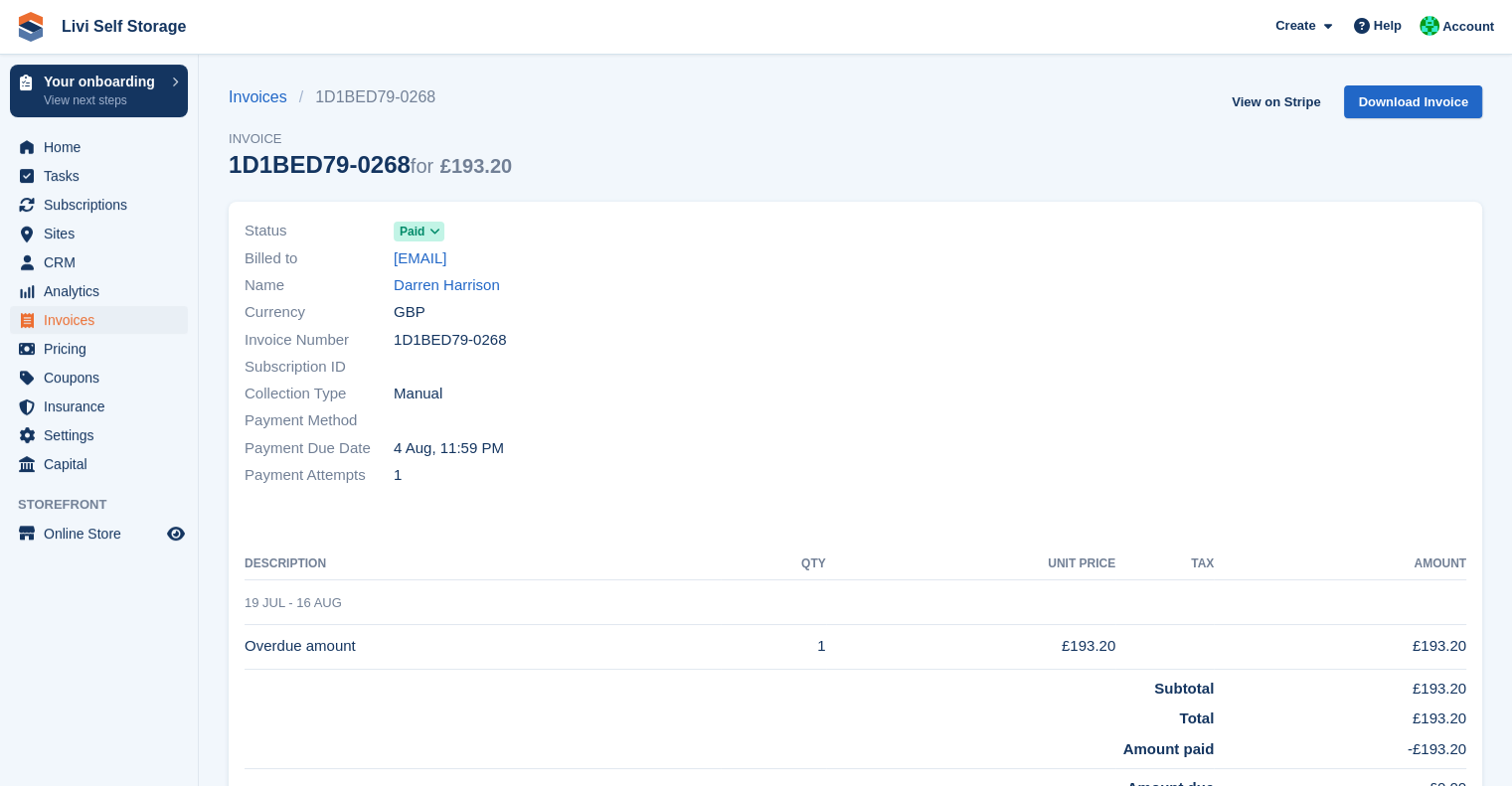 scroll, scrollTop: 278, scrollLeft: 0, axis: vertical 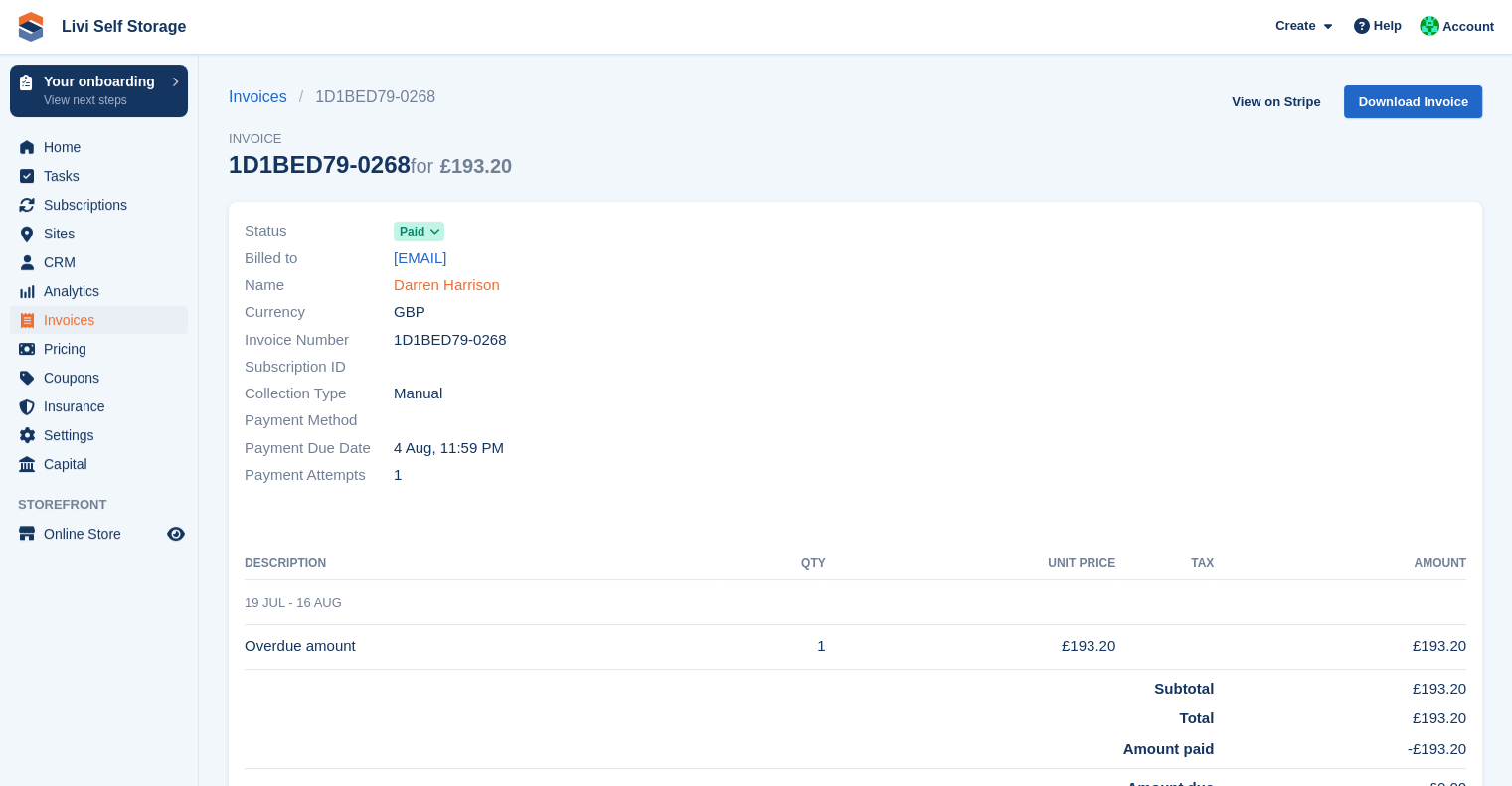 click on "Darren Harrison" at bounding box center (446, 285) 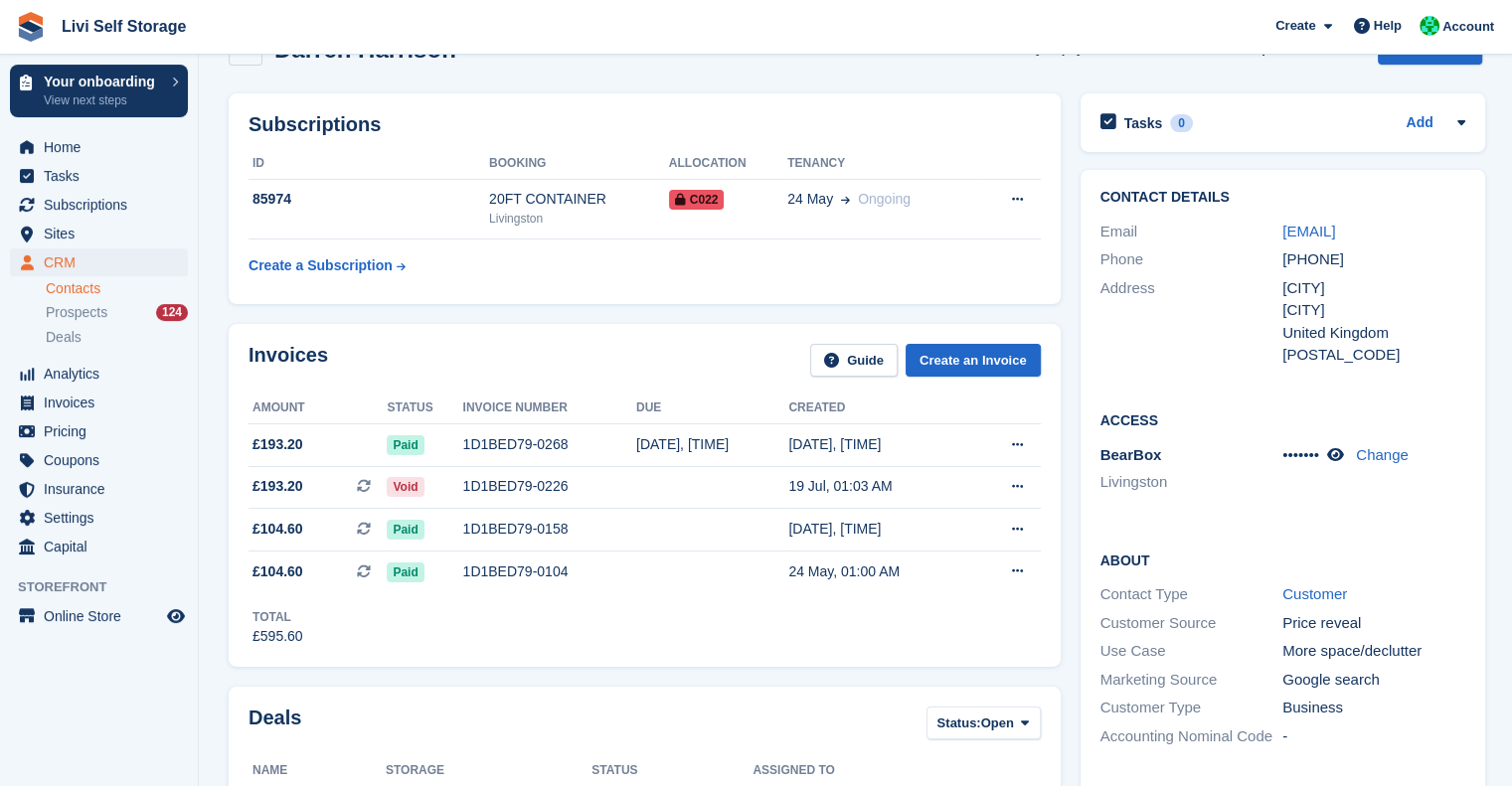 scroll, scrollTop: 0, scrollLeft: 0, axis: both 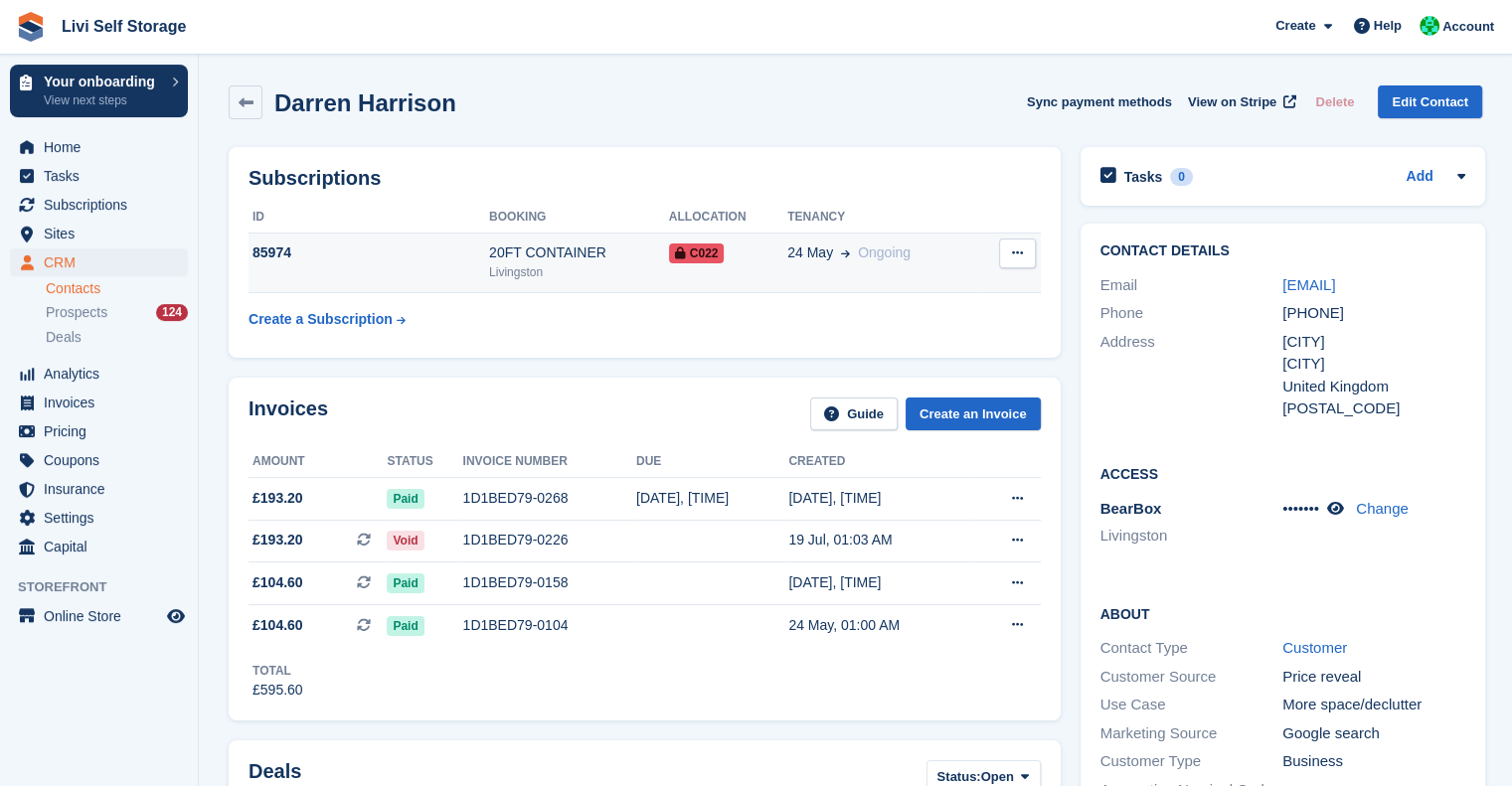 click at bounding box center [1017, 252] 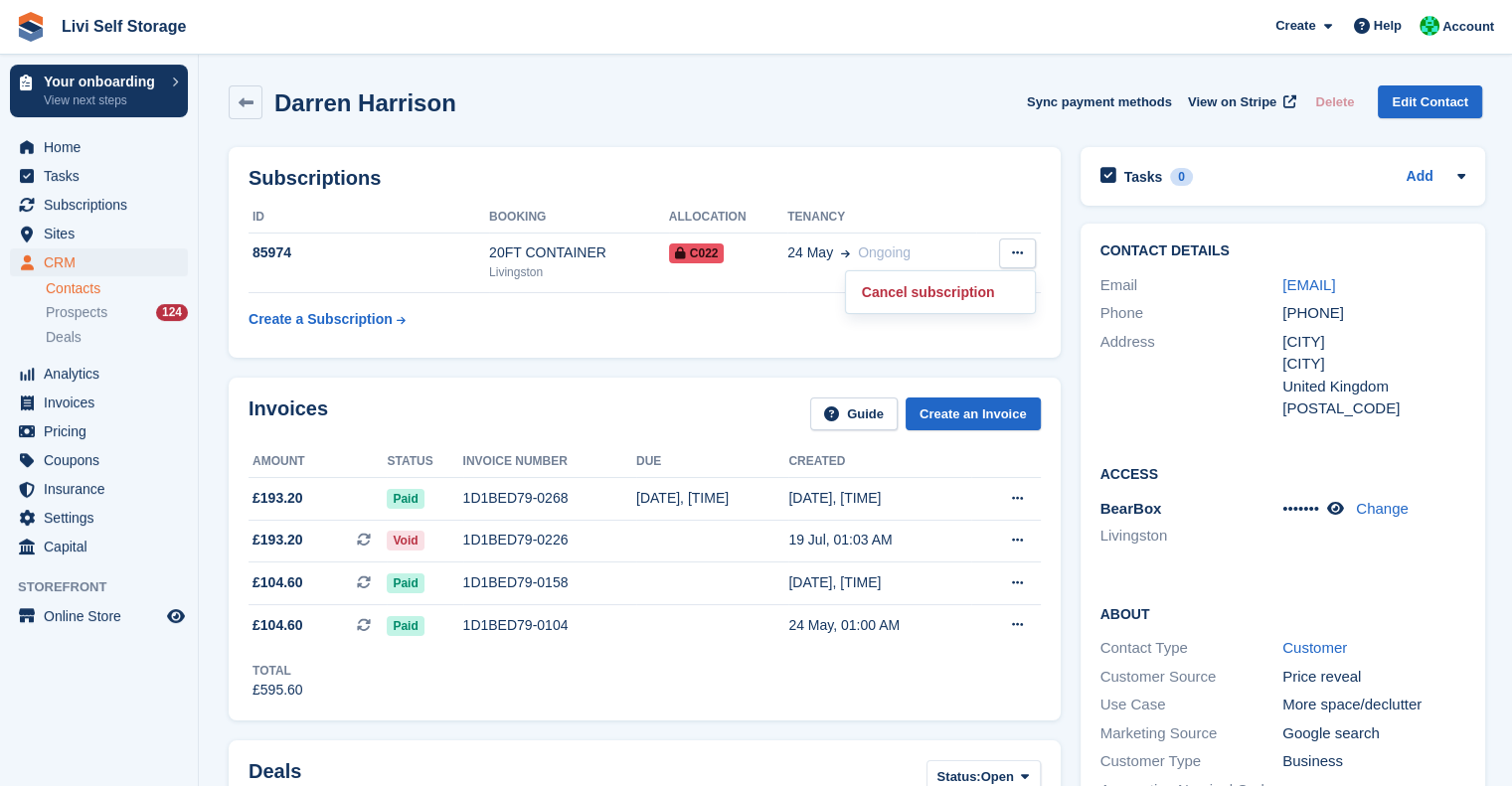 click on "ID
Booking
Allocation
Tenancy
[NUMBER]
20FT CONTAINER
[CITY]
C022
[DATE]
Ongoing" at bounding box center [644, 270] 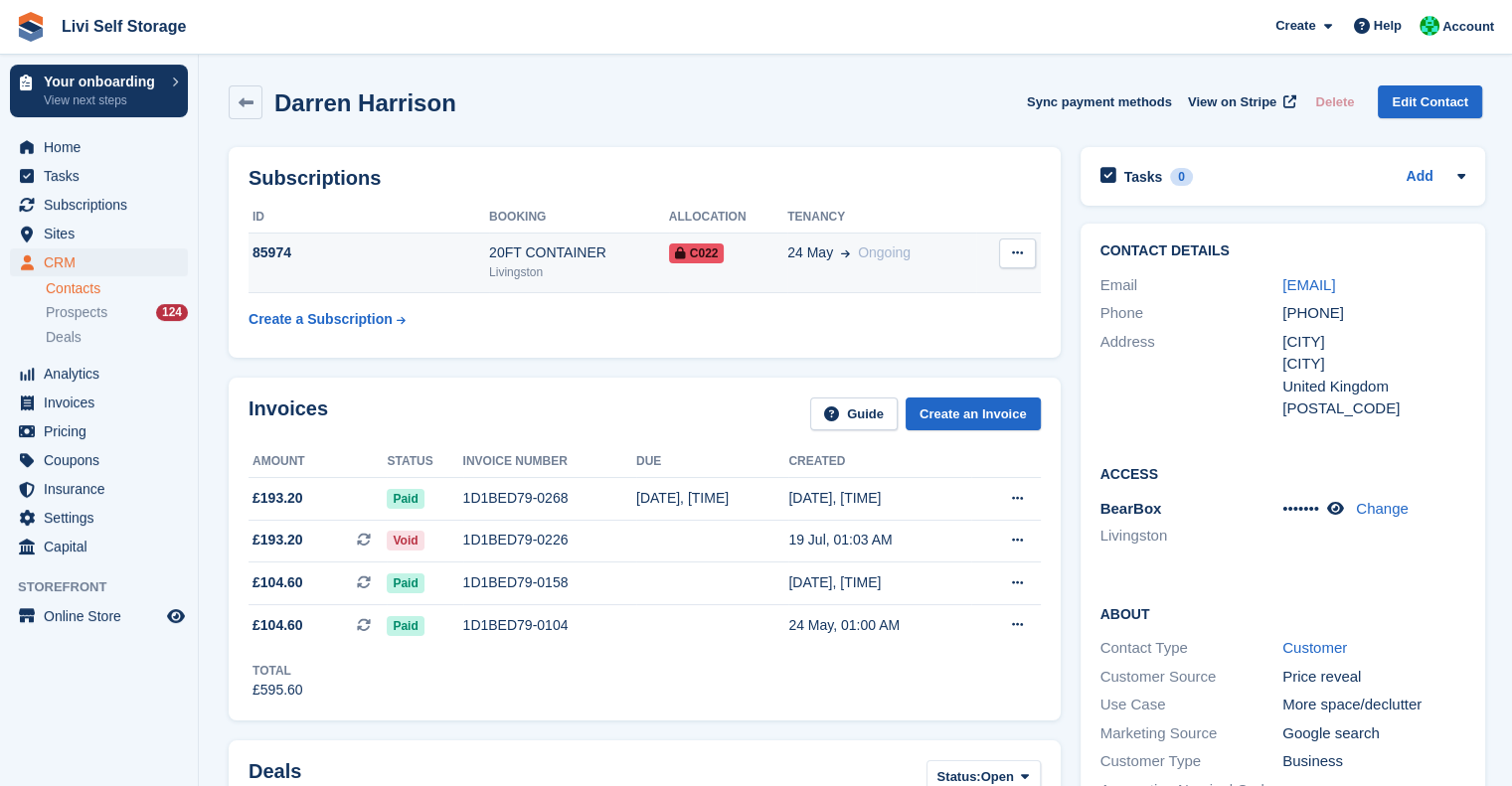click at bounding box center (680, 253) 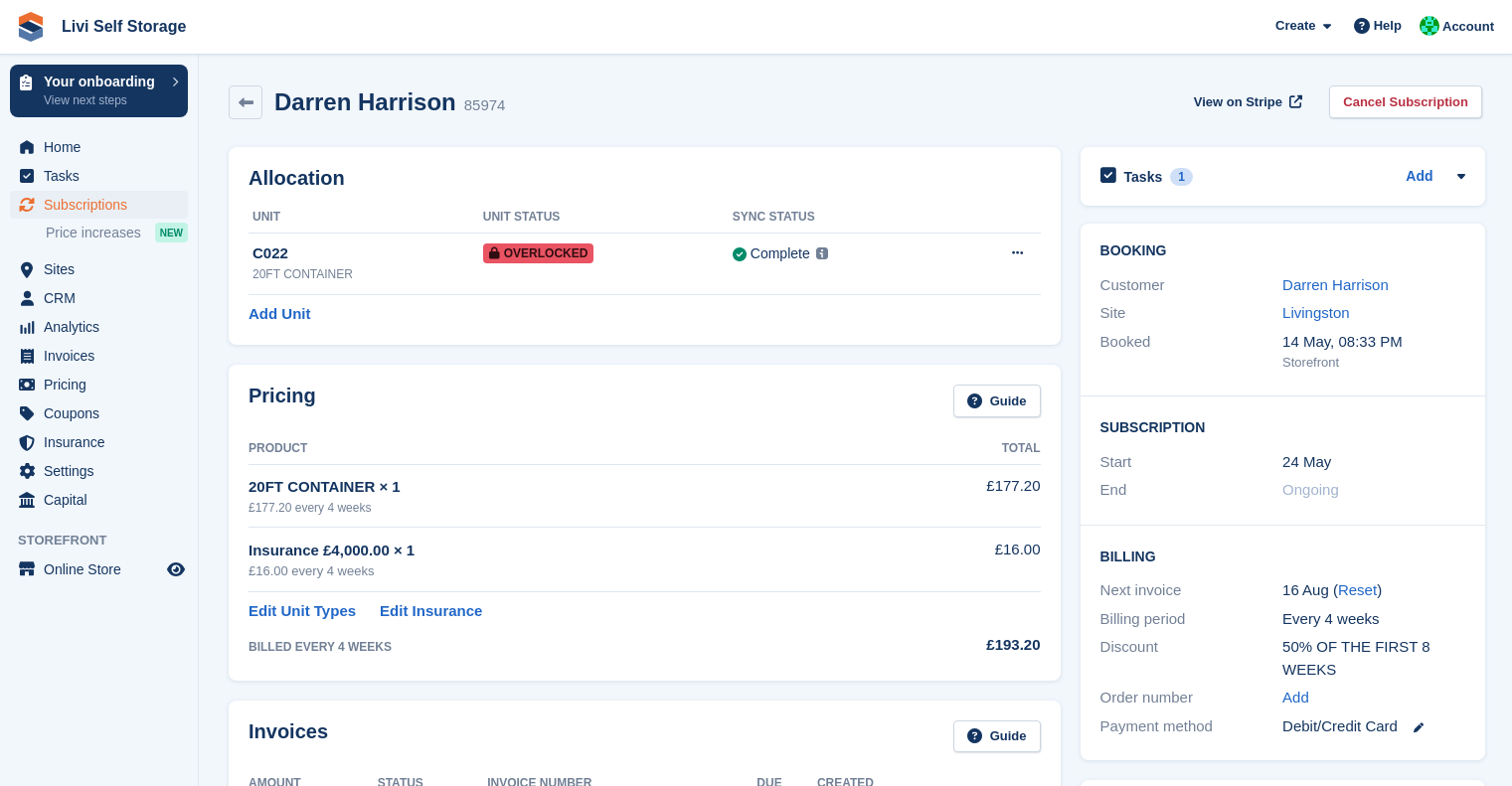 scroll, scrollTop: 0, scrollLeft: 0, axis: both 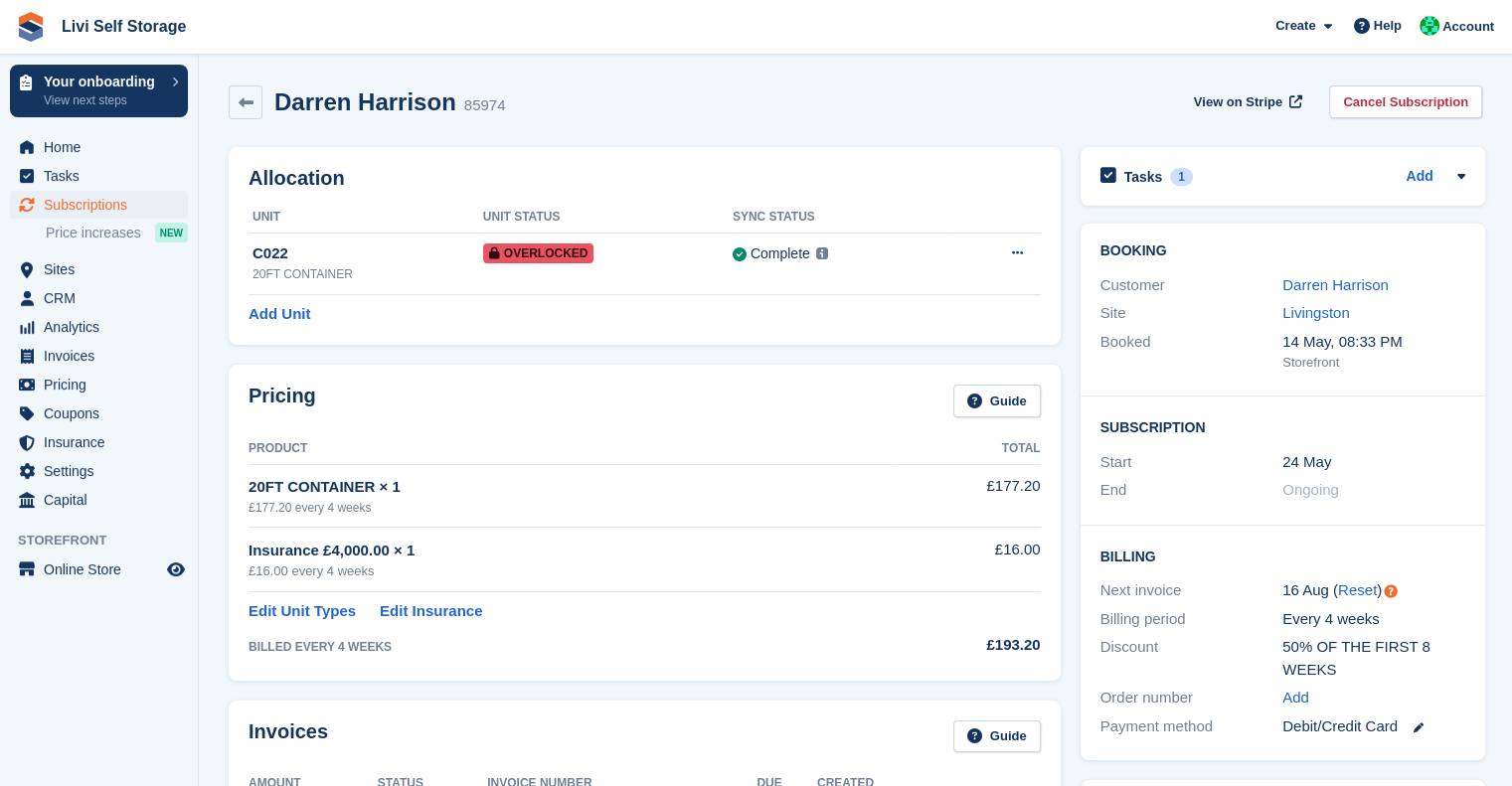 drag, startPoint x: 1012, startPoint y: 261, endPoint x: 843, endPoint y: 316, distance: 177.72451 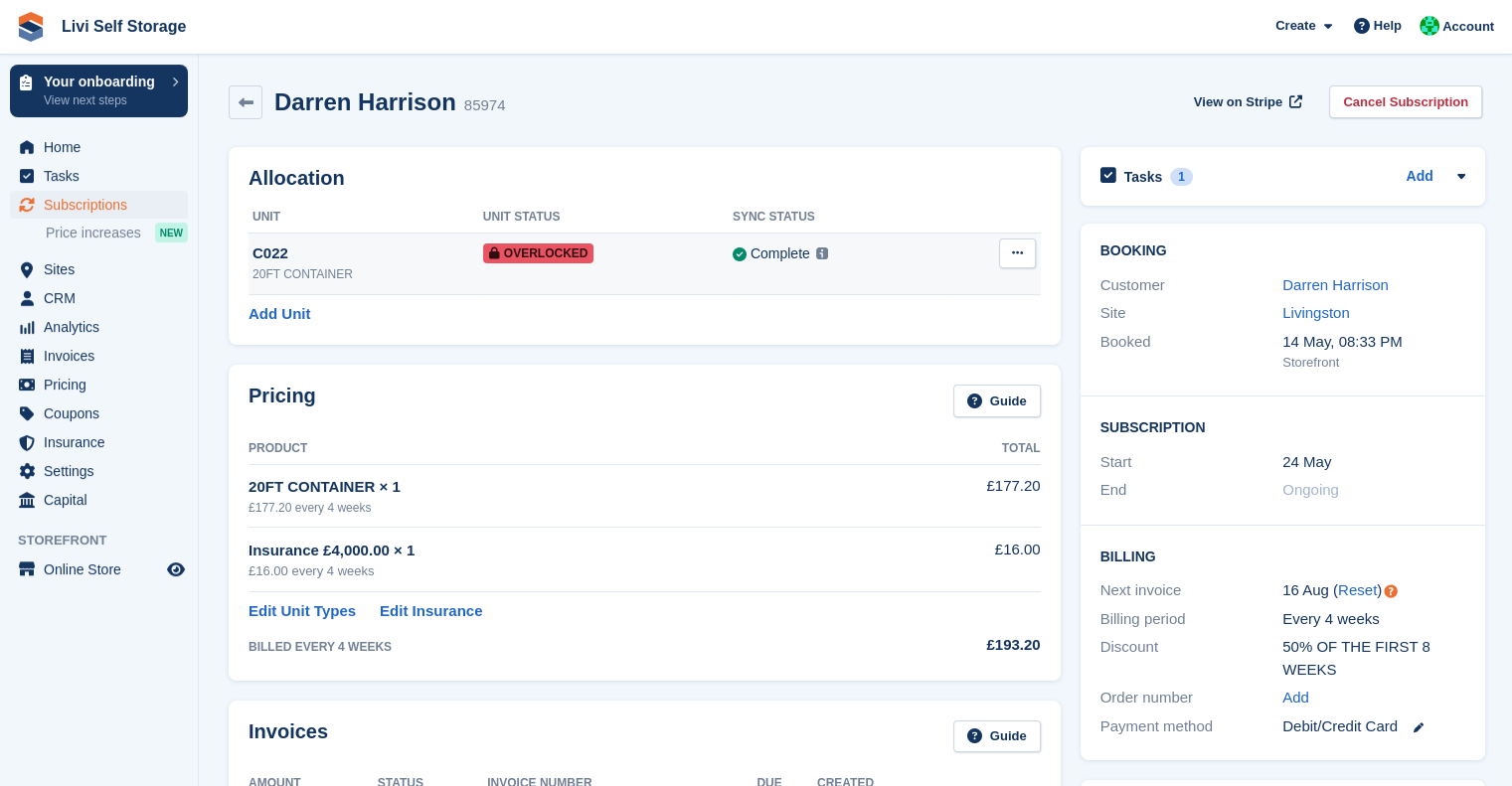 click at bounding box center [1017, 252] 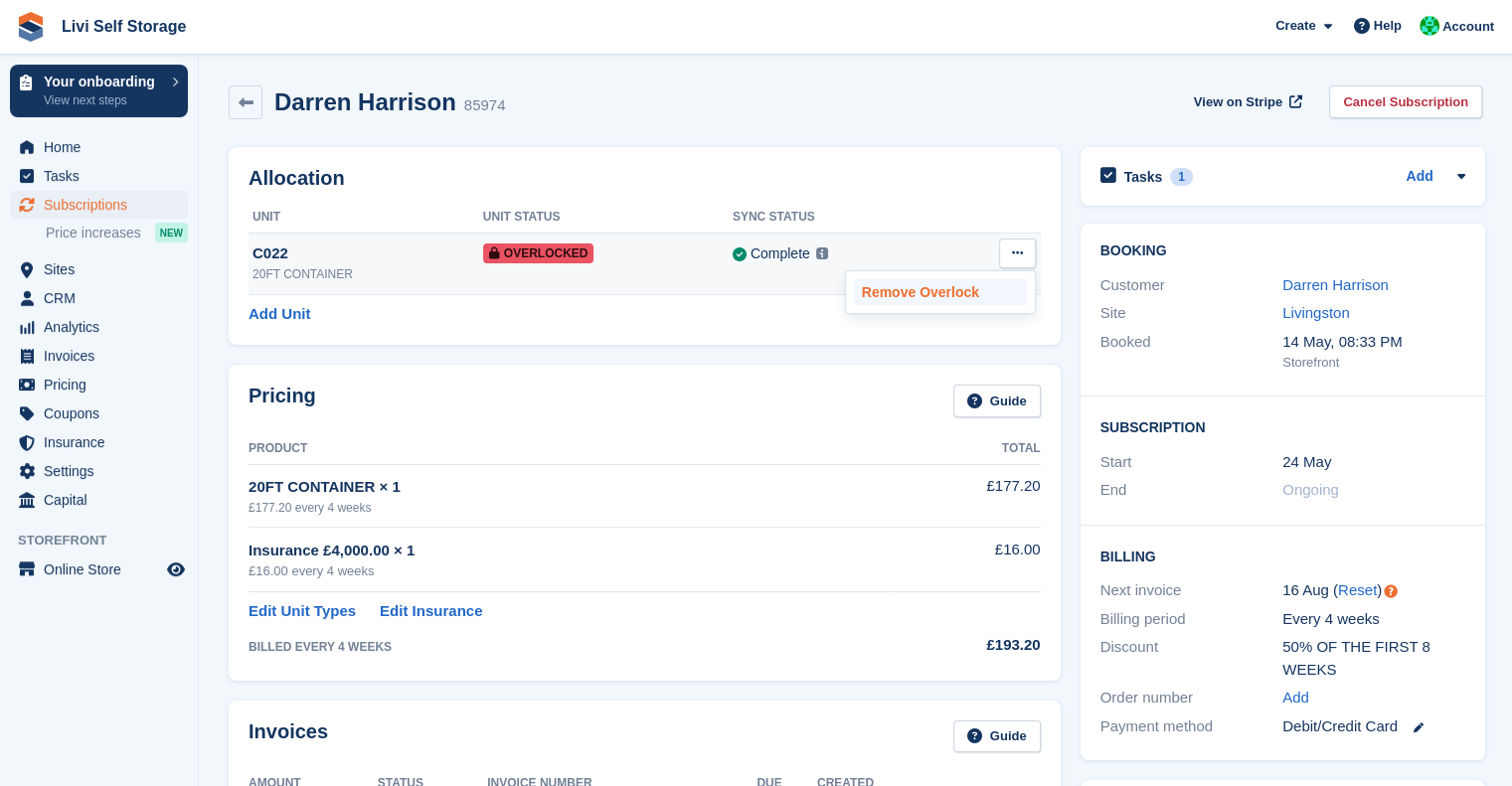 click on "Remove Overlock" at bounding box center [940, 292] 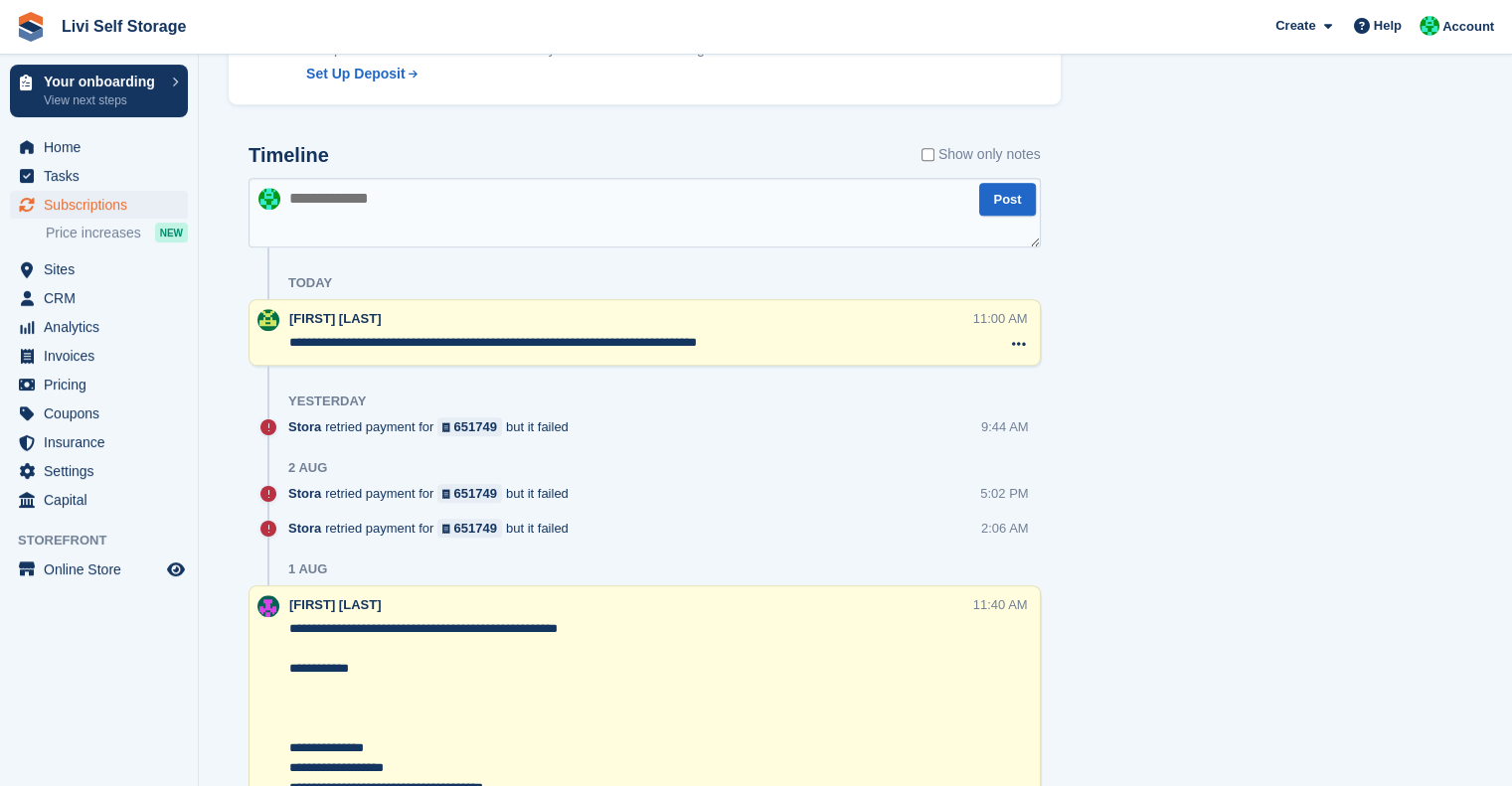 scroll, scrollTop: 1092, scrollLeft: 0, axis: vertical 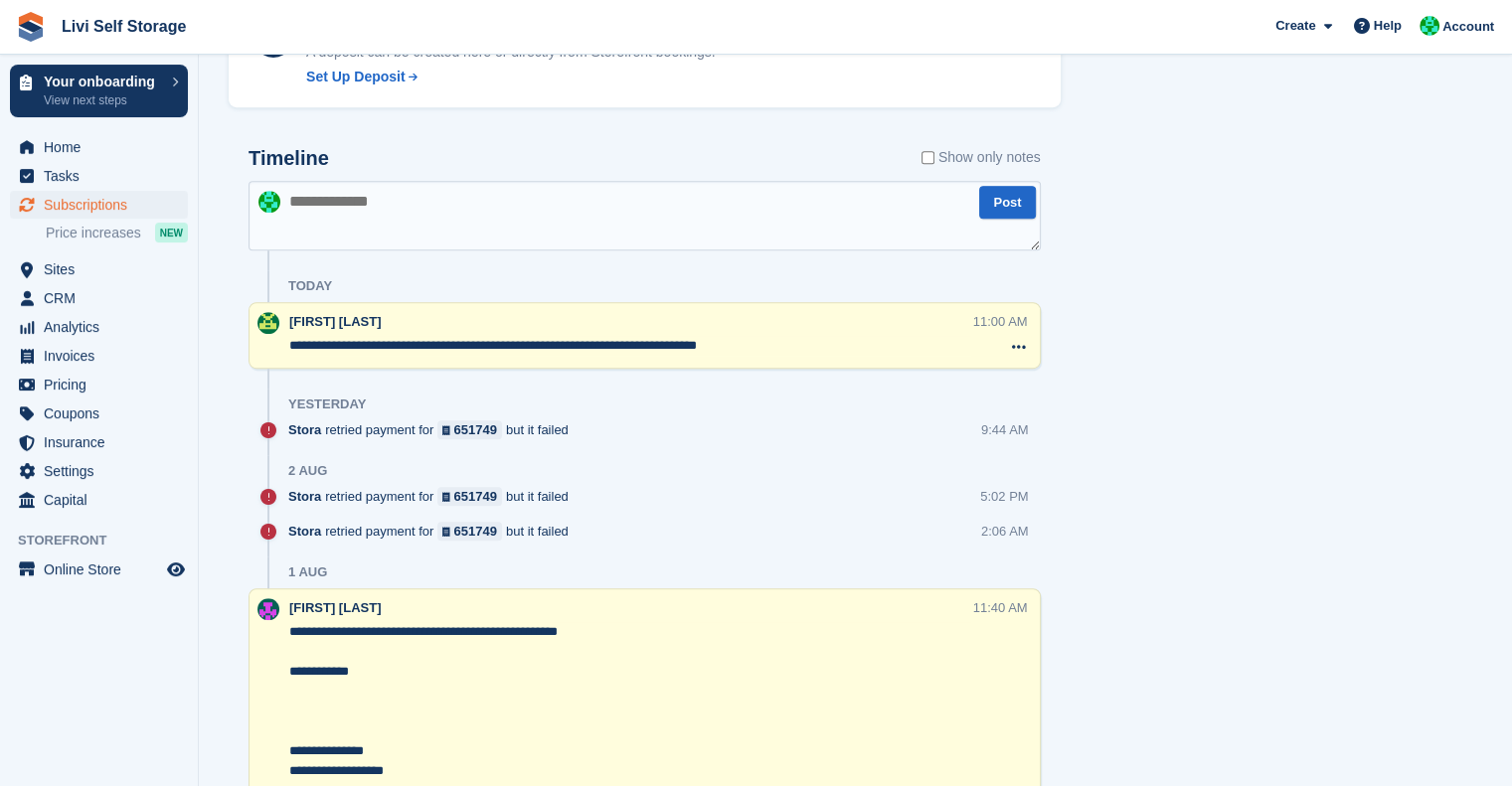 click at bounding box center (644, 216) 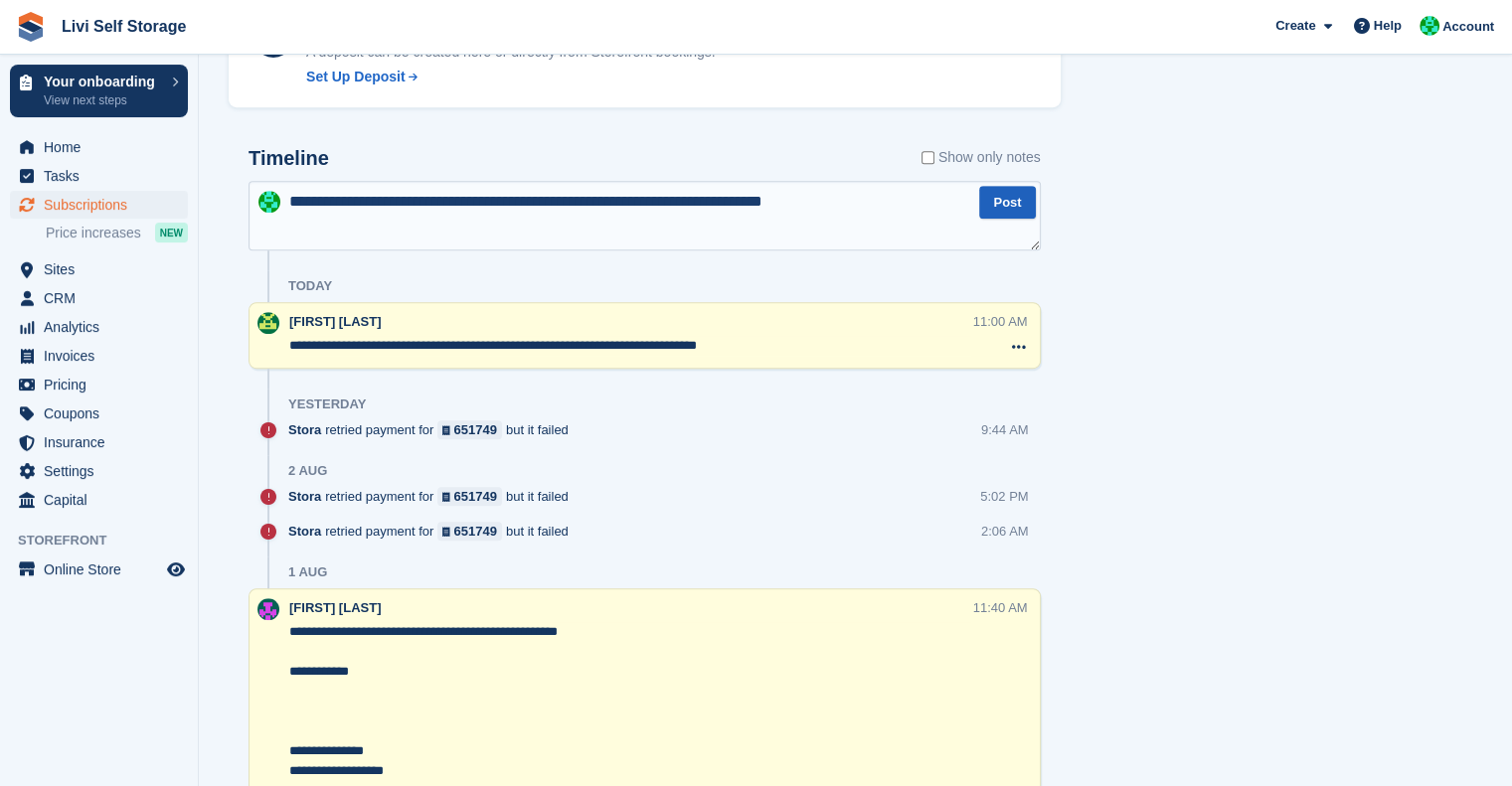 type on "**********" 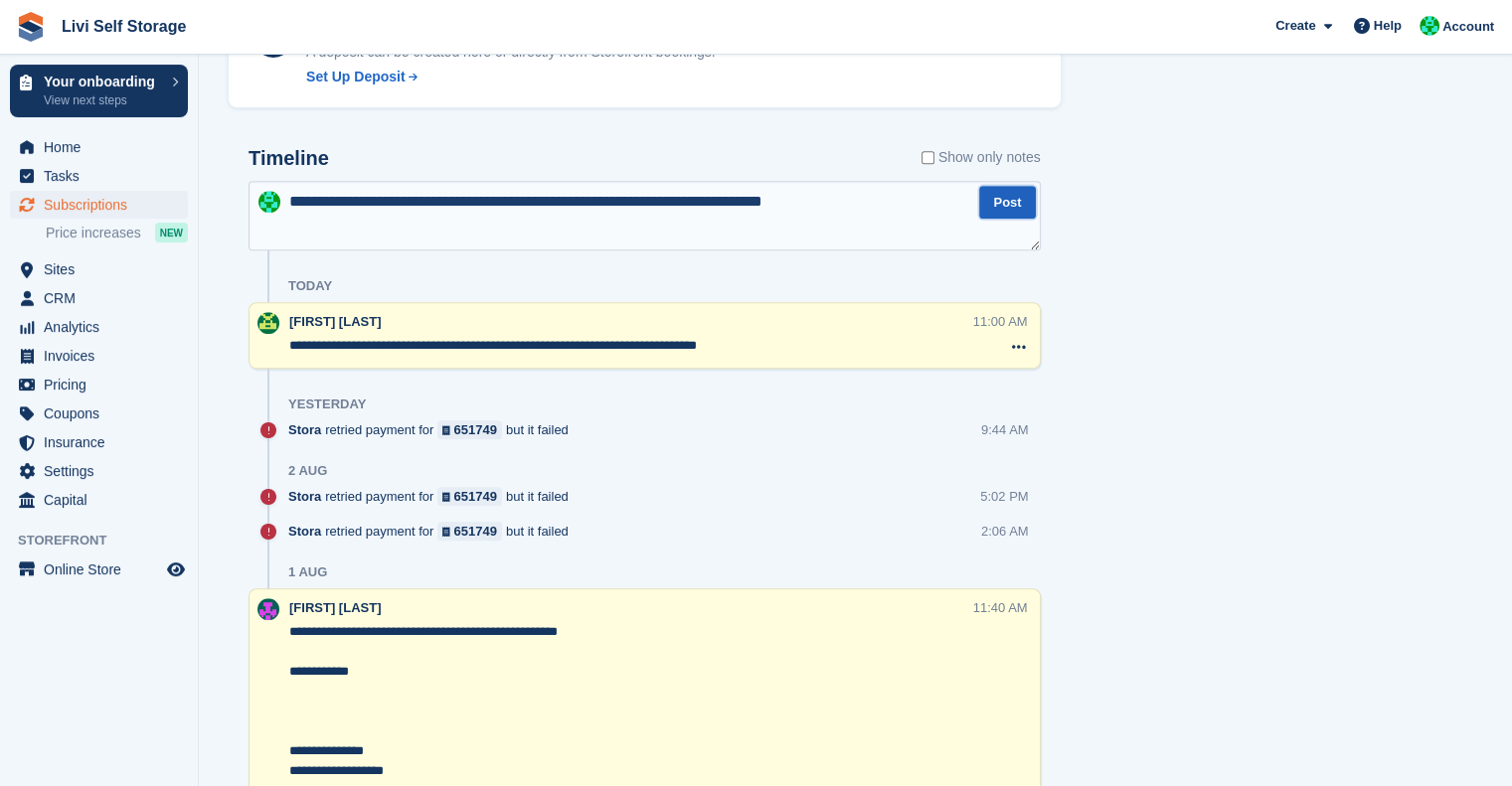 click on "Post" at bounding box center [1007, 202] 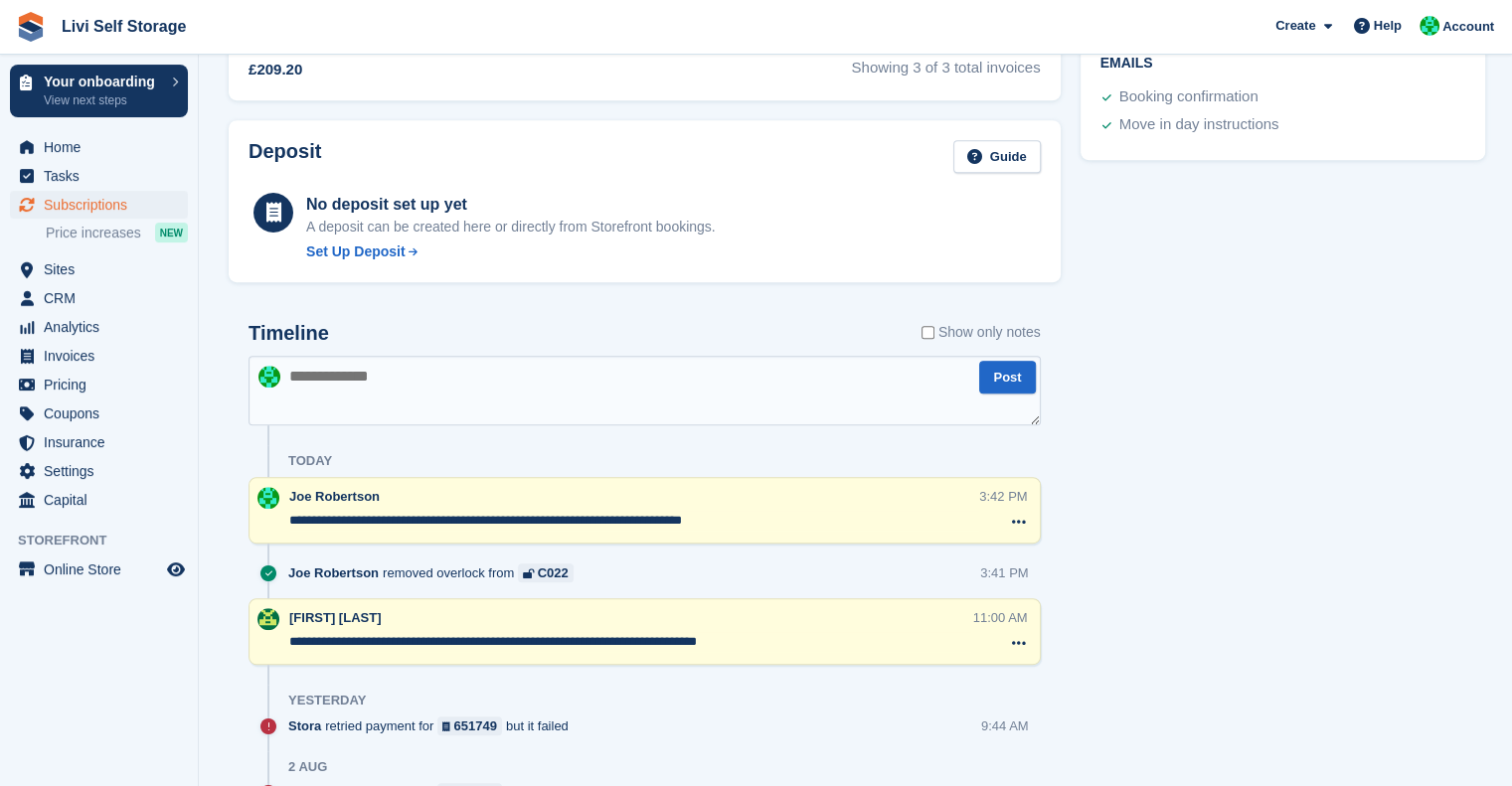 scroll, scrollTop: 918, scrollLeft: 0, axis: vertical 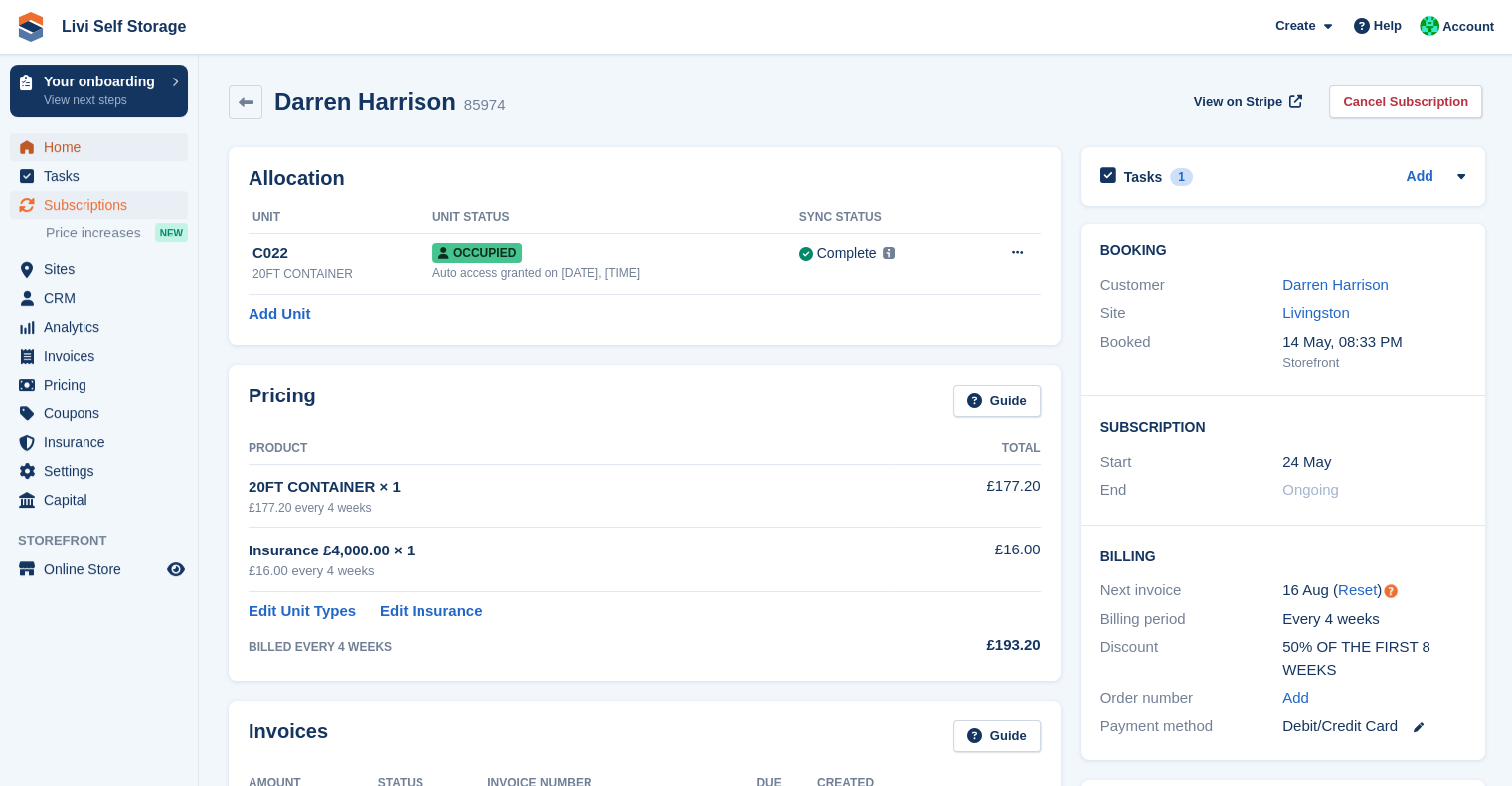 click at bounding box center (27, 147) 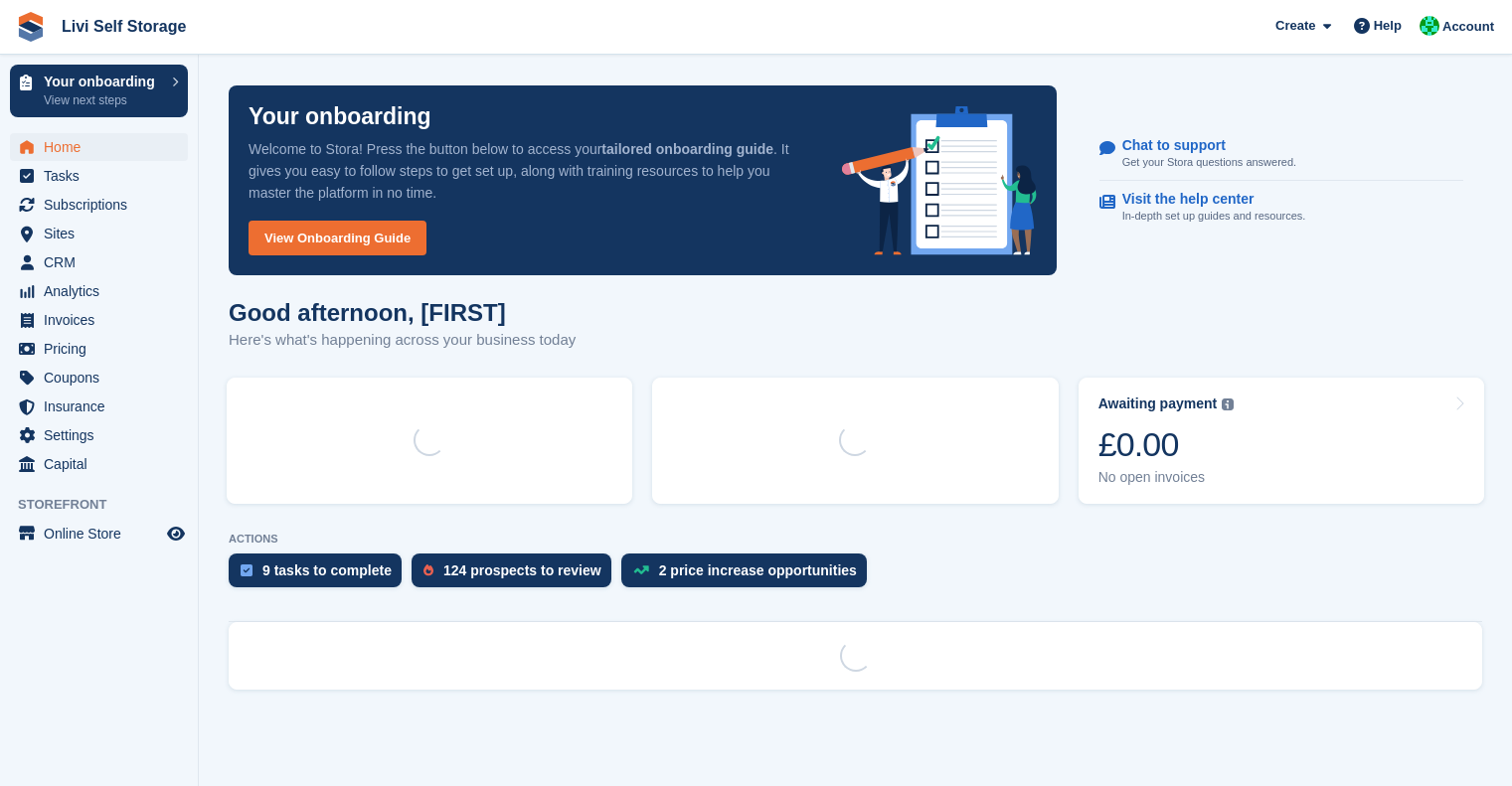 scroll, scrollTop: 0, scrollLeft: 0, axis: both 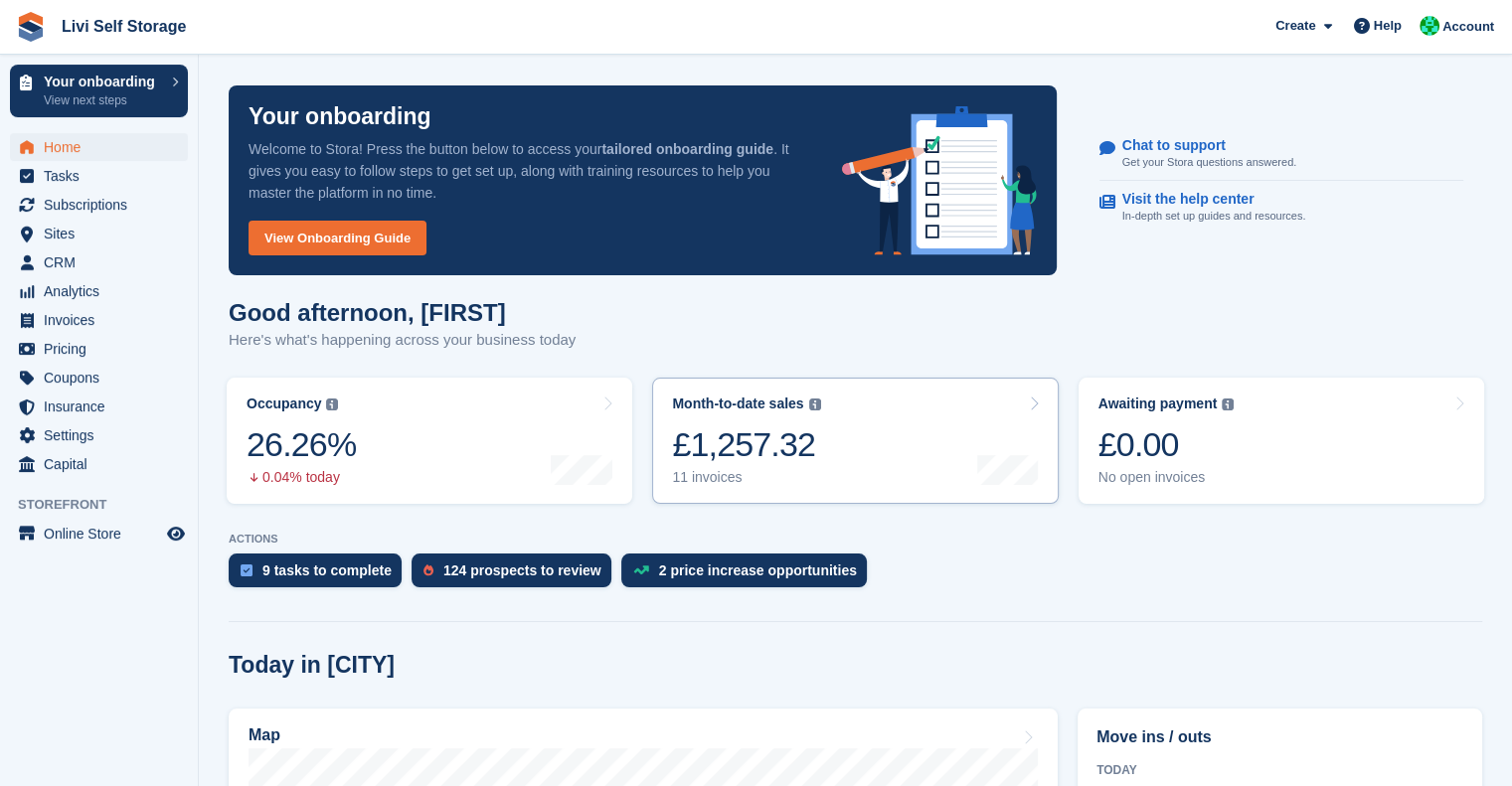 click at bounding box center [1034, 403] 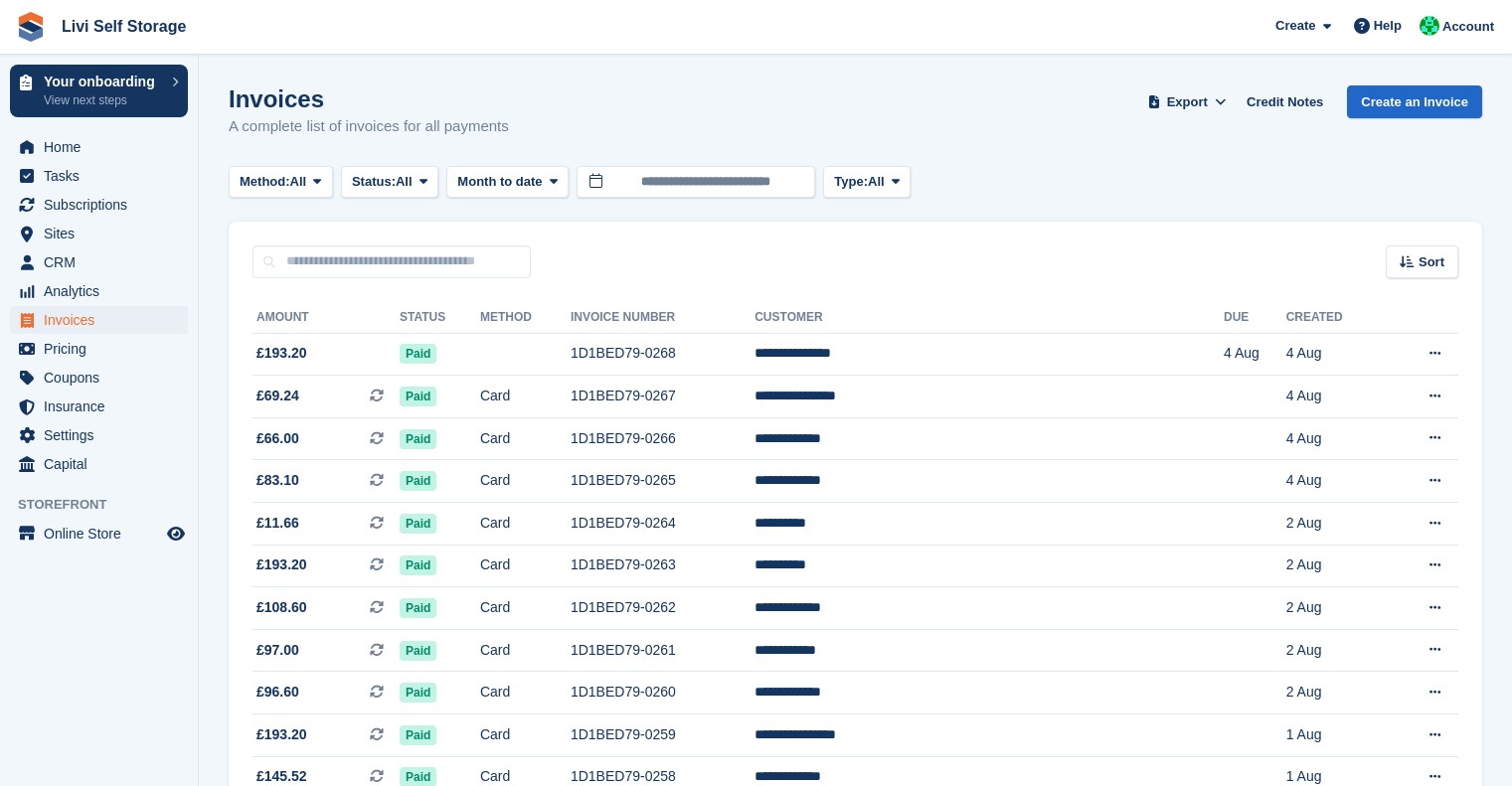 scroll, scrollTop: 0, scrollLeft: 0, axis: both 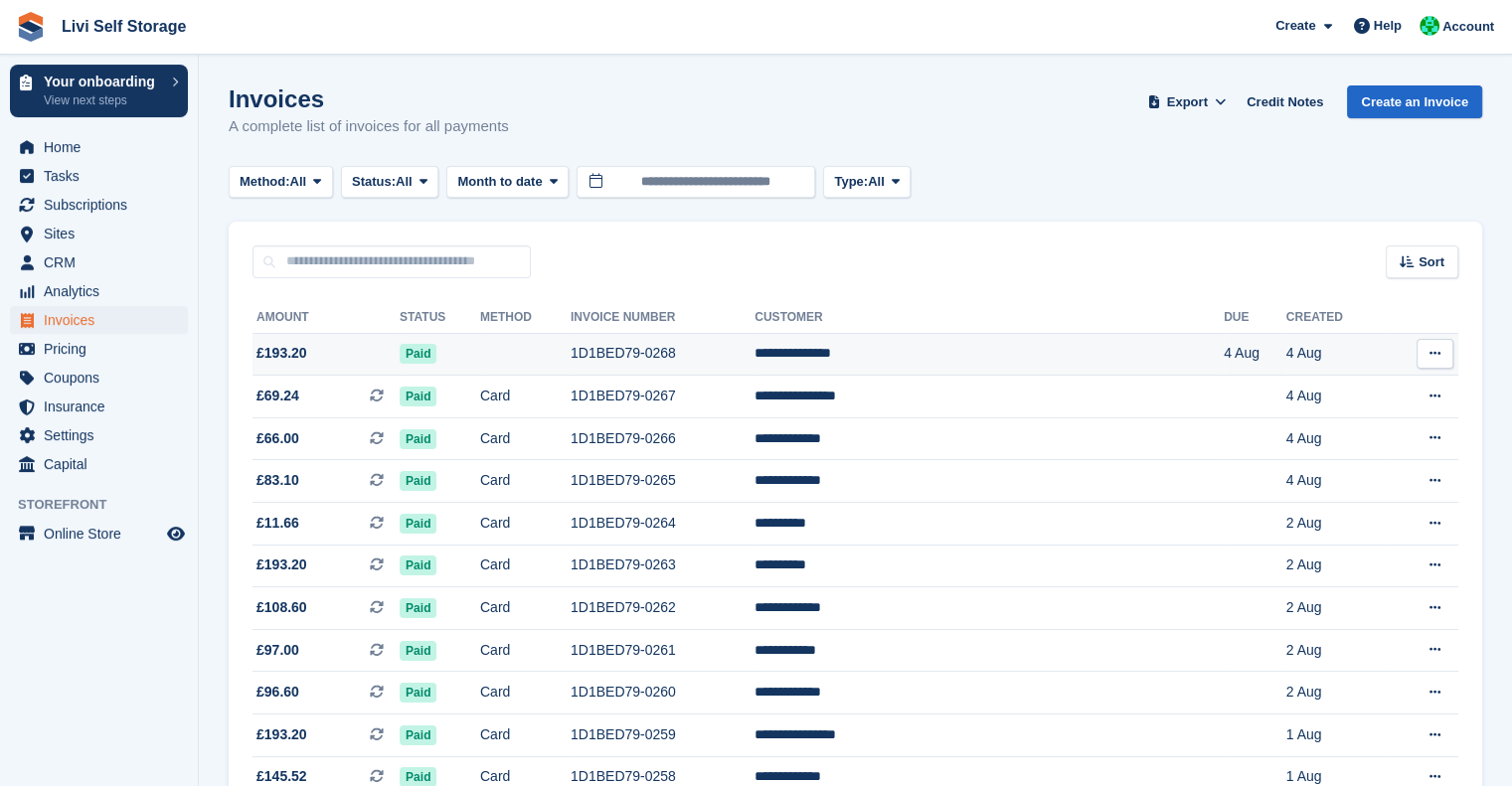 click on "1D1BED79-0268" at bounding box center (662, 354) 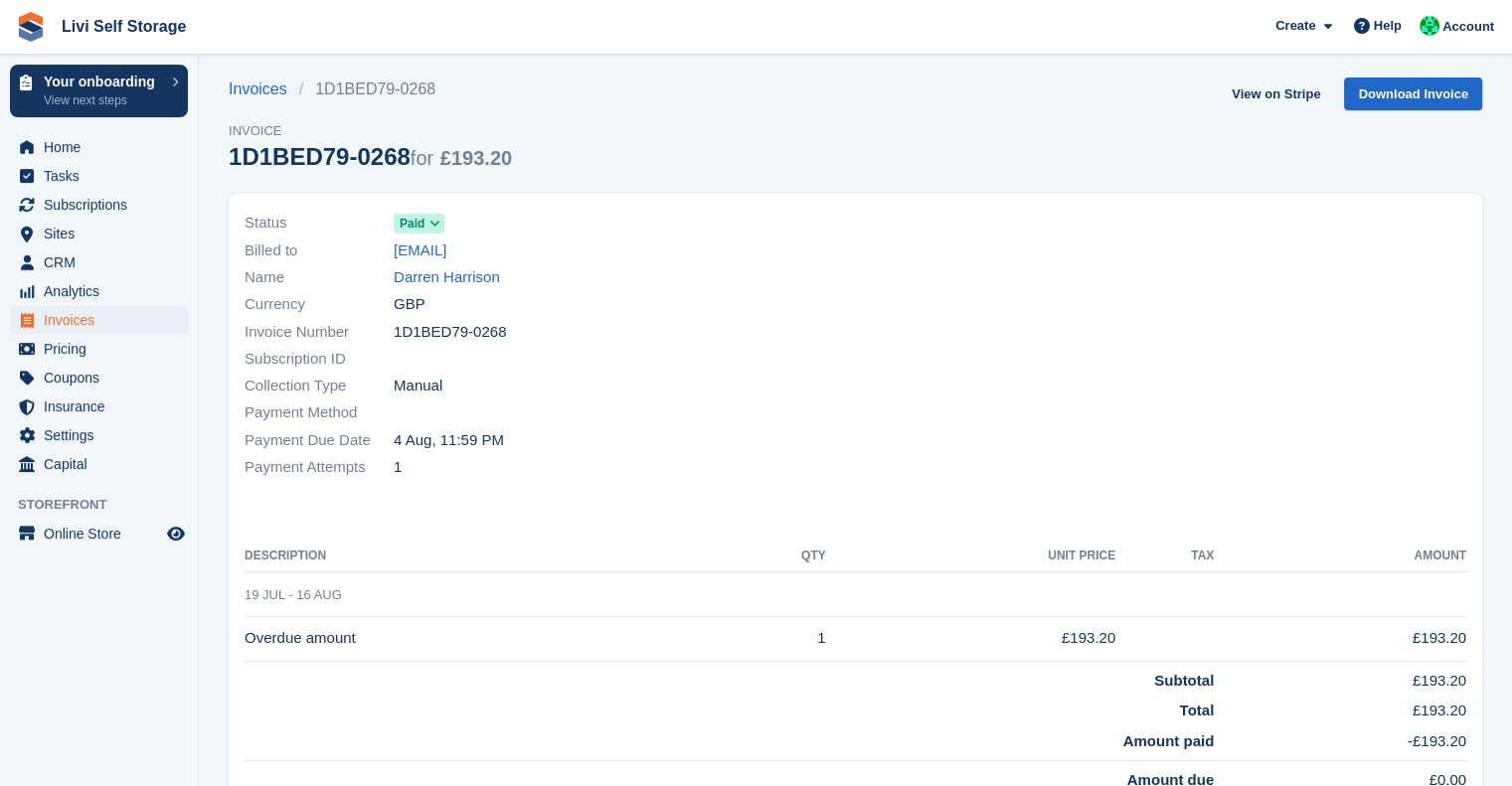 scroll, scrollTop: 0, scrollLeft: 0, axis: both 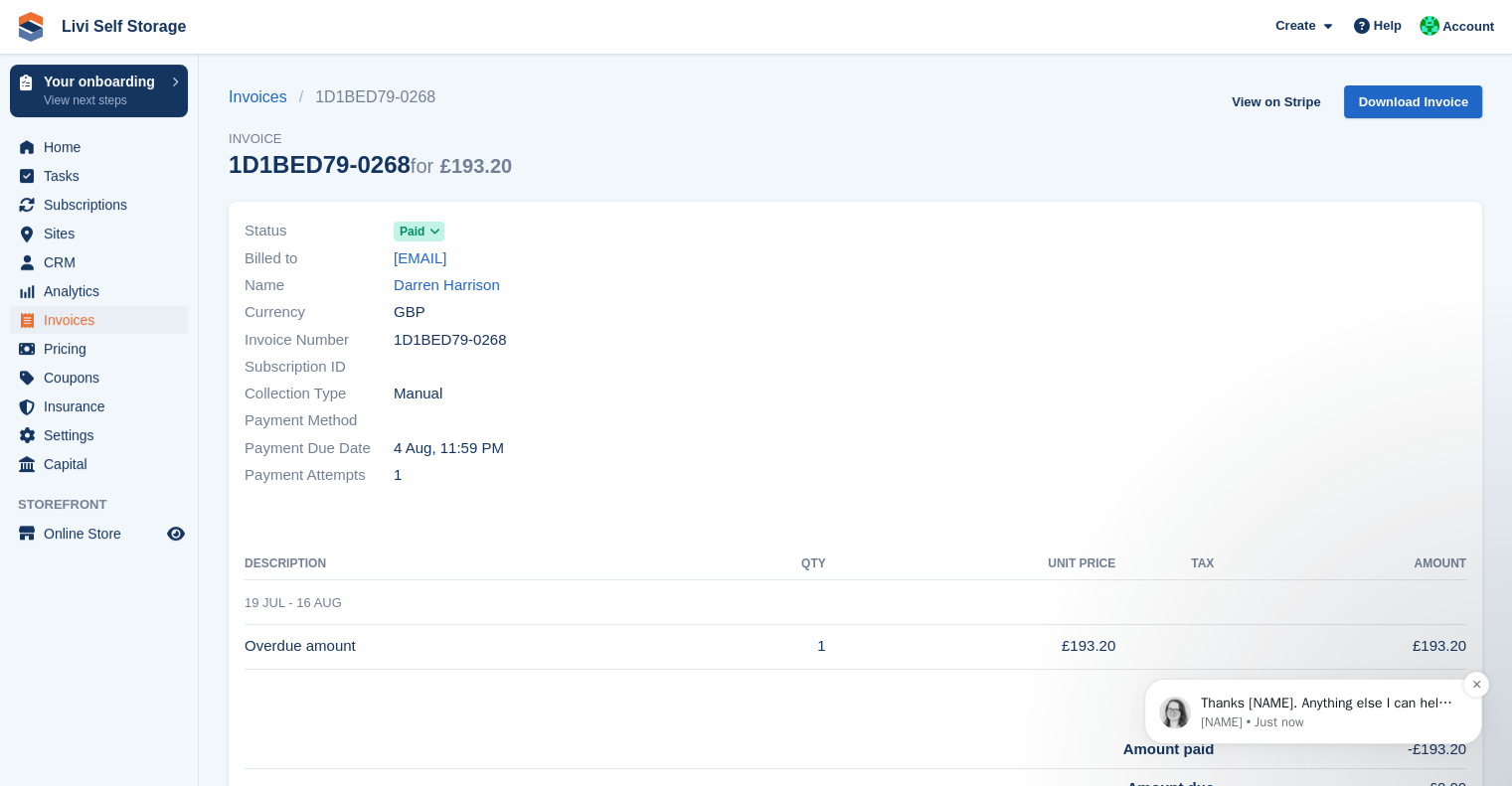 click on "Thanks Joe. Anything else I can help with, just let me know. Otherwise, have a lovely afternoon!" at bounding box center [1329, 704] 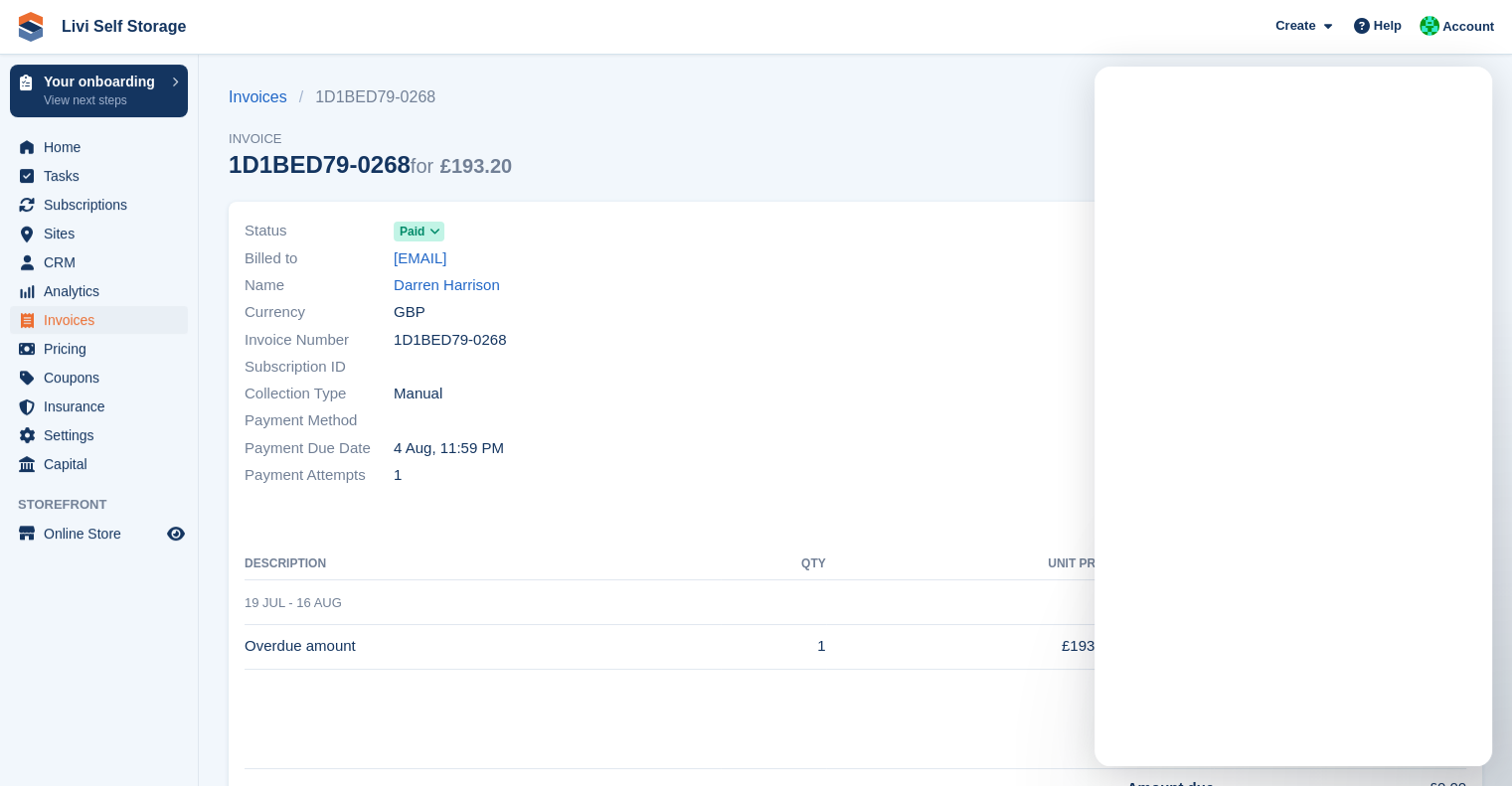 scroll, scrollTop: 0, scrollLeft: 0, axis: both 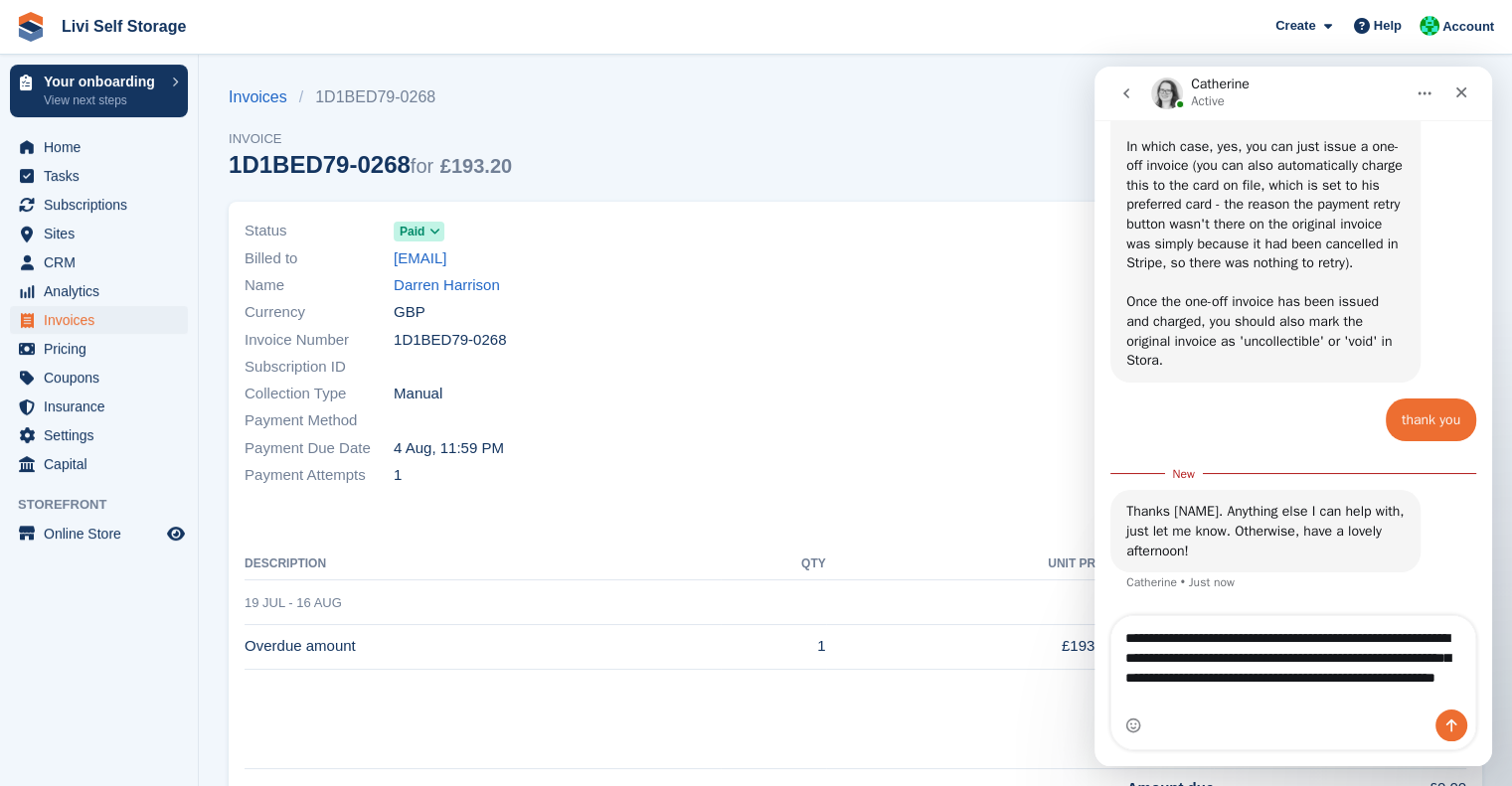 type on "**********" 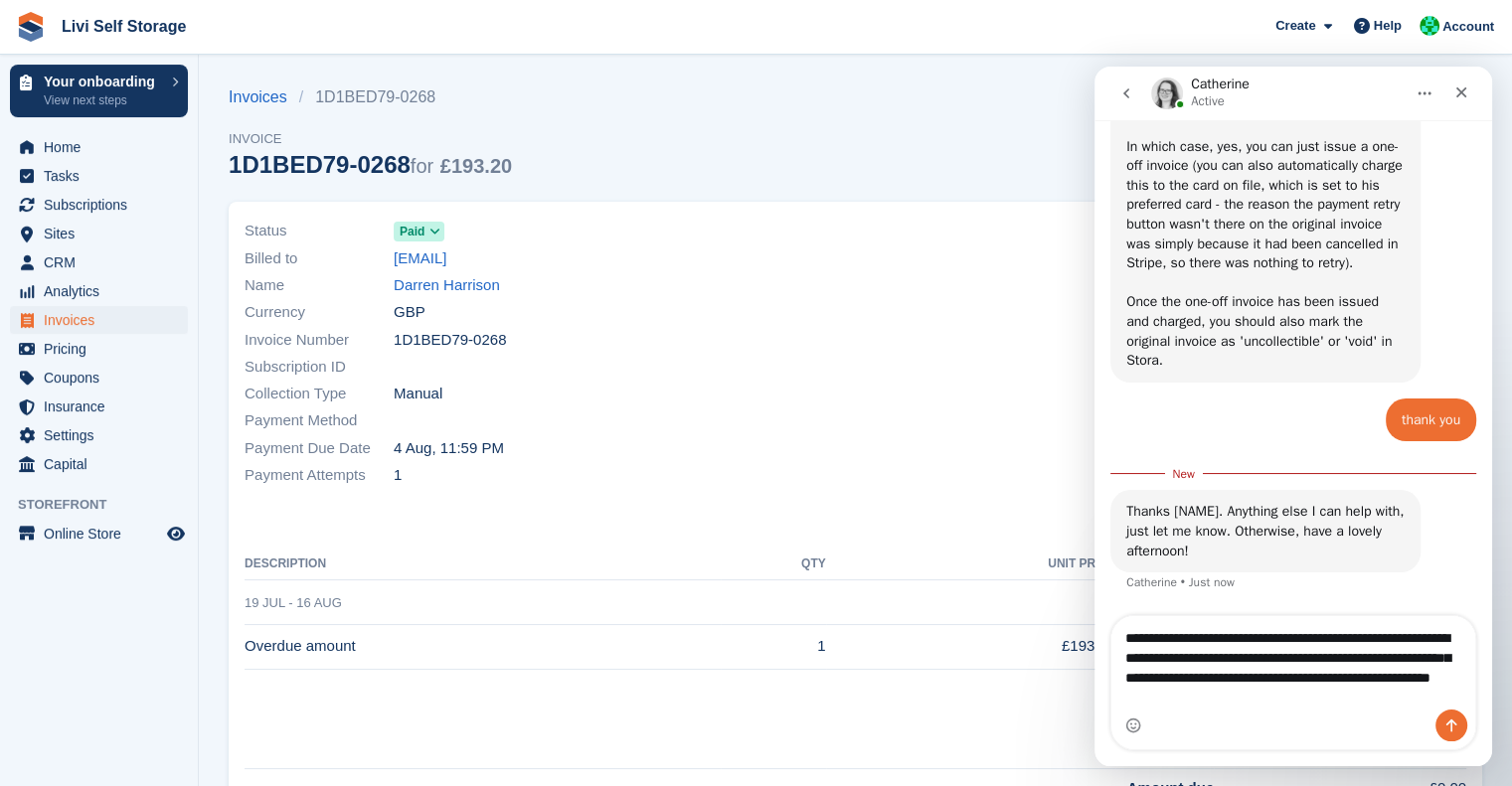 type 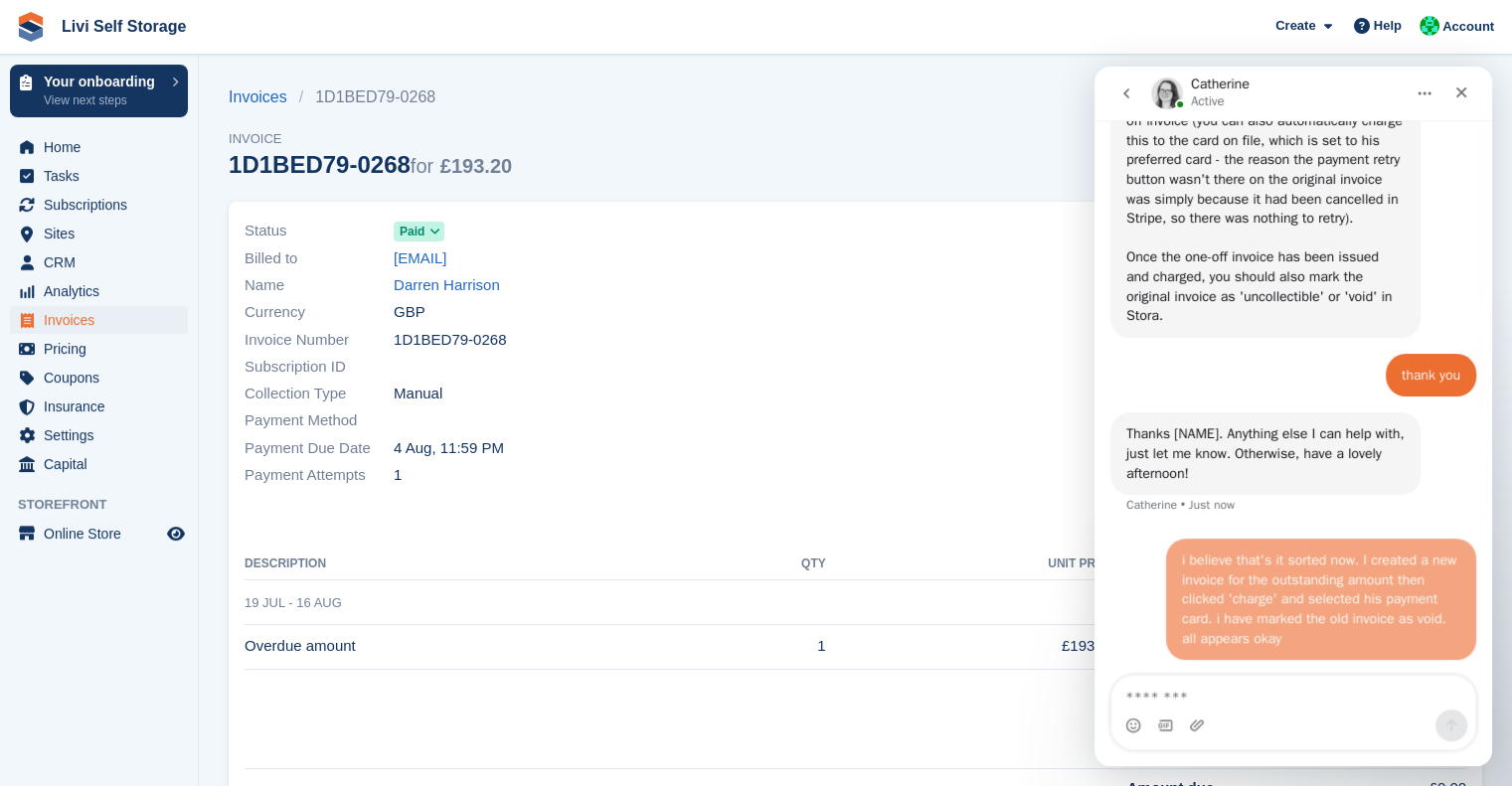 scroll, scrollTop: 3699, scrollLeft: 0, axis: vertical 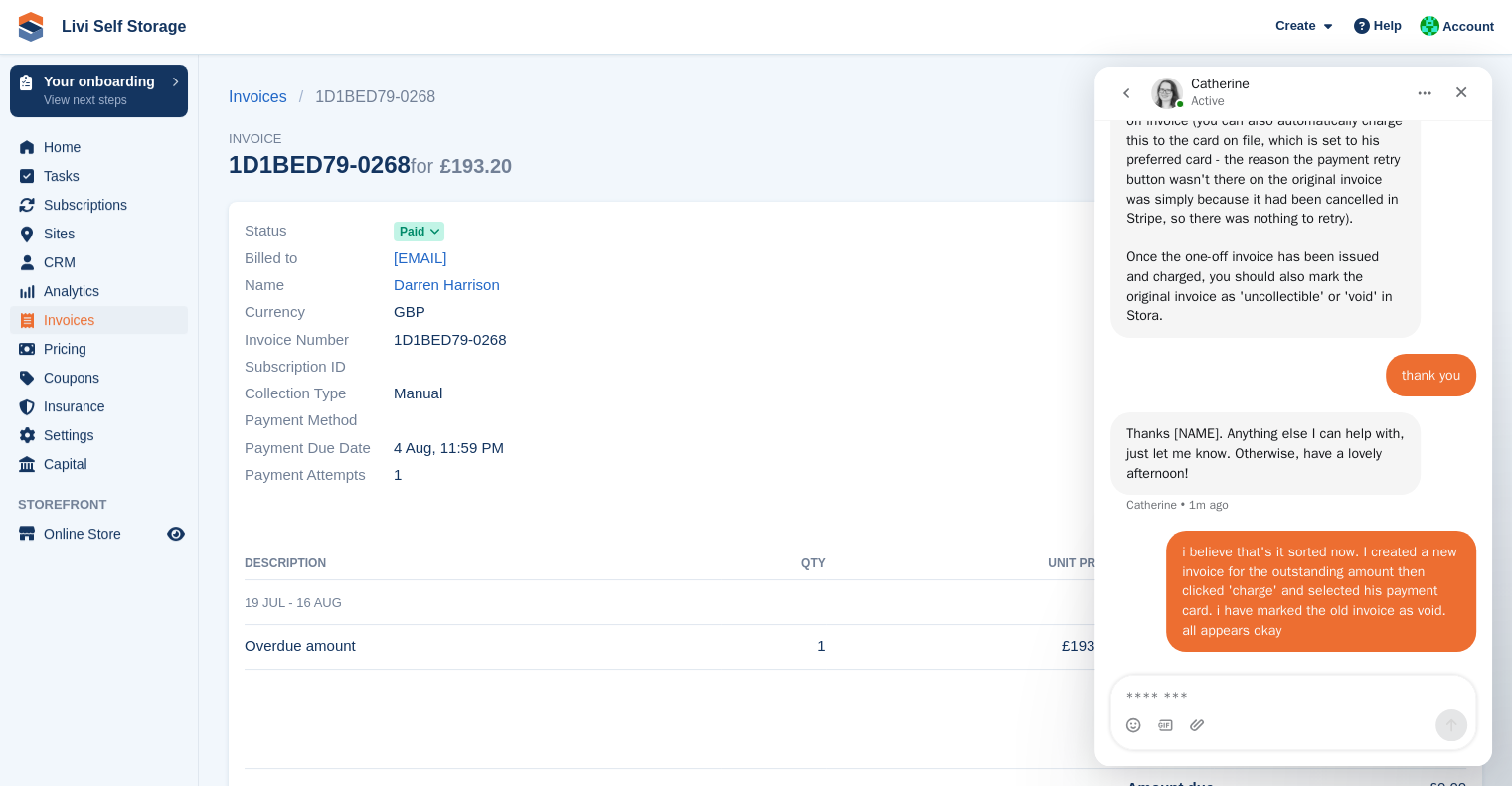 click on "Payment Due Date
4 Aug,  11:59 PM" at bounding box center (544, 447) 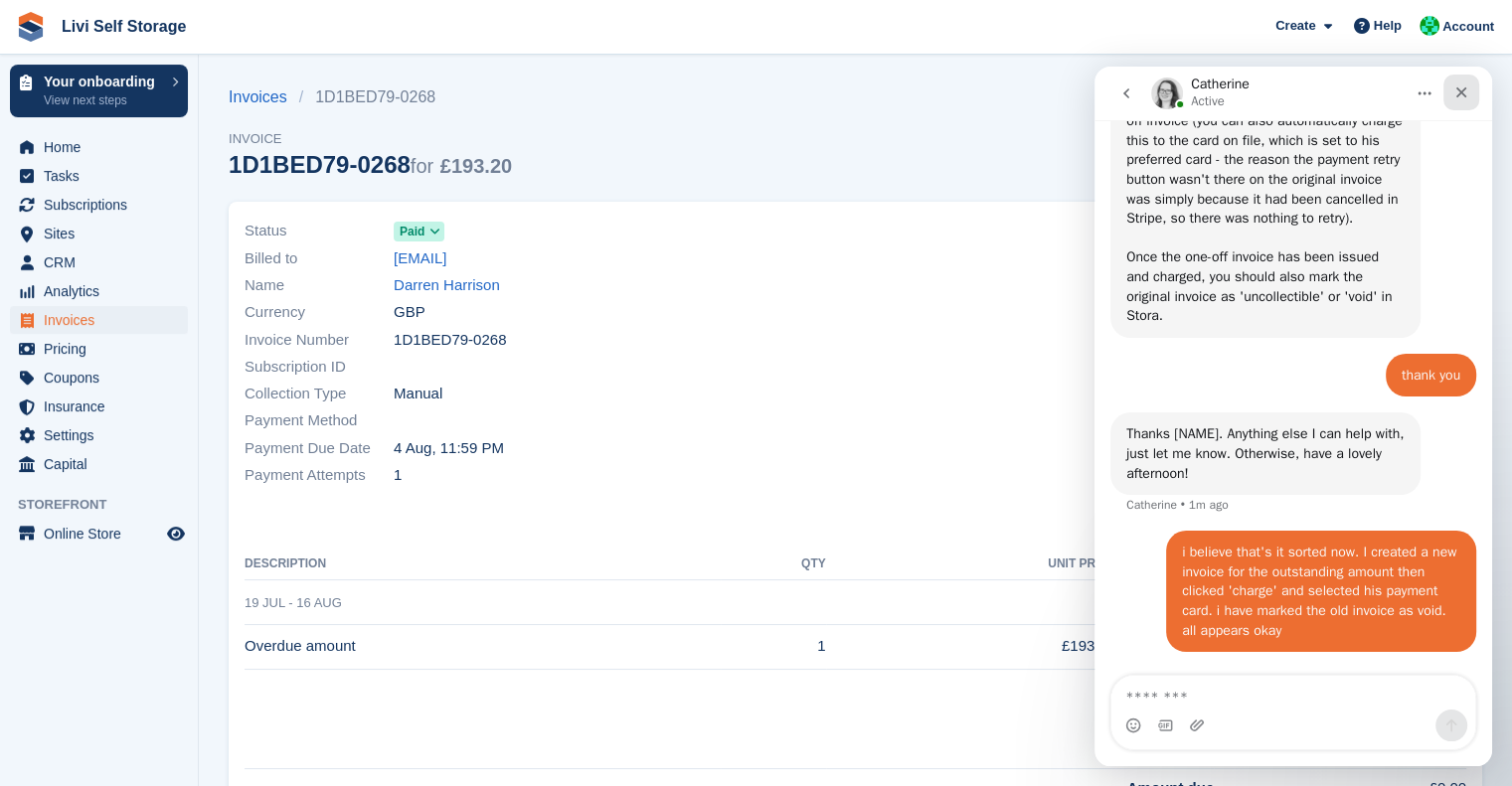 click 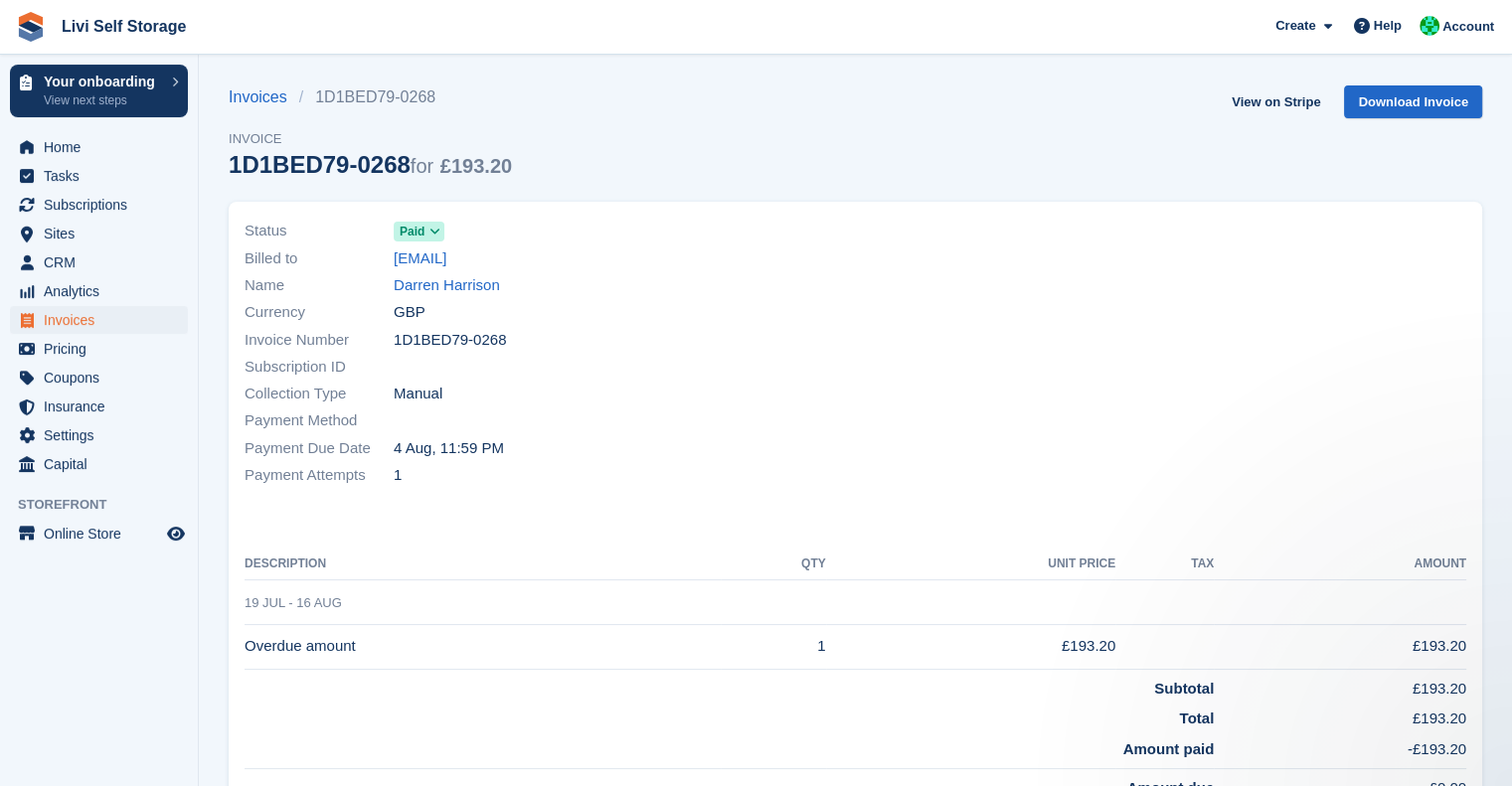 scroll, scrollTop: 0, scrollLeft: 0, axis: both 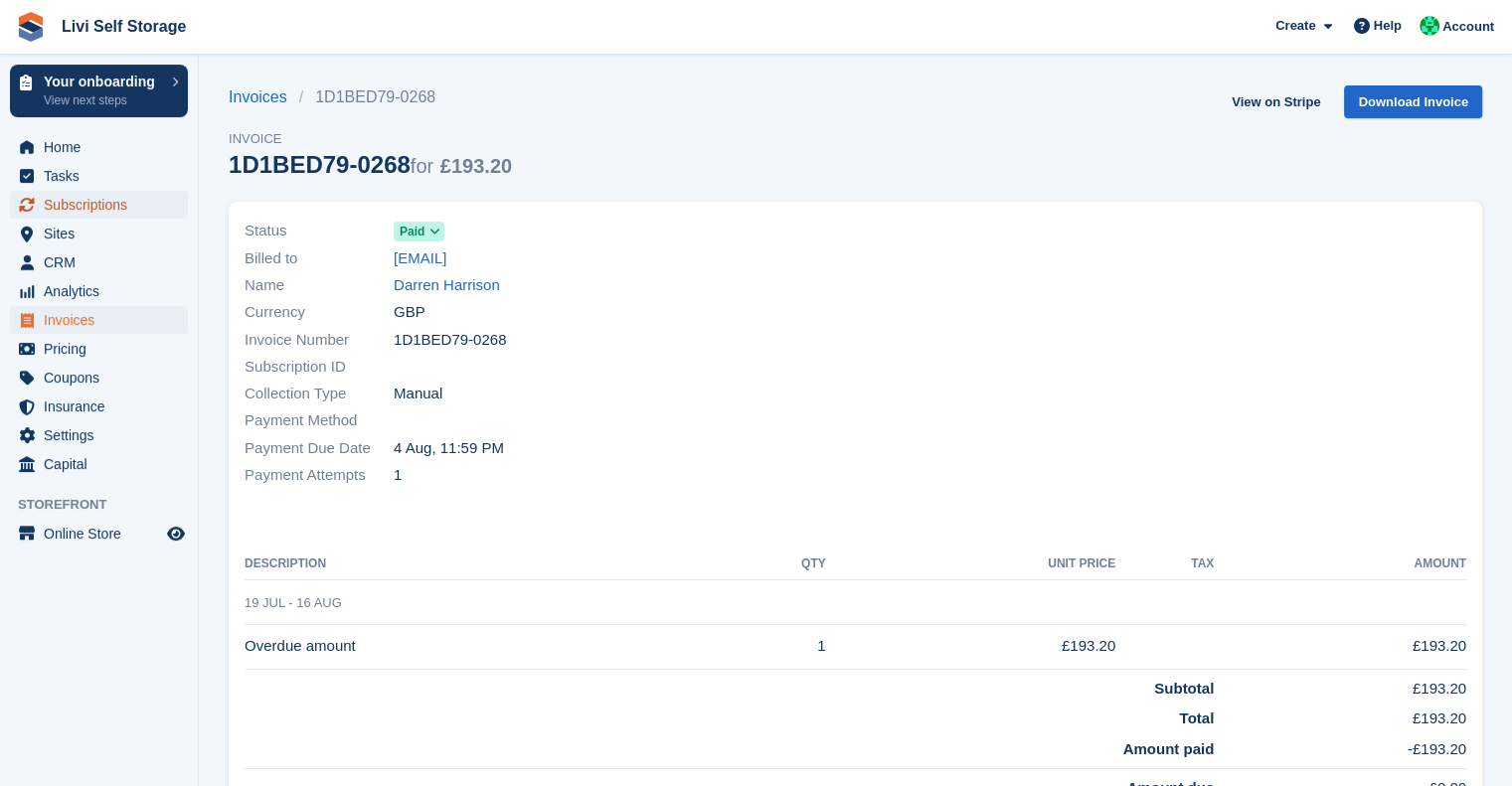 click on "Subscriptions" at bounding box center (103, 205) 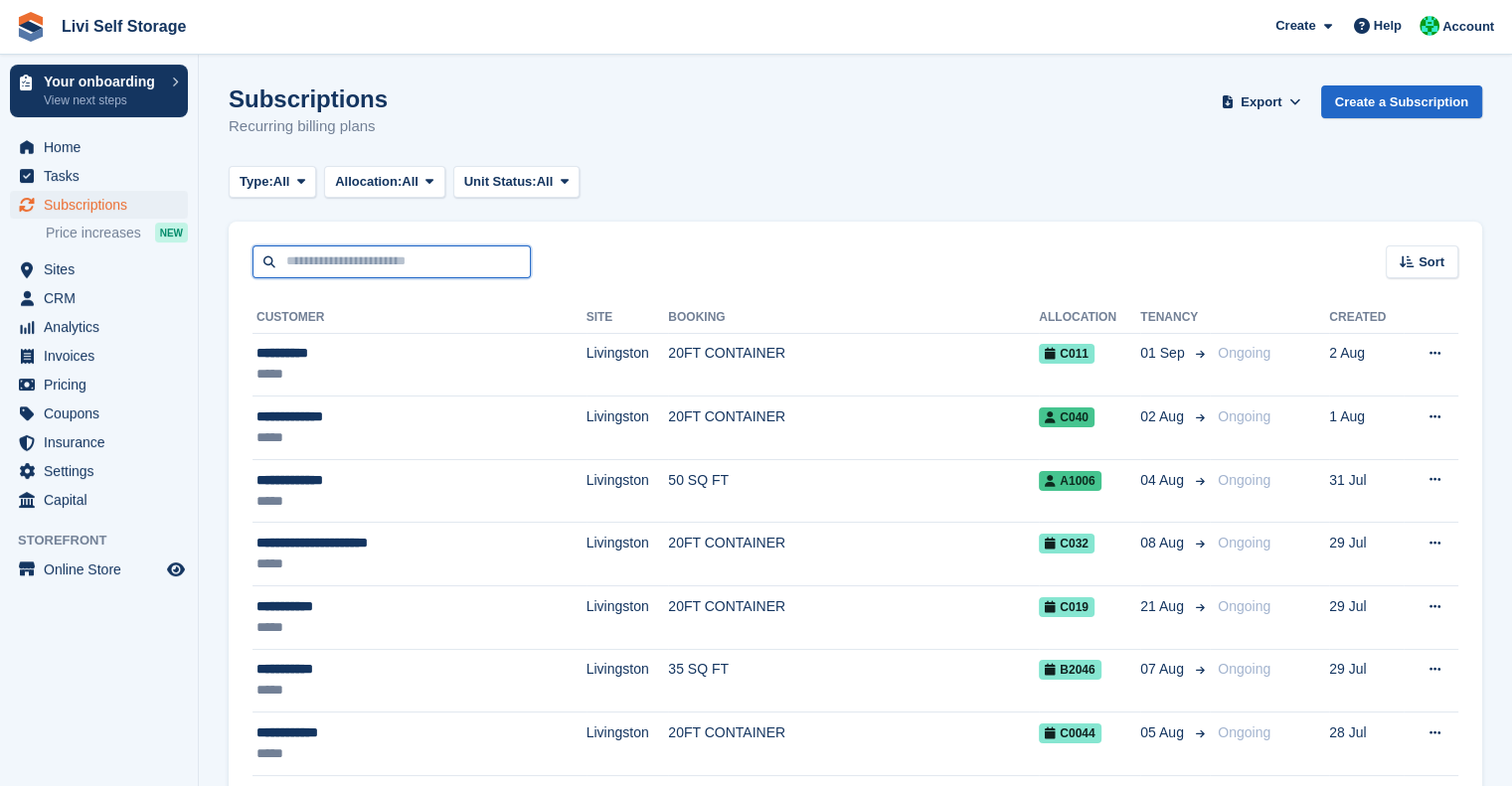 click at bounding box center [392, 261] 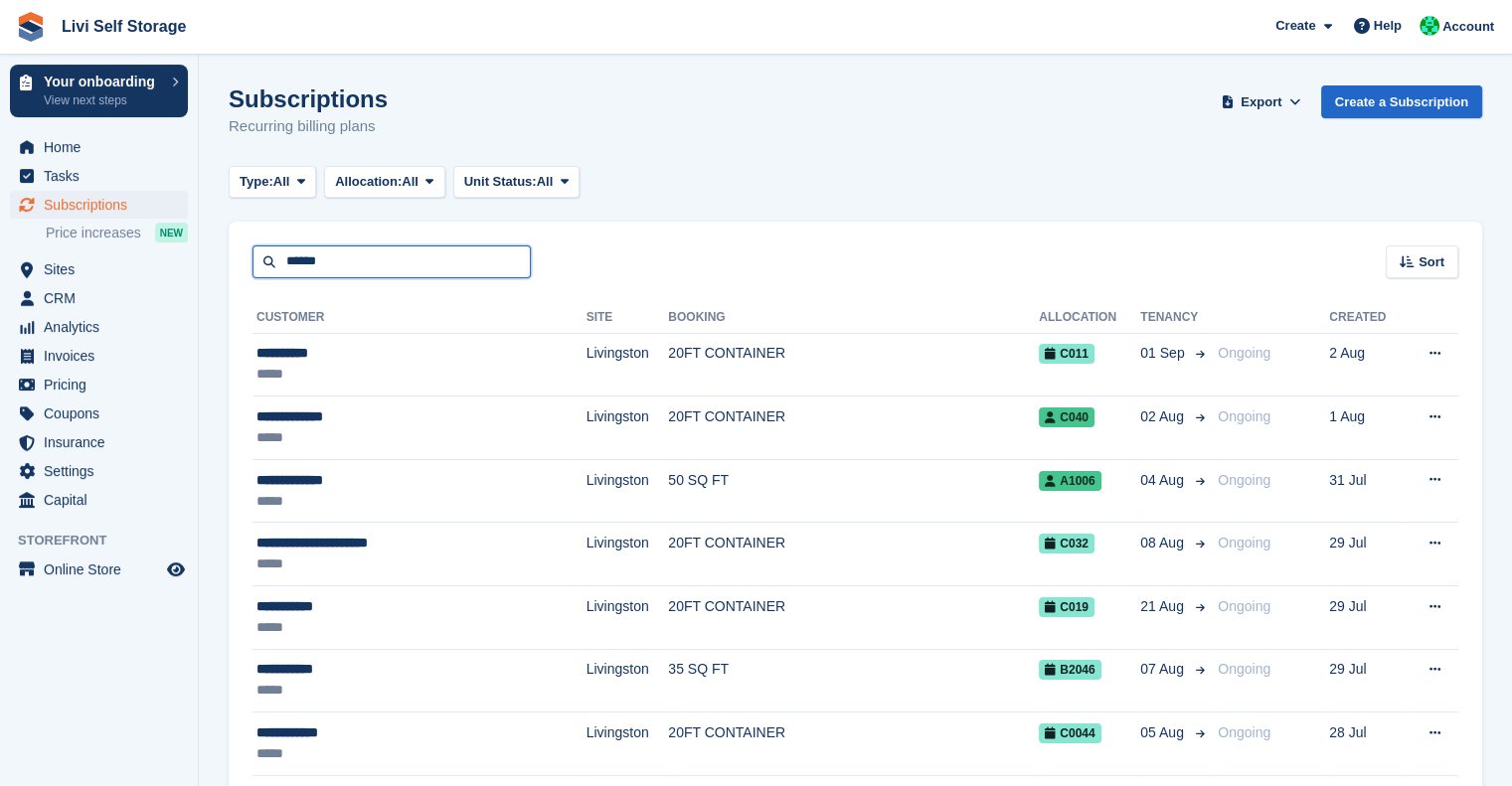 type on "******" 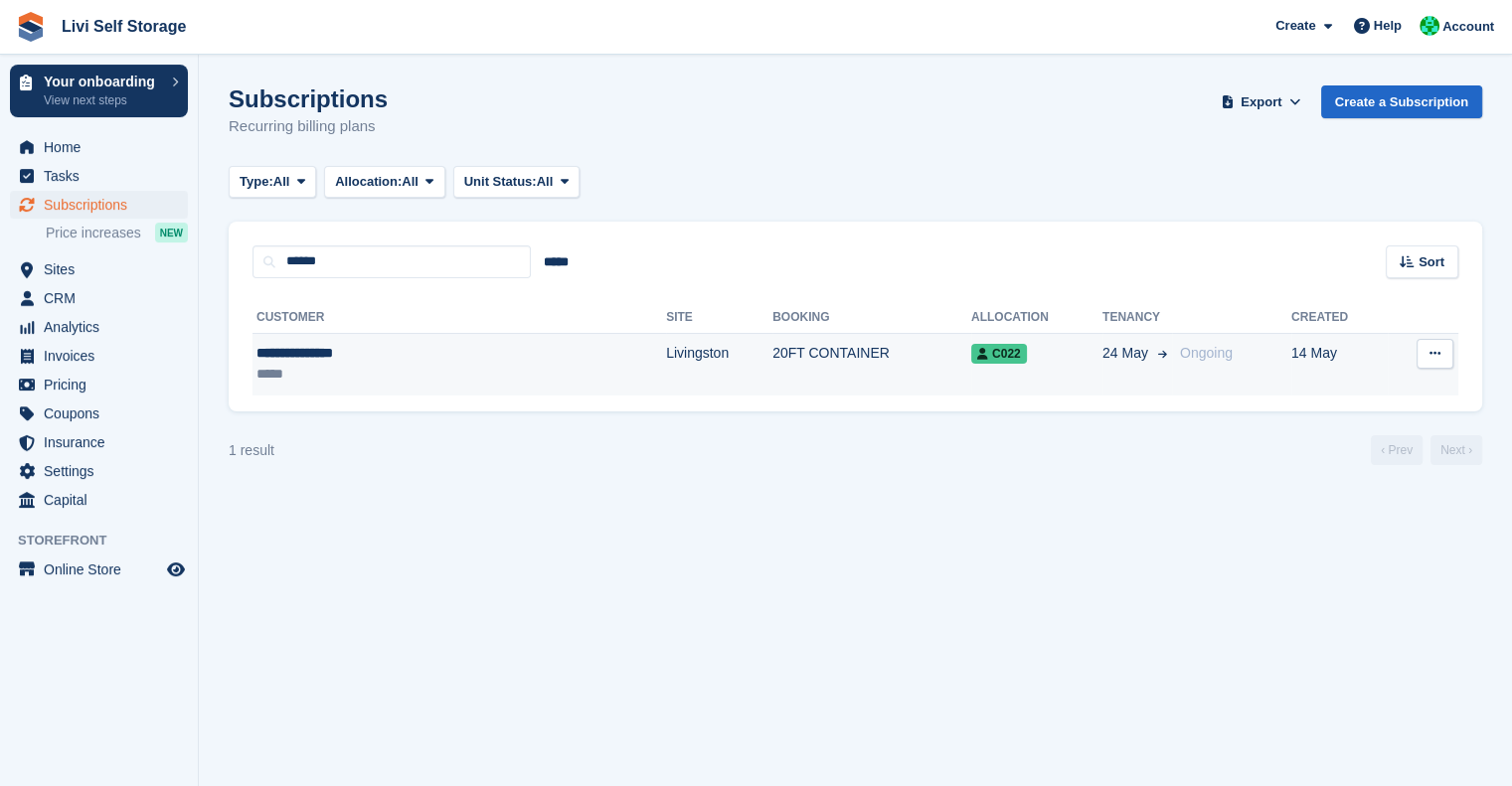 click on "**********" at bounding box center (376, 353) 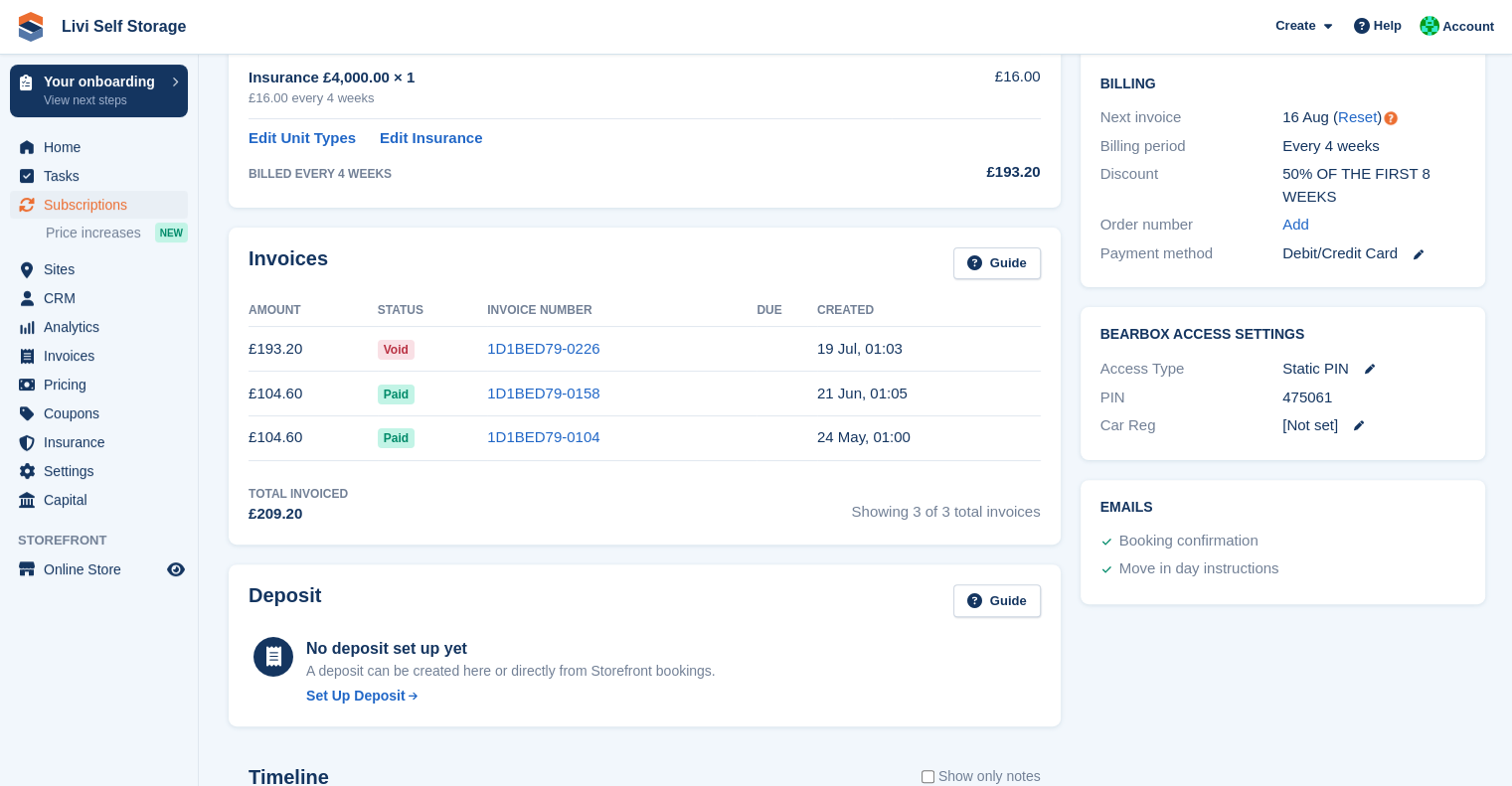 scroll, scrollTop: 481, scrollLeft: 0, axis: vertical 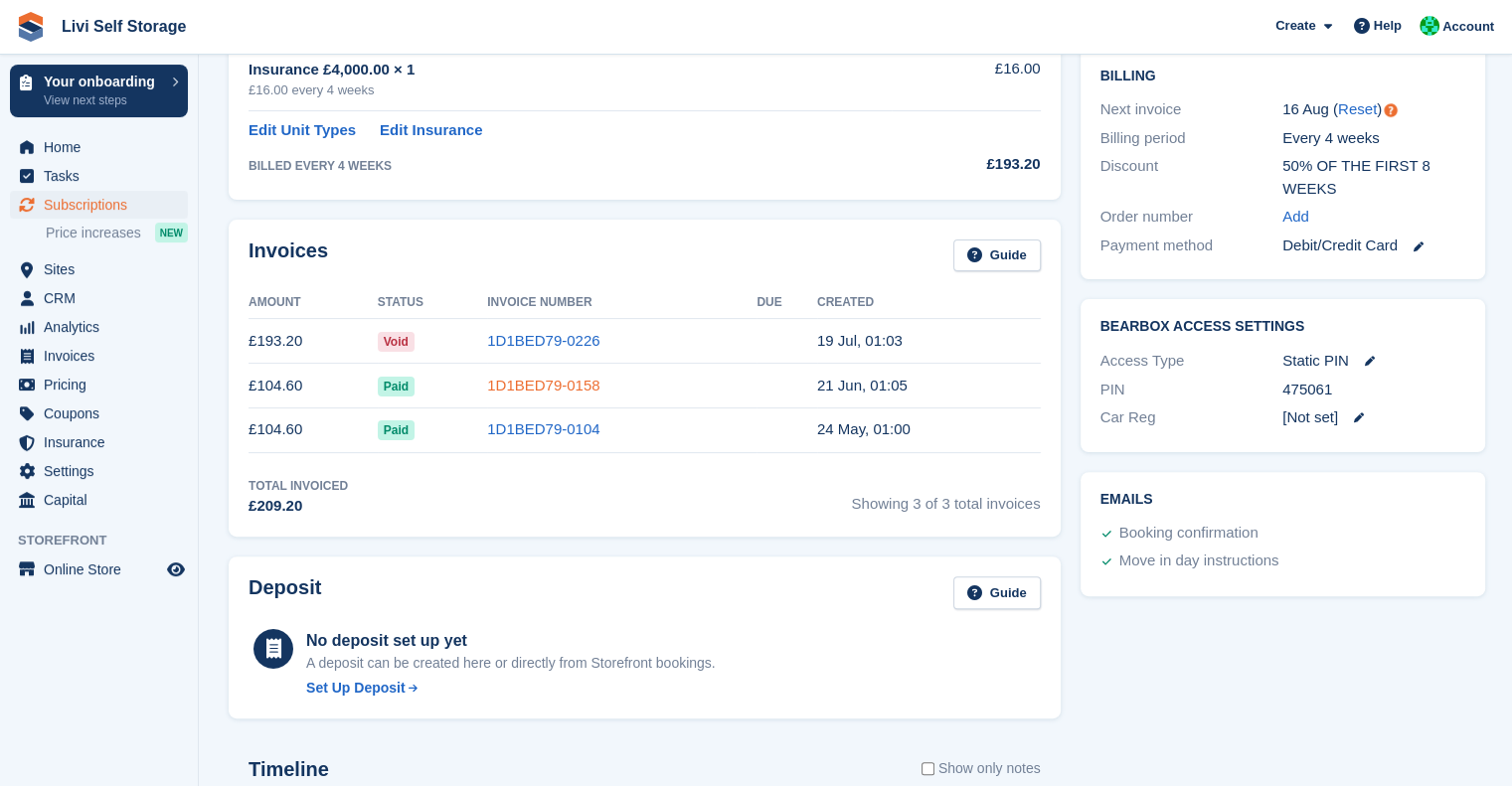 click on "1D1BED79-0158" at bounding box center (543, 385) 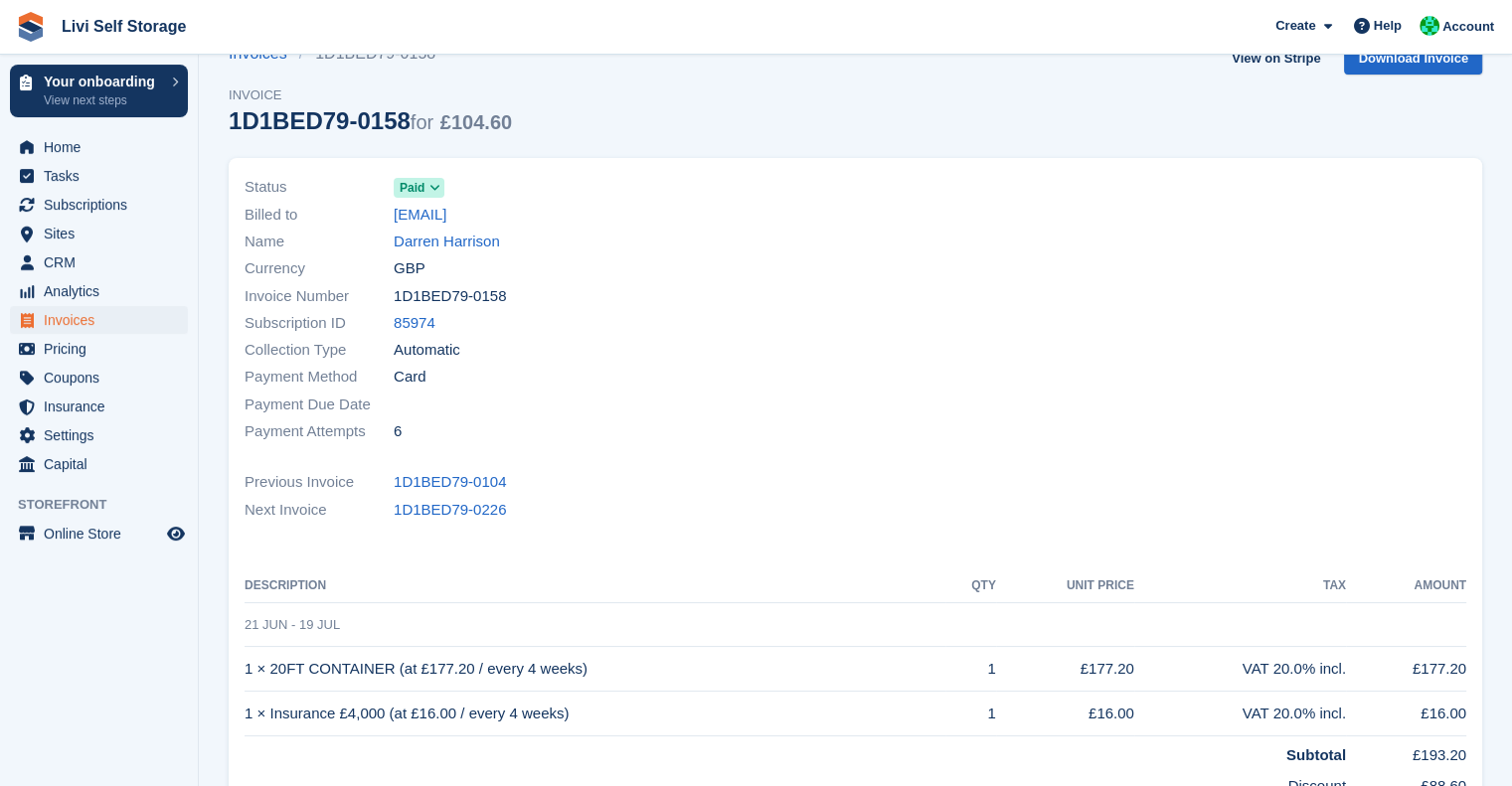 scroll, scrollTop: 0, scrollLeft: 0, axis: both 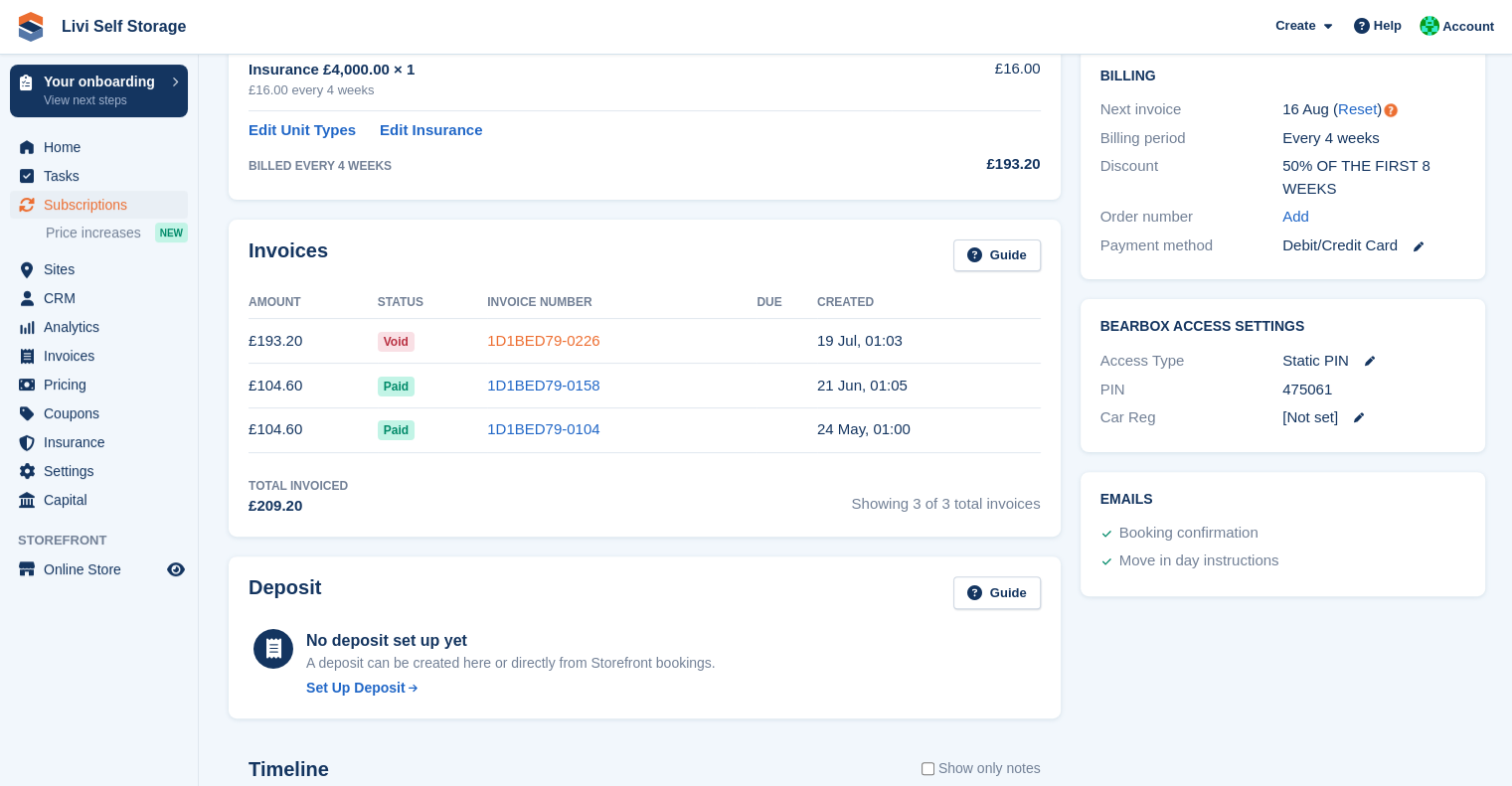 click on "1D1BED79-0226" at bounding box center [543, 340] 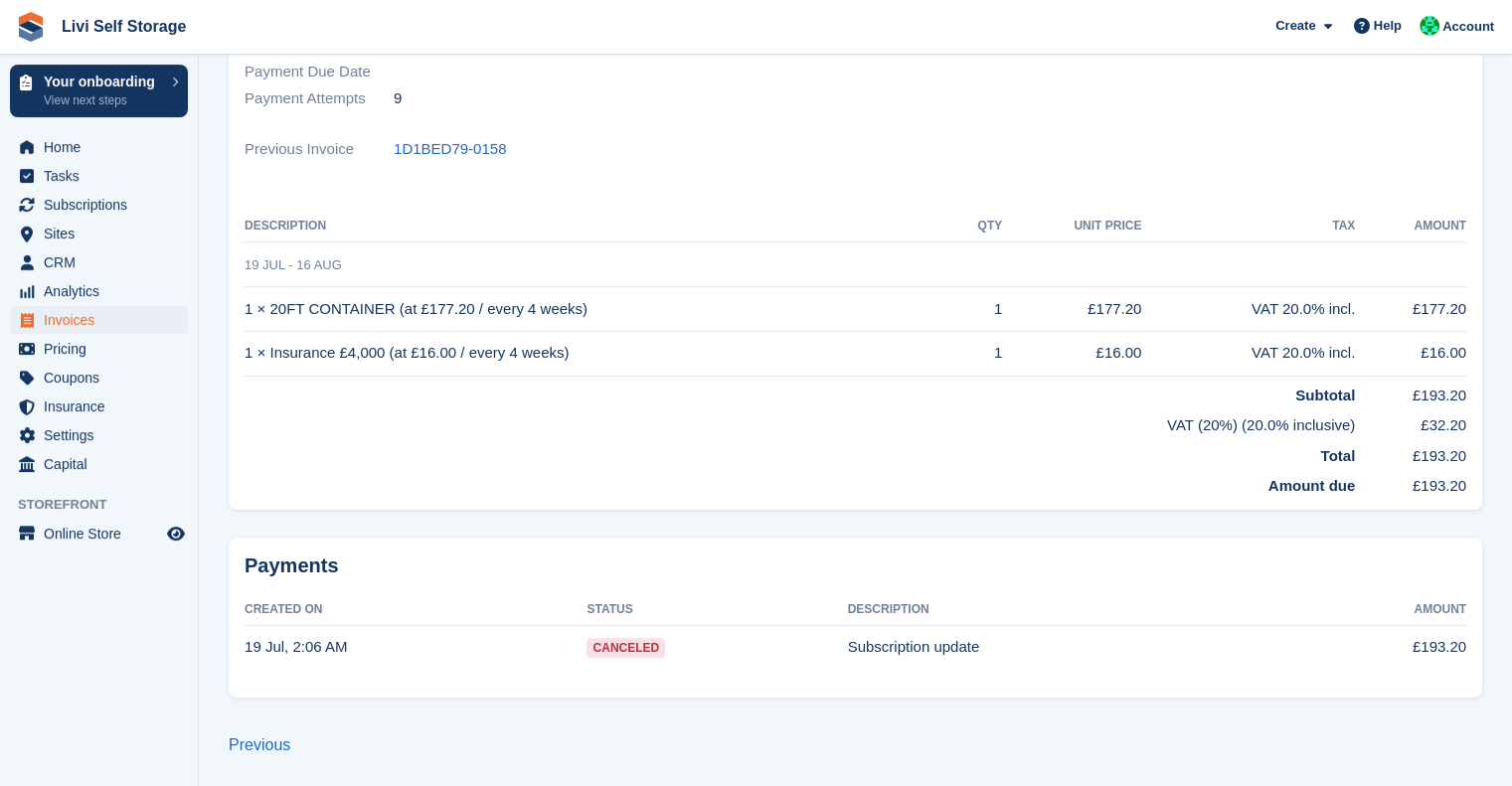 scroll, scrollTop: 0, scrollLeft: 0, axis: both 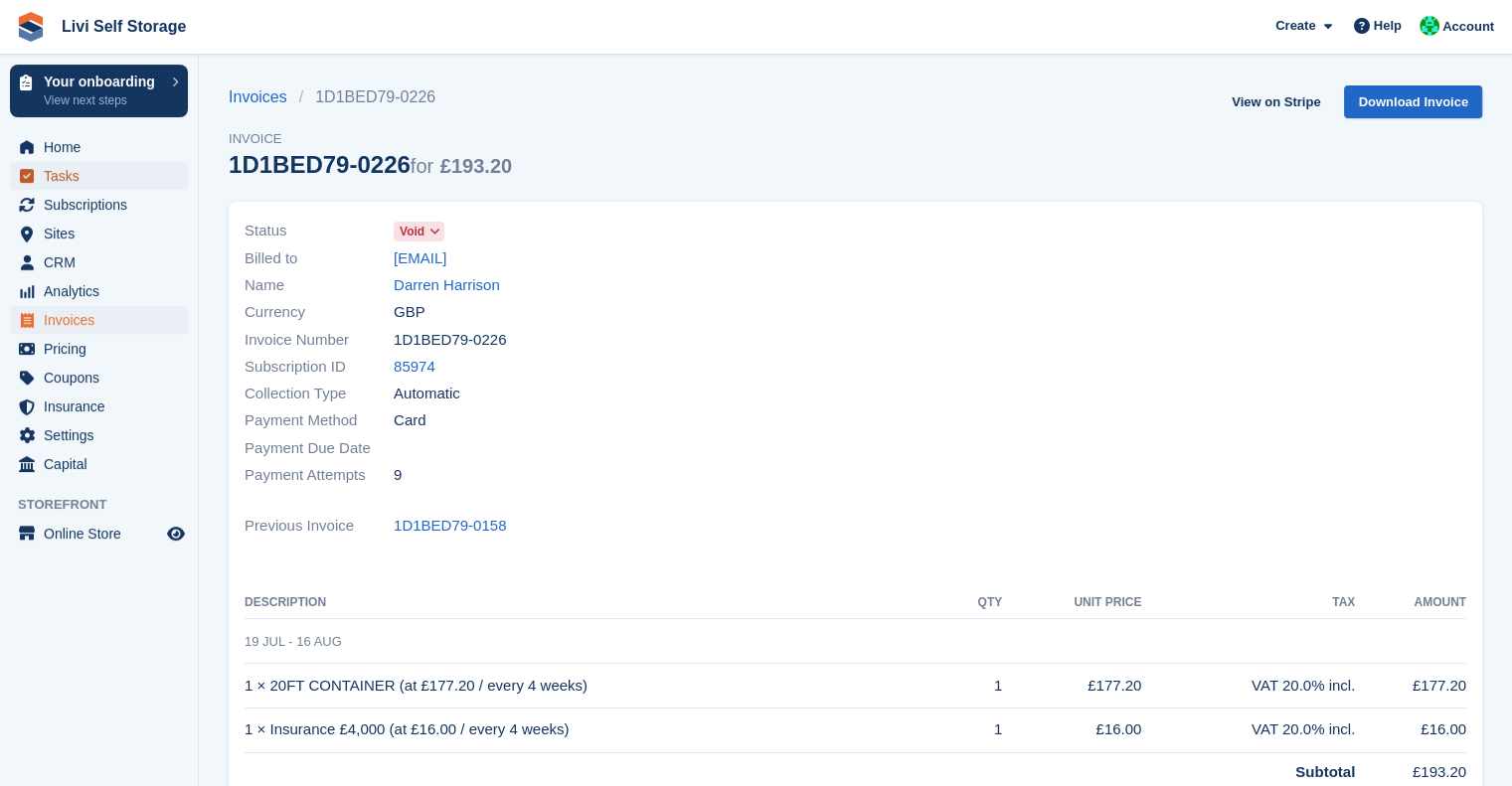 click on "Tasks" at bounding box center (103, 176) 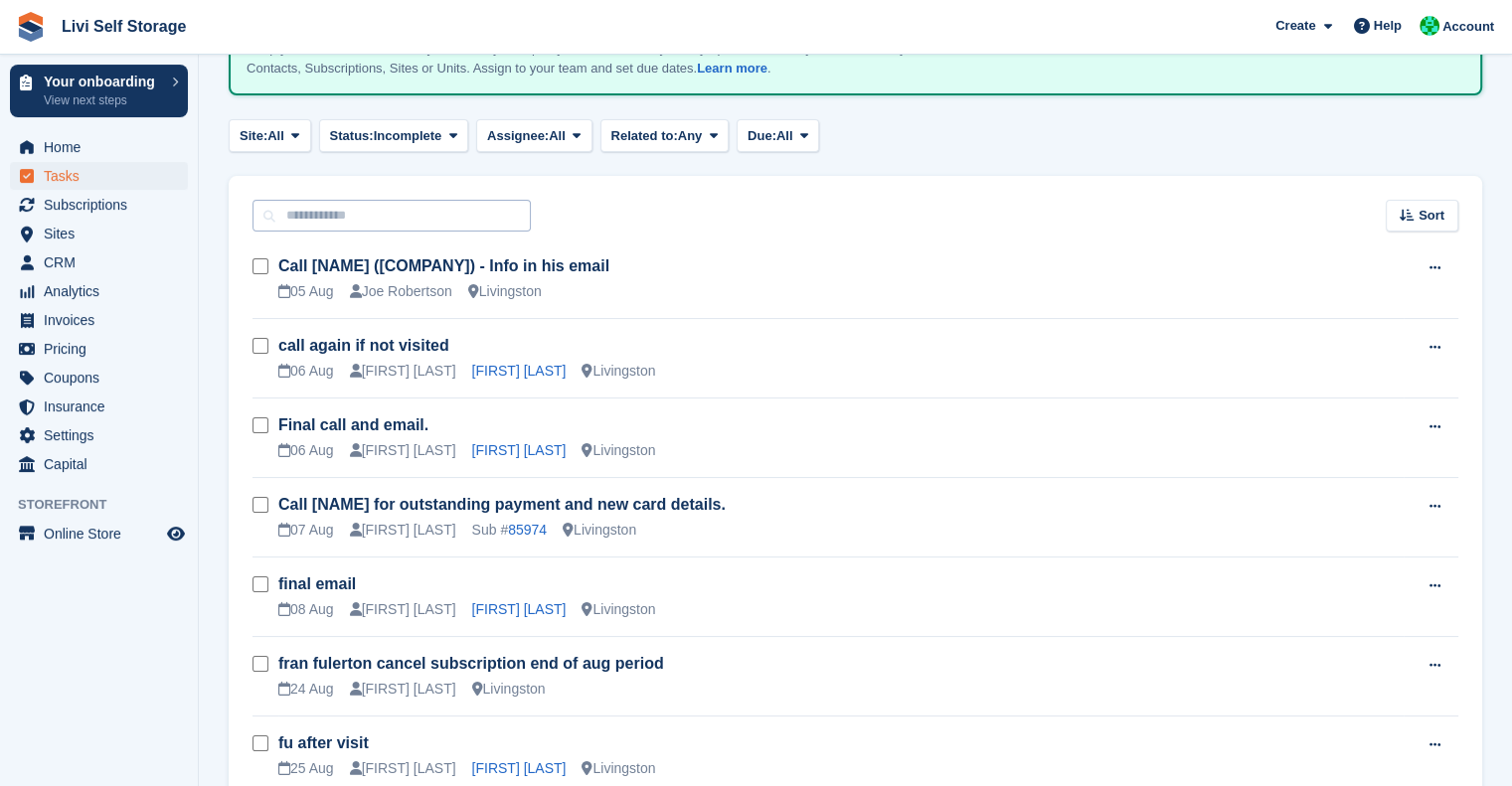 scroll, scrollTop: 194, scrollLeft: 0, axis: vertical 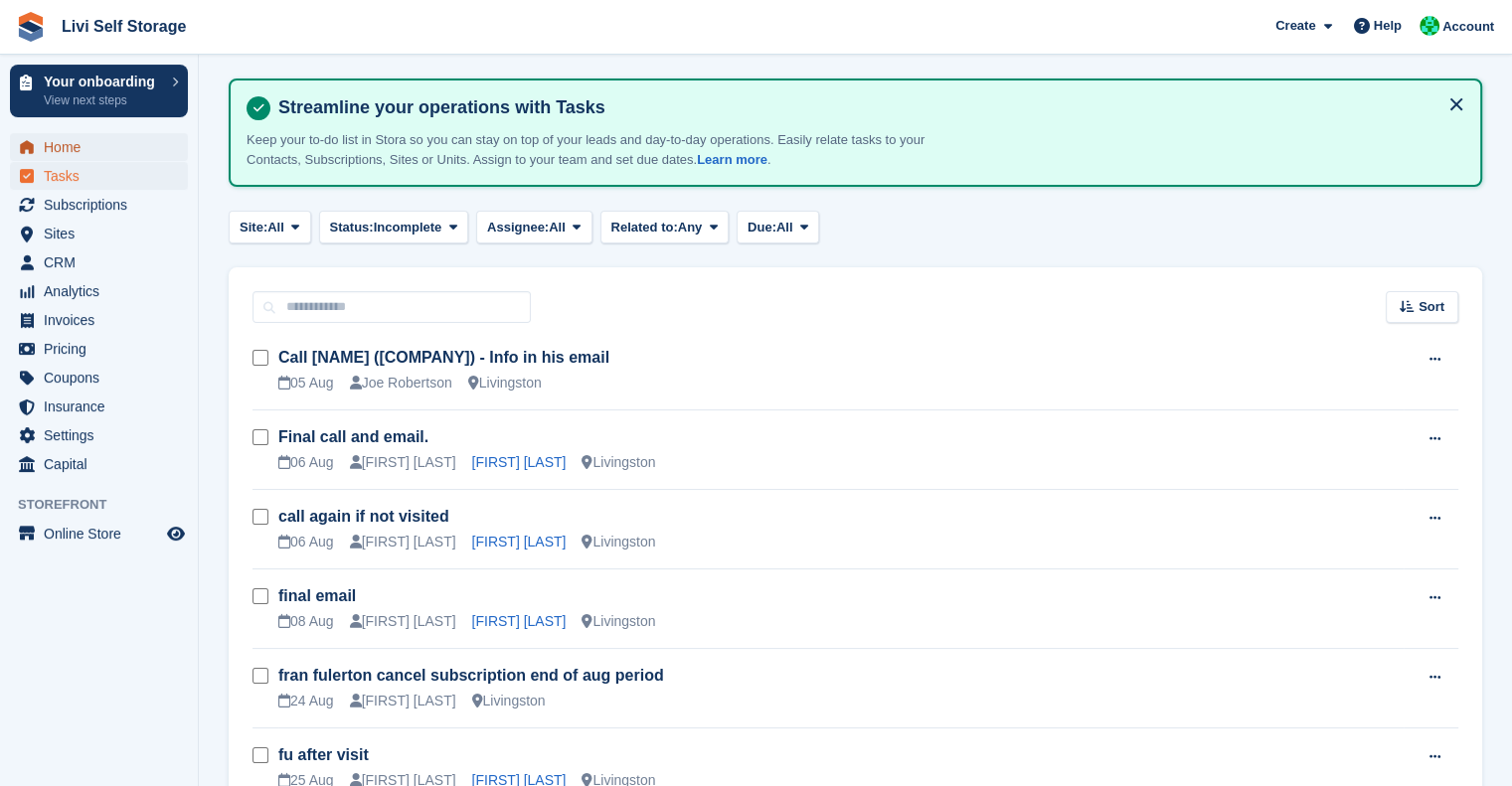 click on "Home" at bounding box center [103, 147] 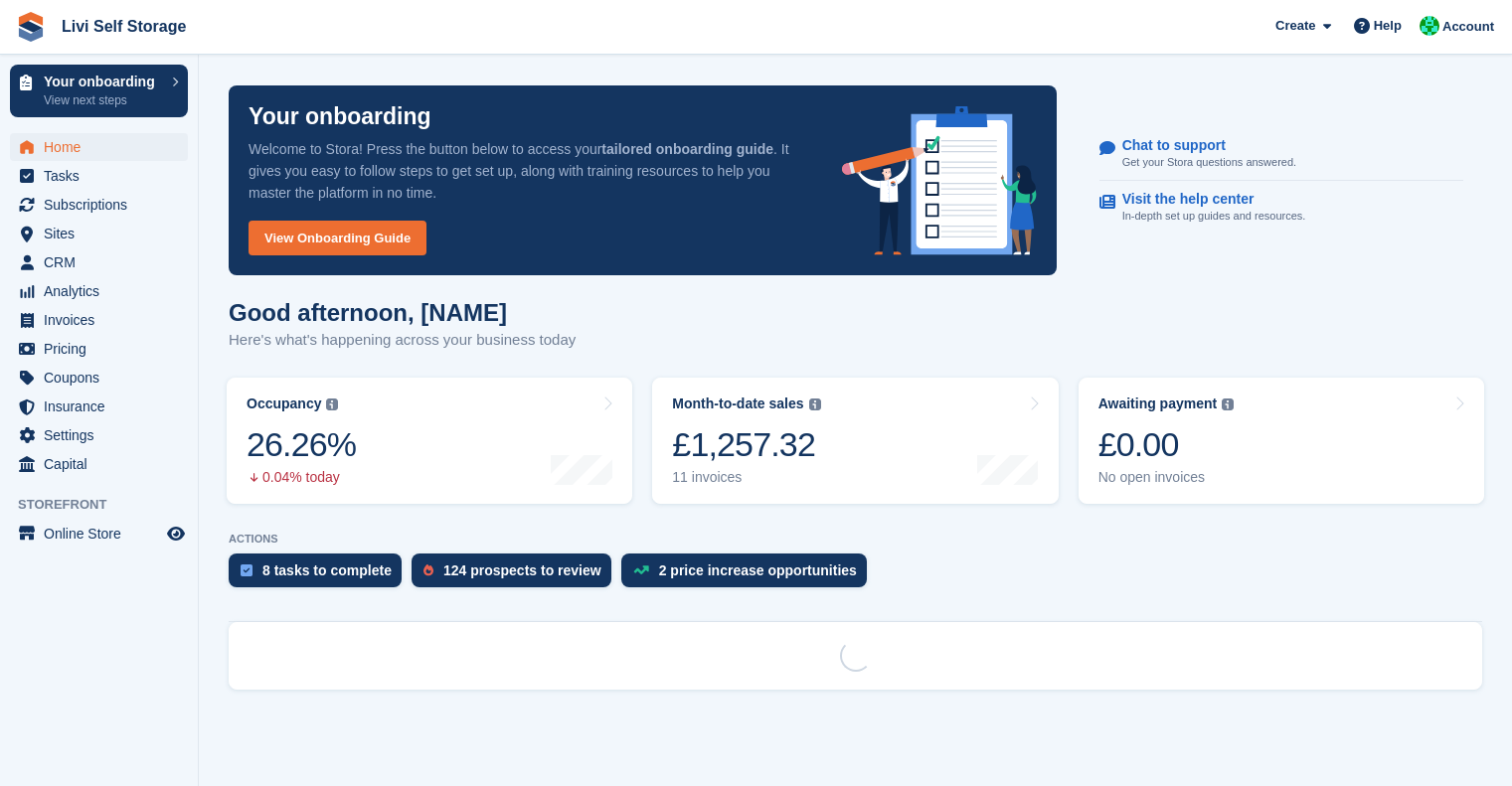 scroll, scrollTop: 0, scrollLeft: 0, axis: both 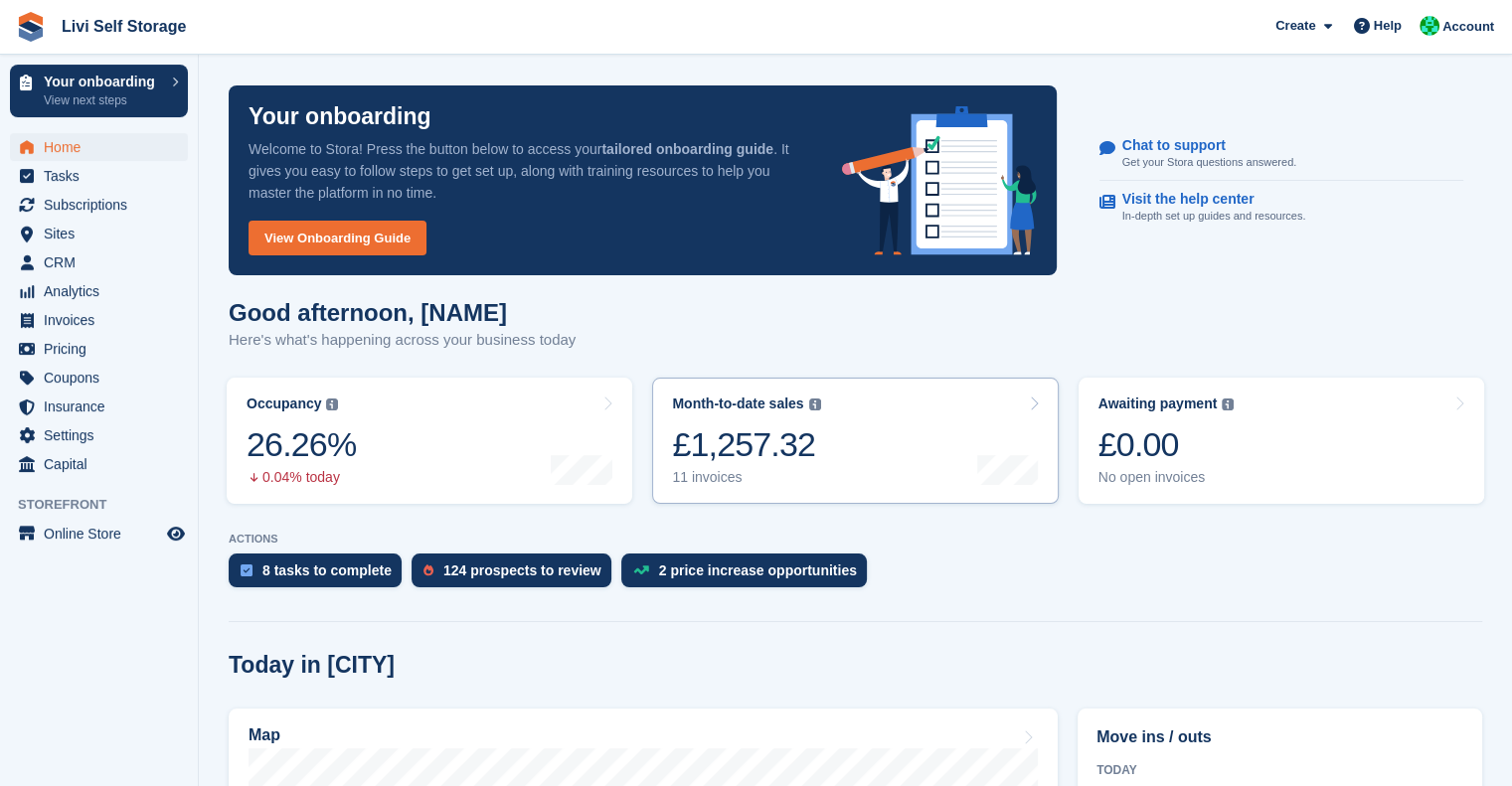 click on "Month-to-date sales
The sum of all finalised invoices generated this month to date, after discount, including tax.
£1,257.32
11 invoices" at bounding box center (855, 440) 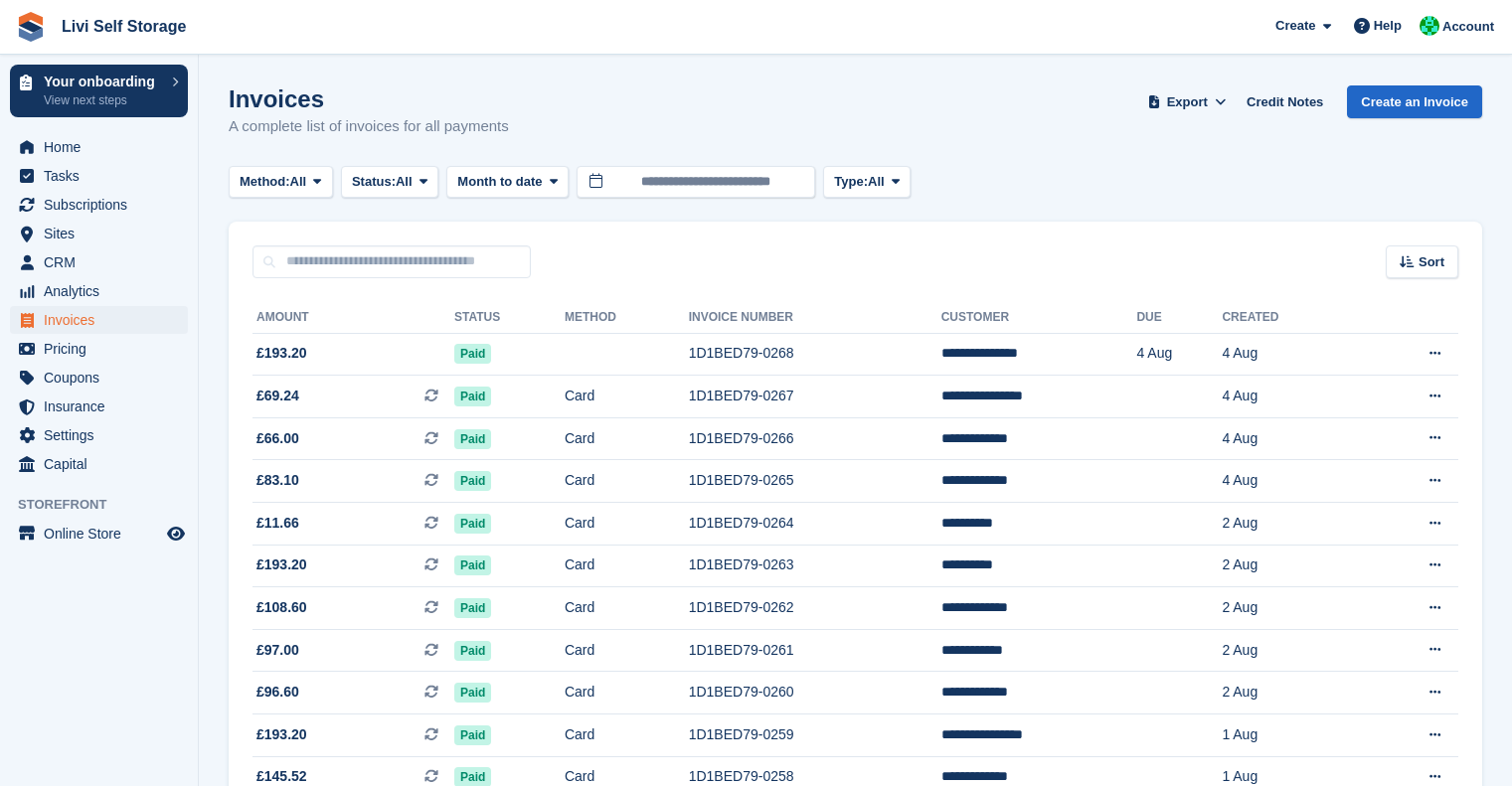 scroll, scrollTop: 0, scrollLeft: 0, axis: both 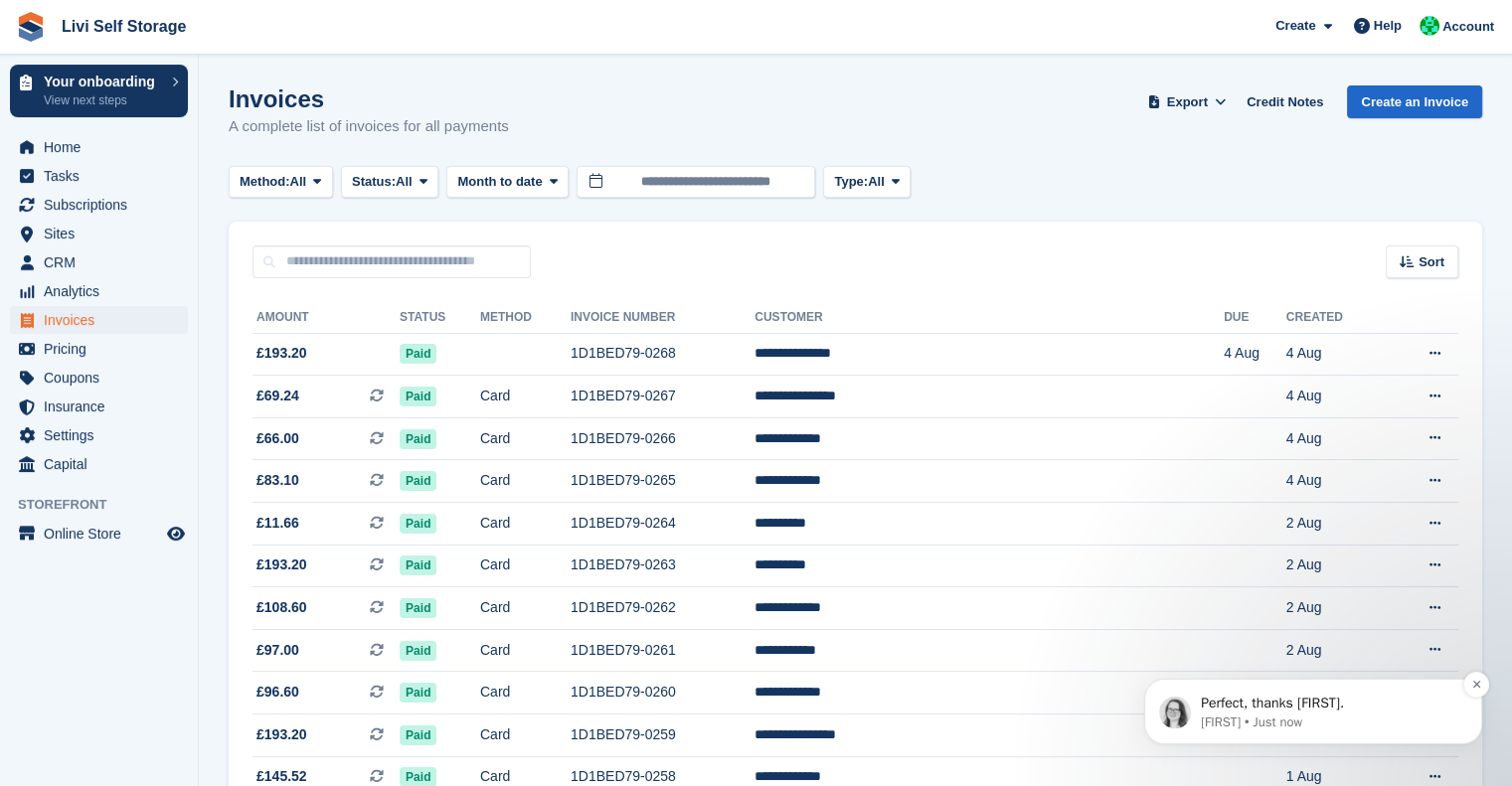 click on "[FIRST] • Just now" at bounding box center (1329, 722) 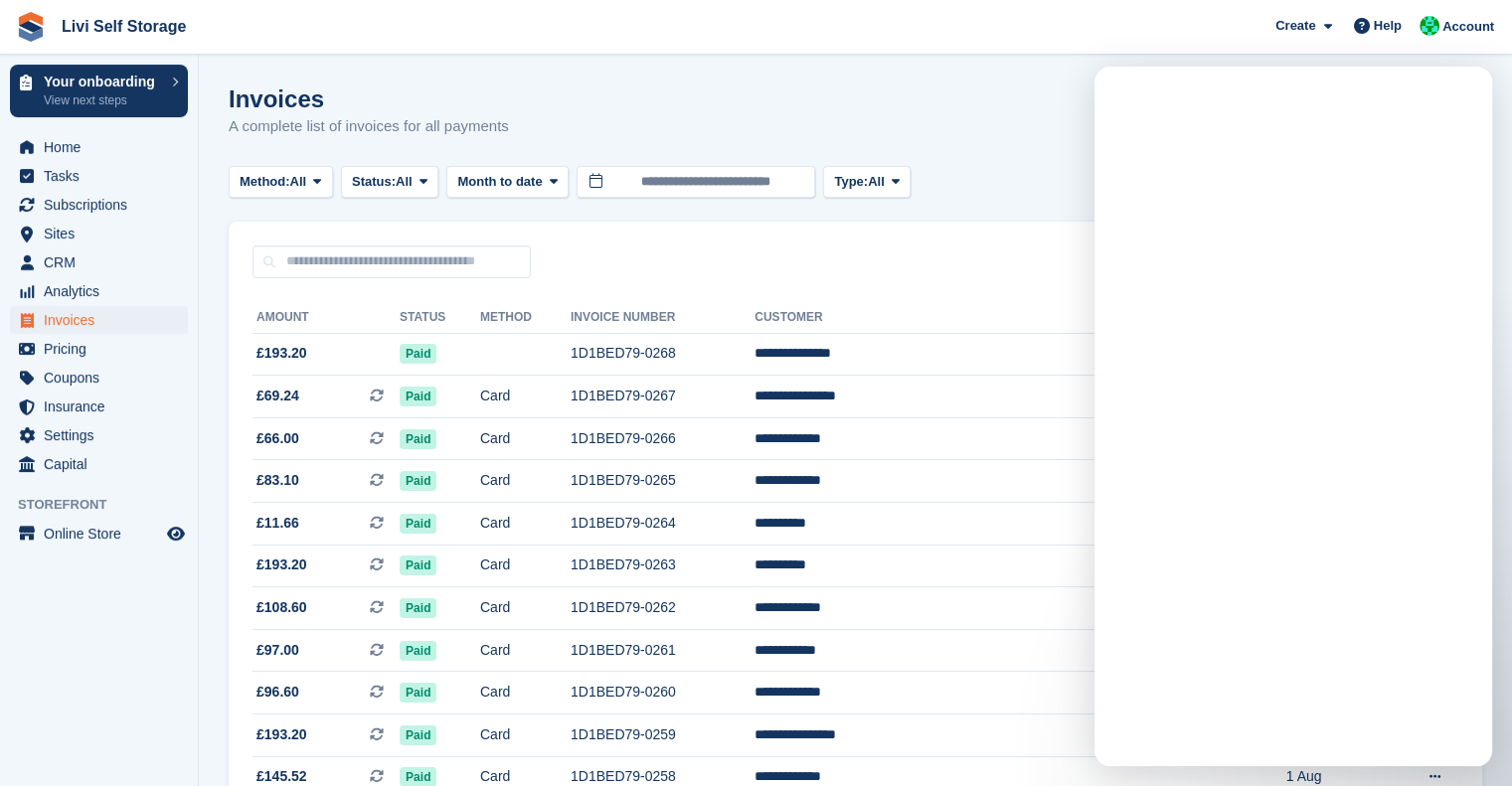 scroll, scrollTop: 0, scrollLeft: 0, axis: both 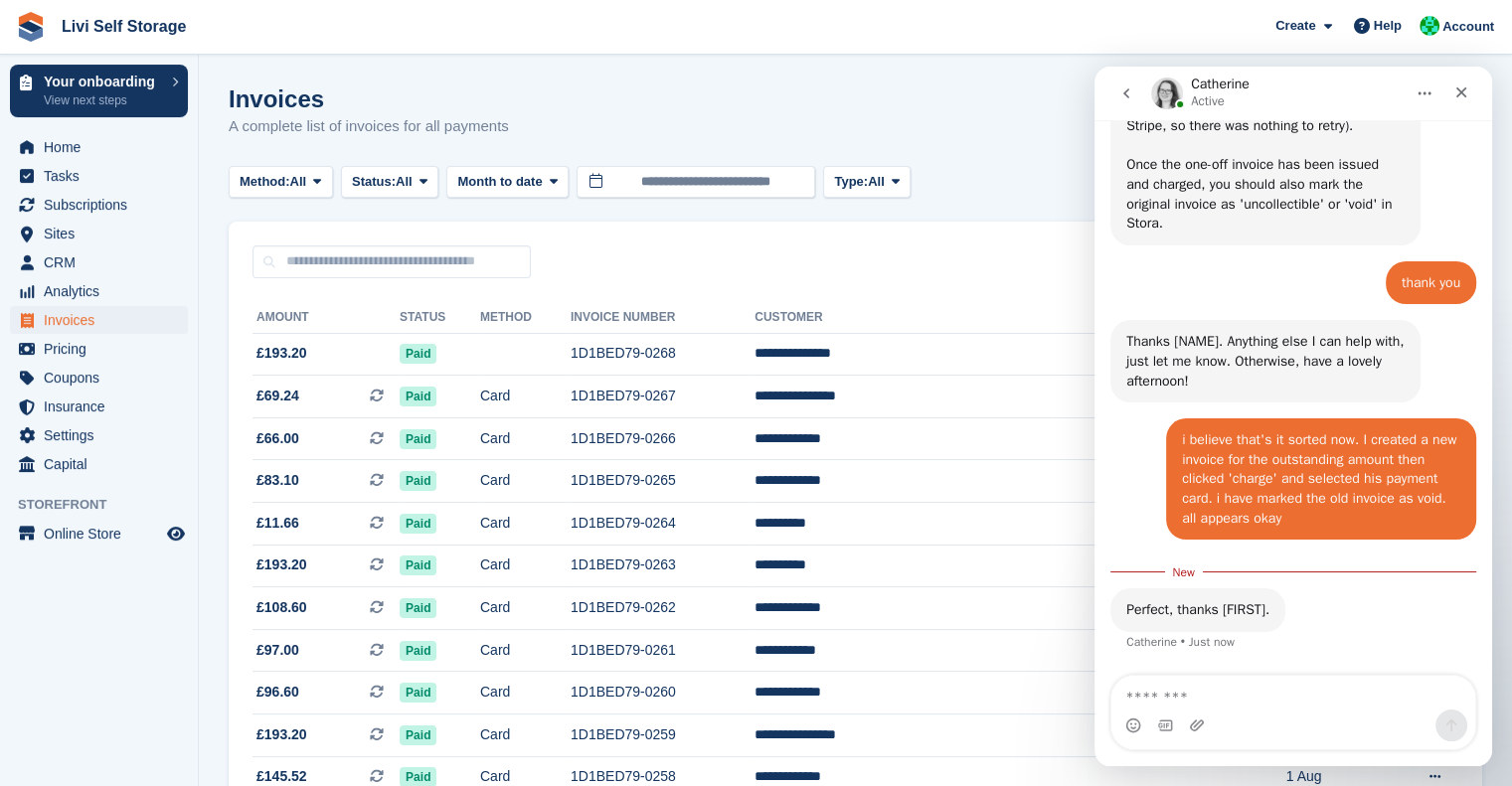 click on "Sort
Sort by
Date created
Created (oldest first)
Created (newest first)" at bounding box center [855, 249] 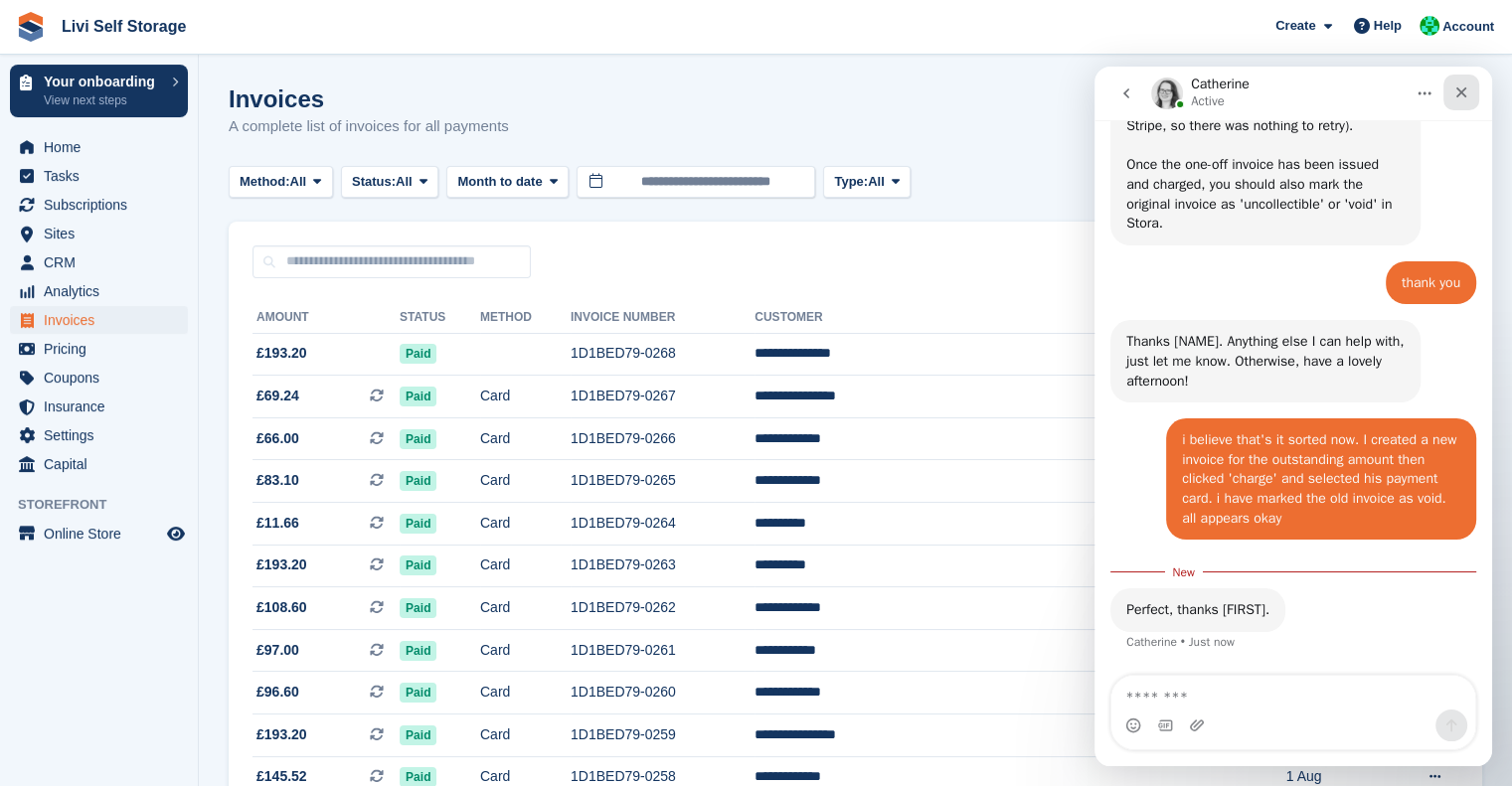 click at bounding box center [1461, 92] 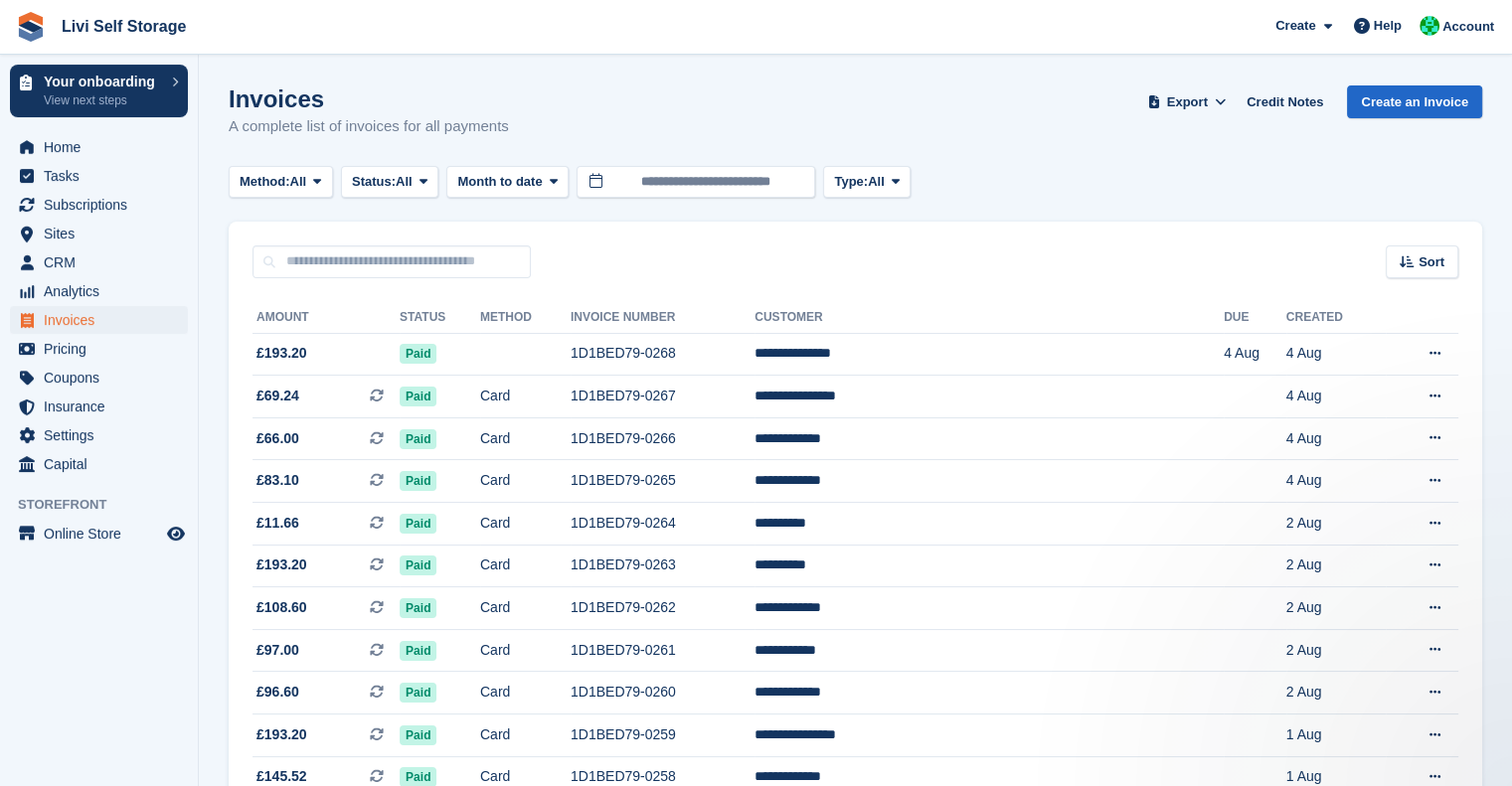 scroll, scrollTop: 0, scrollLeft: 0, axis: both 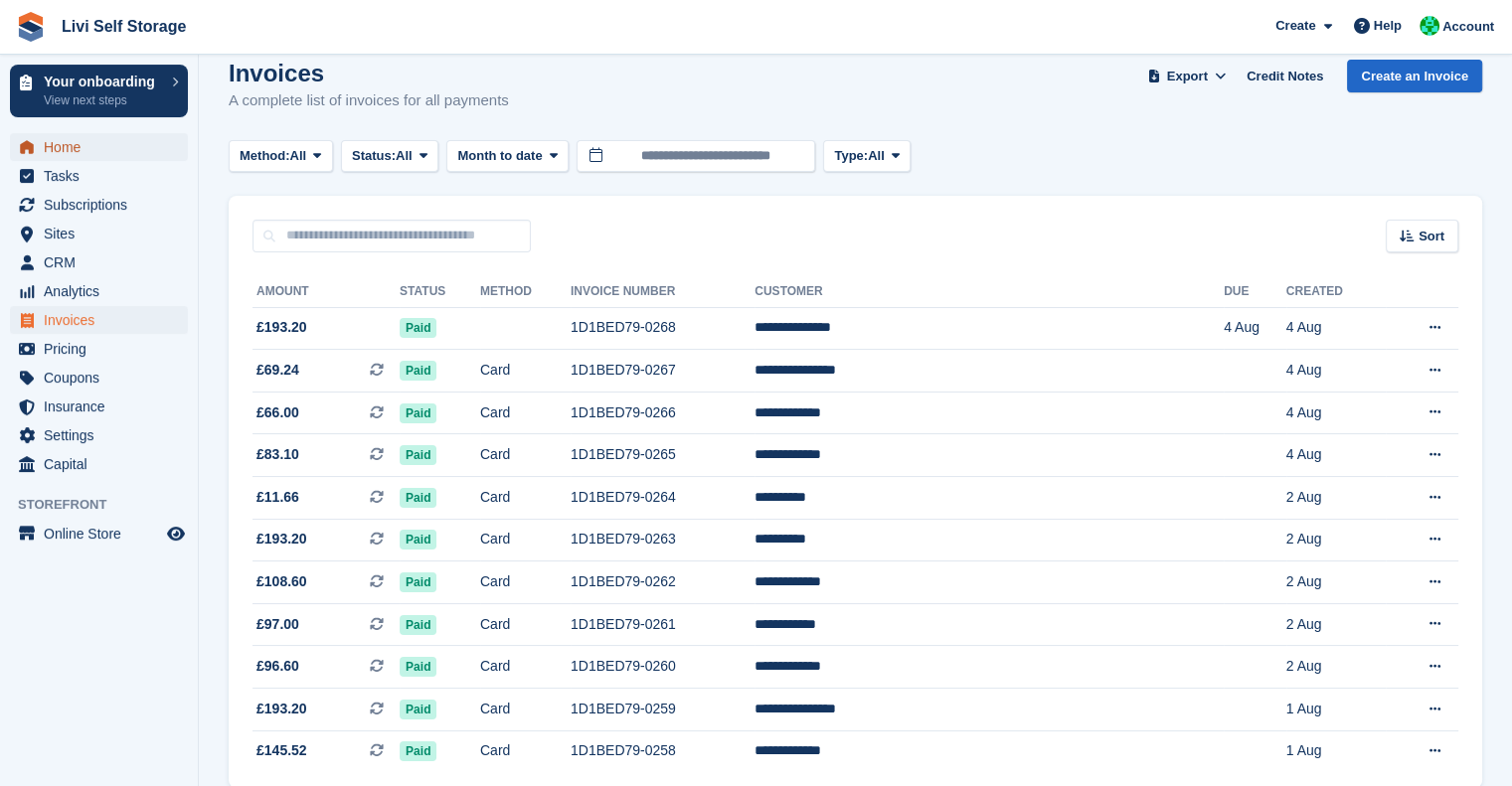 click on "Home" at bounding box center (103, 147) 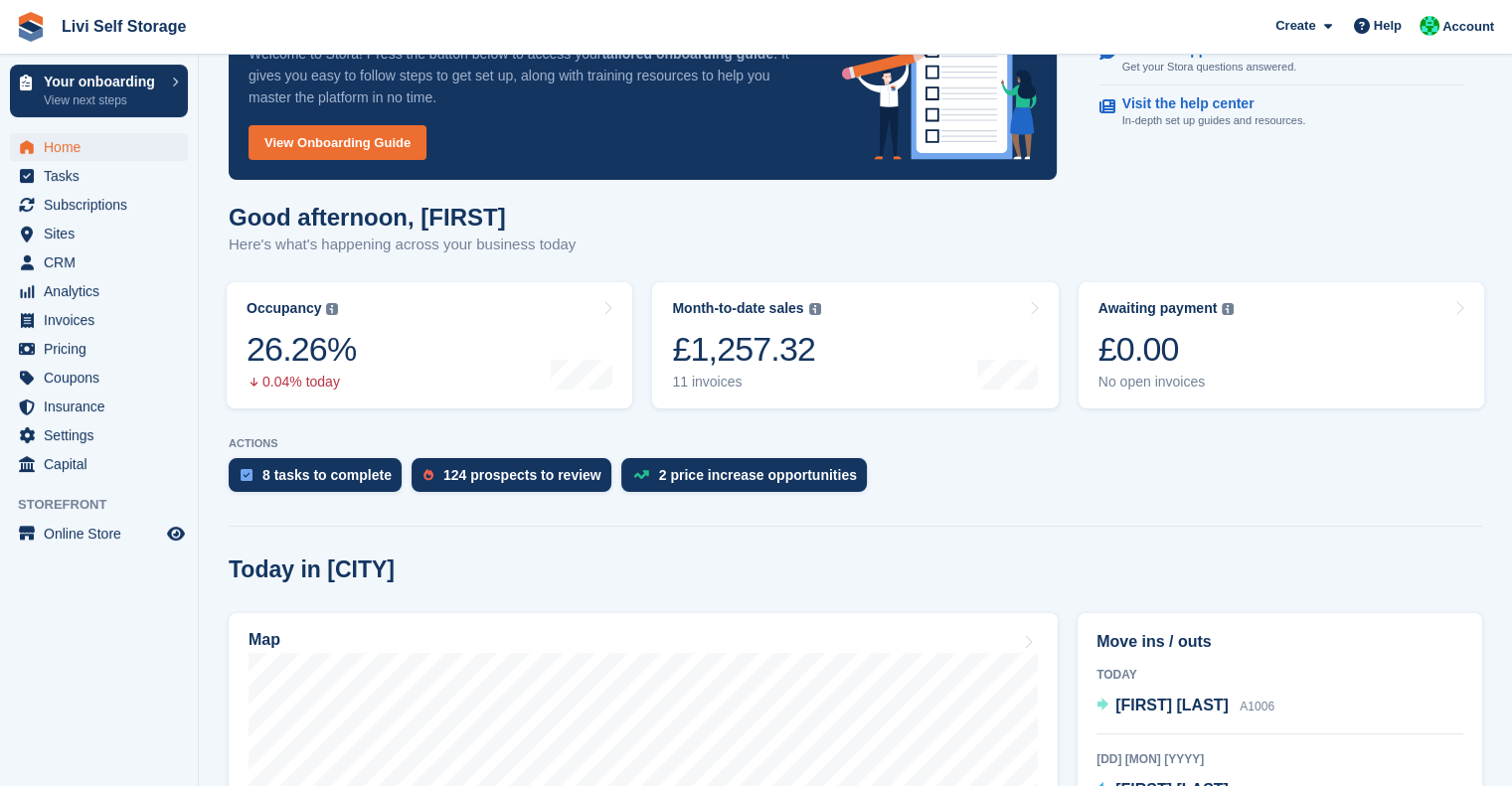 scroll, scrollTop: 0, scrollLeft: 0, axis: both 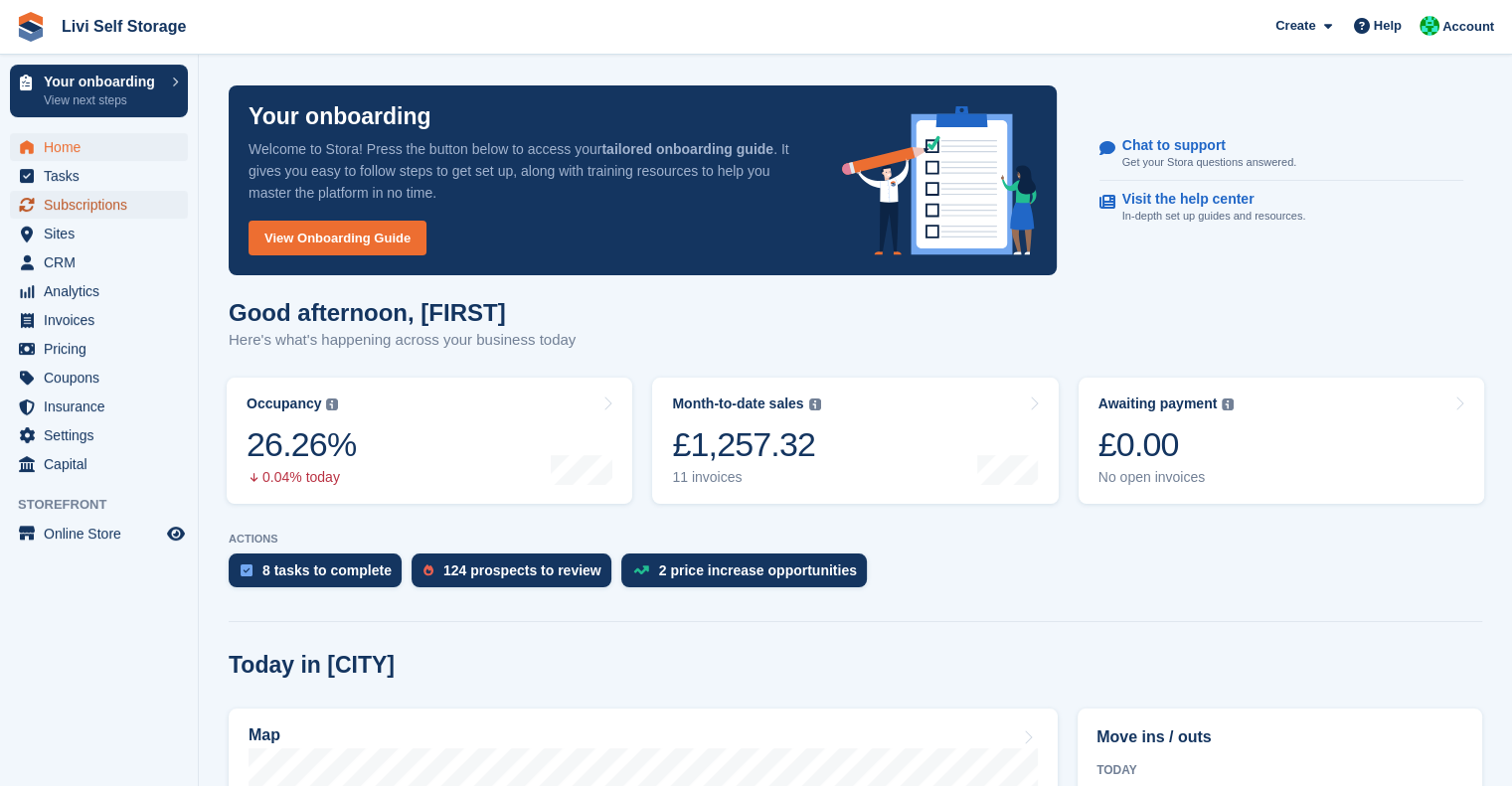 click on "Subscriptions" at bounding box center [103, 205] 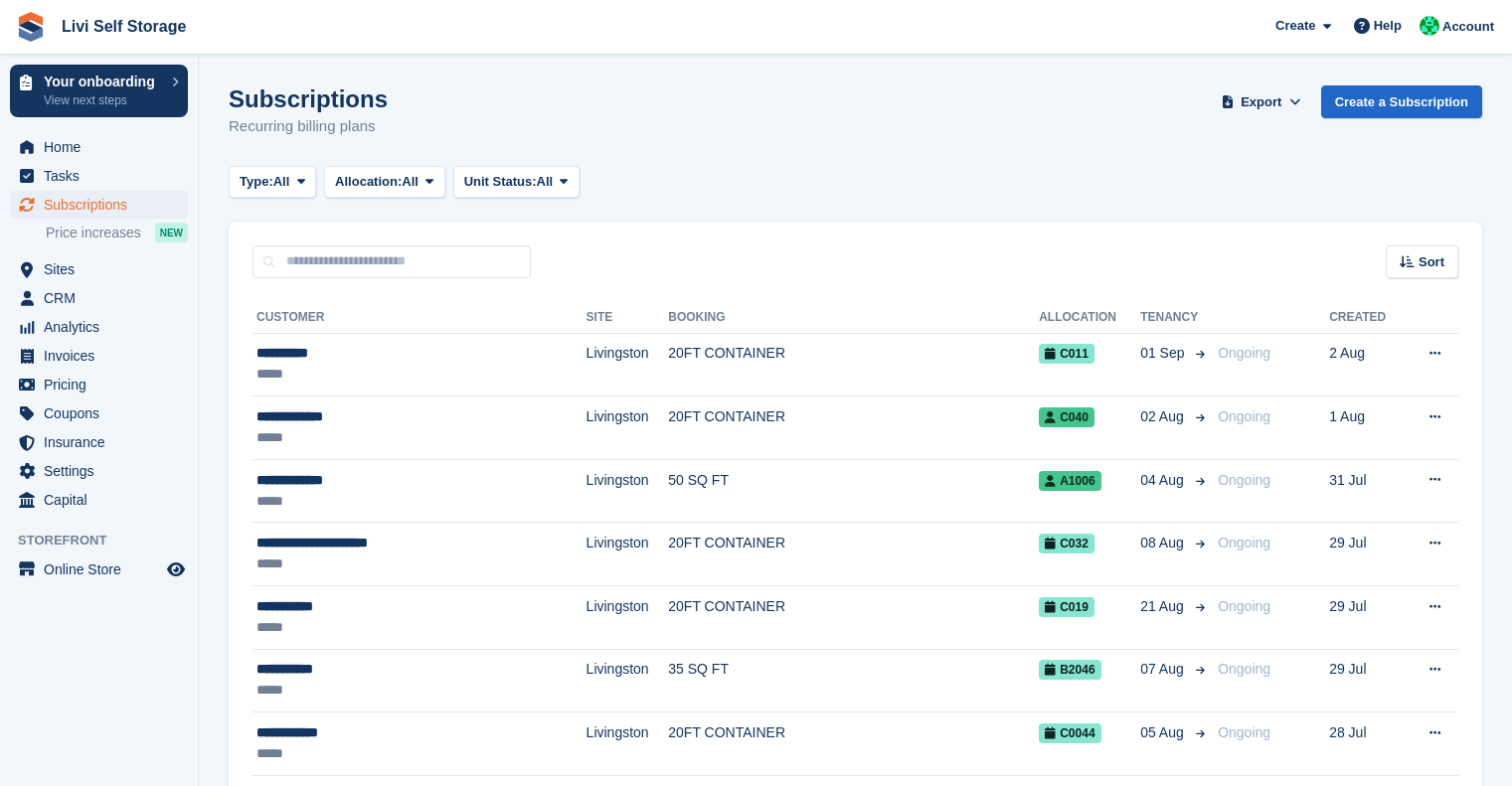 scroll, scrollTop: 0, scrollLeft: 0, axis: both 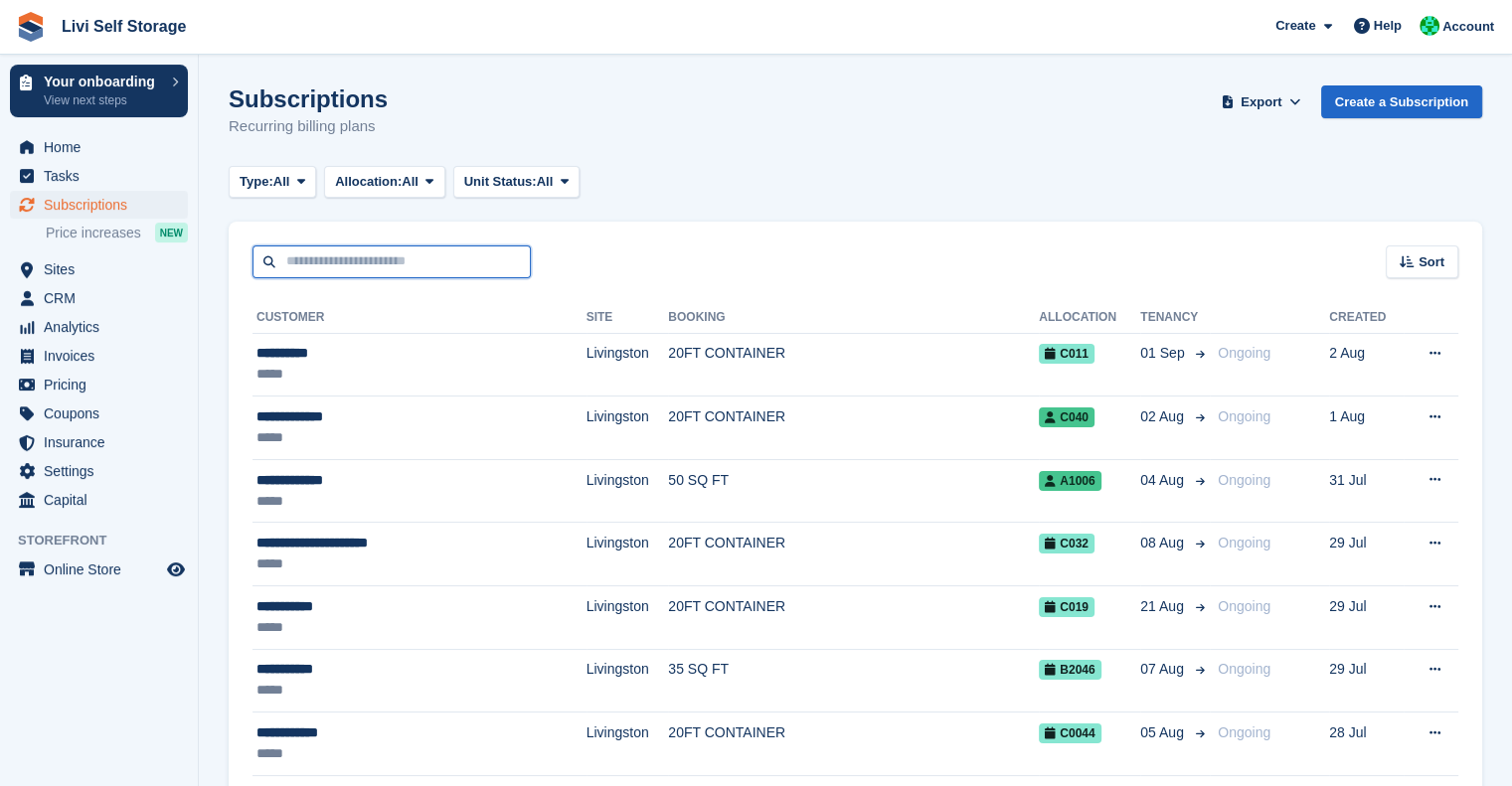 click at bounding box center [392, 261] 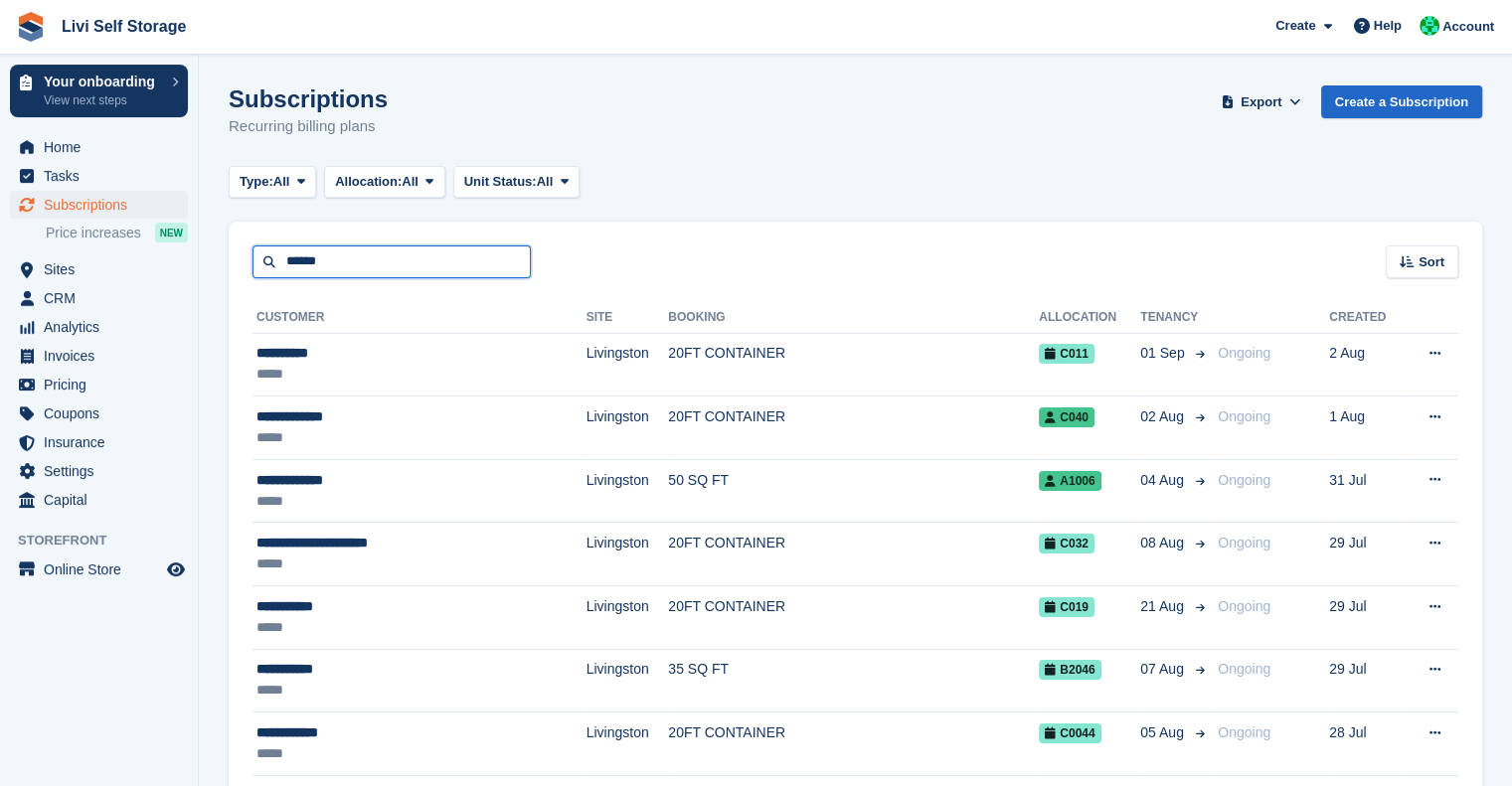 type on "******" 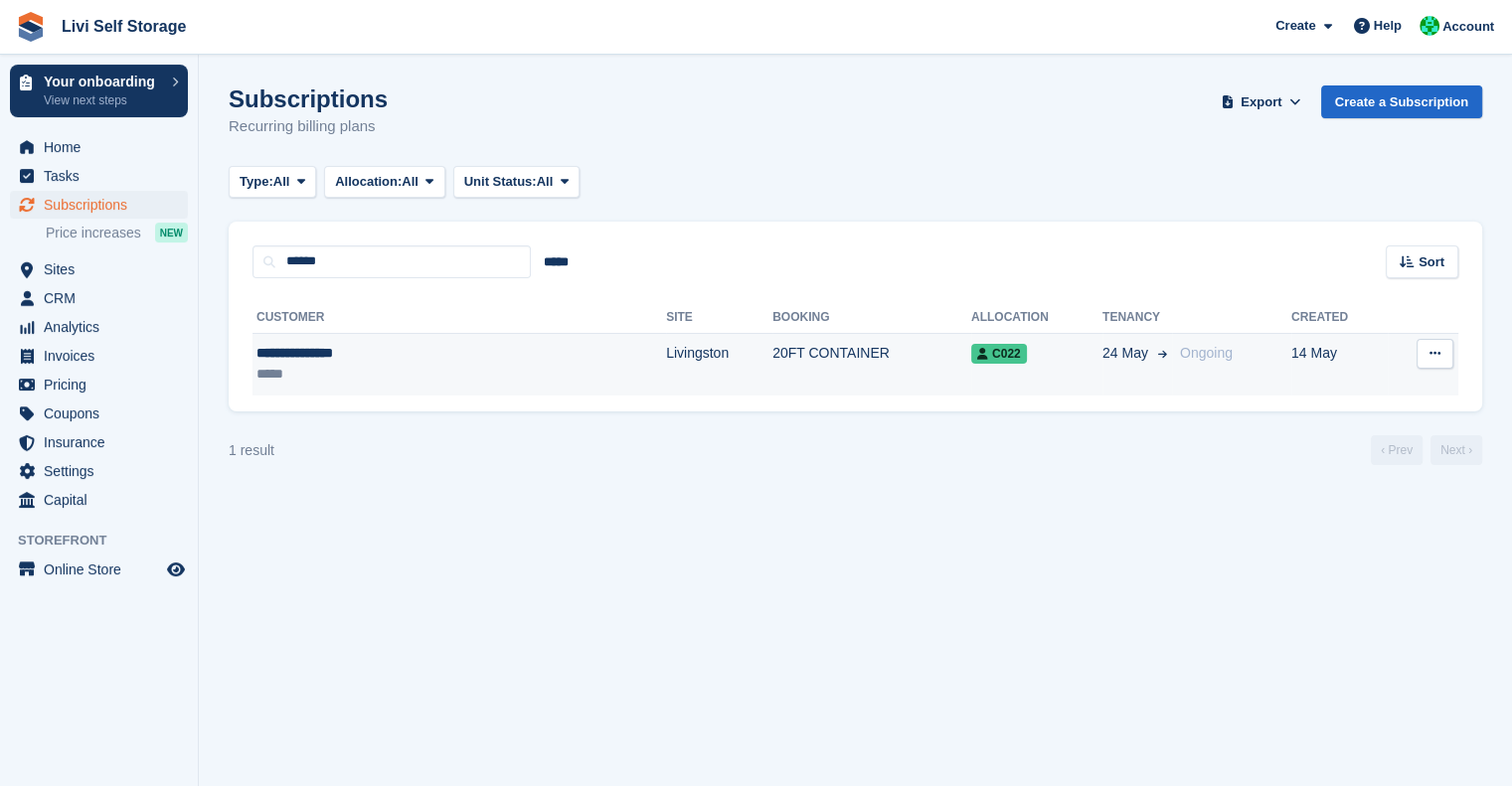 click on "**********" at bounding box center [376, 353] 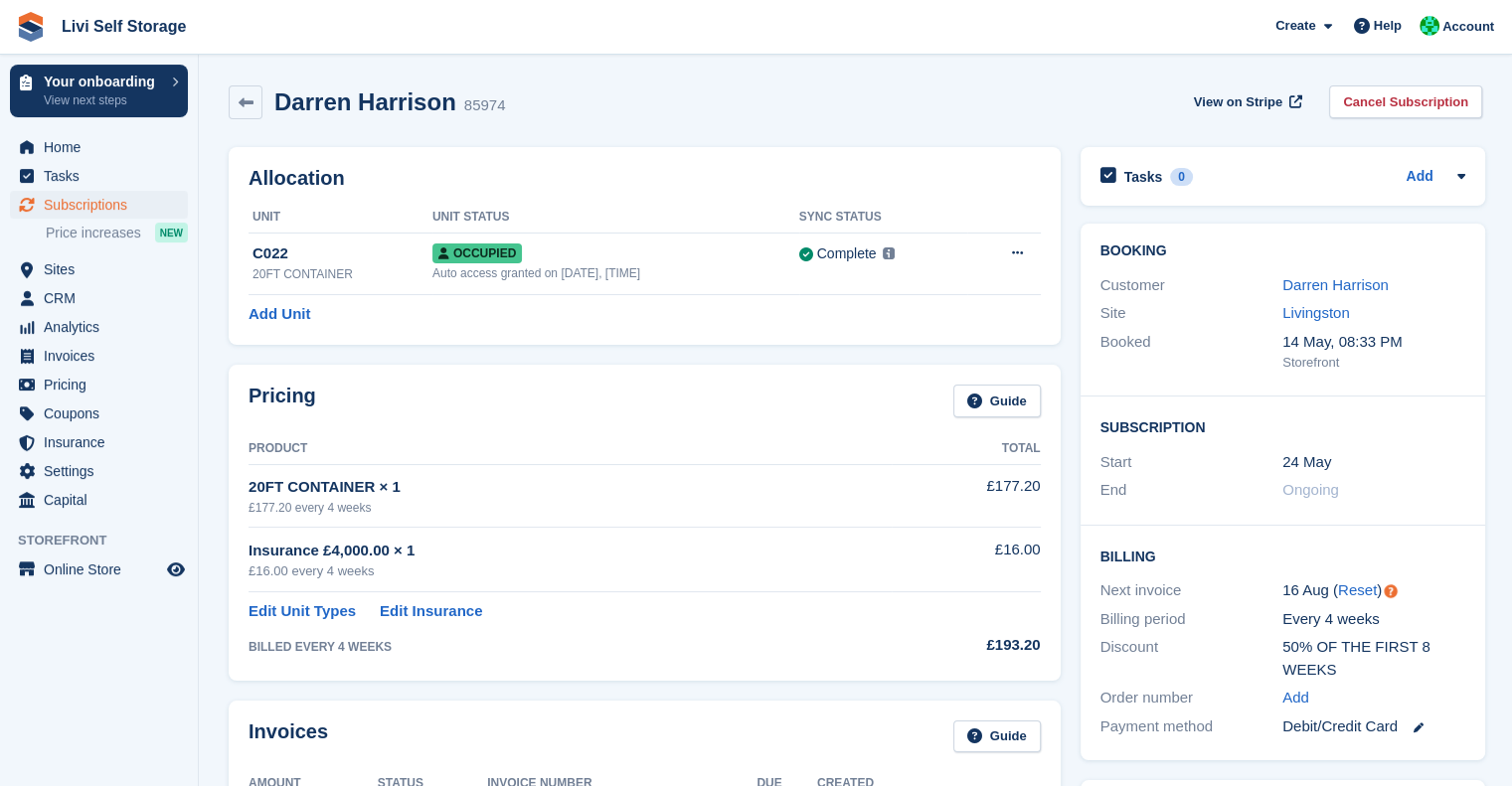 scroll, scrollTop: 6, scrollLeft: 0, axis: vertical 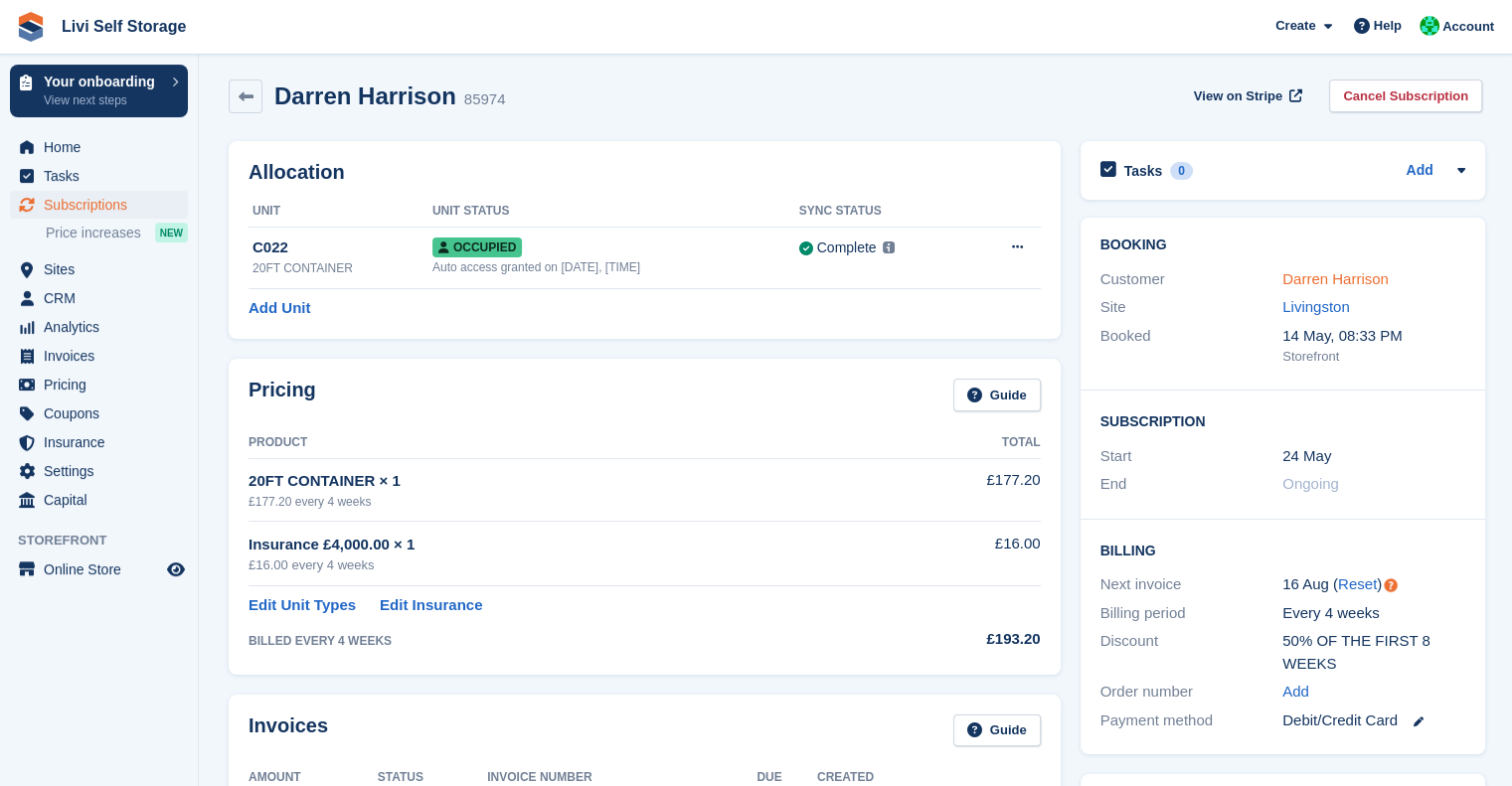 click on "Darren Harrison" at bounding box center (1335, 278) 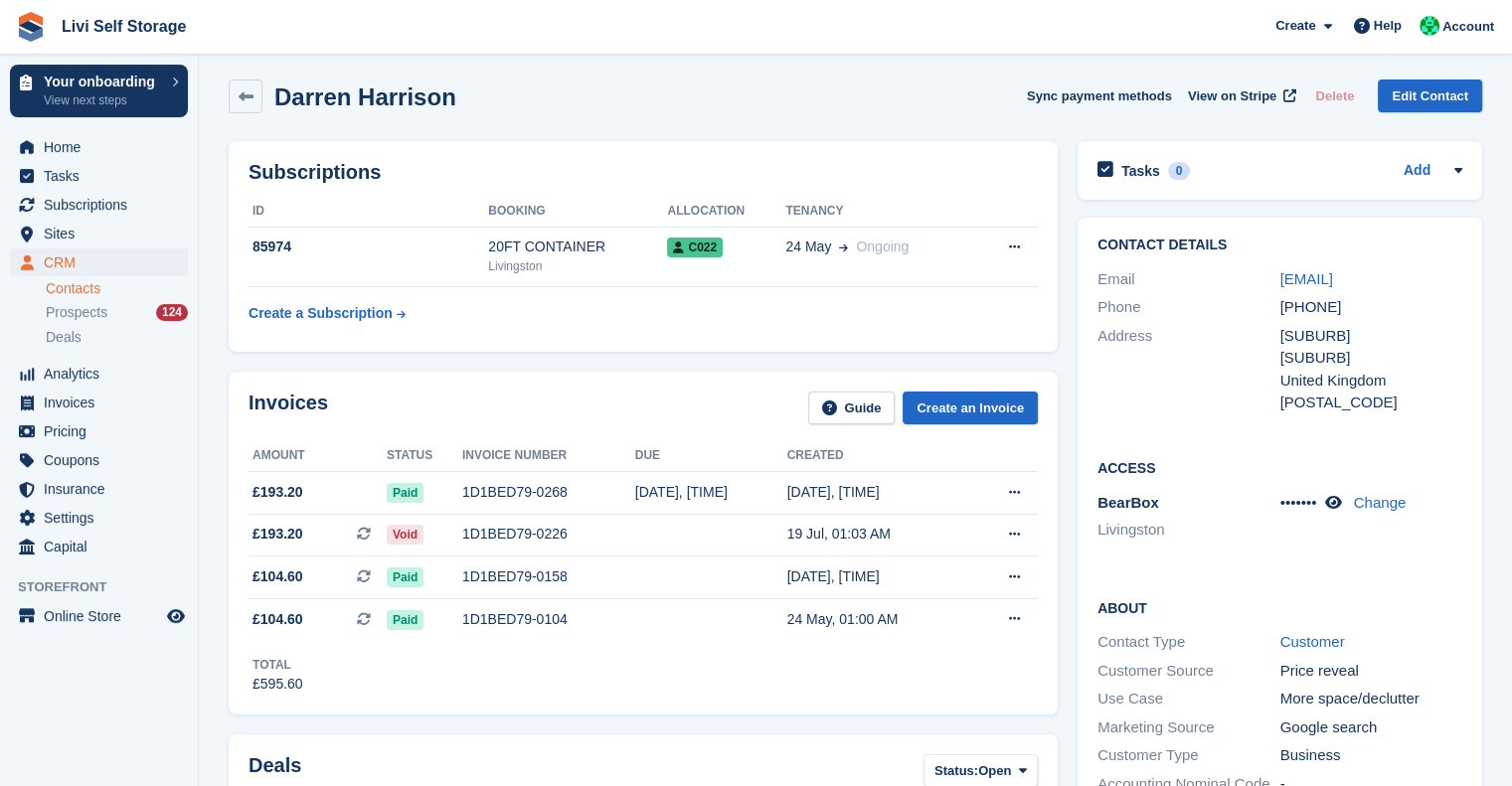 scroll, scrollTop: 0, scrollLeft: 0, axis: both 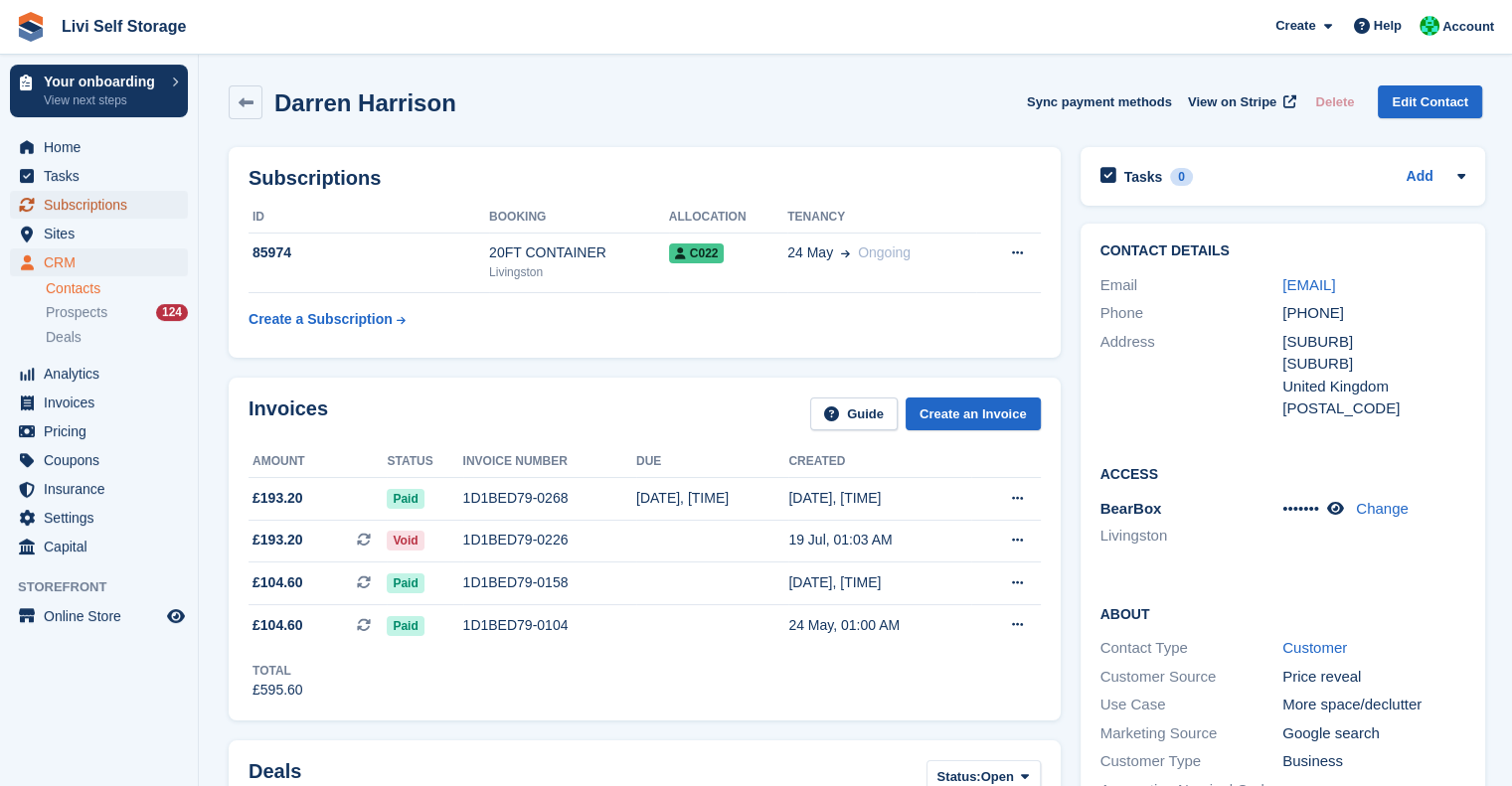 click on "Subscriptions" at bounding box center [103, 205] 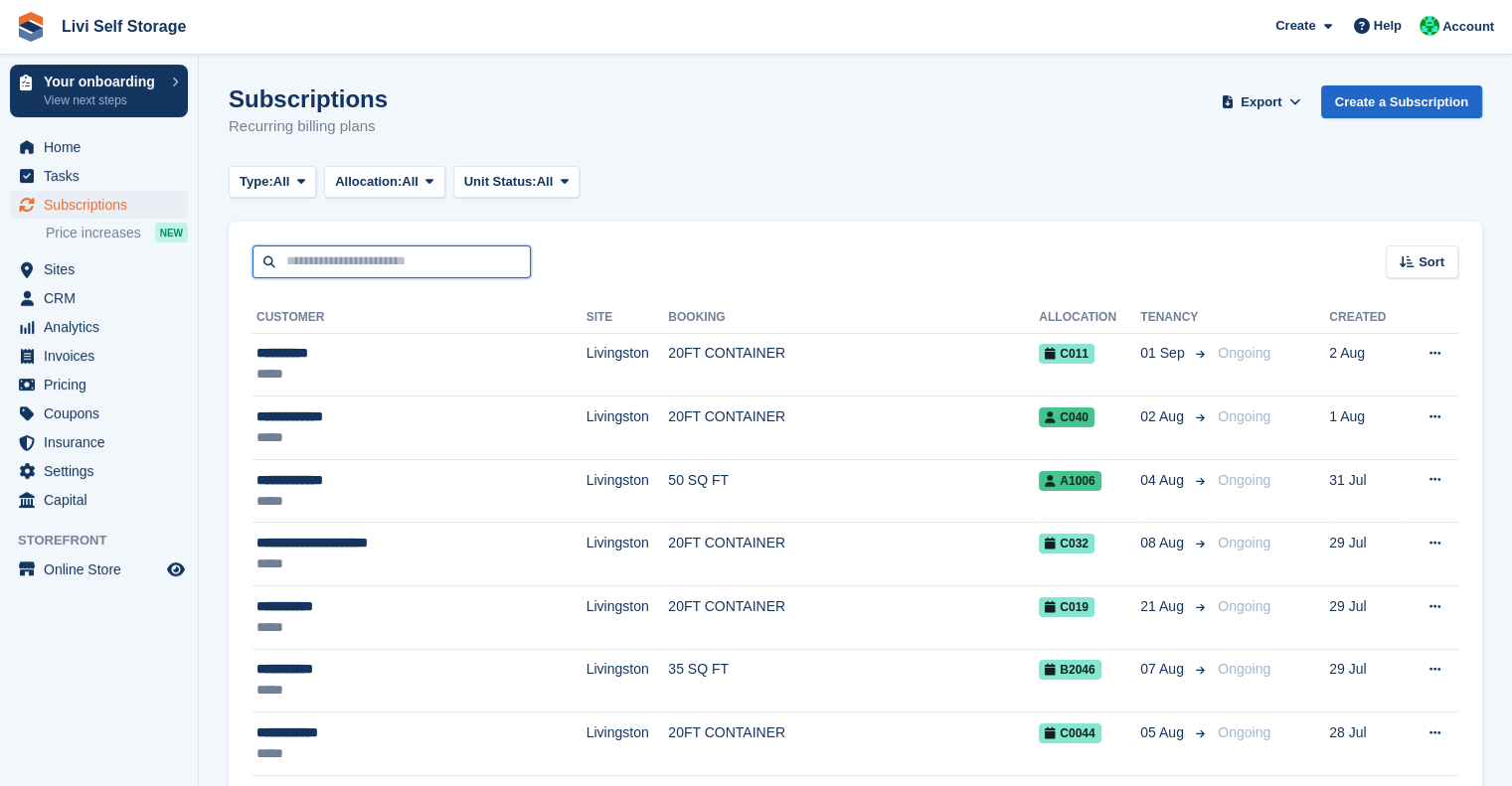click at bounding box center [392, 261] 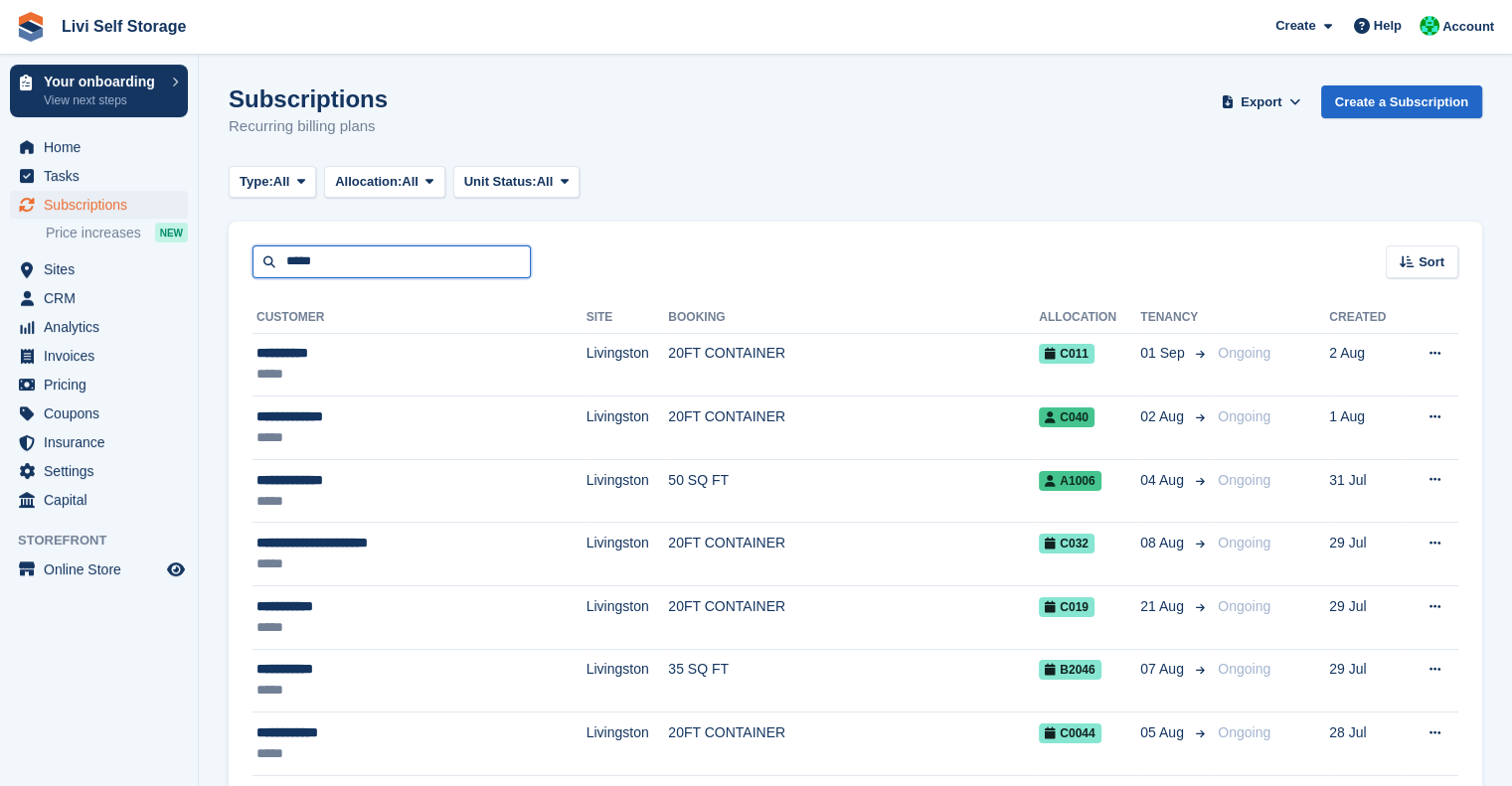 type on "*****" 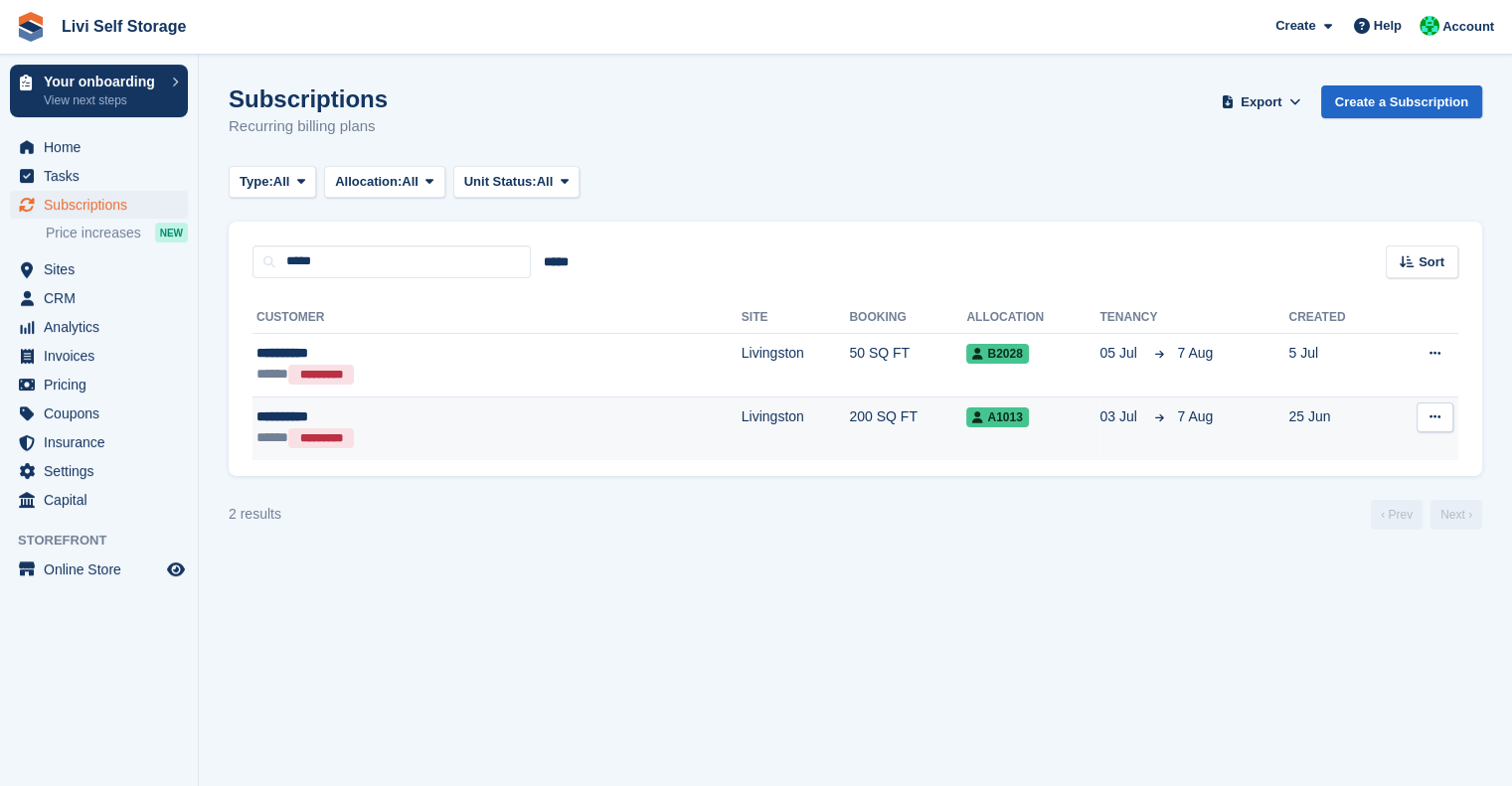 click on "**********" at bounding box center [396, 416] 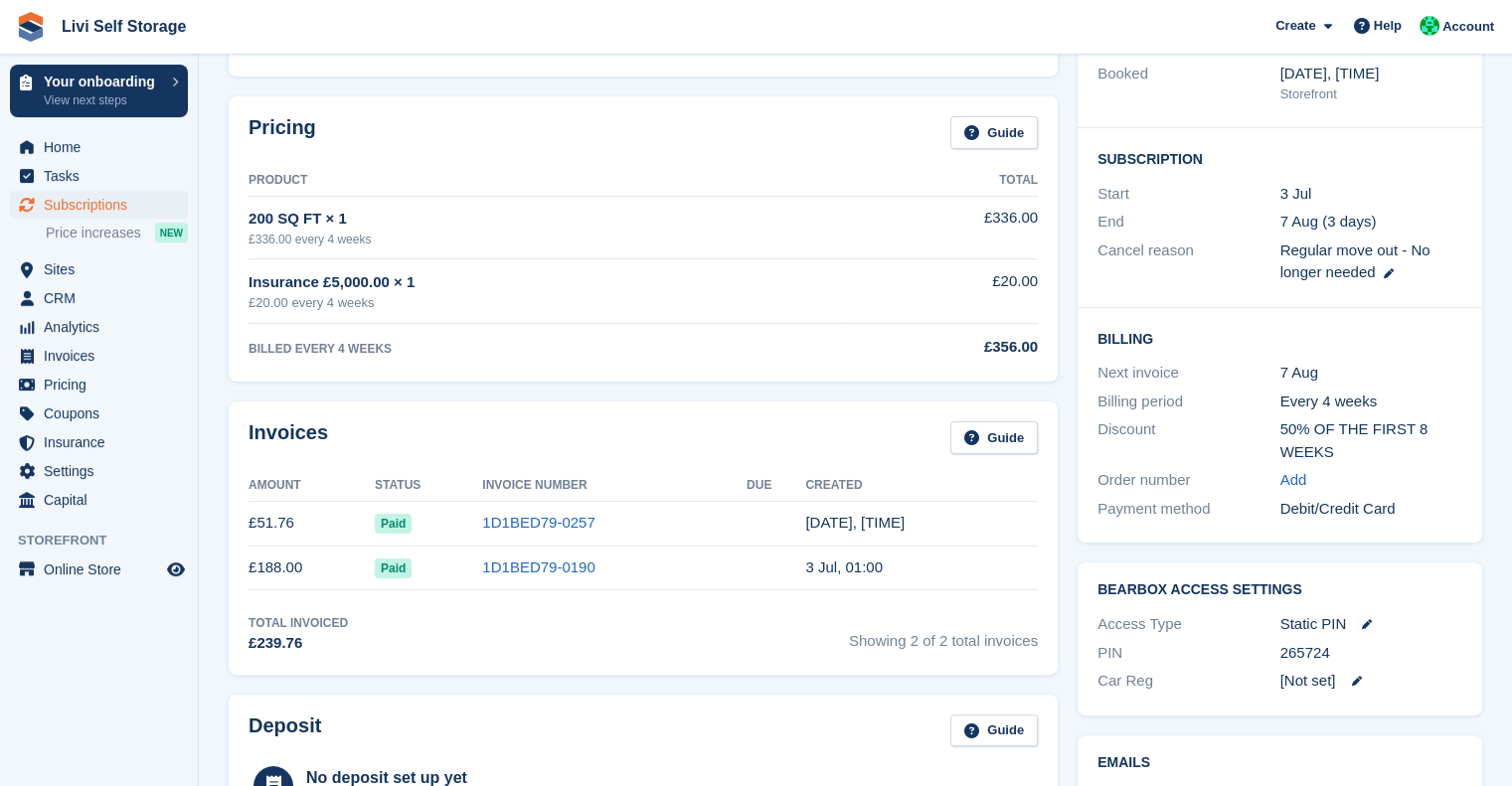 scroll, scrollTop: 0, scrollLeft: 0, axis: both 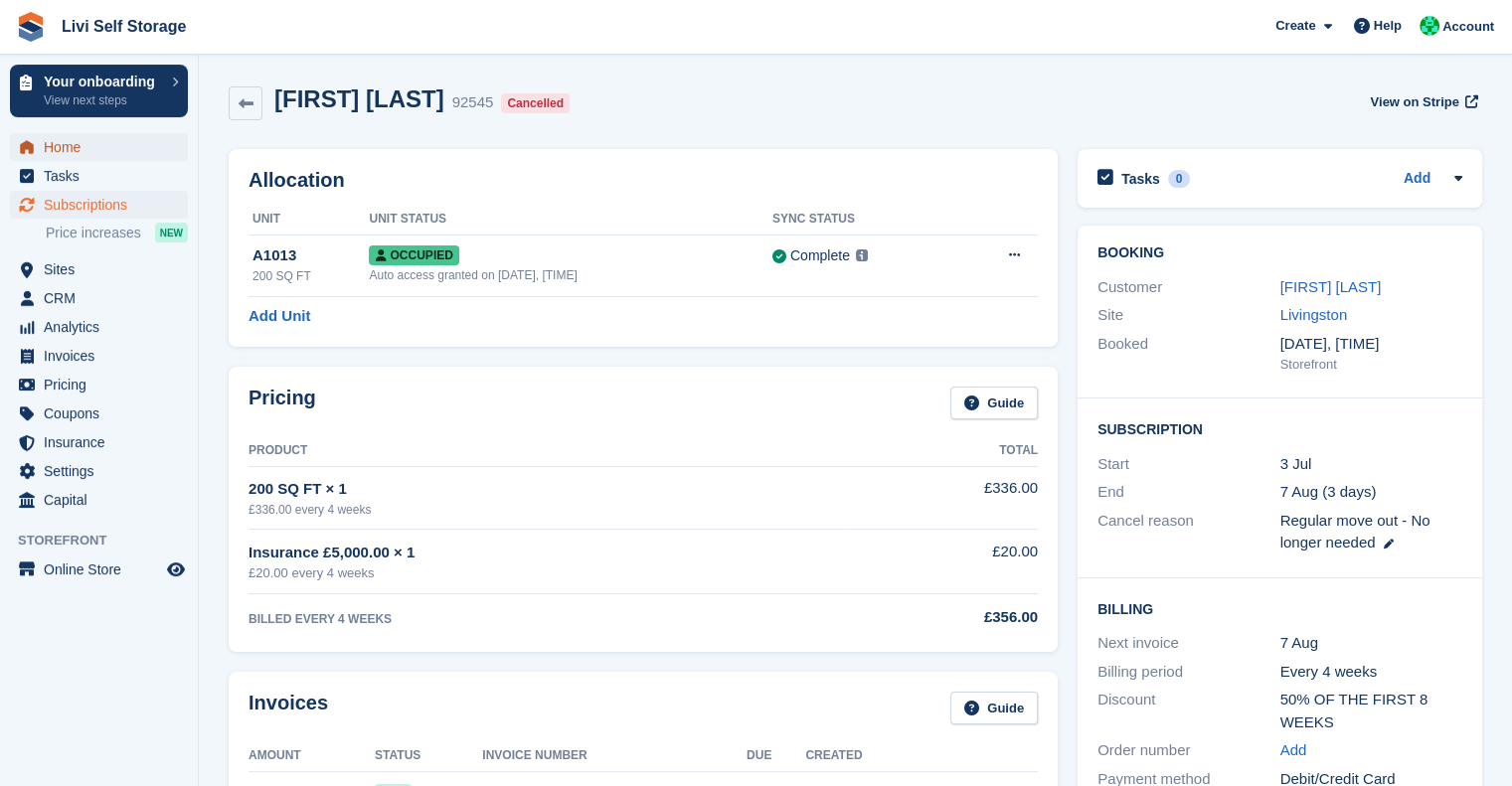 click on "Home" at bounding box center [103, 147] 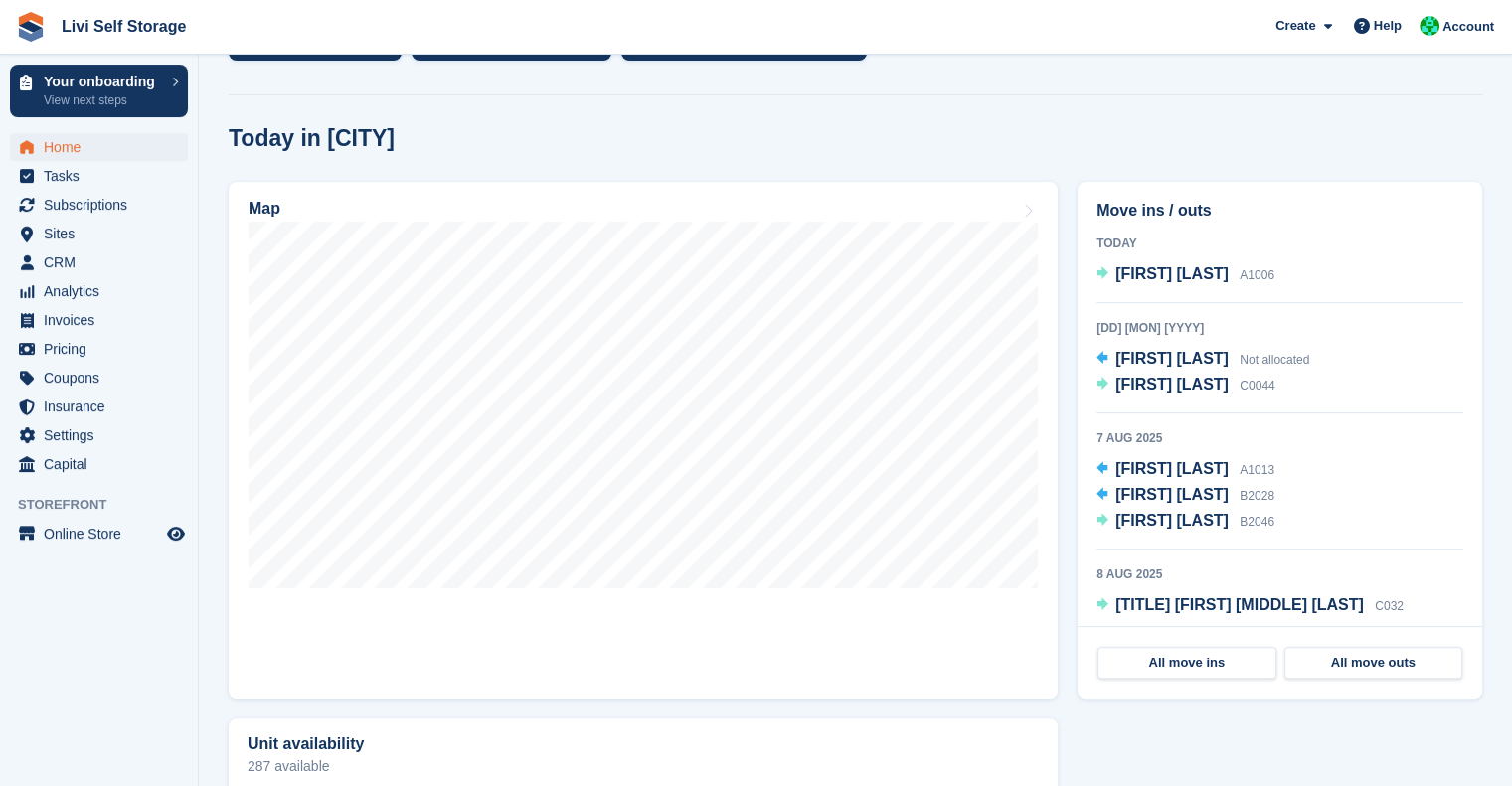 scroll, scrollTop: 533, scrollLeft: 0, axis: vertical 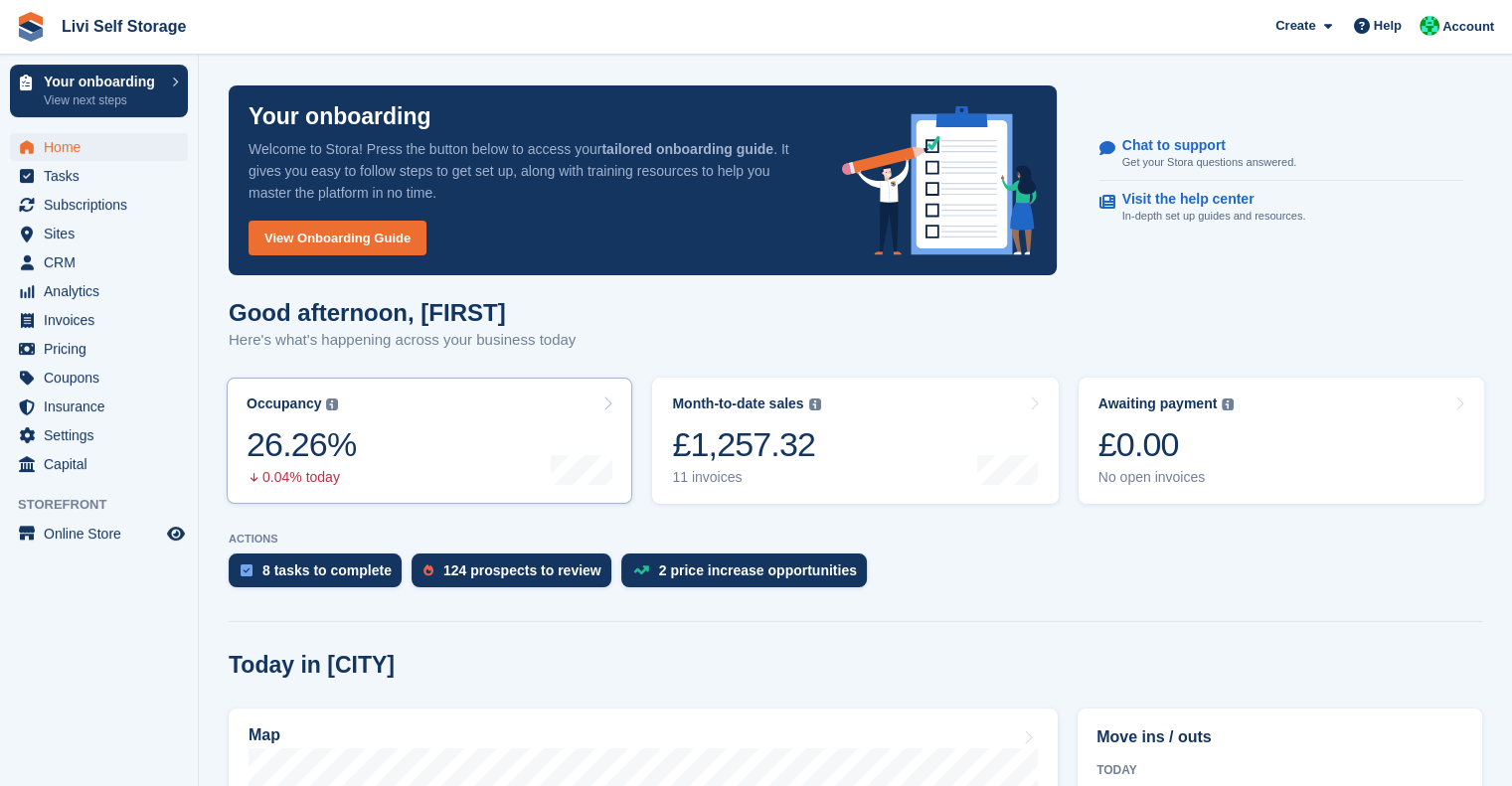 click on "Occupancy
The percentage of all currently allocated units in terms of area. Includes units with occupied, repo or overlocked status. Trendline shows changes across last 30 days.
26.26%
0.04% today" at bounding box center (429, 440) 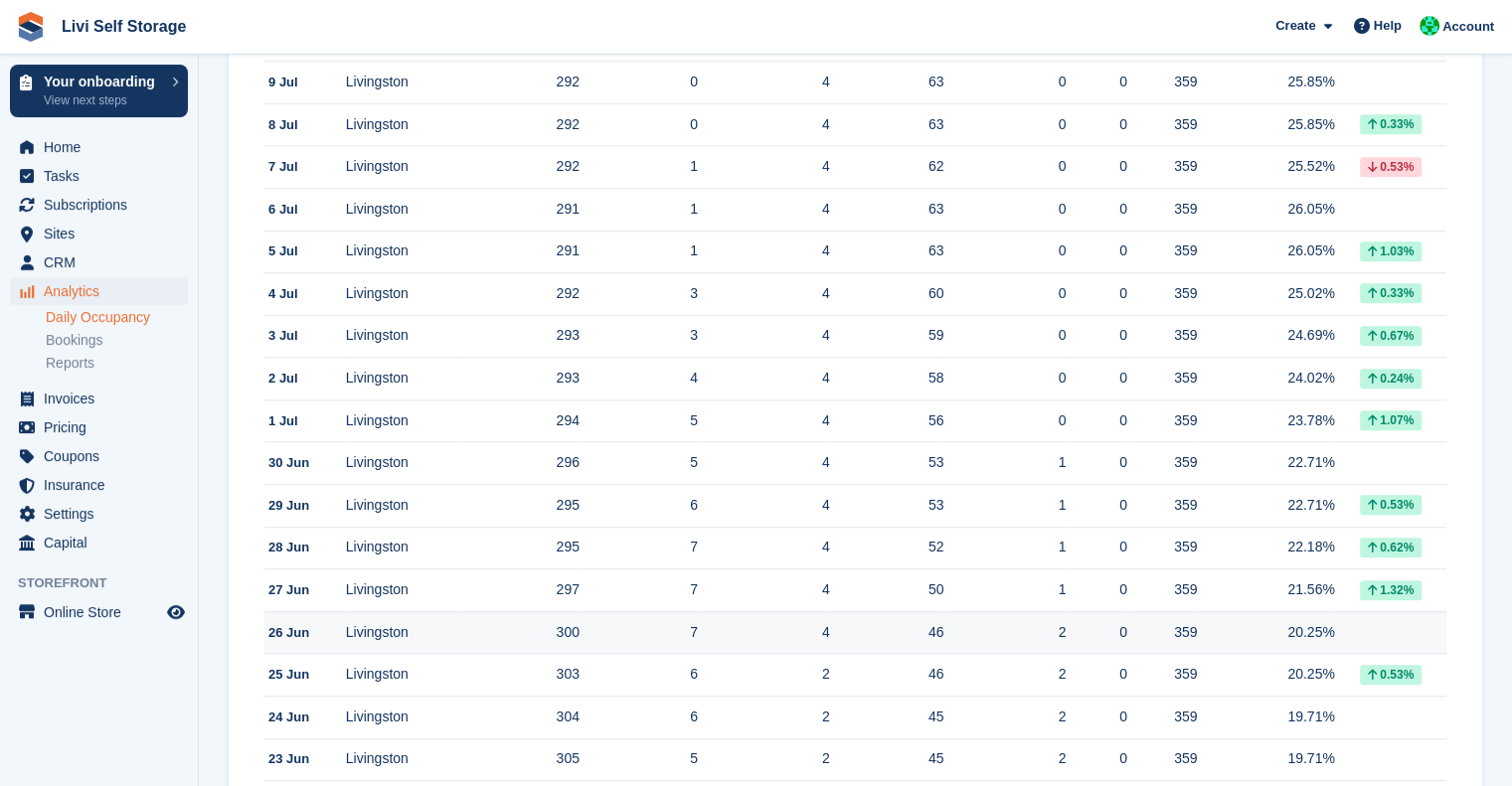 scroll, scrollTop: 1861, scrollLeft: 0, axis: vertical 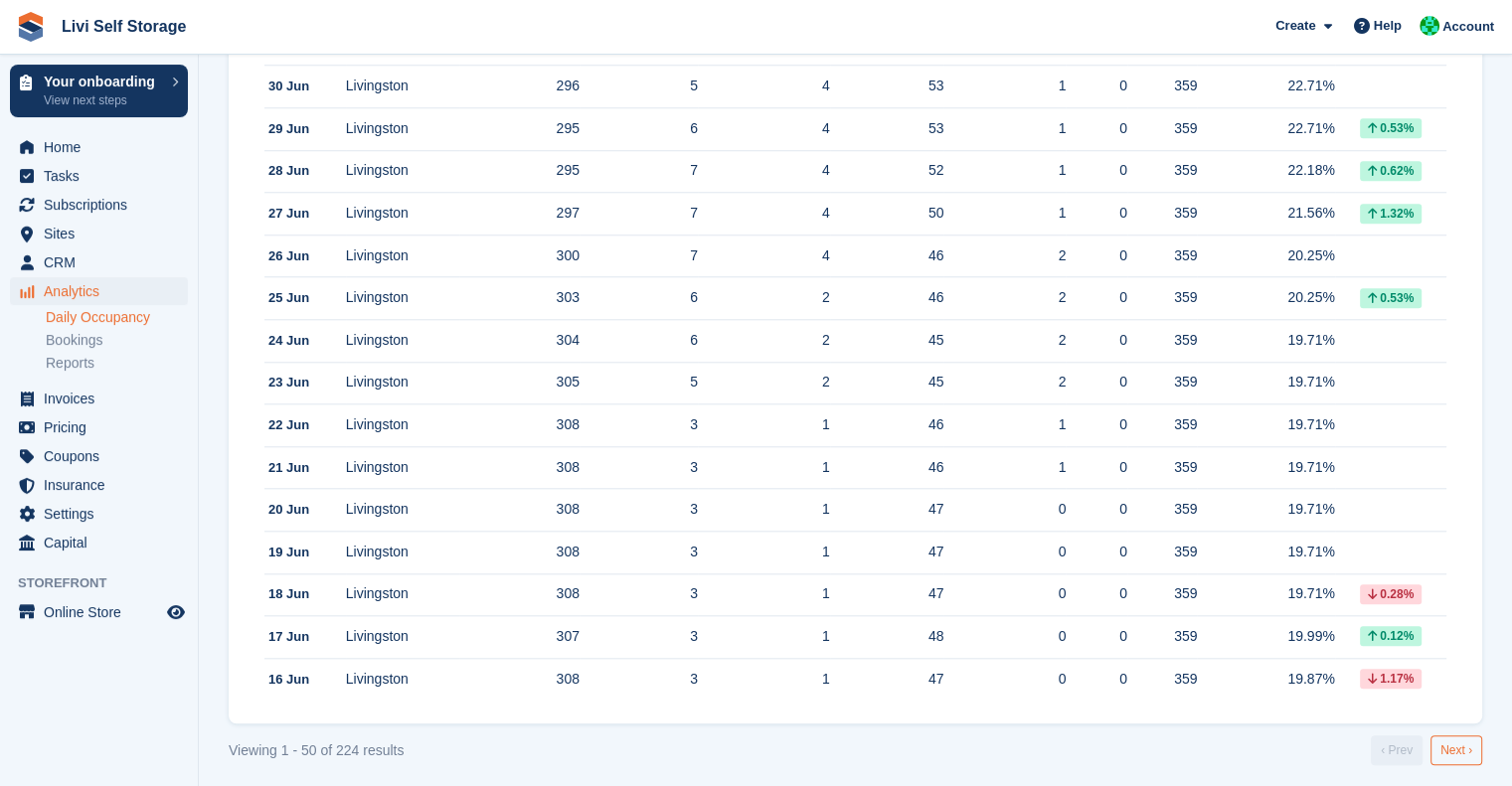 click on "Next ›" at bounding box center [1456, 750] 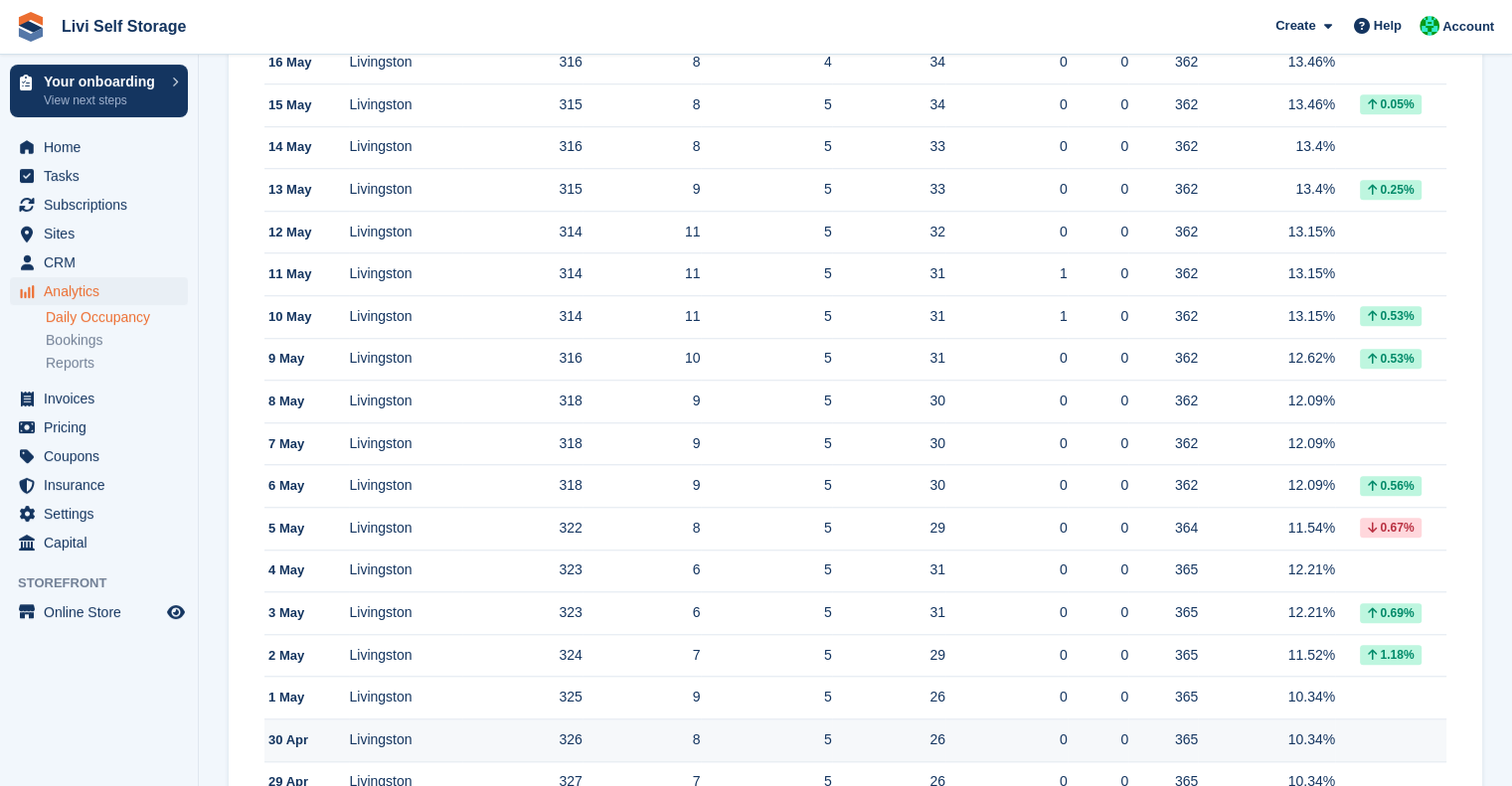 scroll, scrollTop: 1861, scrollLeft: 0, axis: vertical 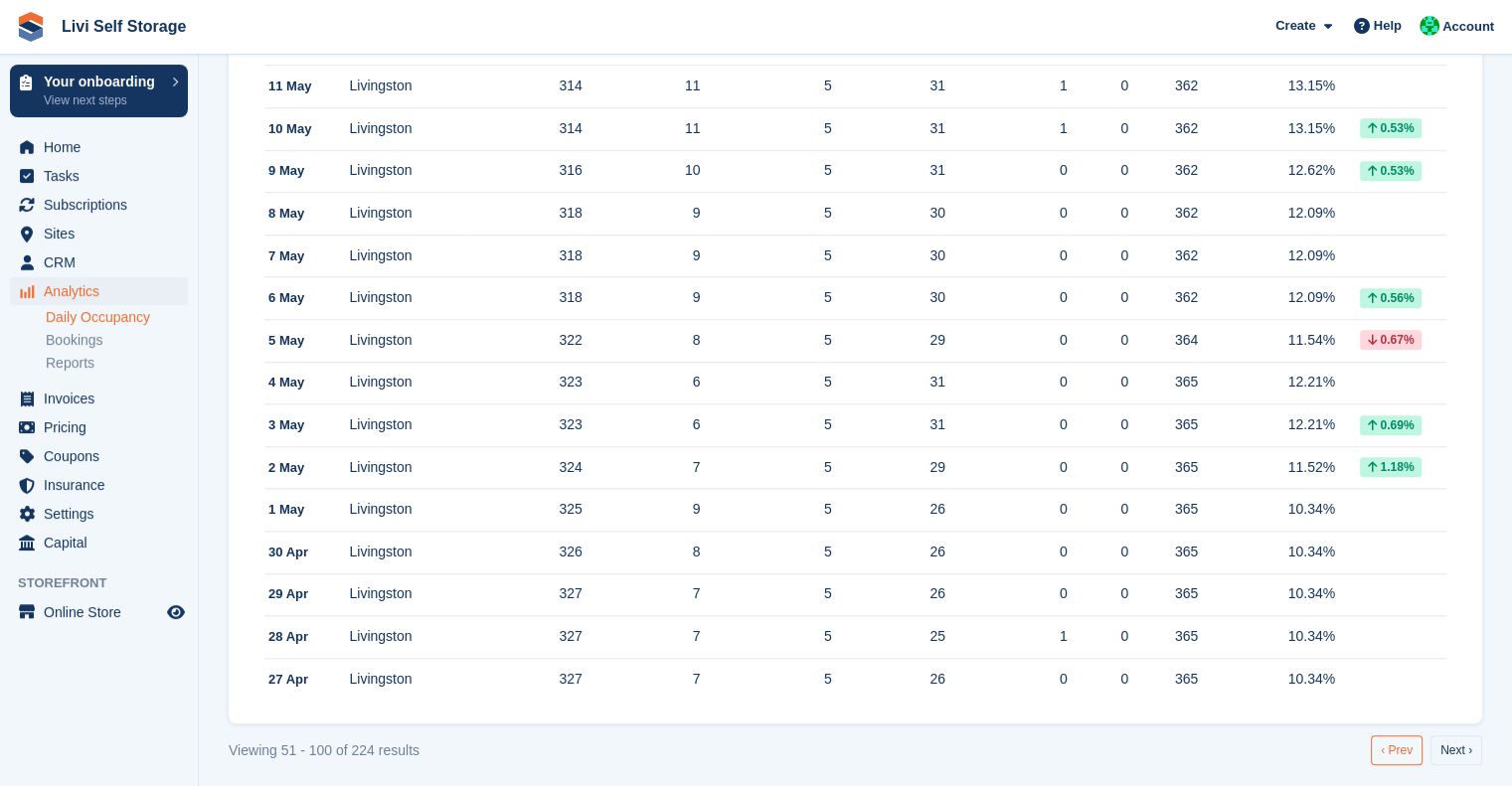click on "‹ Prev" at bounding box center (1397, 750) 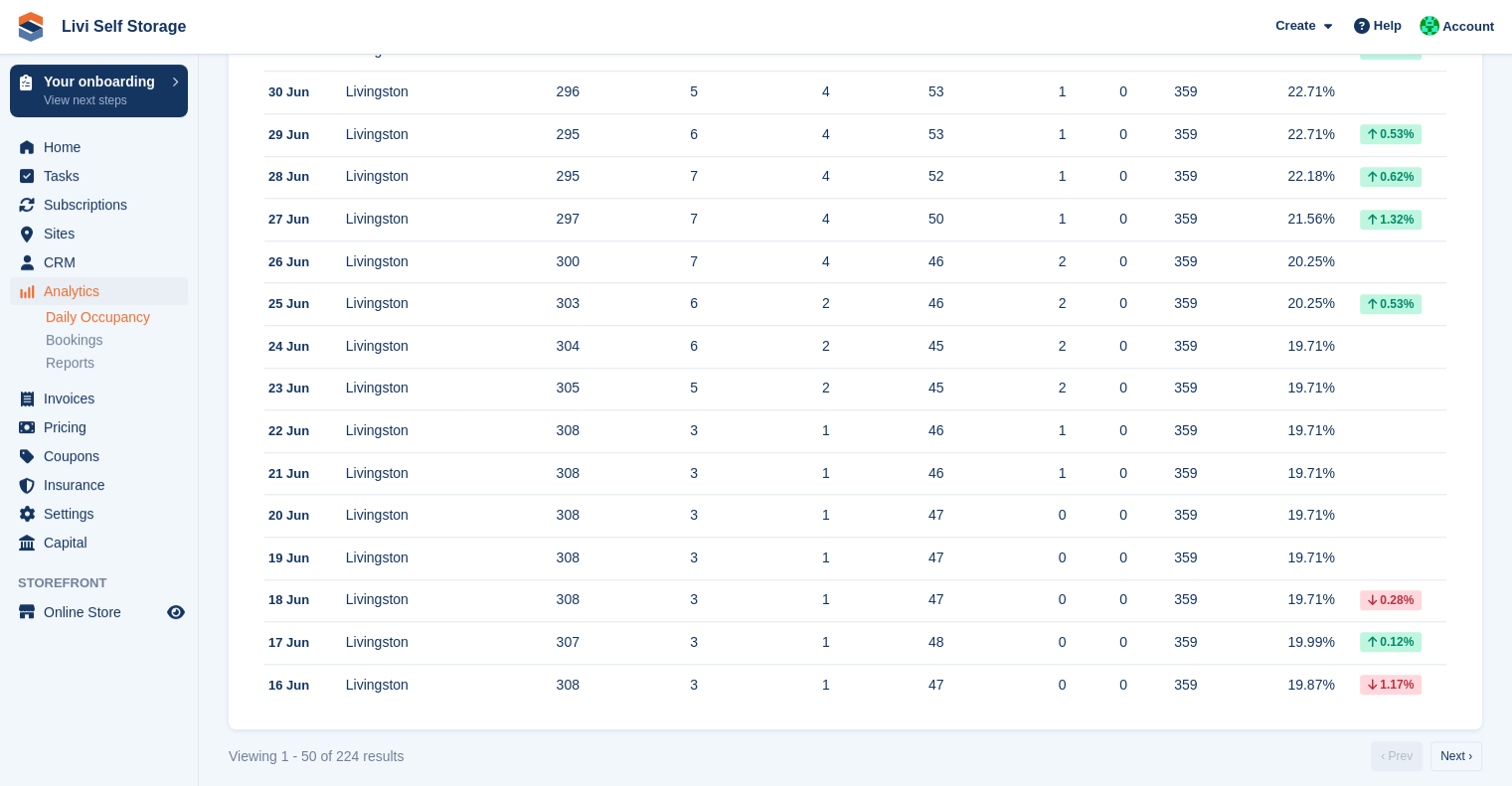 scroll, scrollTop: 1861, scrollLeft: 0, axis: vertical 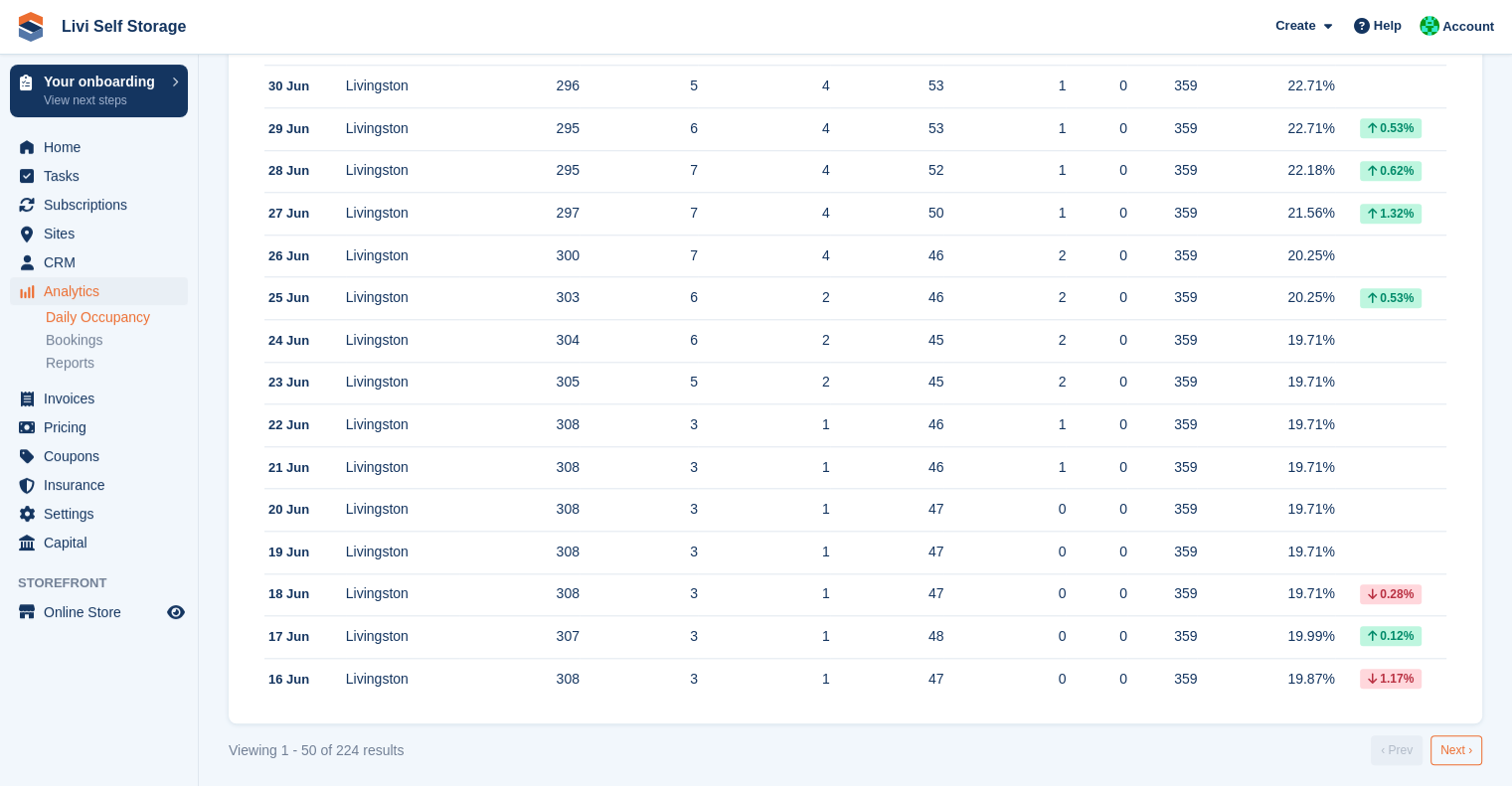 click on "Next ›" at bounding box center (1456, 750) 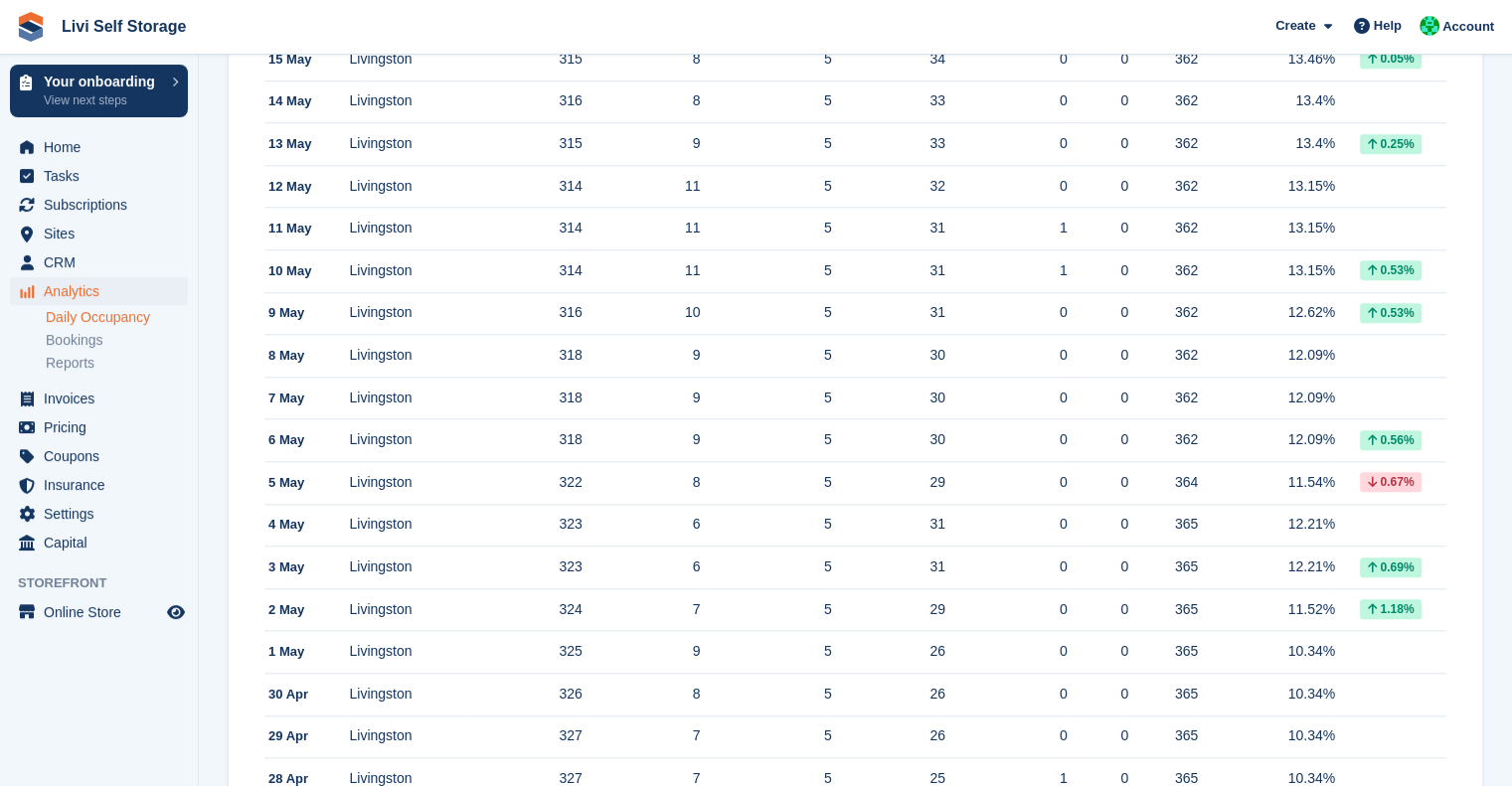 scroll, scrollTop: 1861, scrollLeft: 0, axis: vertical 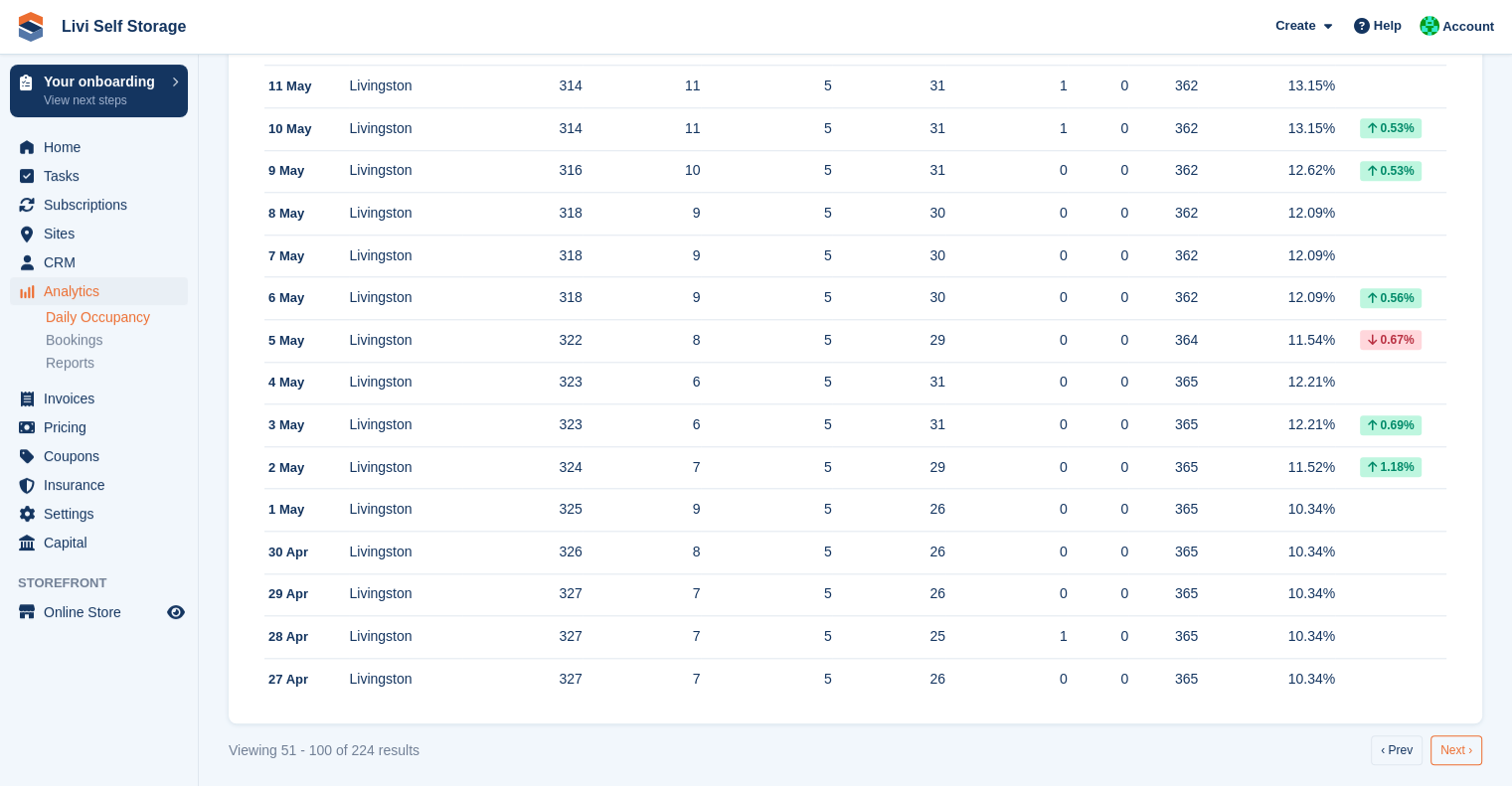 click on "Next ›" at bounding box center (1456, 750) 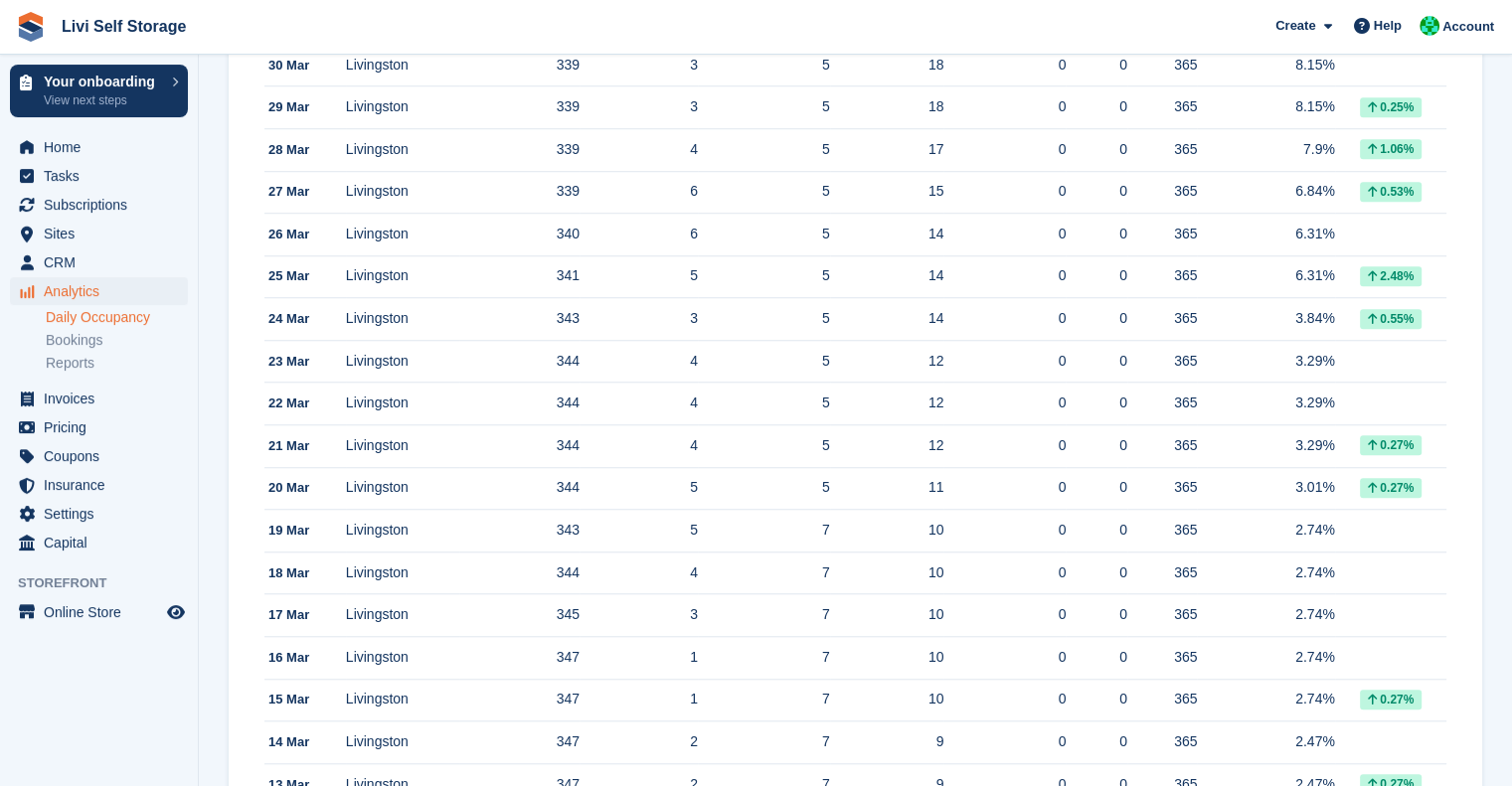 scroll, scrollTop: 1861, scrollLeft: 0, axis: vertical 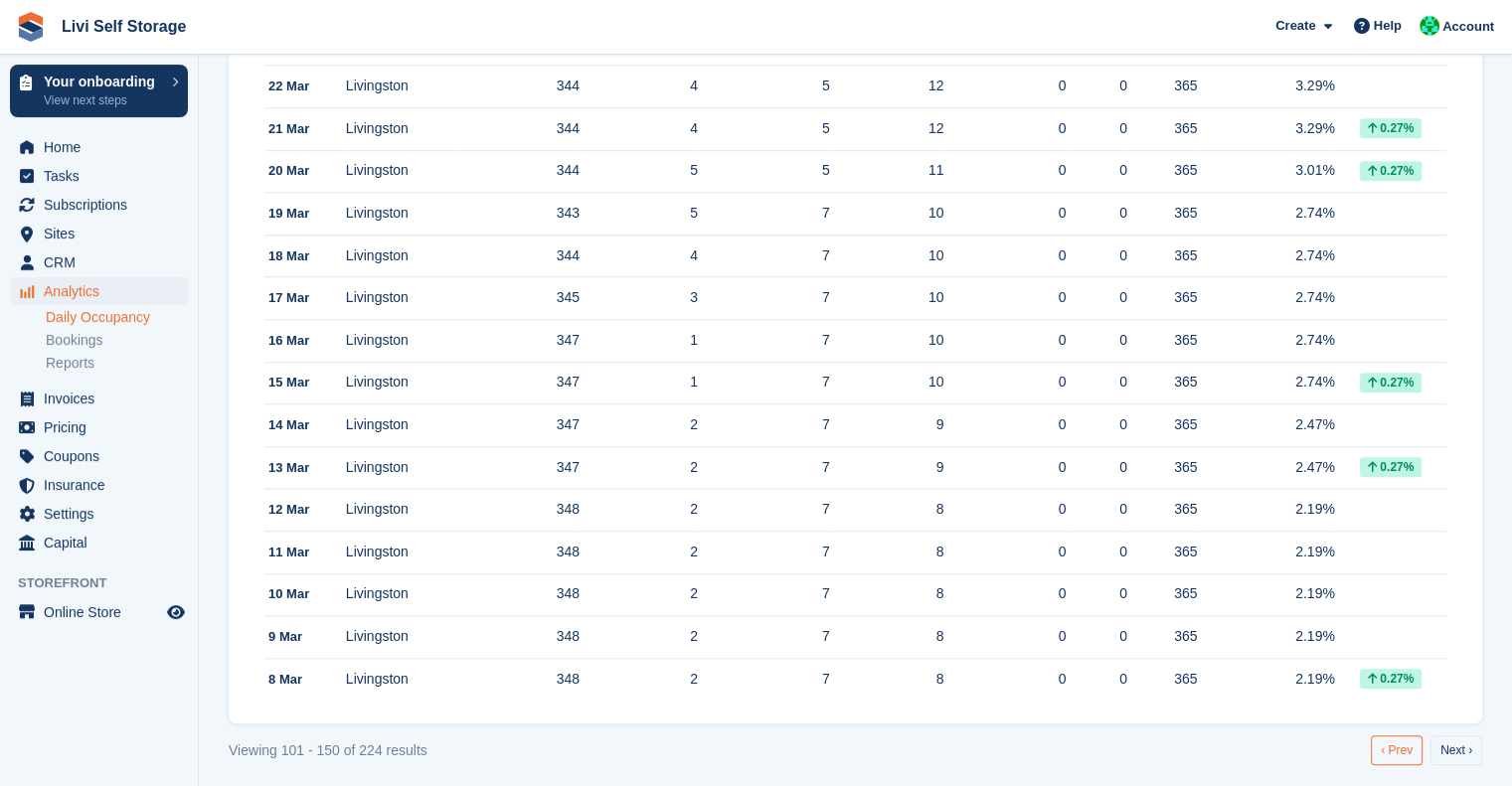 click on "‹ Prev" at bounding box center [1397, 750] 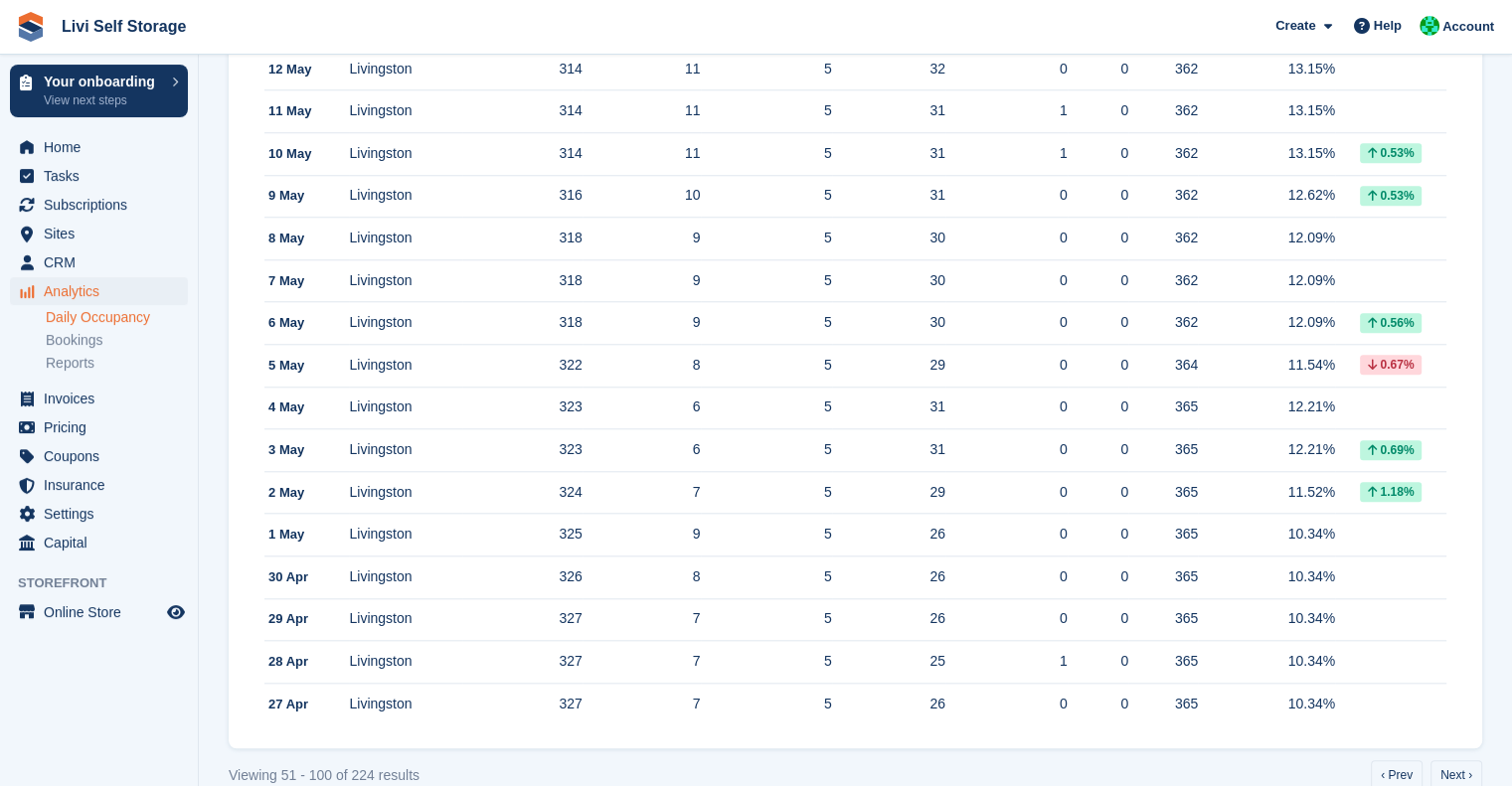 scroll, scrollTop: 1861, scrollLeft: 0, axis: vertical 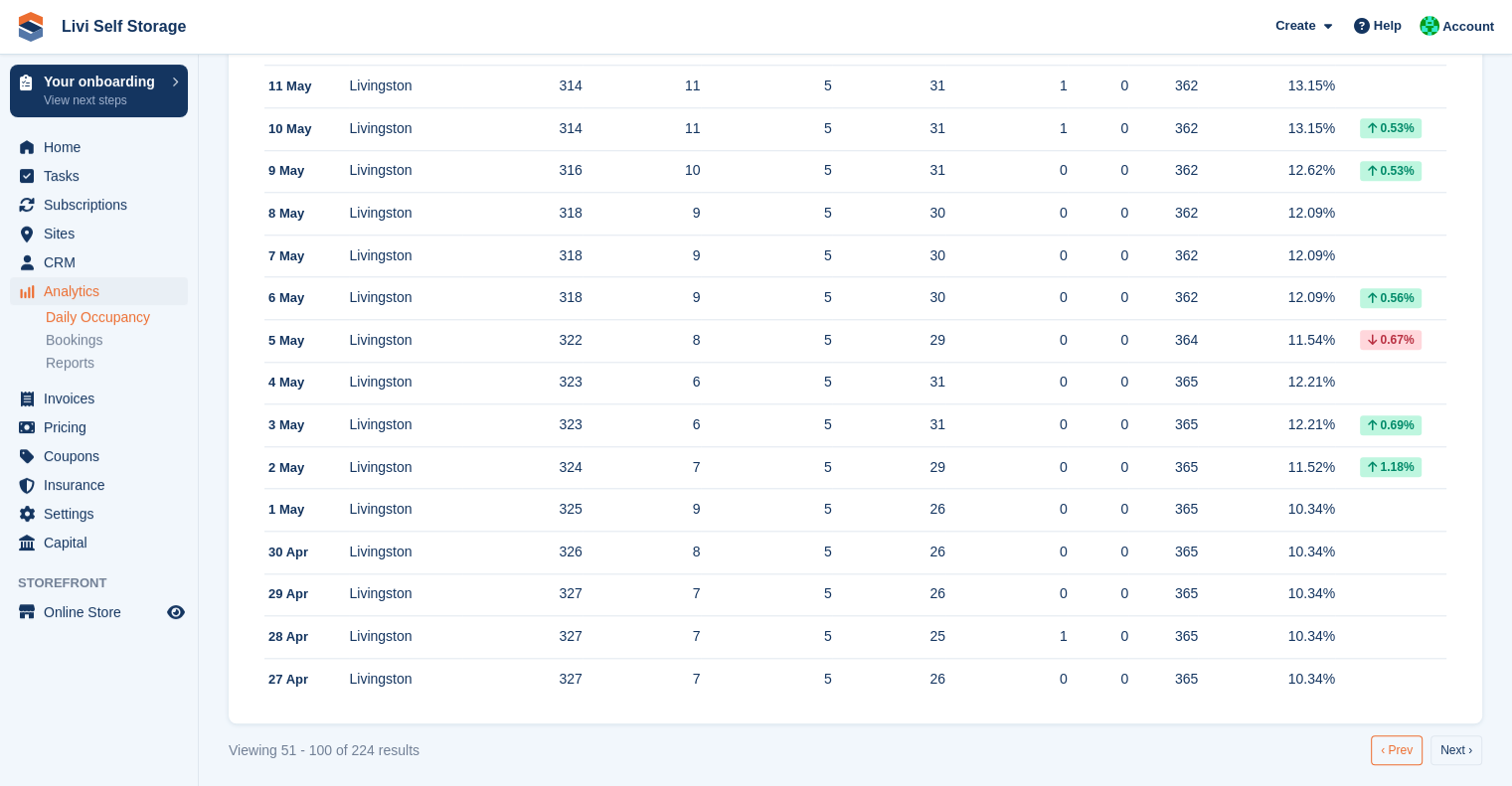click on "‹ Prev" at bounding box center [1397, 750] 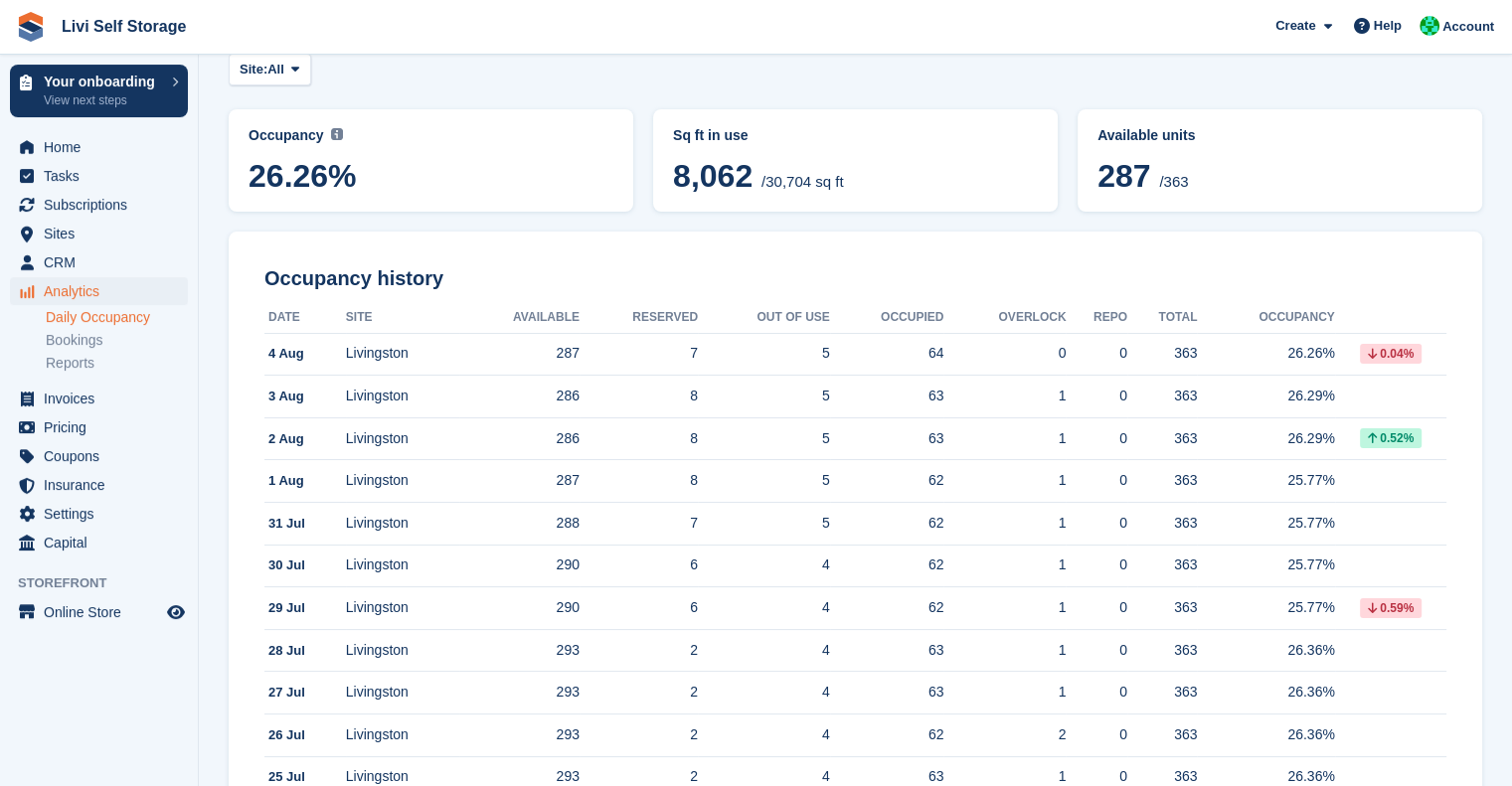 scroll, scrollTop: 0, scrollLeft: 0, axis: both 